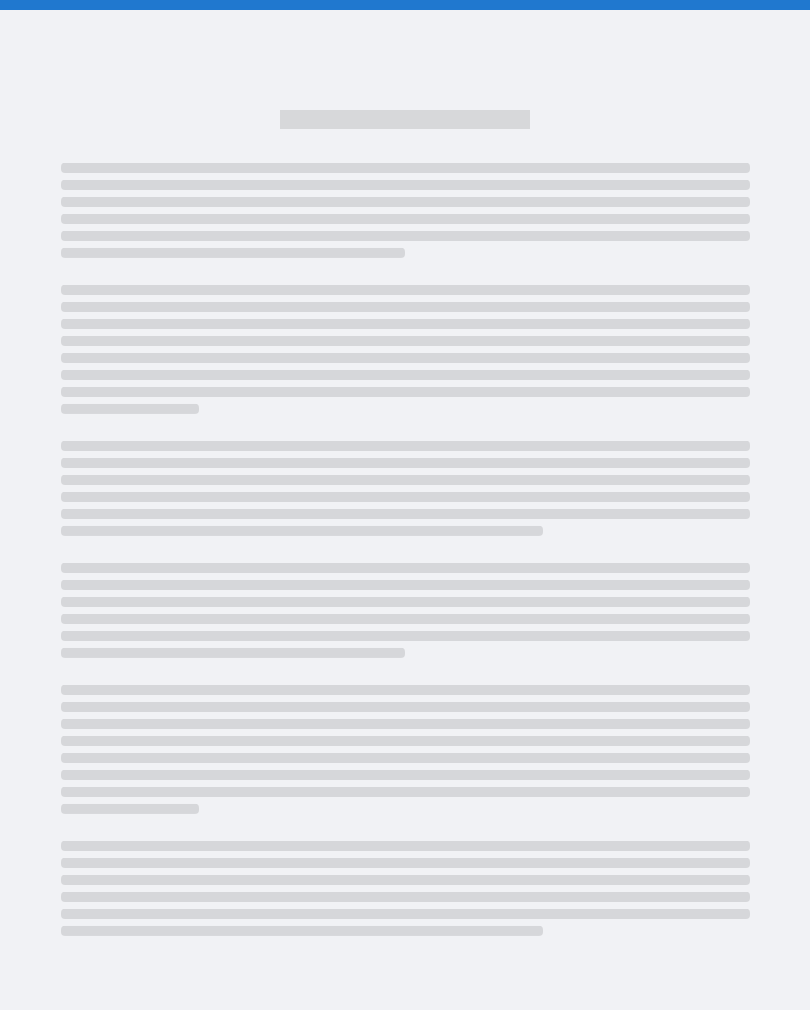 scroll, scrollTop: 0, scrollLeft: 0, axis: both 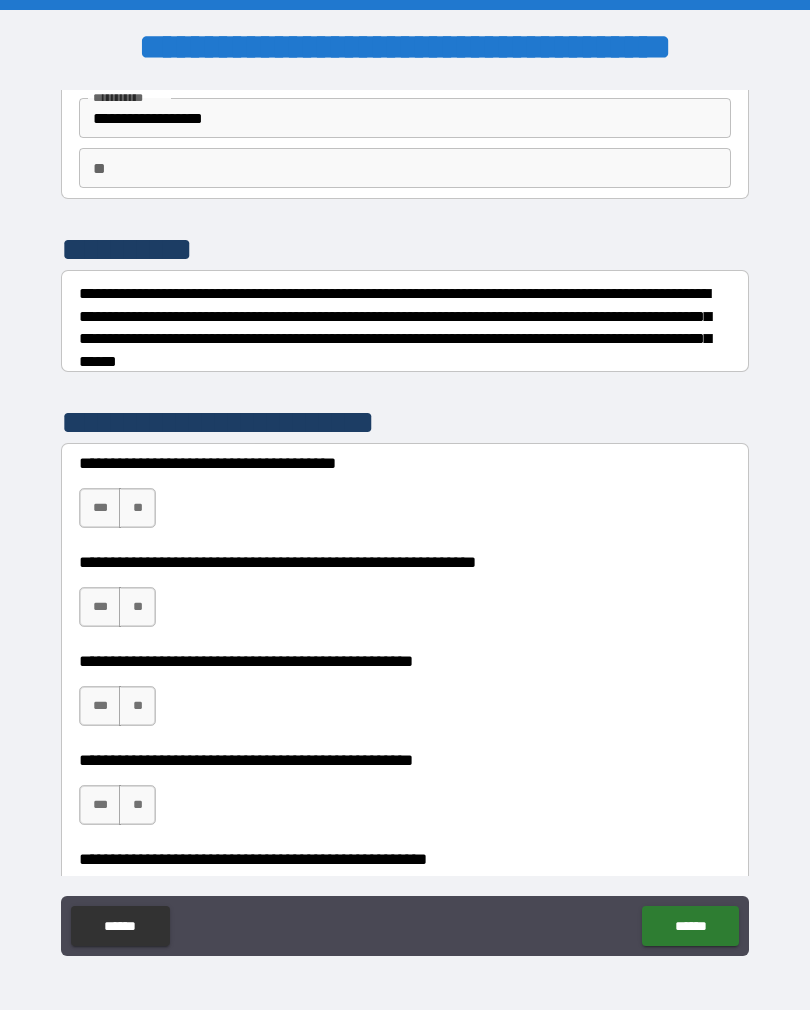 click on "***" at bounding box center (100, 508) 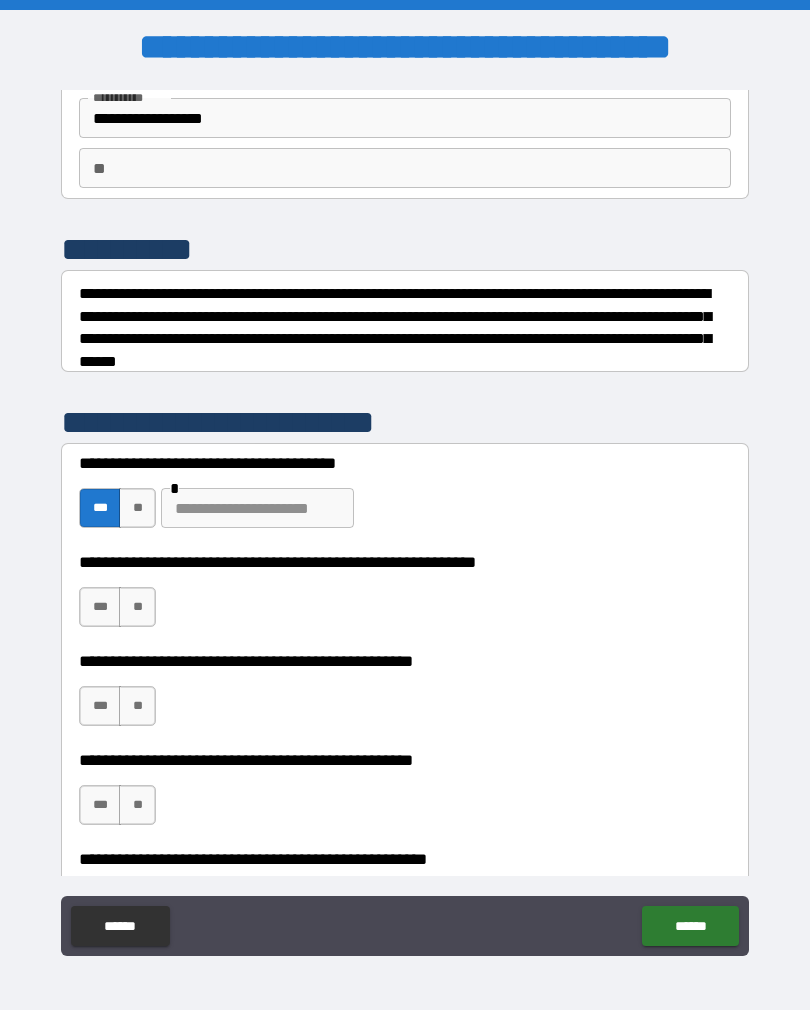 click on "**" at bounding box center (137, 508) 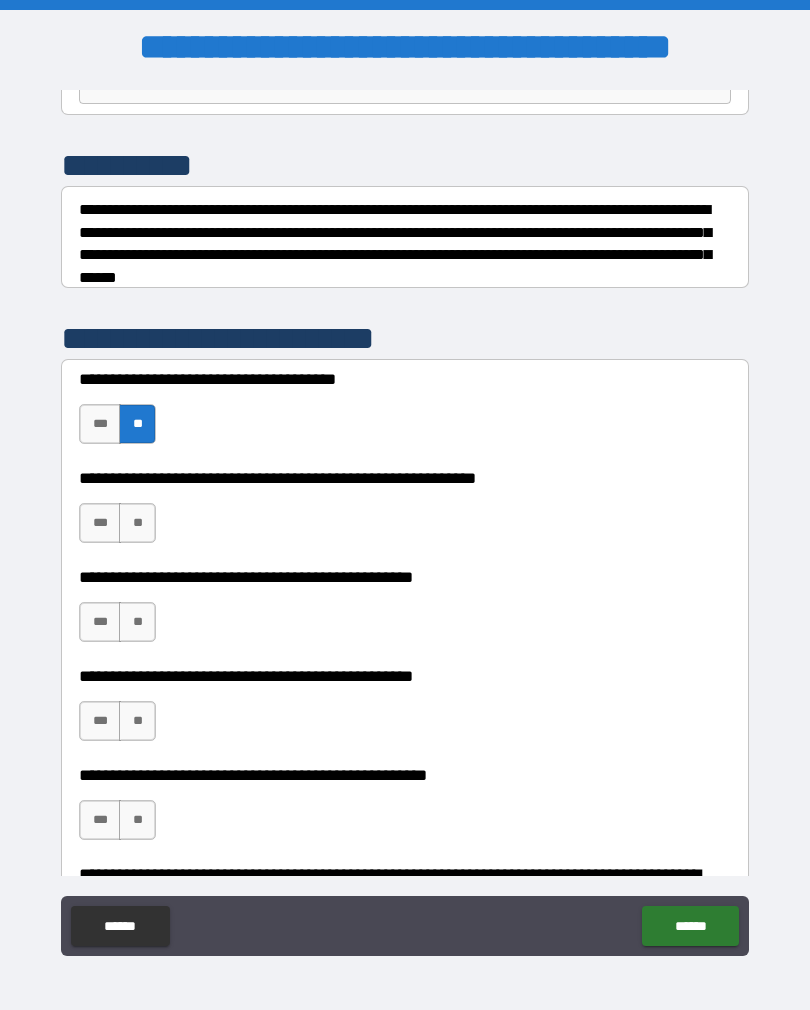 scroll, scrollTop: 224, scrollLeft: 0, axis: vertical 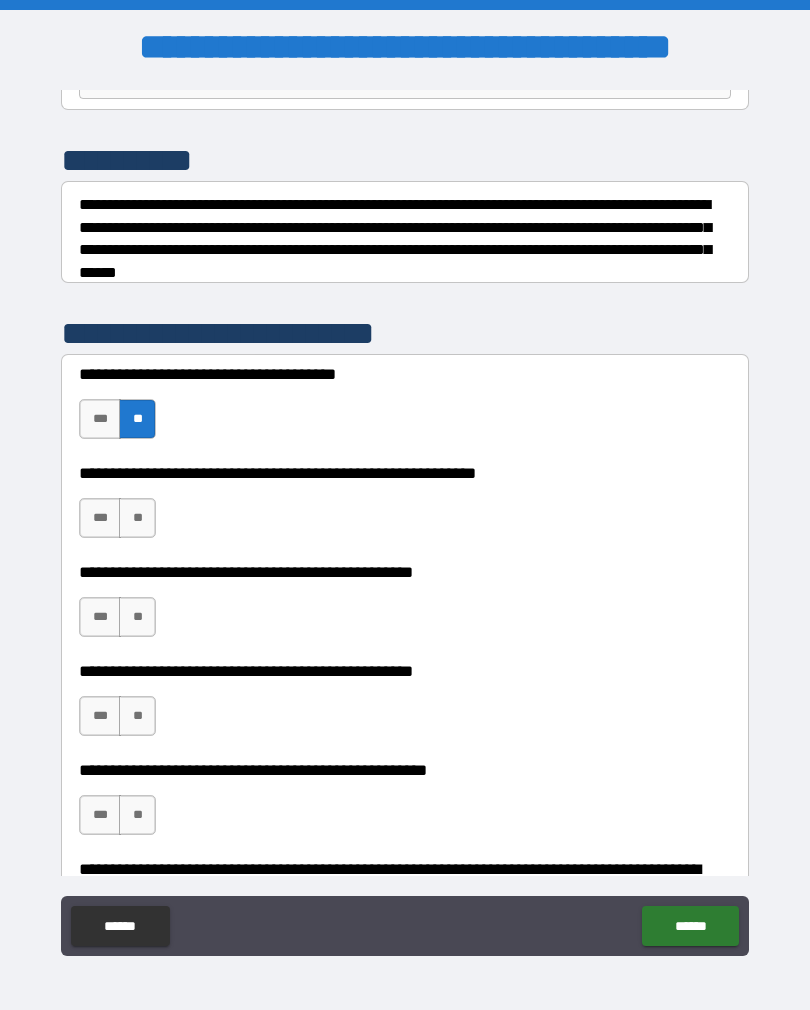 click on "**" at bounding box center (137, 518) 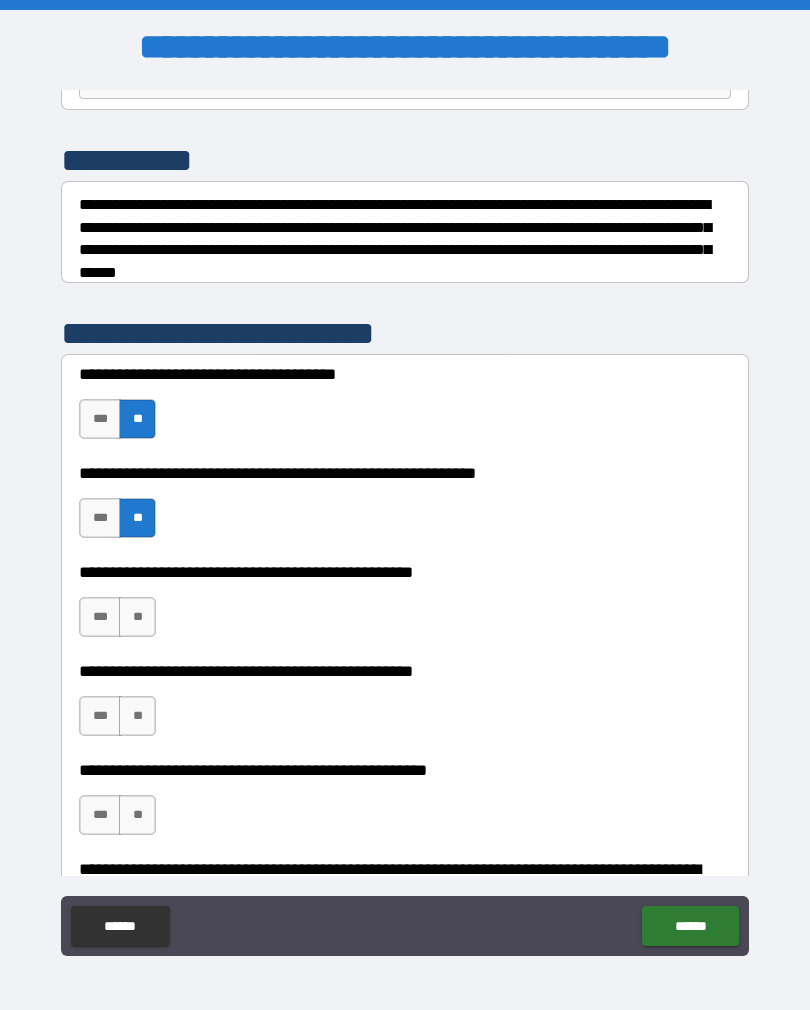 click on "**" at bounding box center [137, 617] 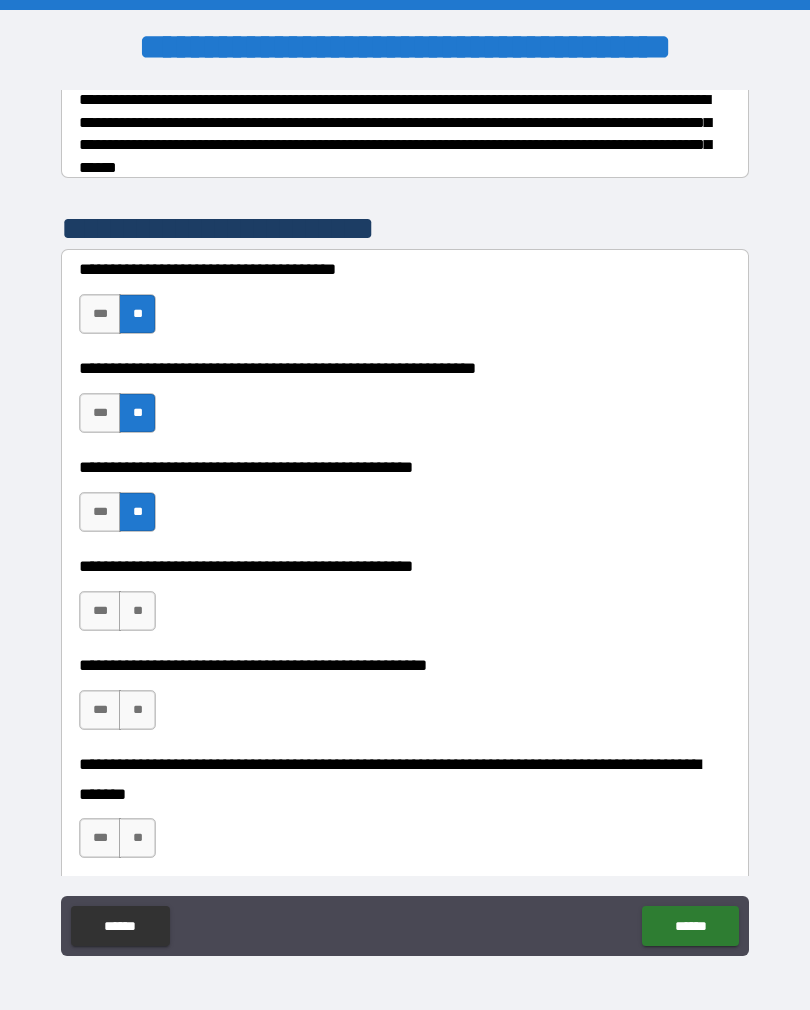 scroll, scrollTop: 331, scrollLeft: 0, axis: vertical 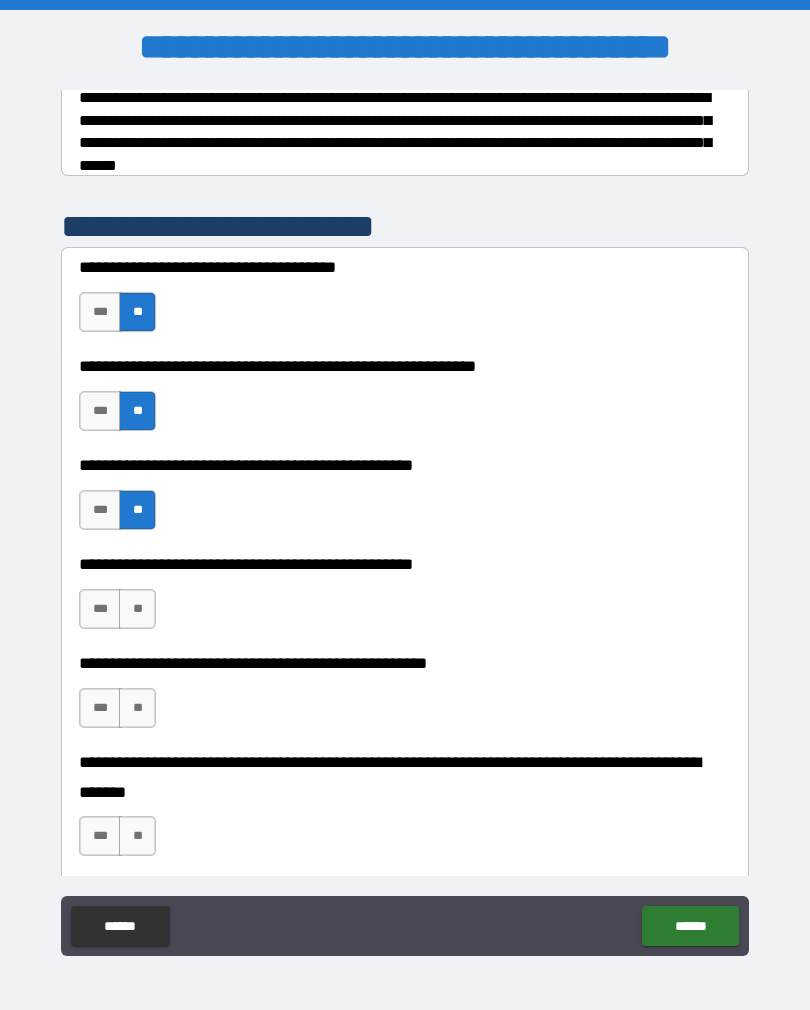 click on "***" at bounding box center (100, 609) 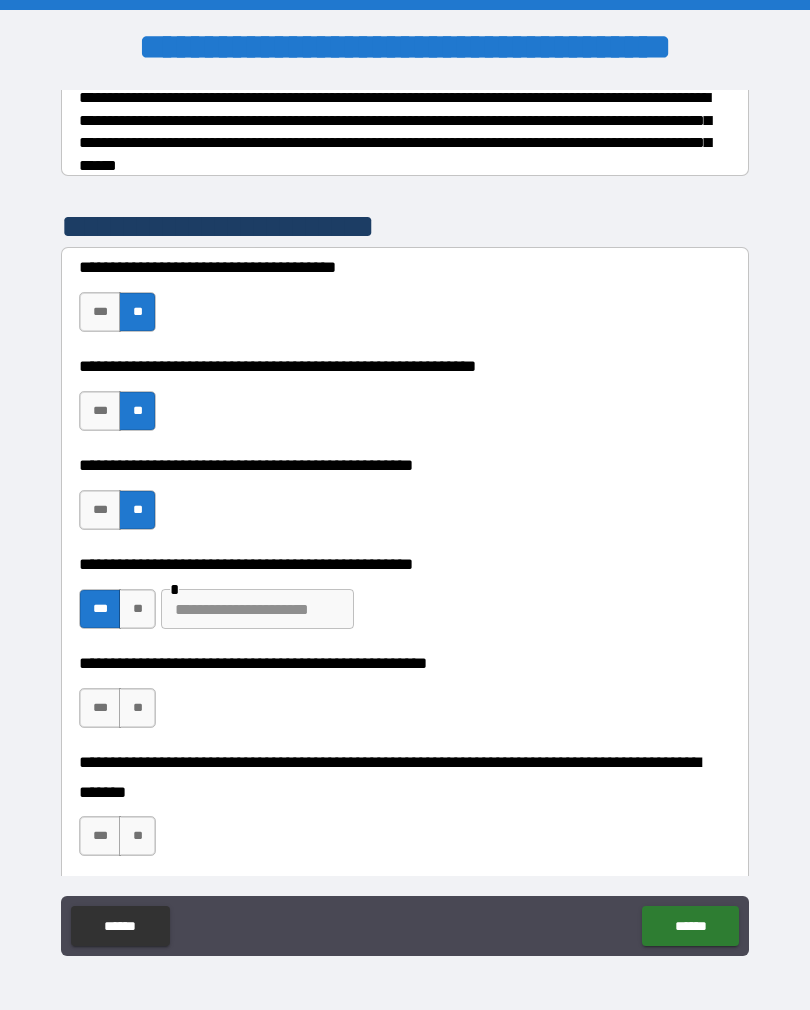 click at bounding box center (257, 609) 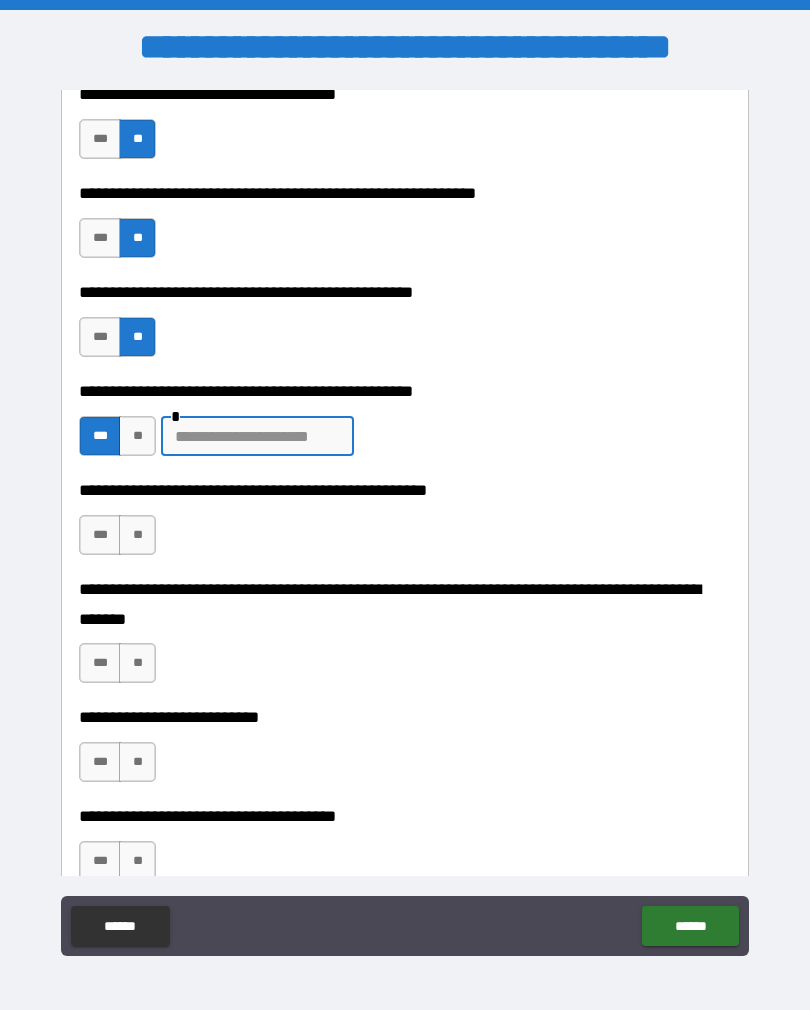 scroll, scrollTop: 506, scrollLeft: 0, axis: vertical 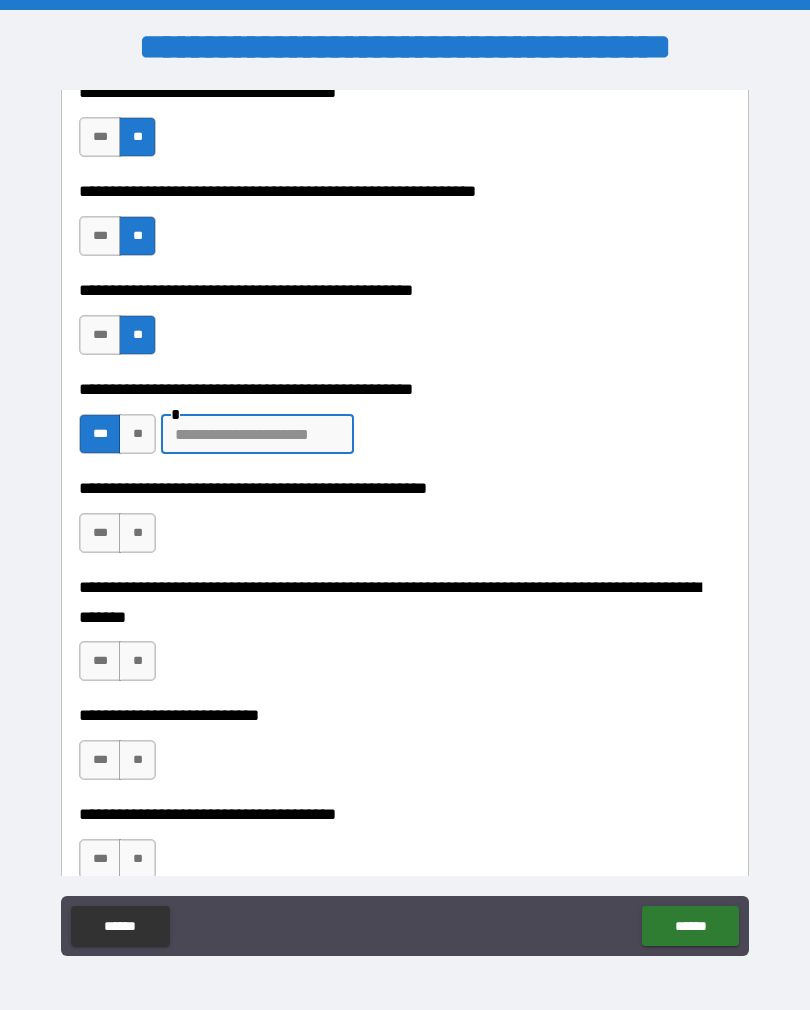 click on "**" at bounding box center (137, 533) 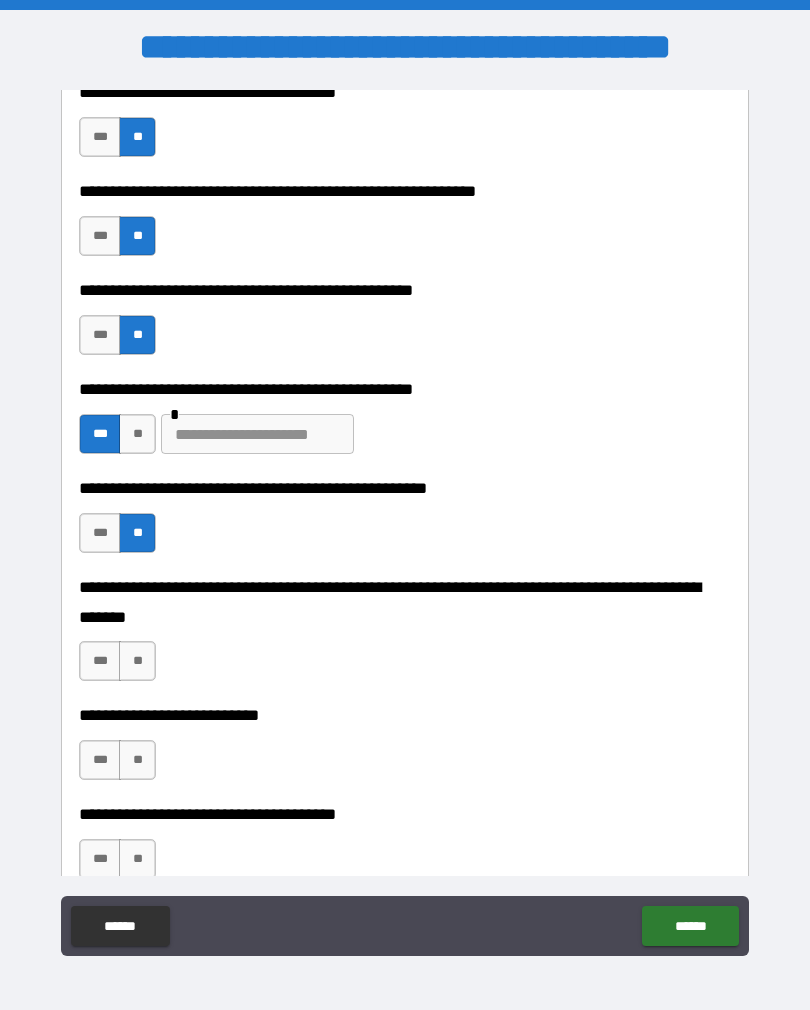click on "**" at bounding box center [137, 661] 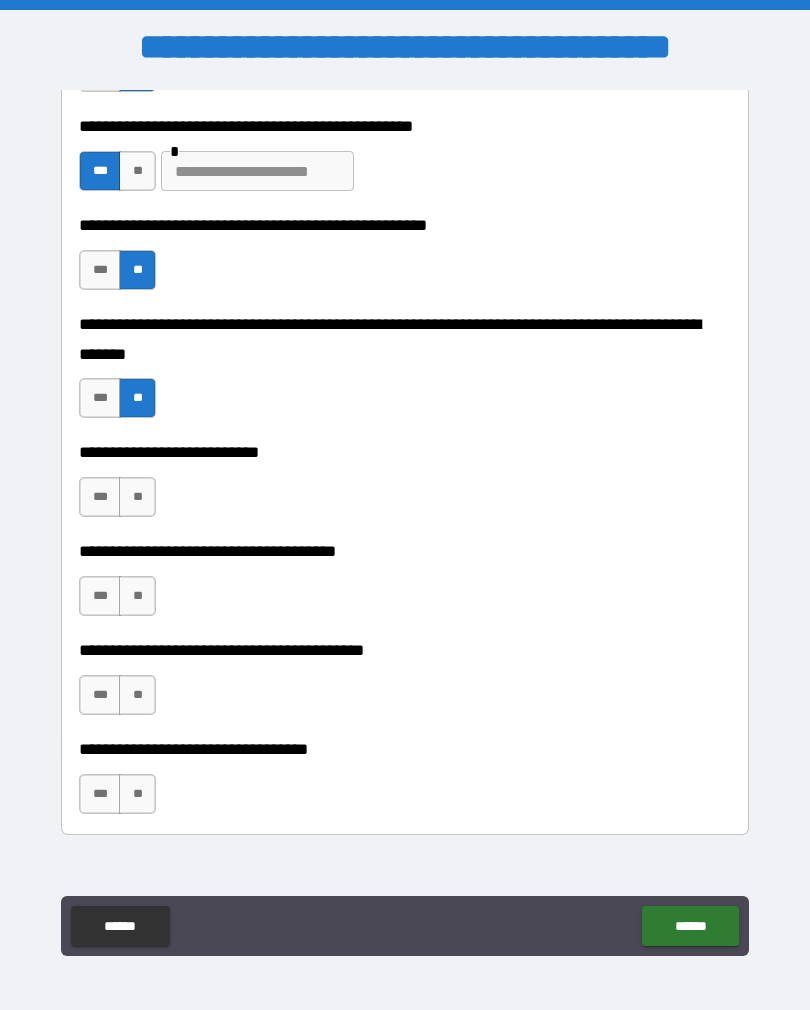 scroll, scrollTop: 772, scrollLeft: 0, axis: vertical 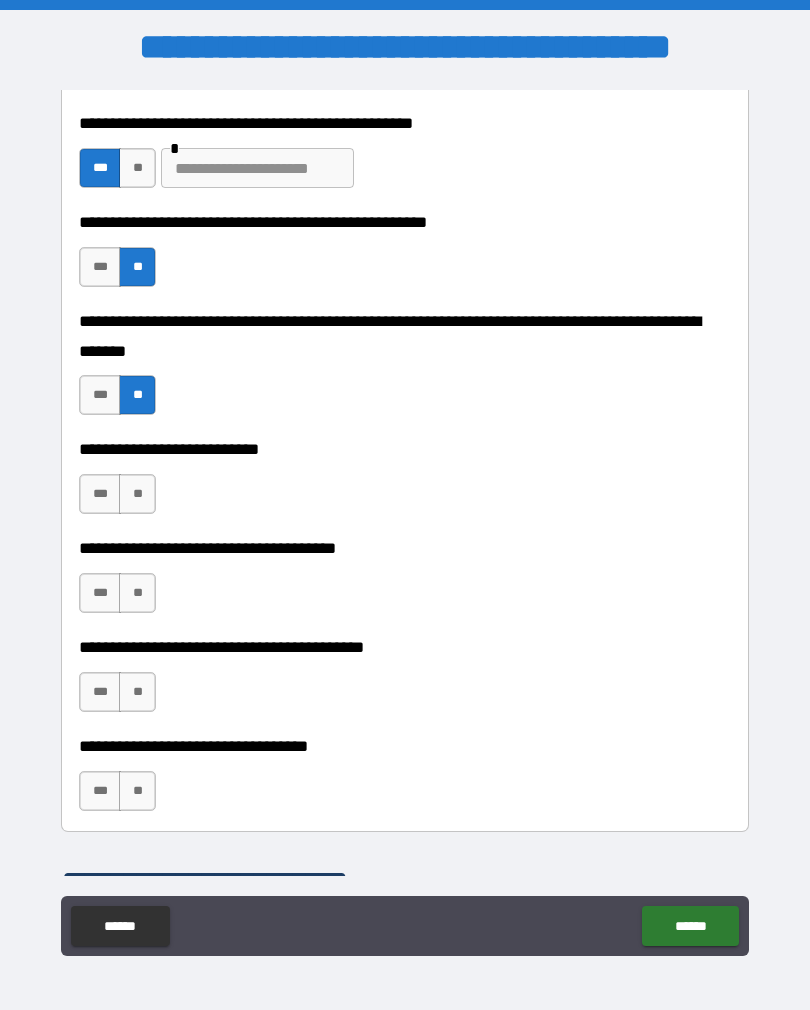 click on "**" at bounding box center [137, 494] 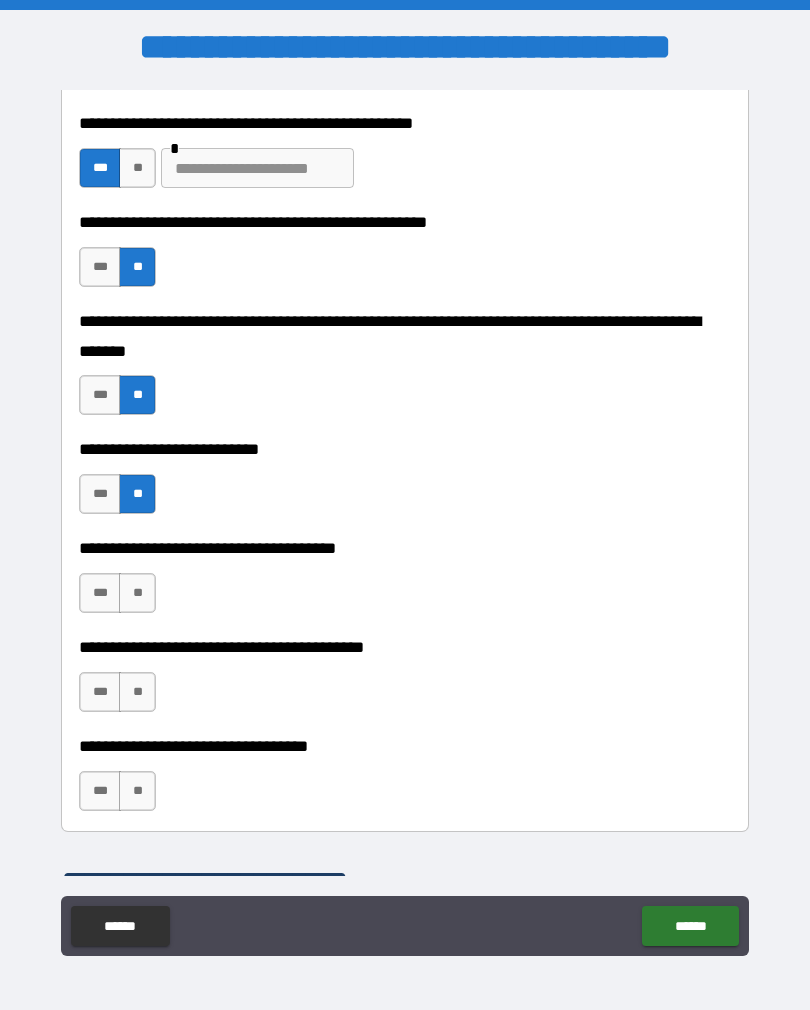click on "***" at bounding box center (100, 593) 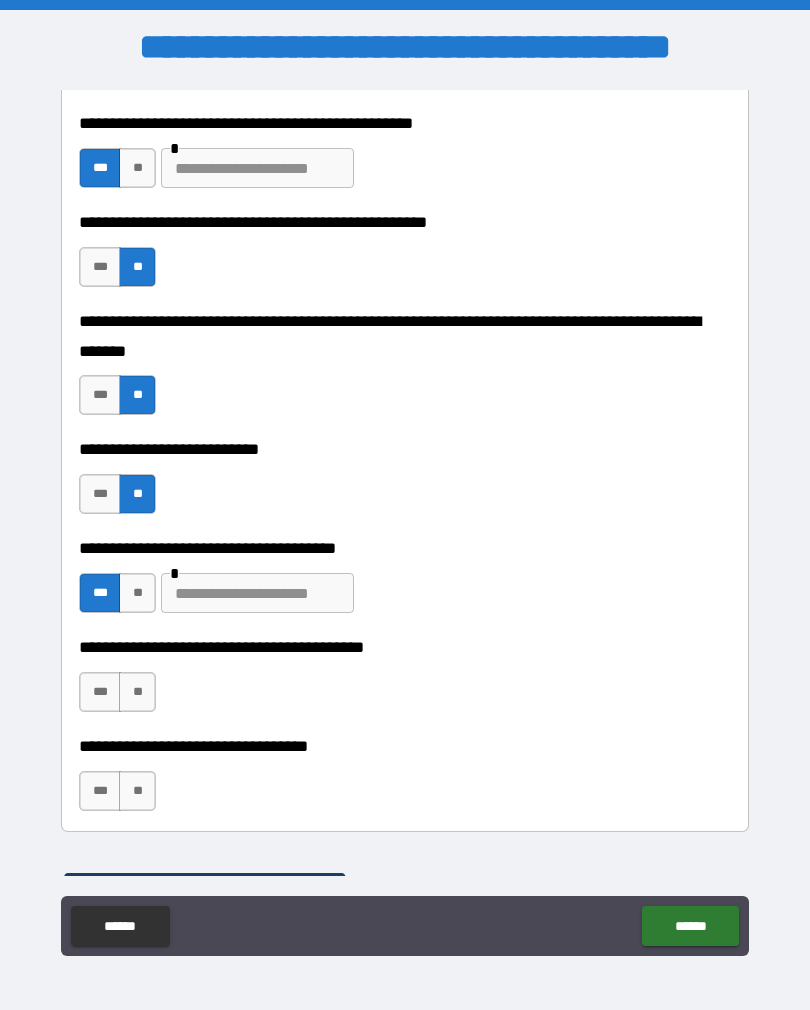 click at bounding box center [257, 593] 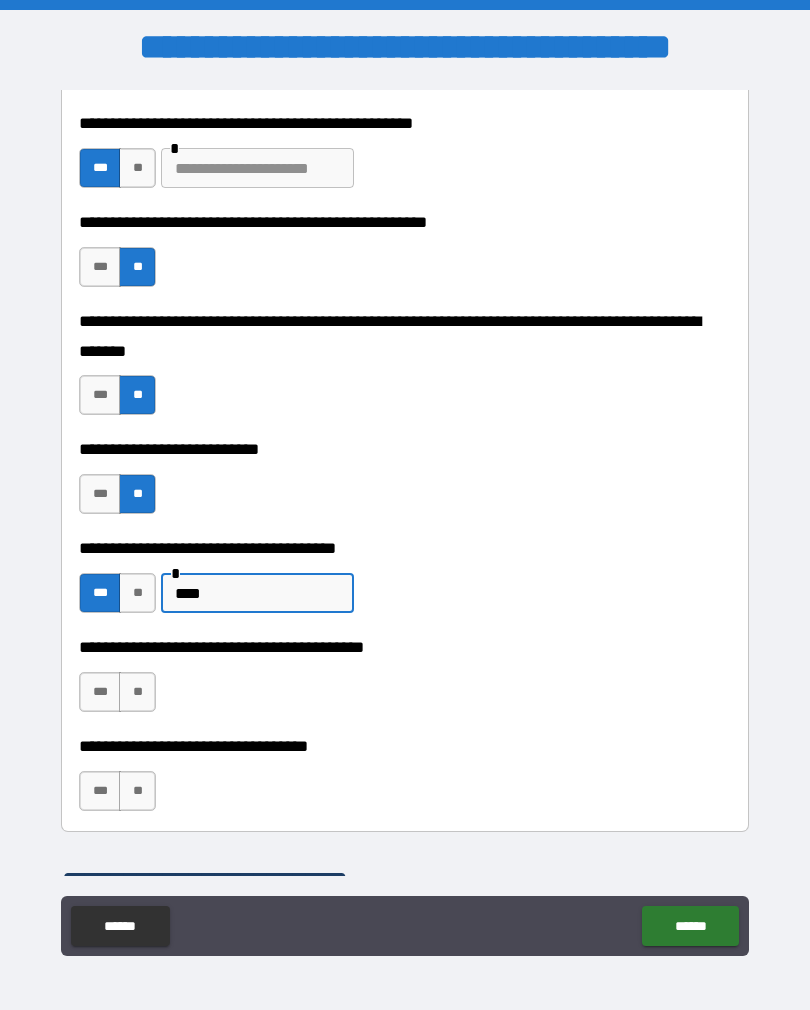 type on "****" 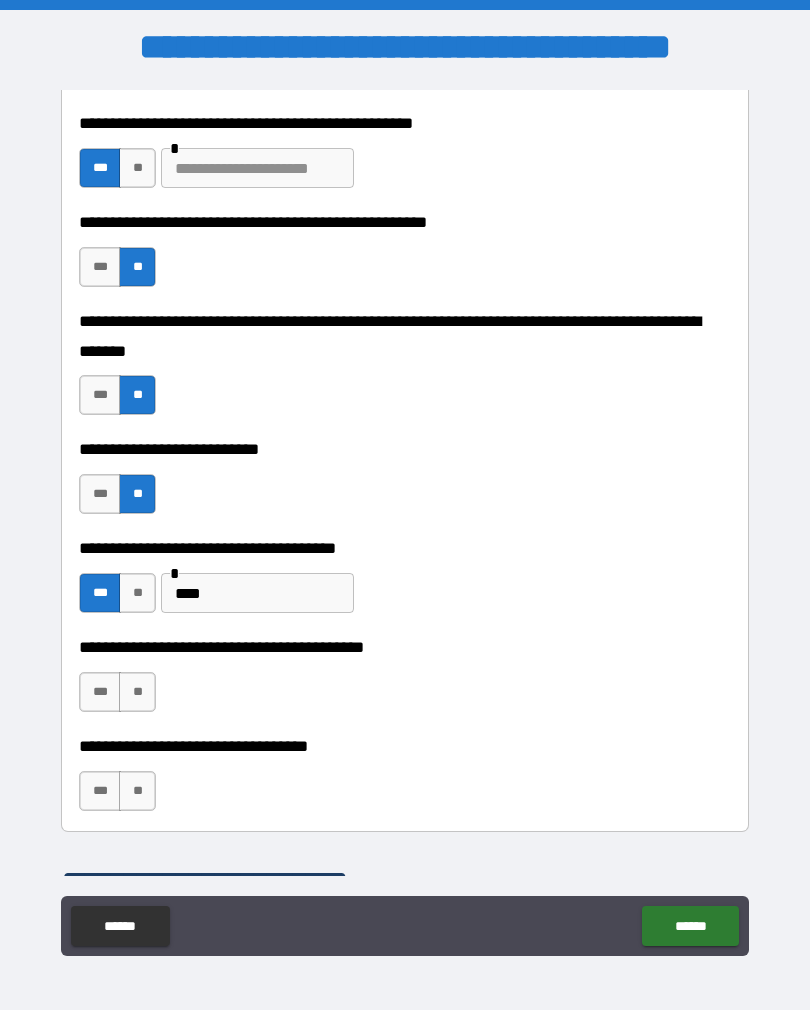 click on "**" at bounding box center (137, 593) 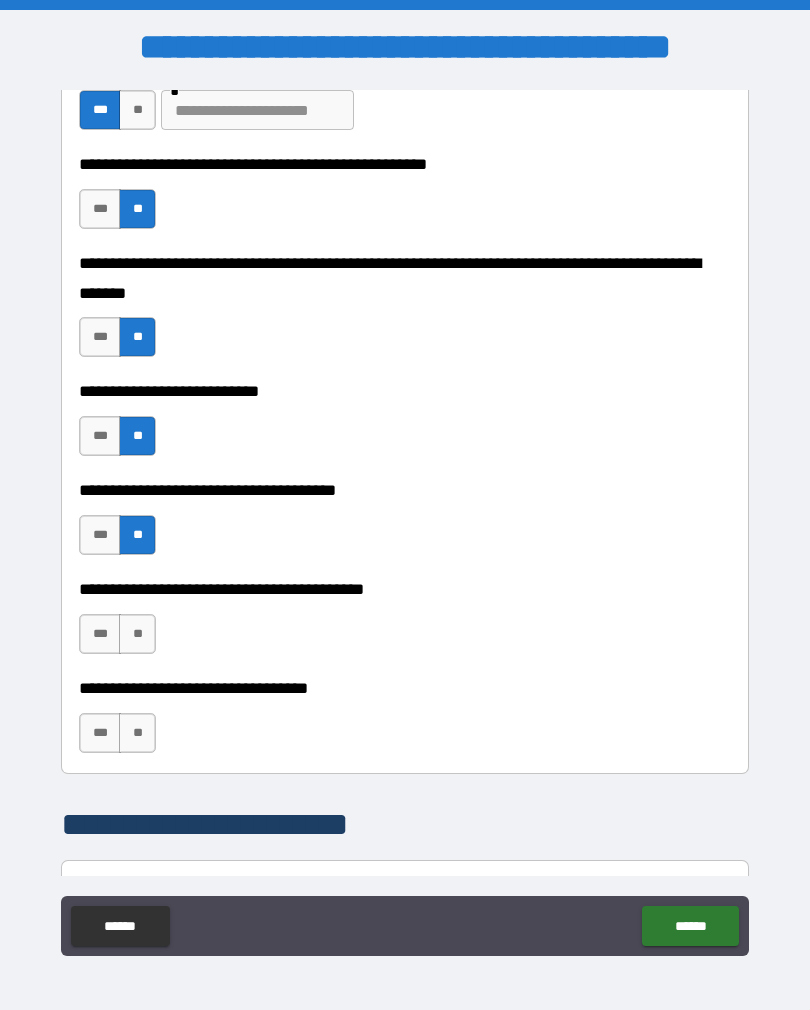 scroll, scrollTop: 842, scrollLeft: 0, axis: vertical 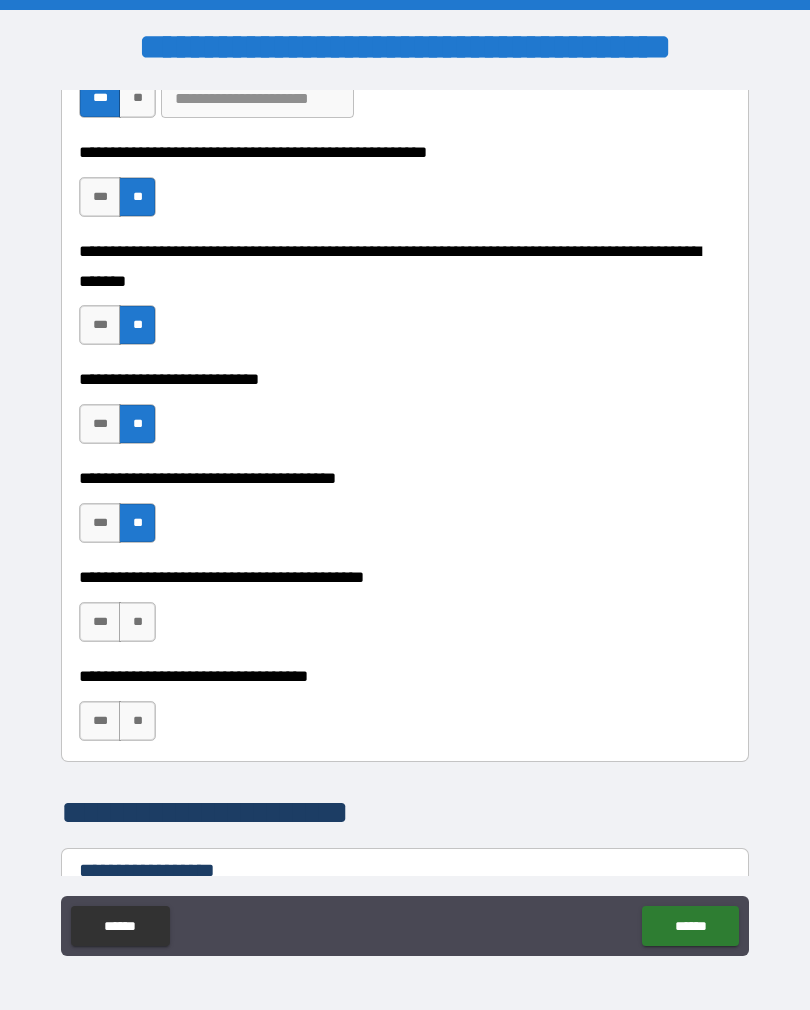 click on "**" at bounding box center (137, 622) 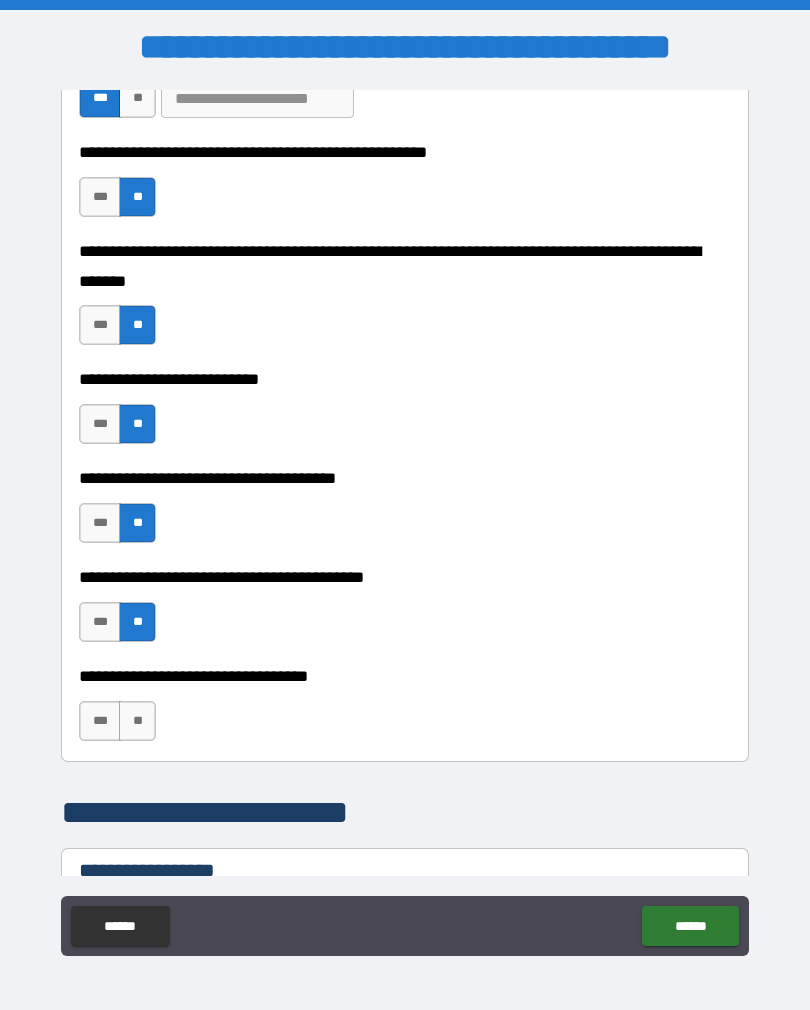 click on "***" at bounding box center (100, 721) 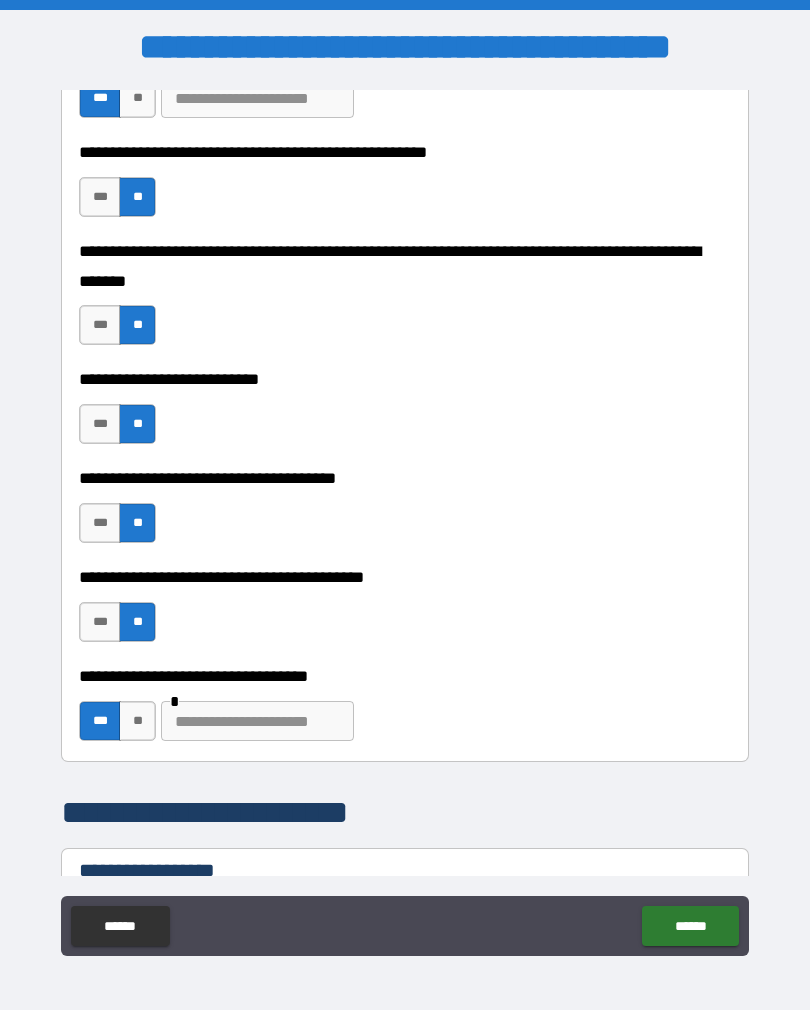 click at bounding box center (257, 721) 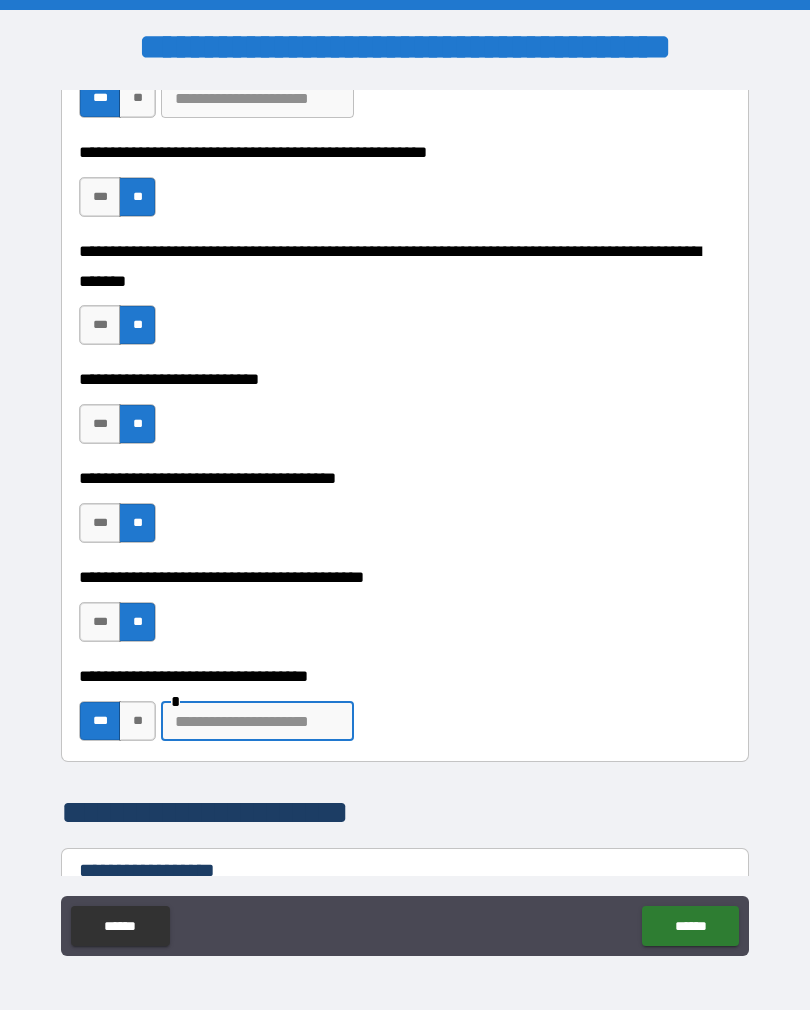 scroll, scrollTop: 31, scrollLeft: 0, axis: vertical 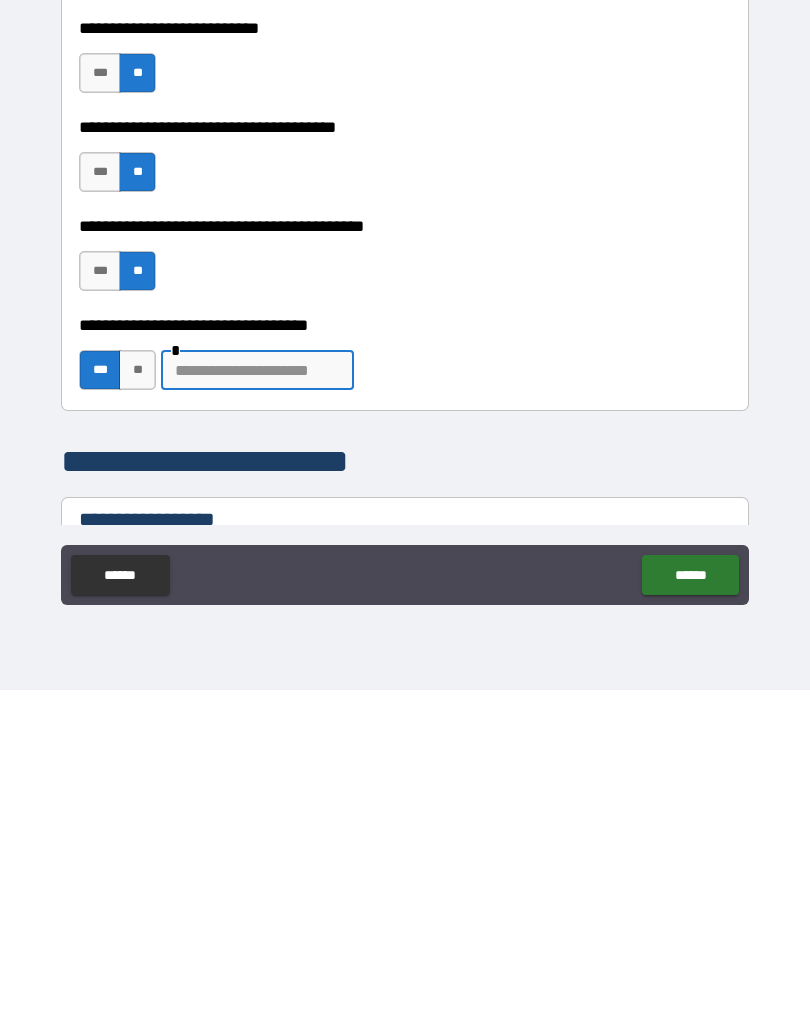 click on "**" at bounding box center (137, 690) 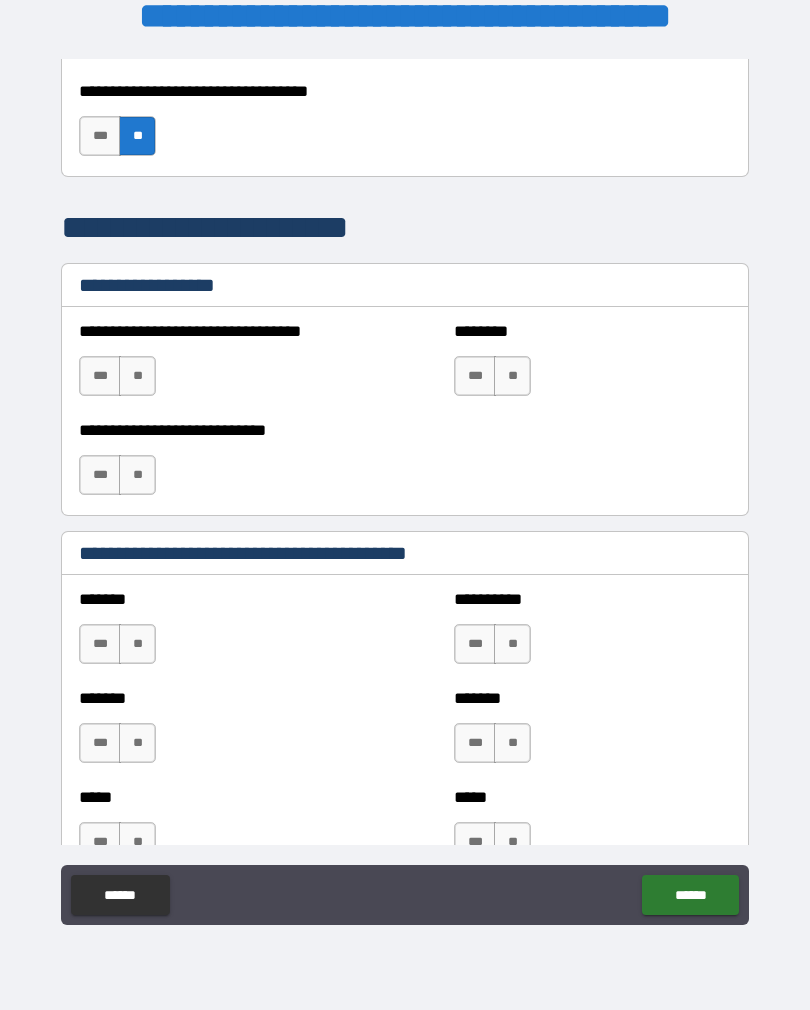 scroll, scrollTop: 1398, scrollLeft: 0, axis: vertical 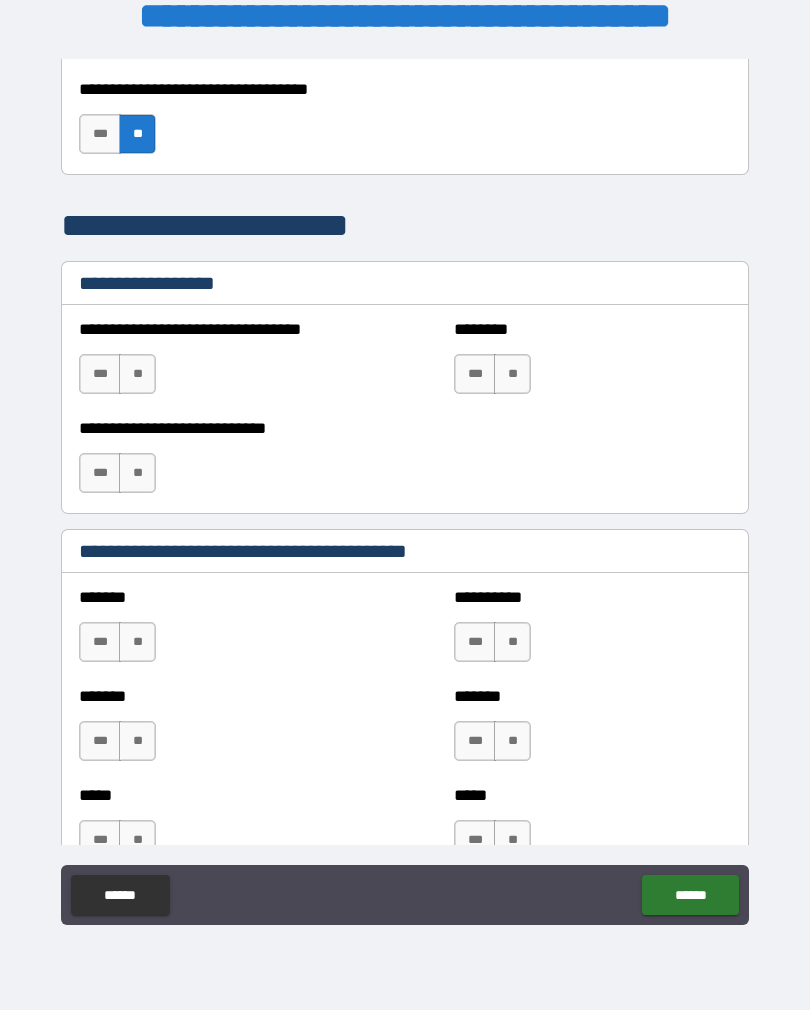 click on "**" at bounding box center [137, 374] 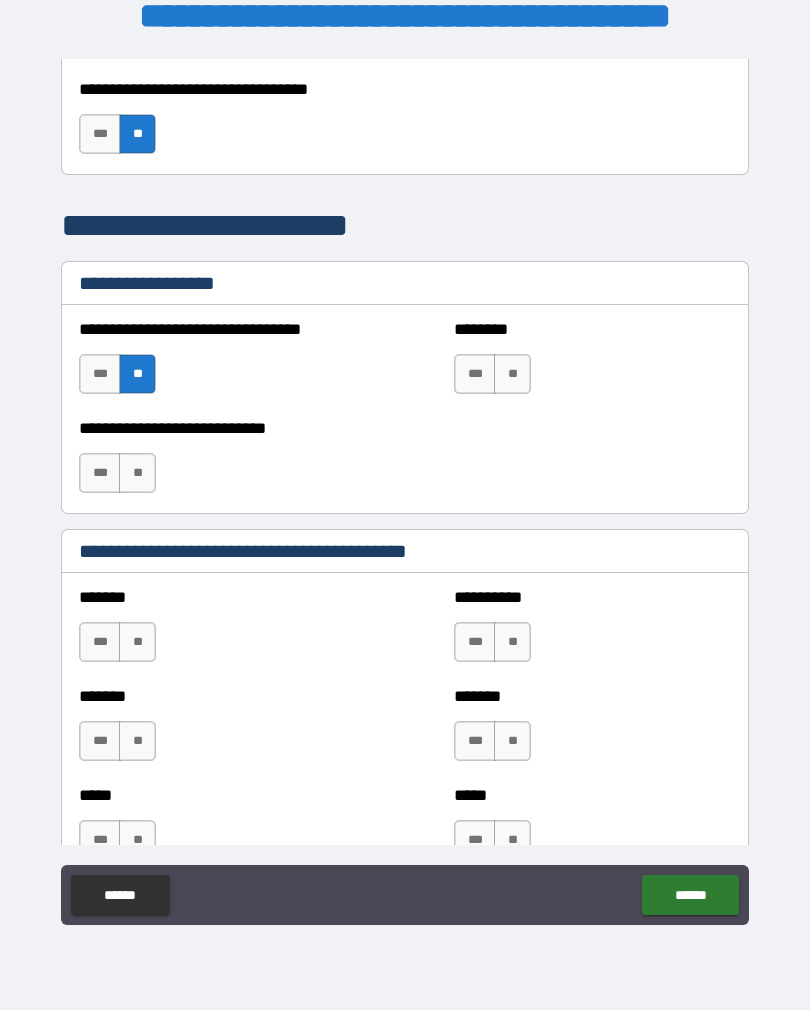 click on "**" at bounding box center (512, 374) 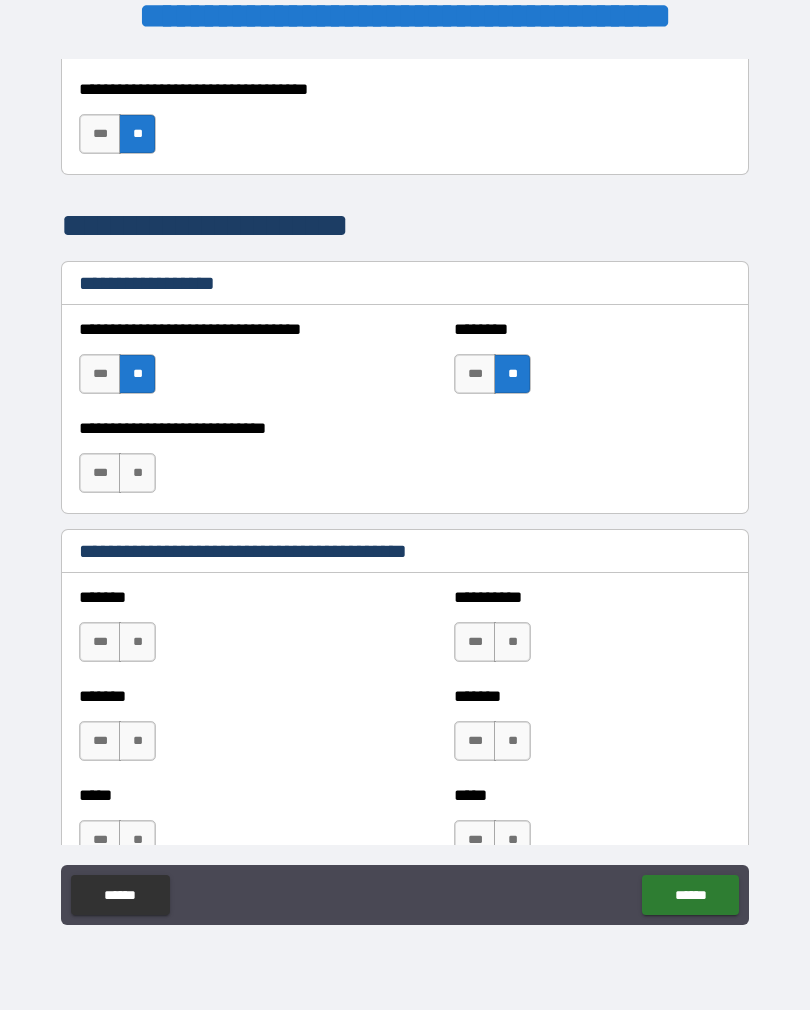 click on "**" at bounding box center (137, 473) 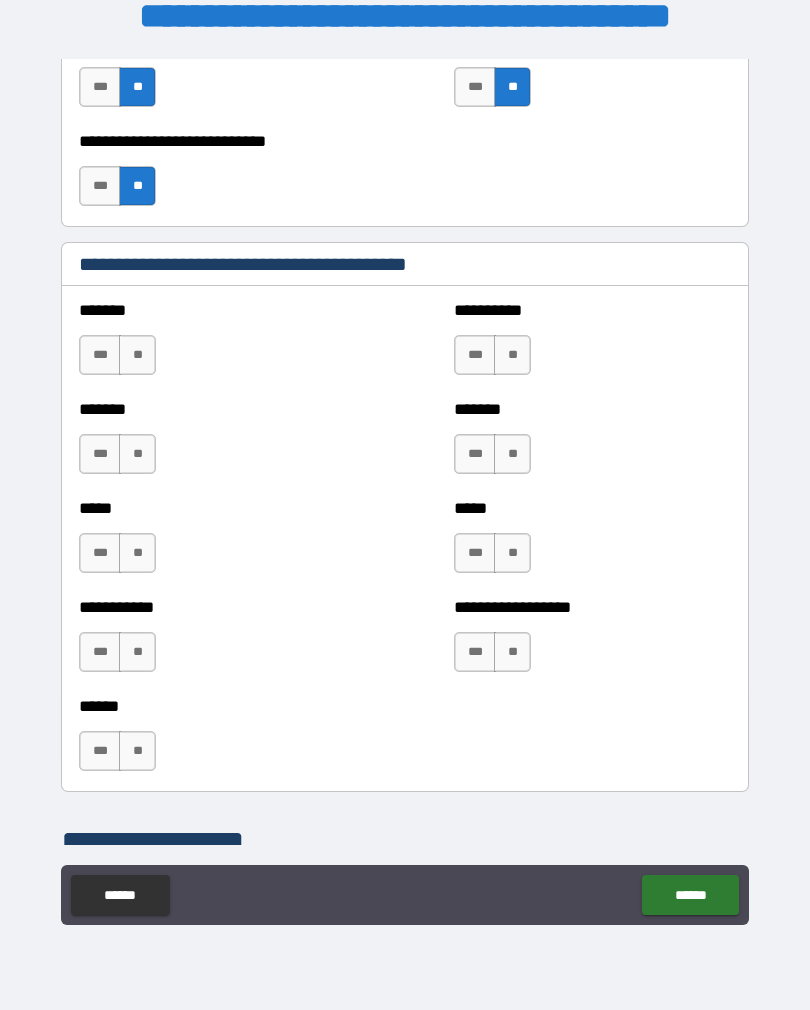 scroll, scrollTop: 1688, scrollLeft: 0, axis: vertical 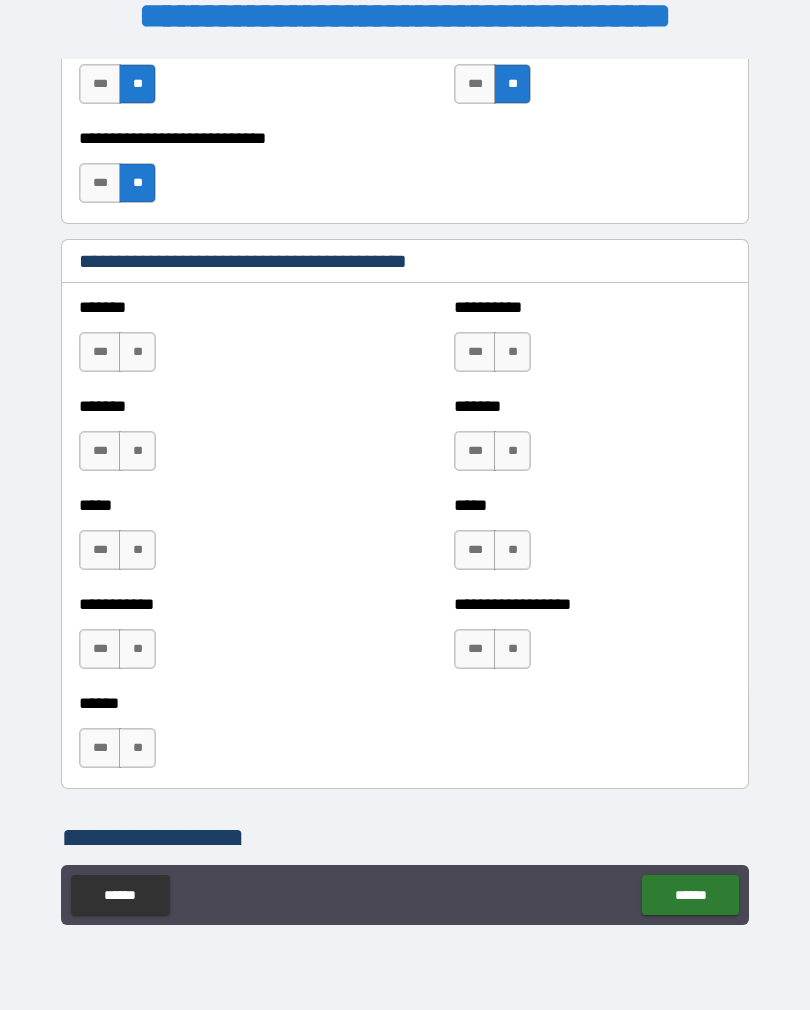 click on "**" at bounding box center (137, 352) 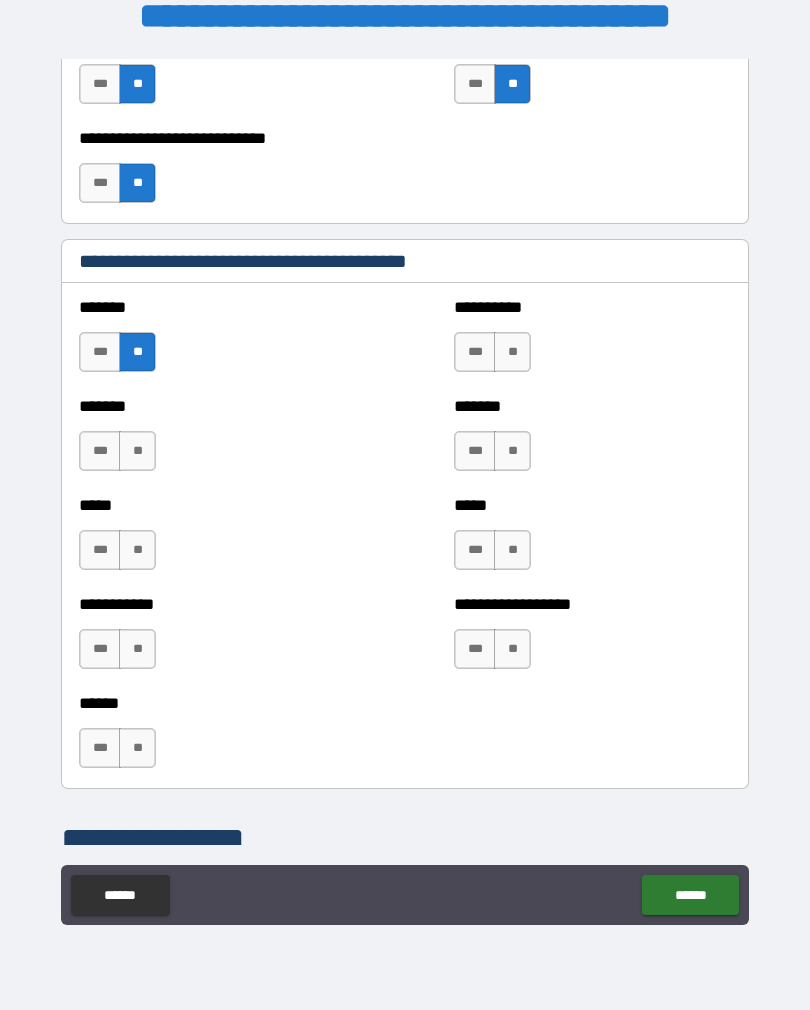 click on "**" at bounding box center [137, 451] 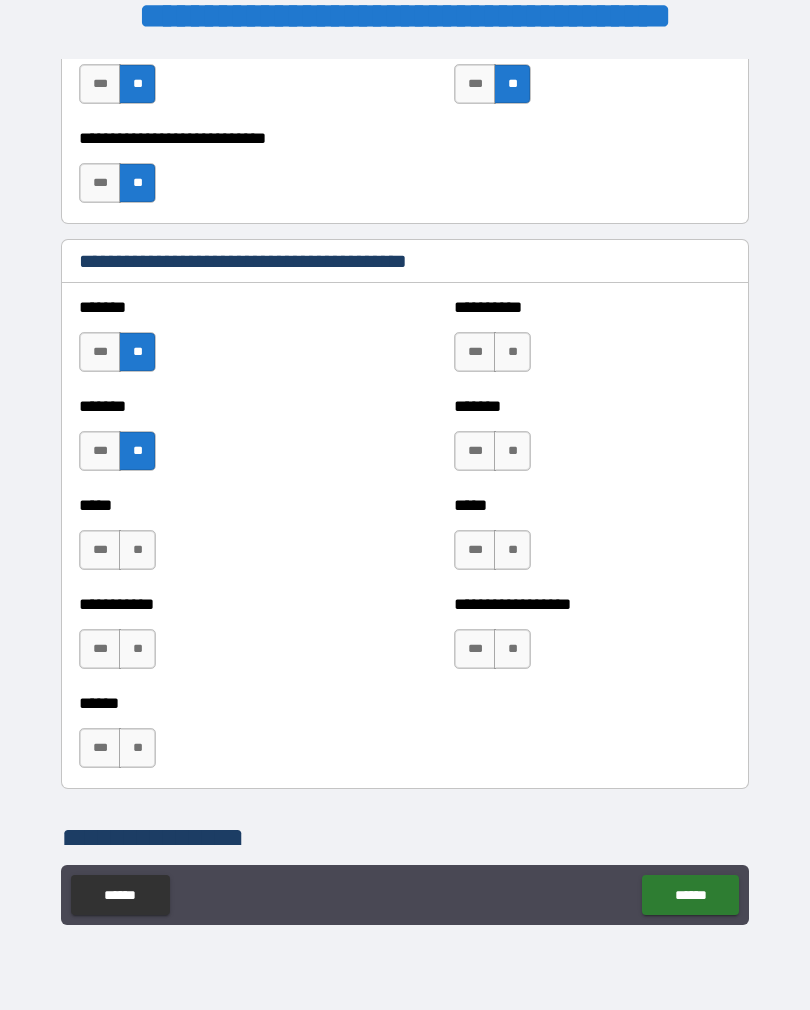 click on "**" at bounding box center [137, 550] 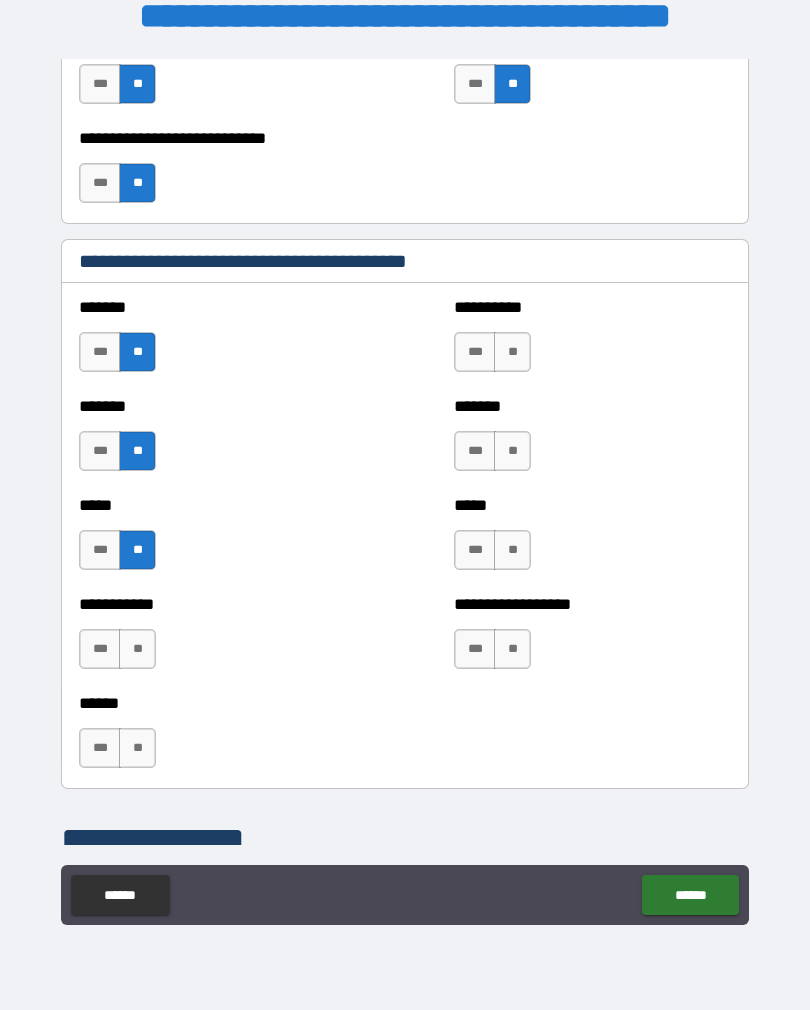 click on "**" at bounding box center (137, 649) 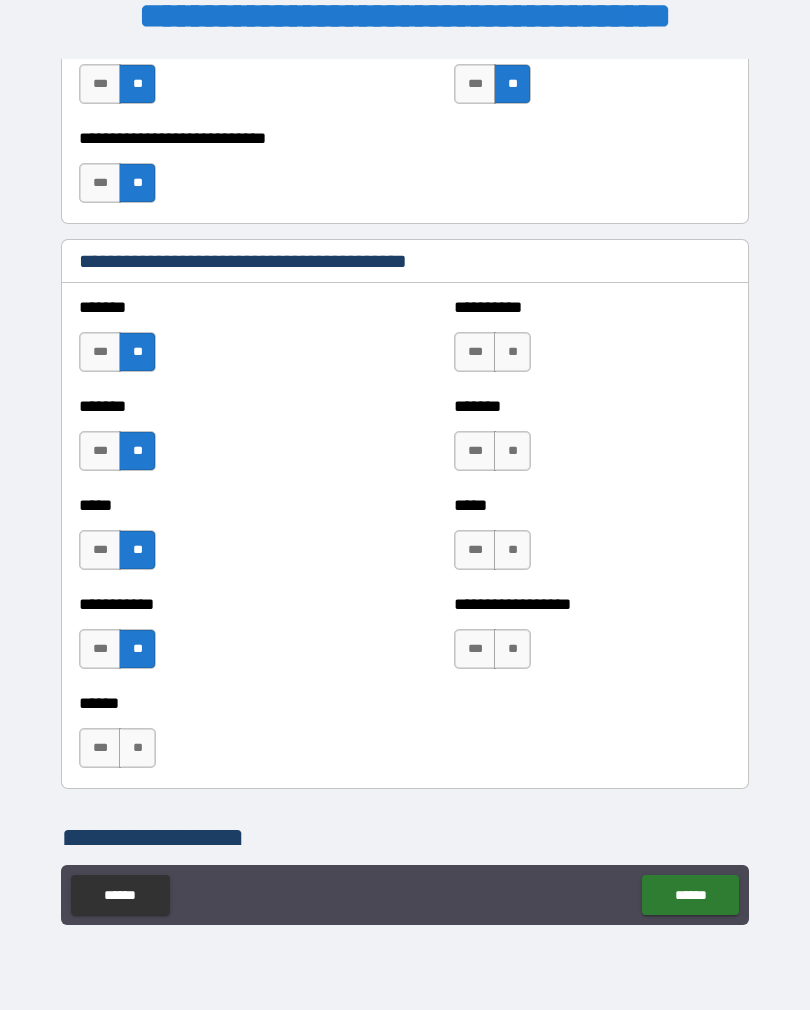 click on "**" at bounding box center [137, 748] 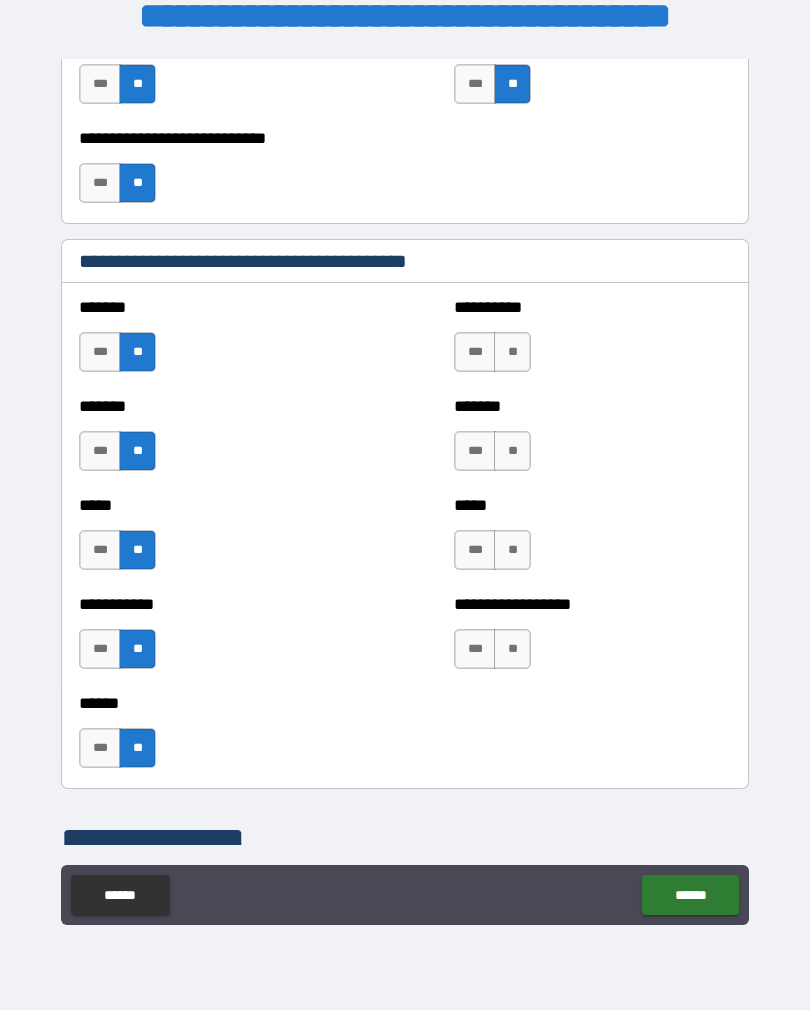 click on "**" at bounding box center [512, 352] 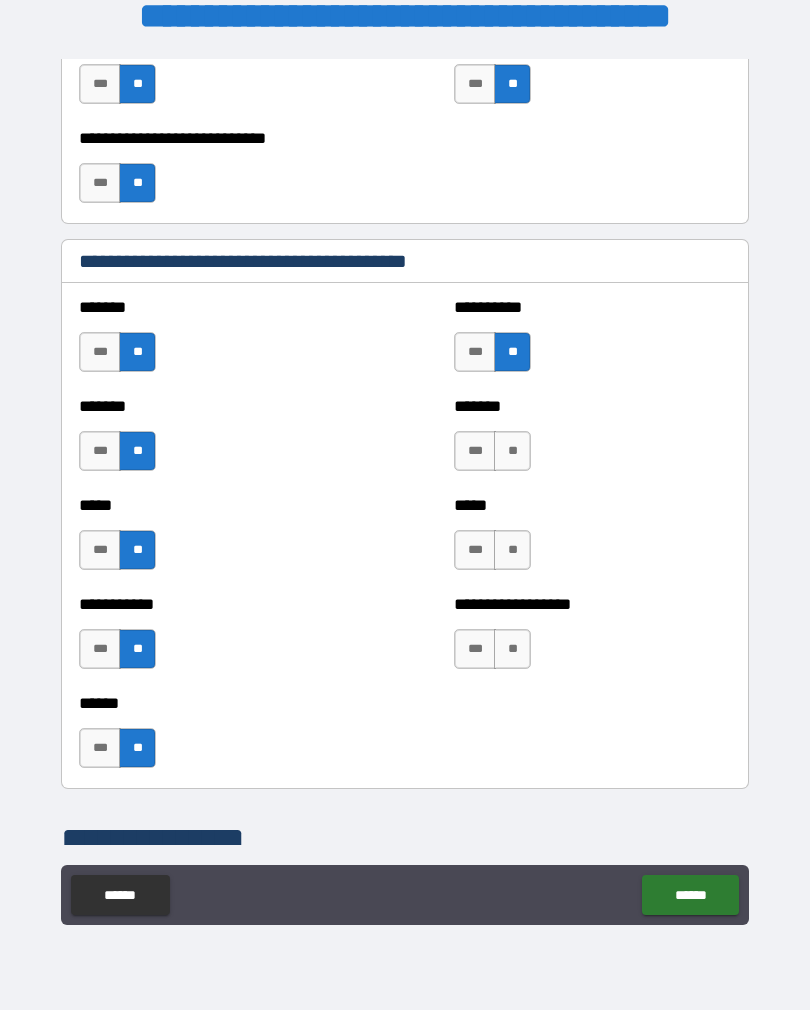 click on "**" at bounding box center (512, 451) 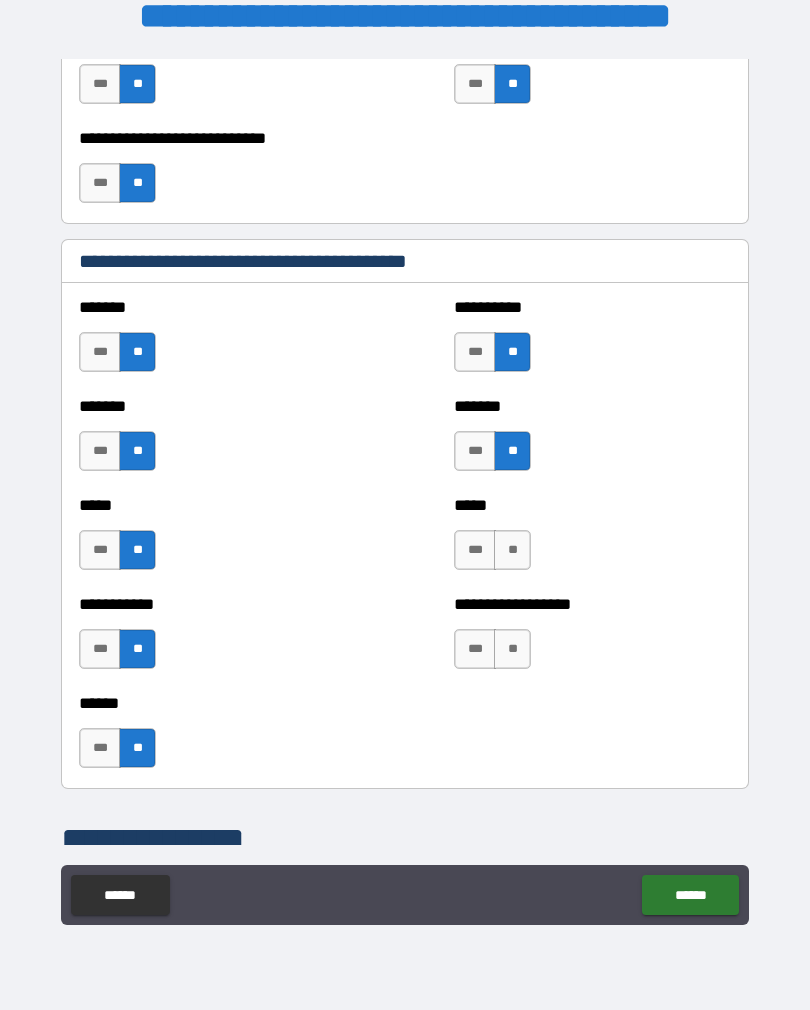 click on "**" at bounding box center [512, 550] 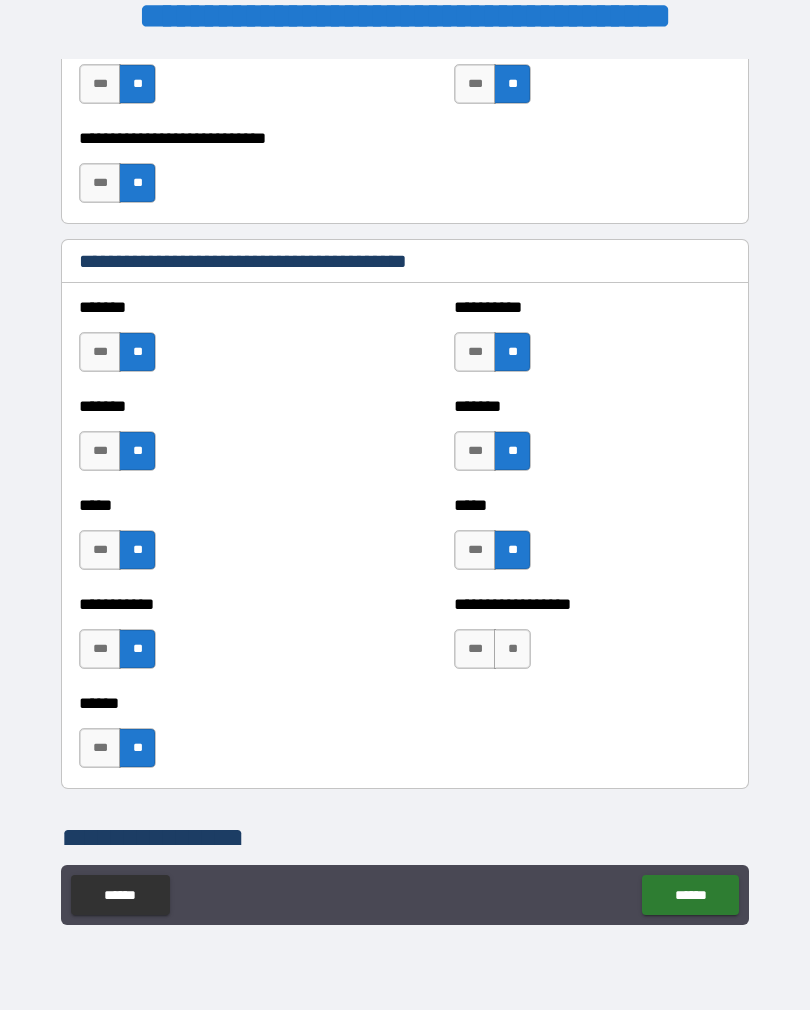 click on "**" at bounding box center [512, 649] 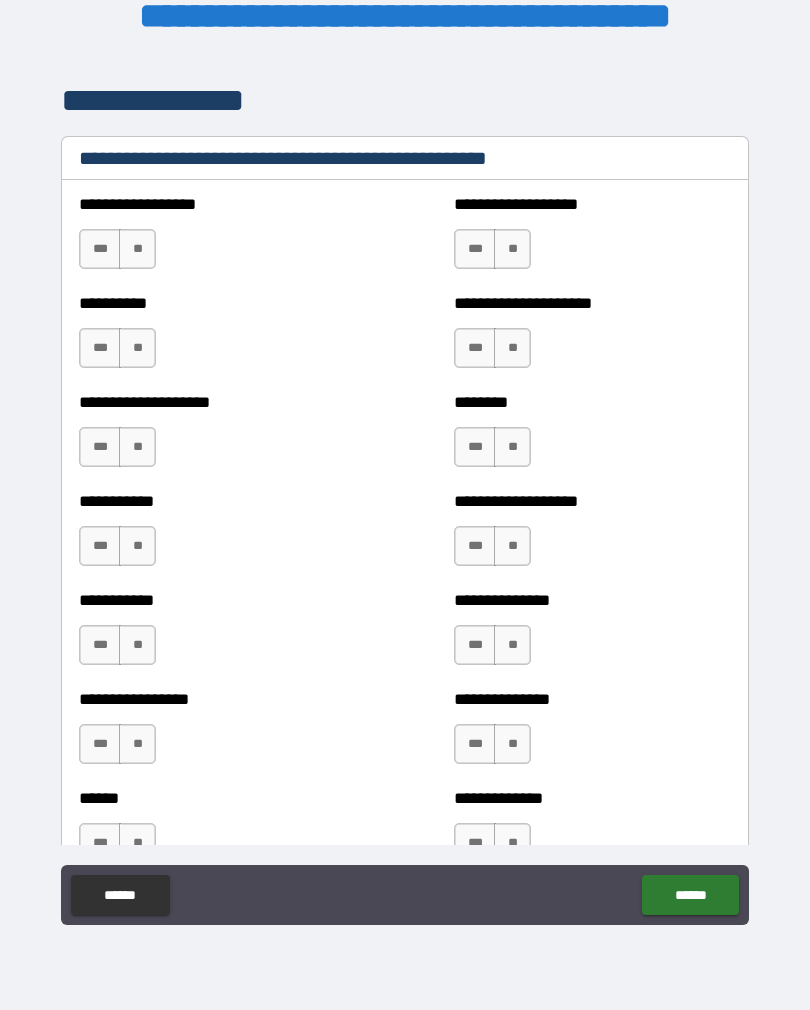 scroll, scrollTop: 2437, scrollLeft: 0, axis: vertical 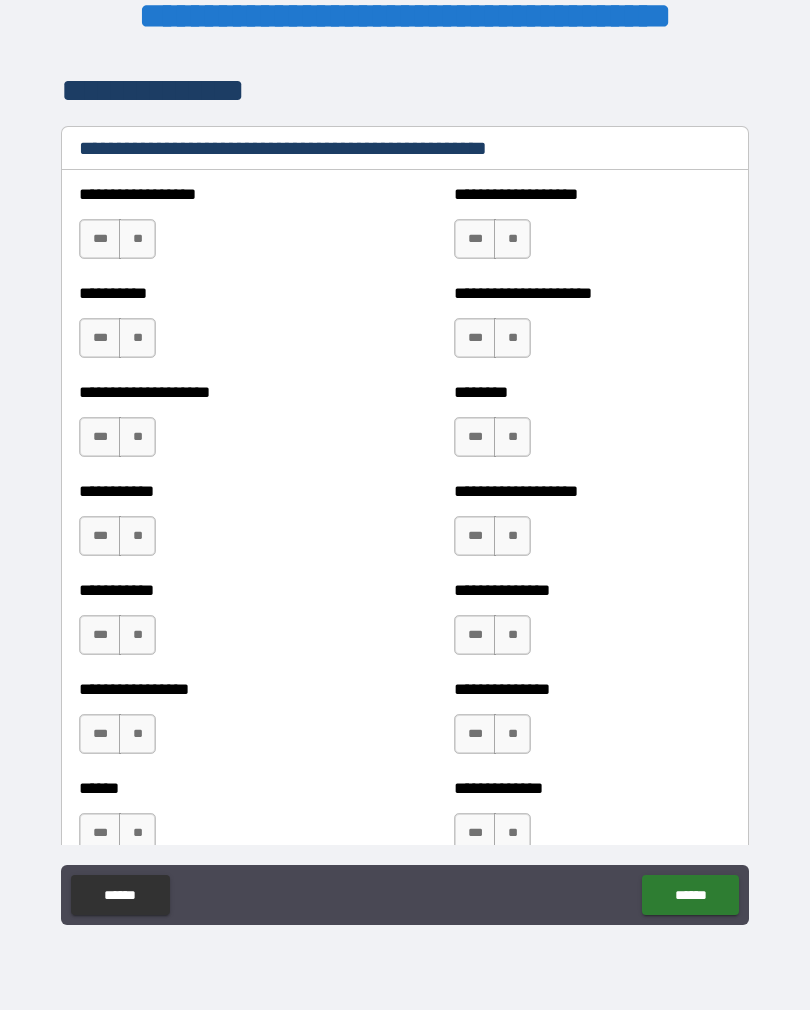click on "**" at bounding box center (137, 239) 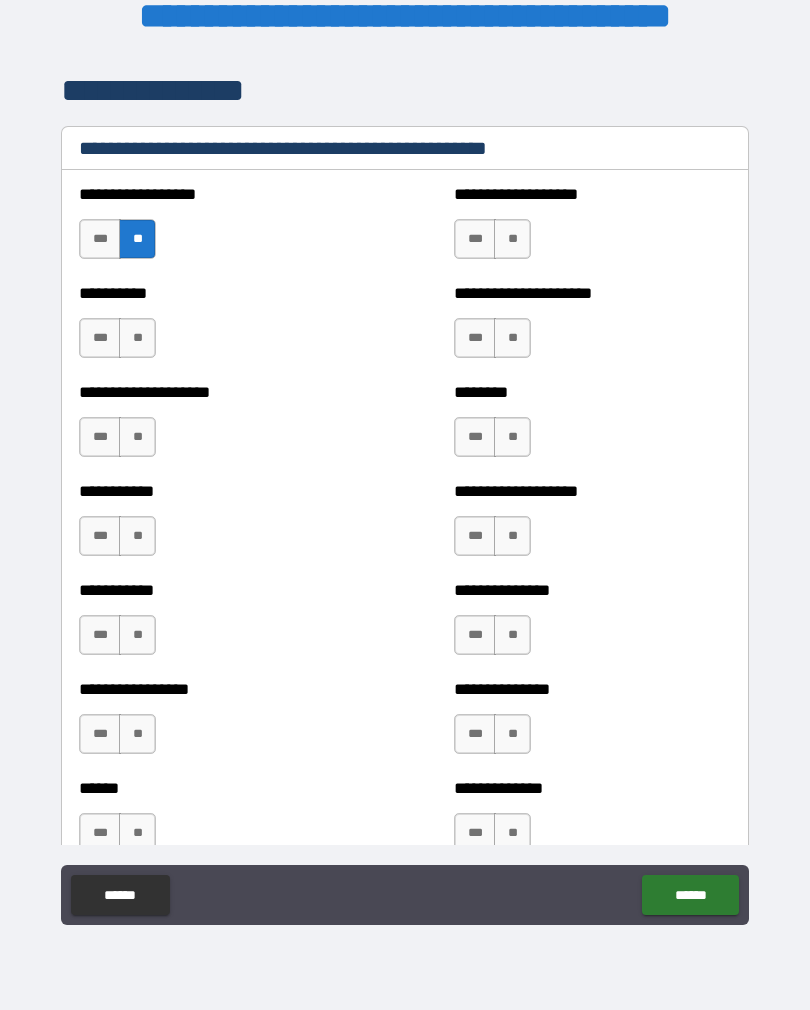 click on "**" at bounding box center (137, 338) 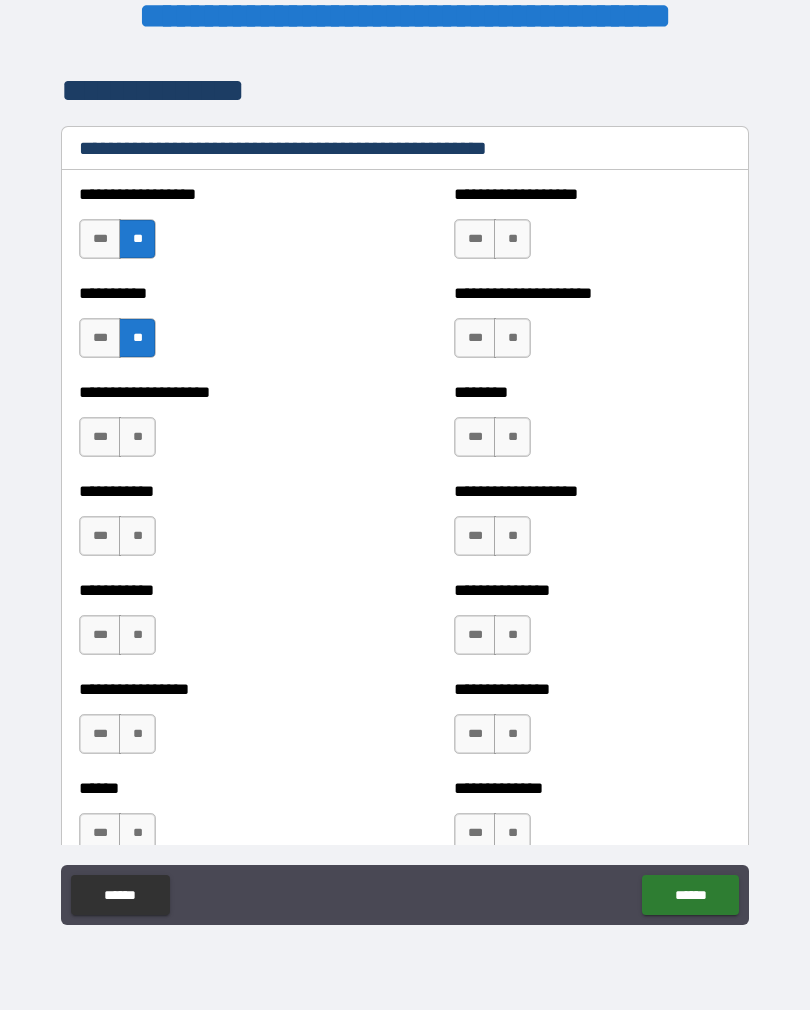 click on "**" at bounding box center (512, 239) 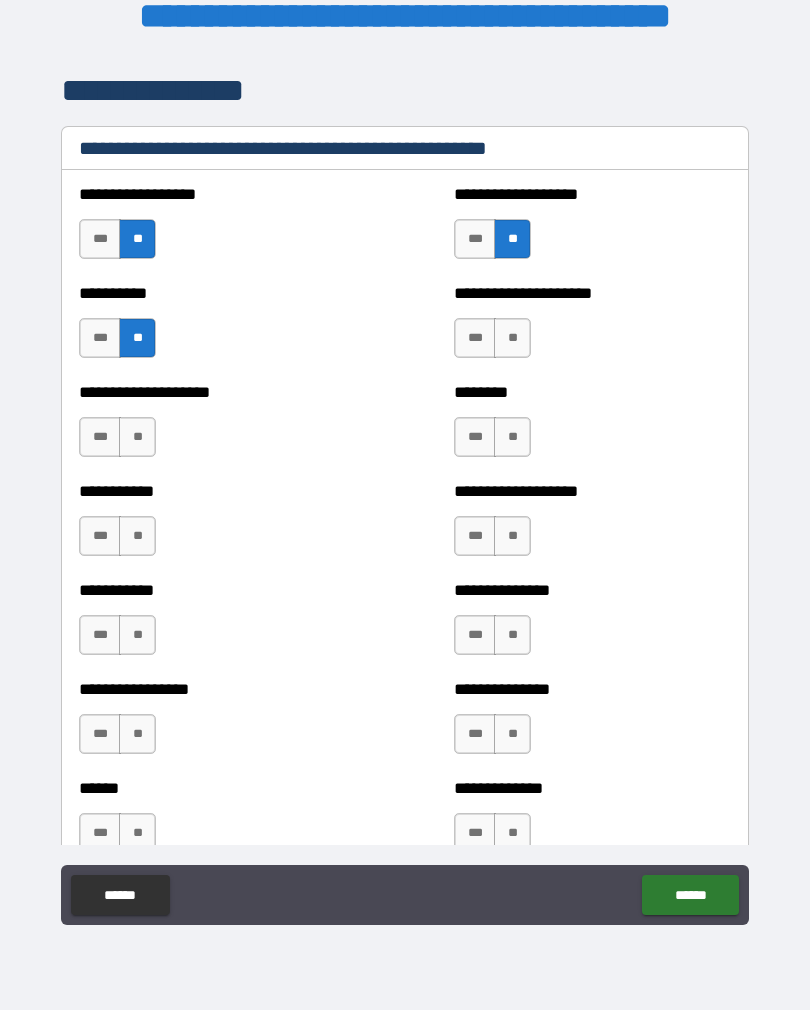 click on "**********" at bounding box center [592, 328] 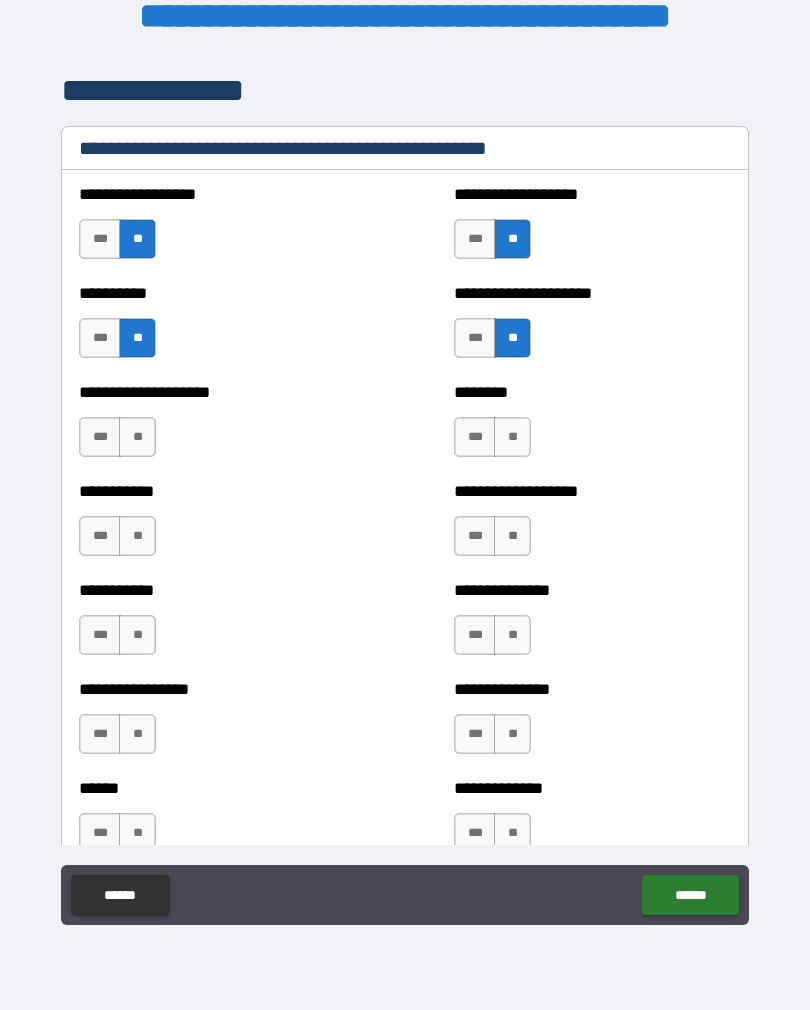 click on "**" at bounding box center [512, 437] 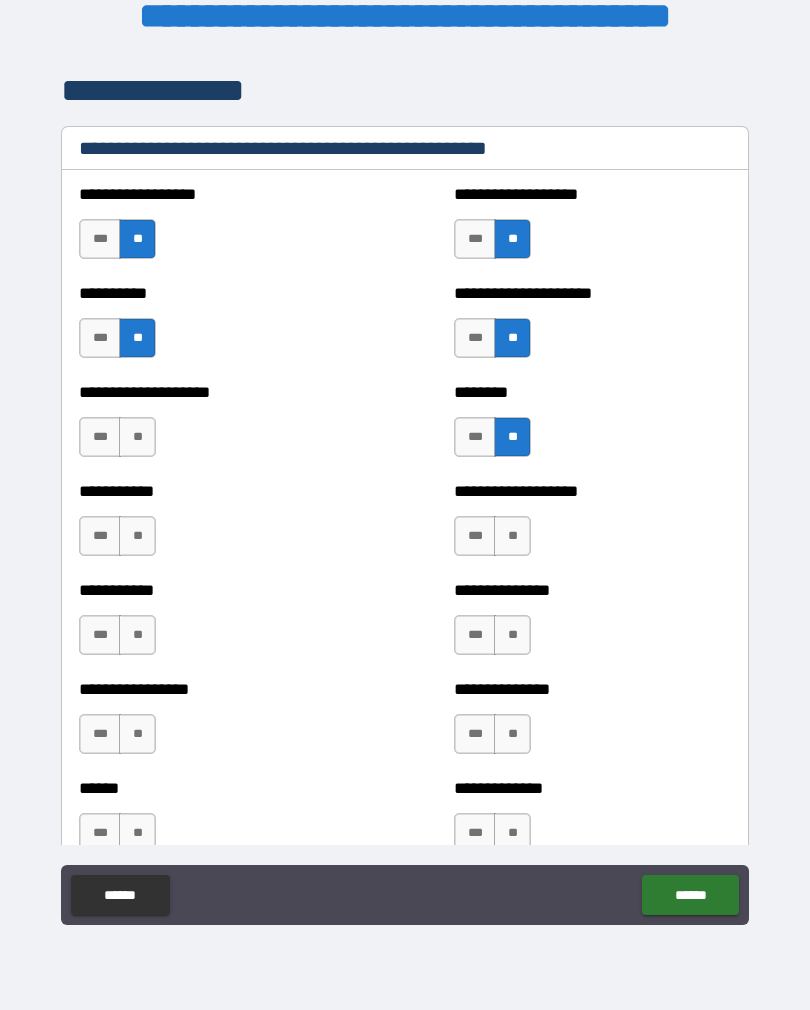 click on "**" at bounding box center [137, 437] 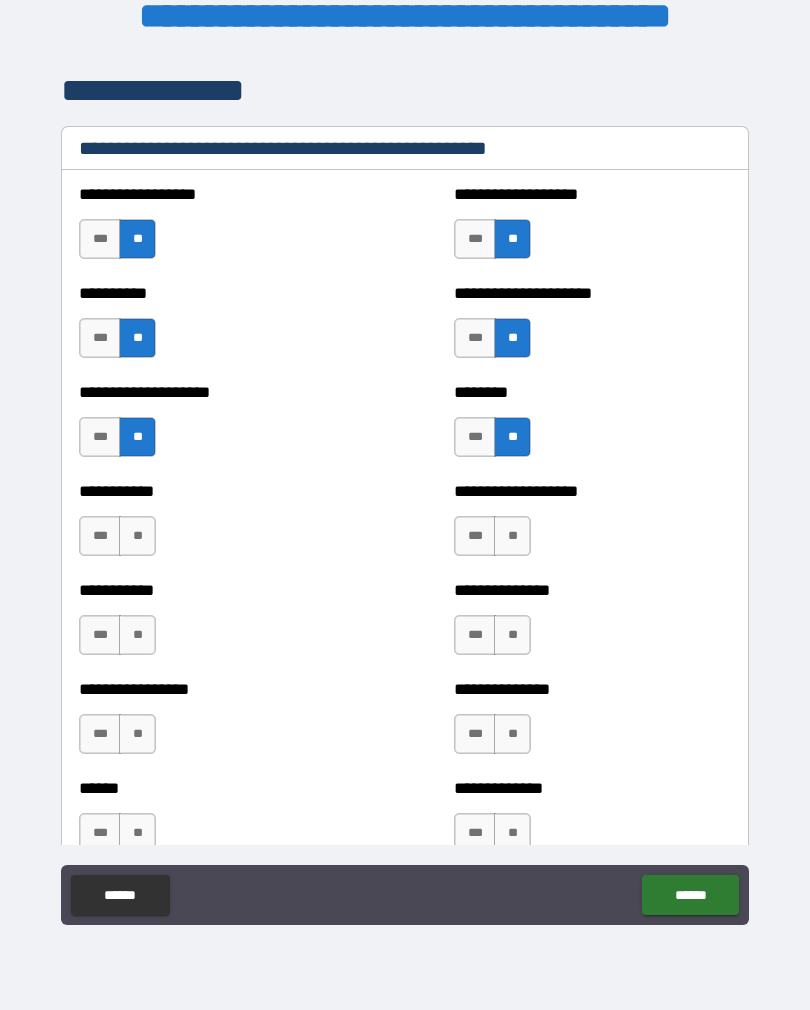 scroll, scrollTop: 2573, scrollLeft: 0, axis: vertical 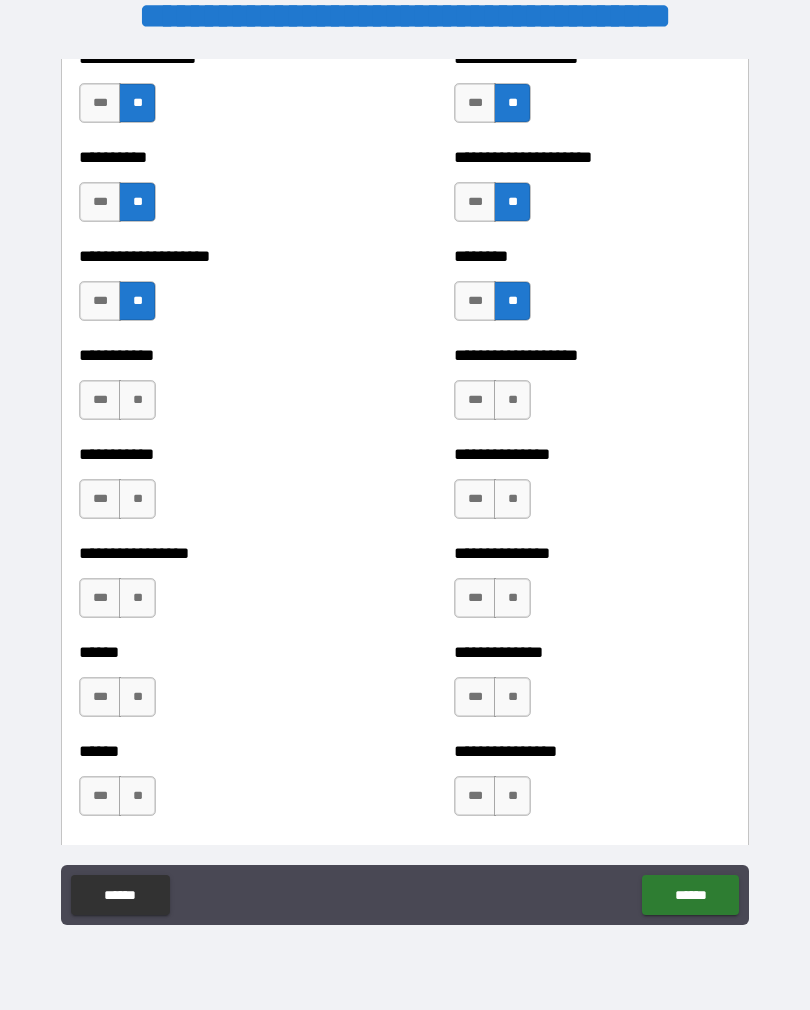 click on "**" at bounding box center [137, 400] 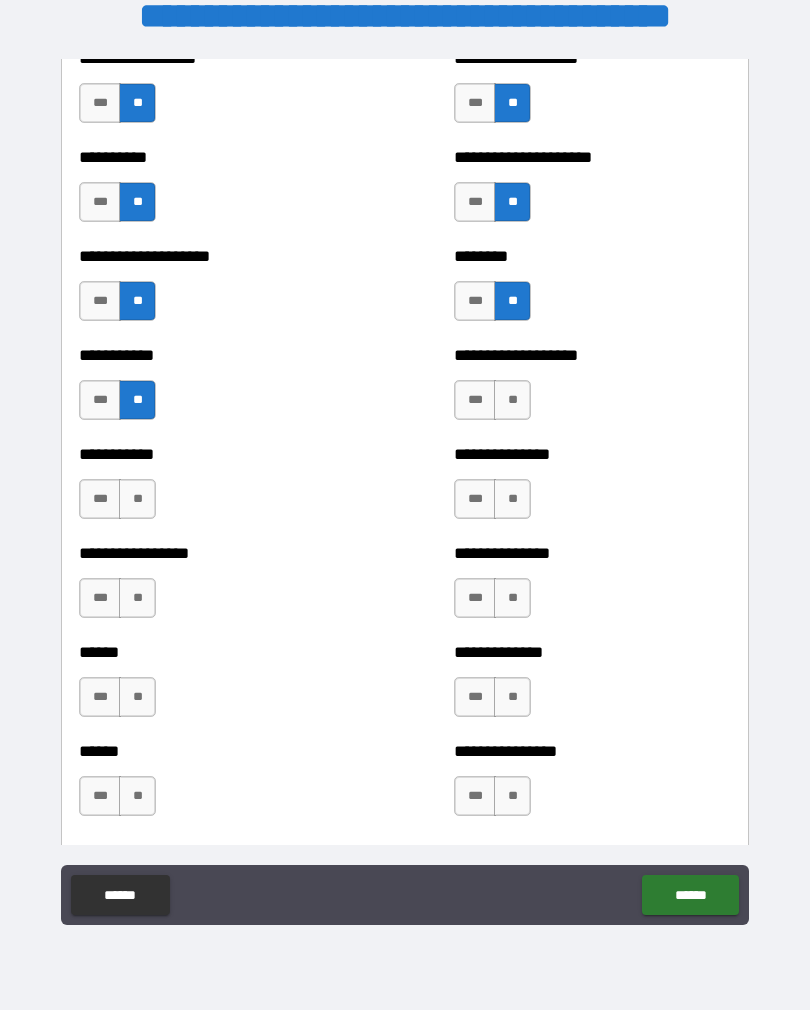 click on "**" at bounding box center (512, 400) 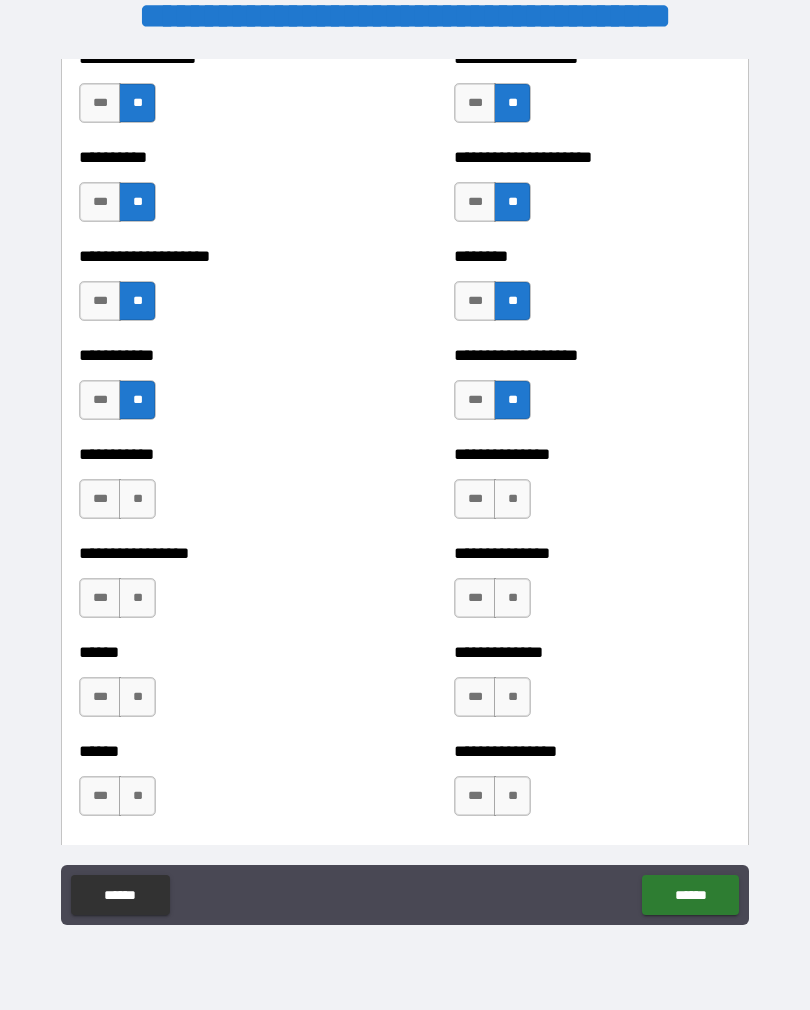 click on "**" at bounding box center [137, 499] 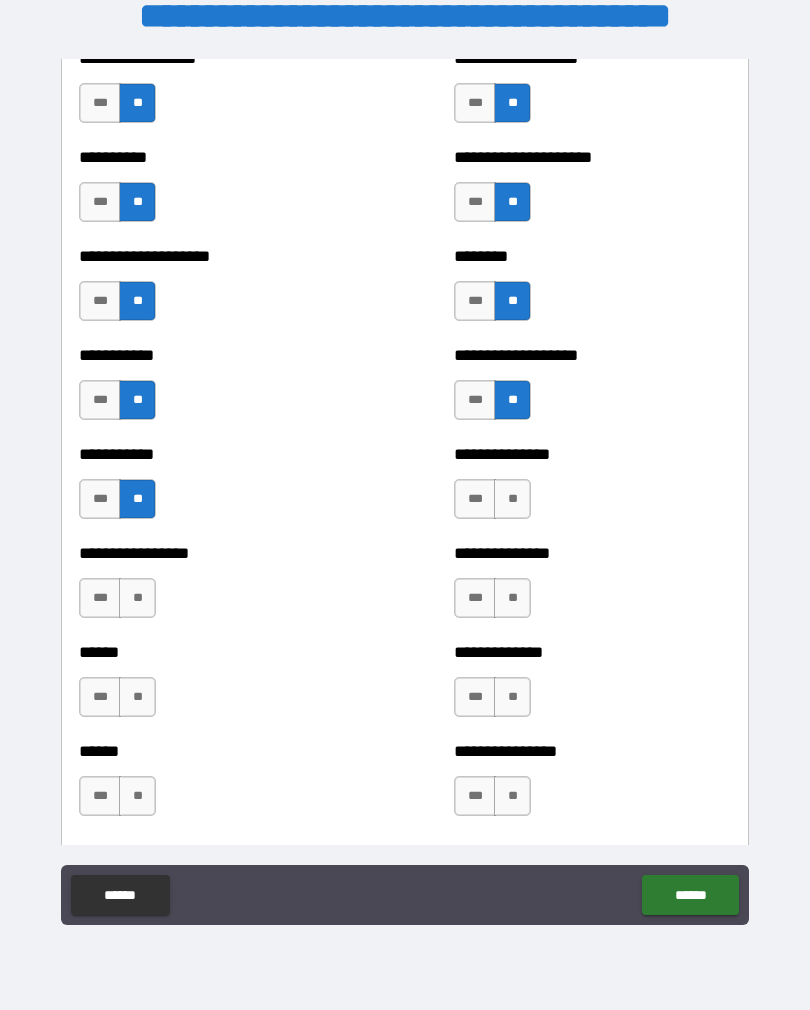 click on "***" at bounding box center (475, 499) 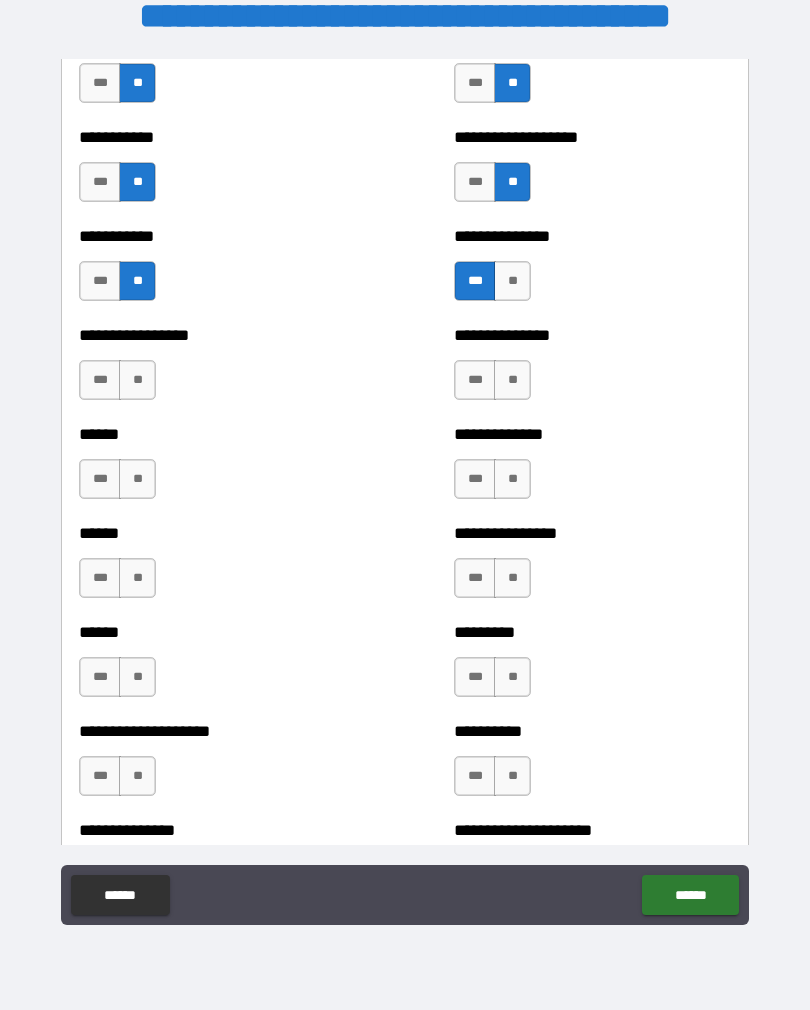 scroll, scrollTop: 2801, scrollLeft: 0, axis: vertical 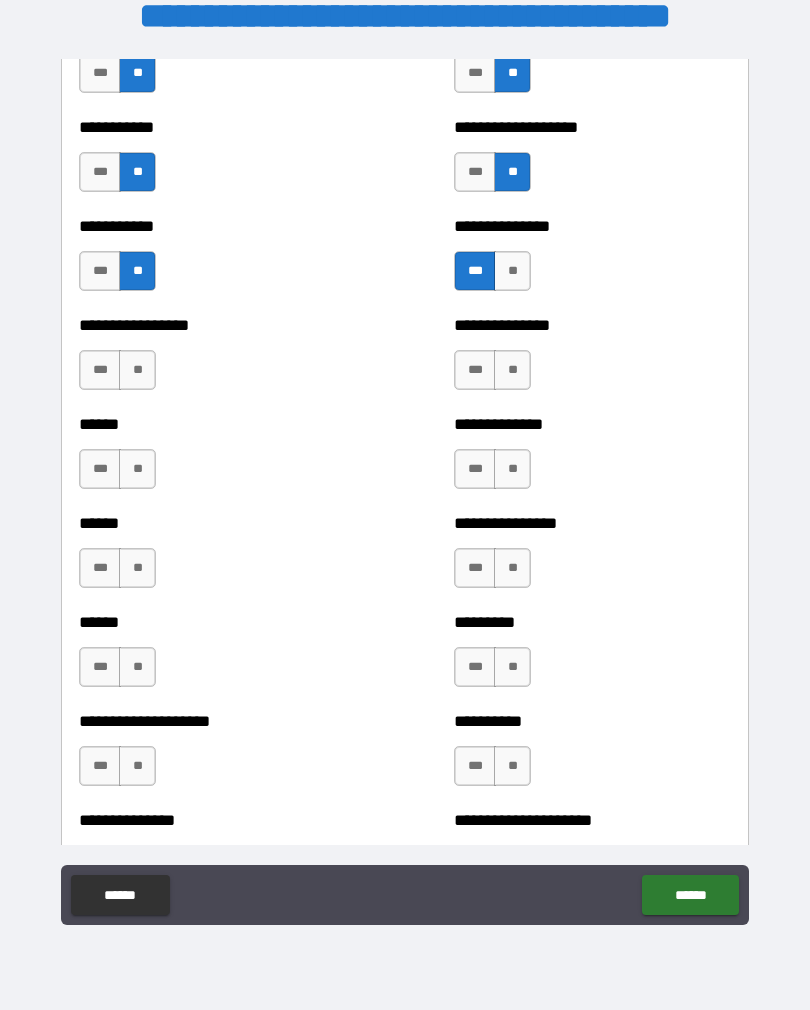 click on "**" at bounding box center (137, 370) 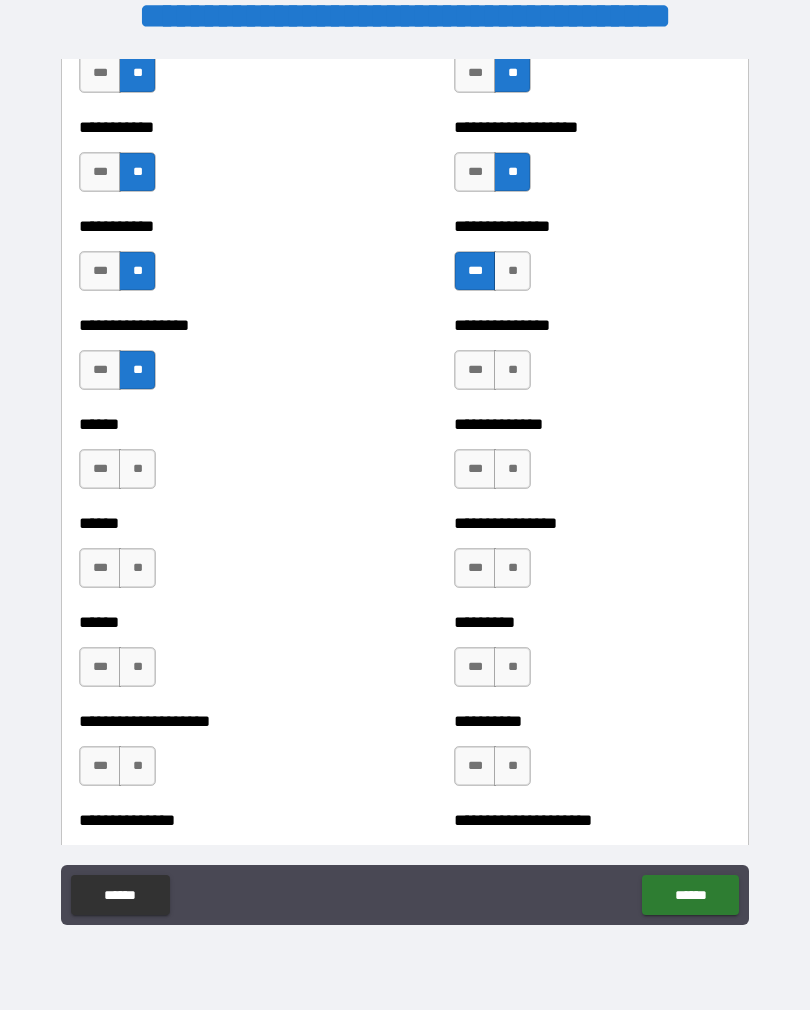 click on "**" at bounding box center (512, 370) 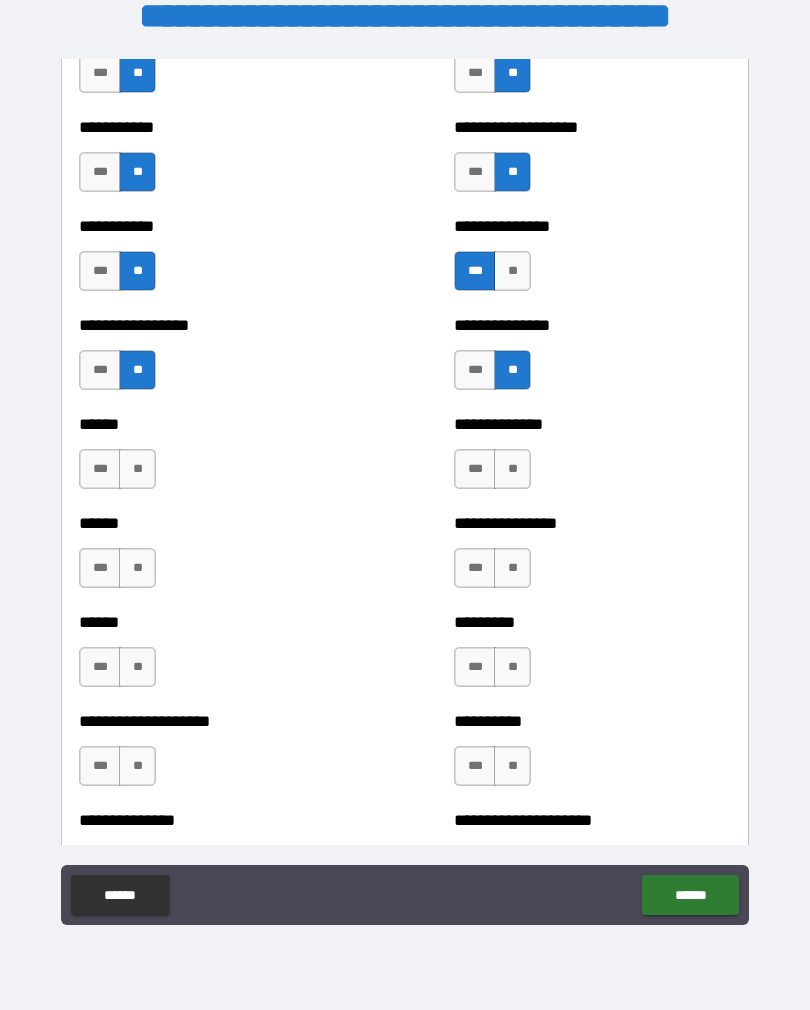 click on "**" at bounding box center [512, 469] 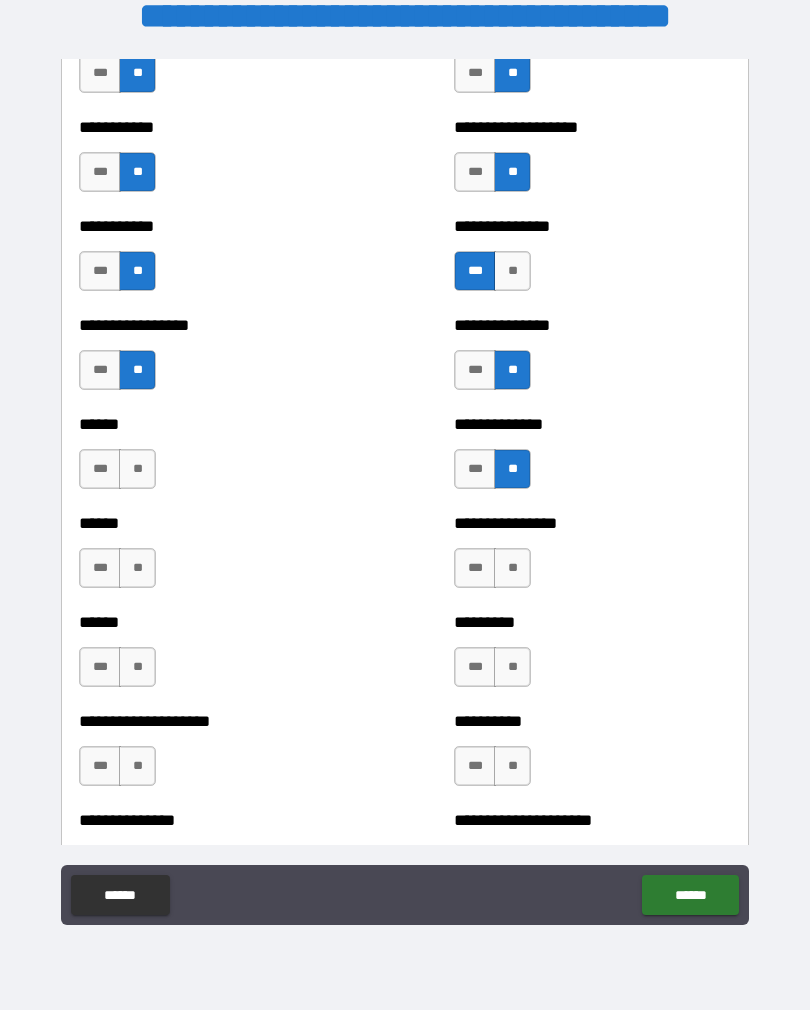 click on "**" at bounding box center (137, 469) 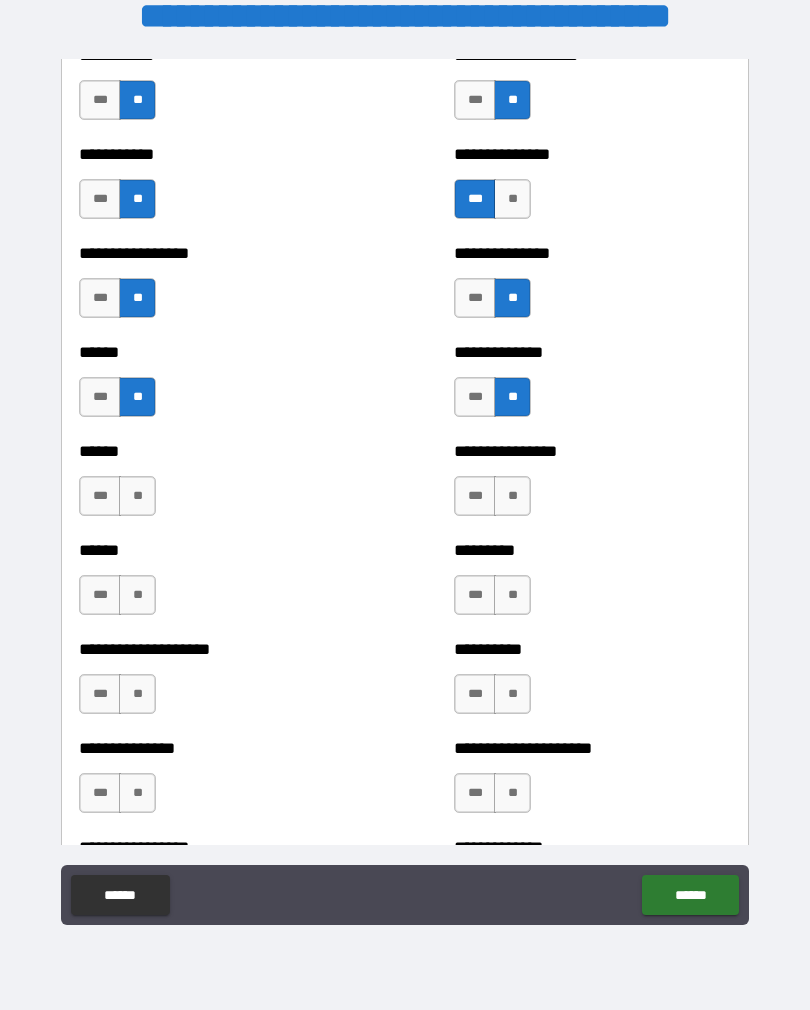 scroll, scrollTop: 2900, scrollLeft: 0, axis: vertical 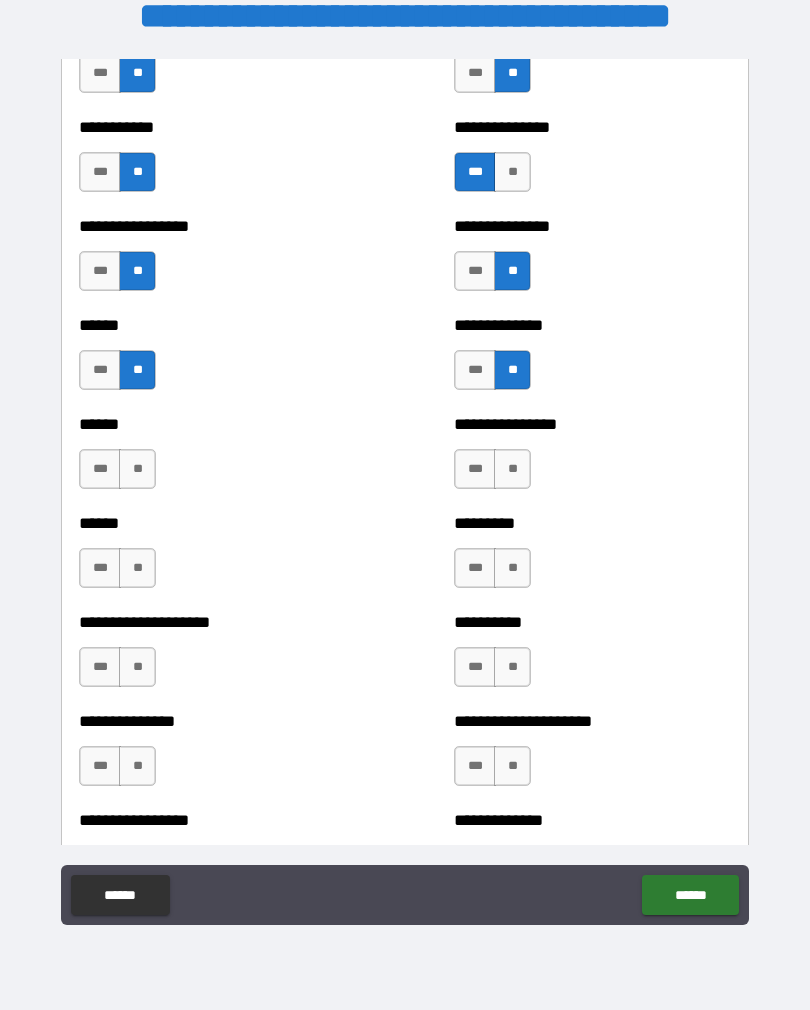 click on "**" at bounding box center [137, 469] 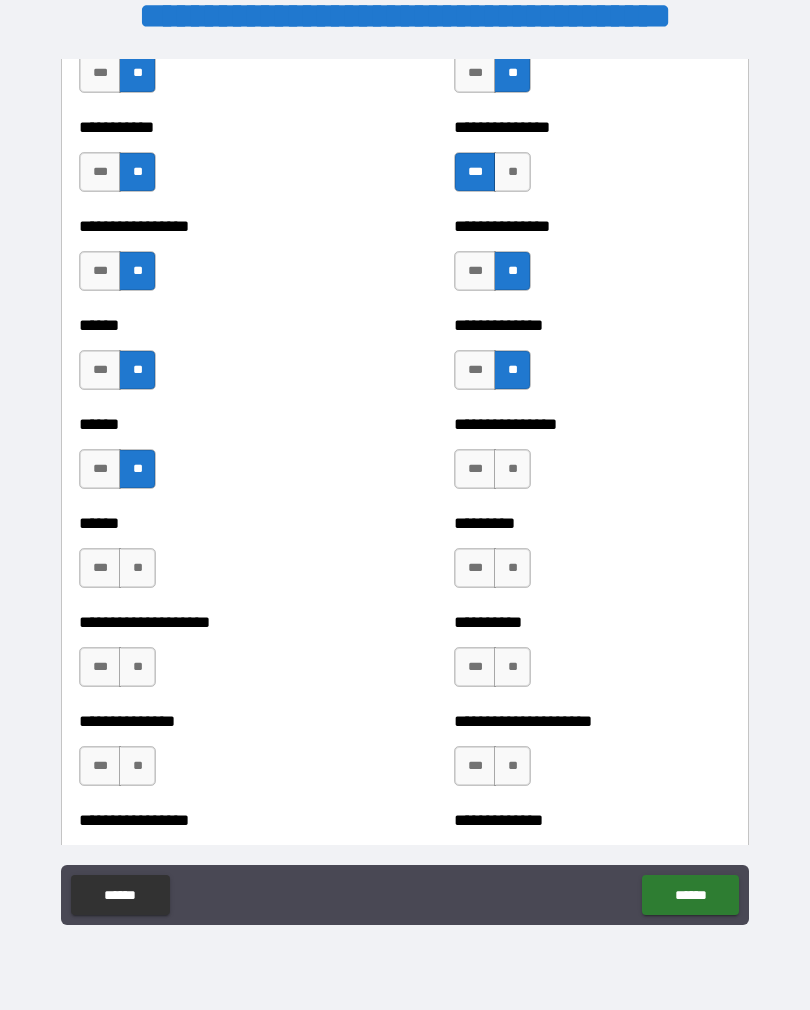 click on "**" at bounding box center [512, 469] 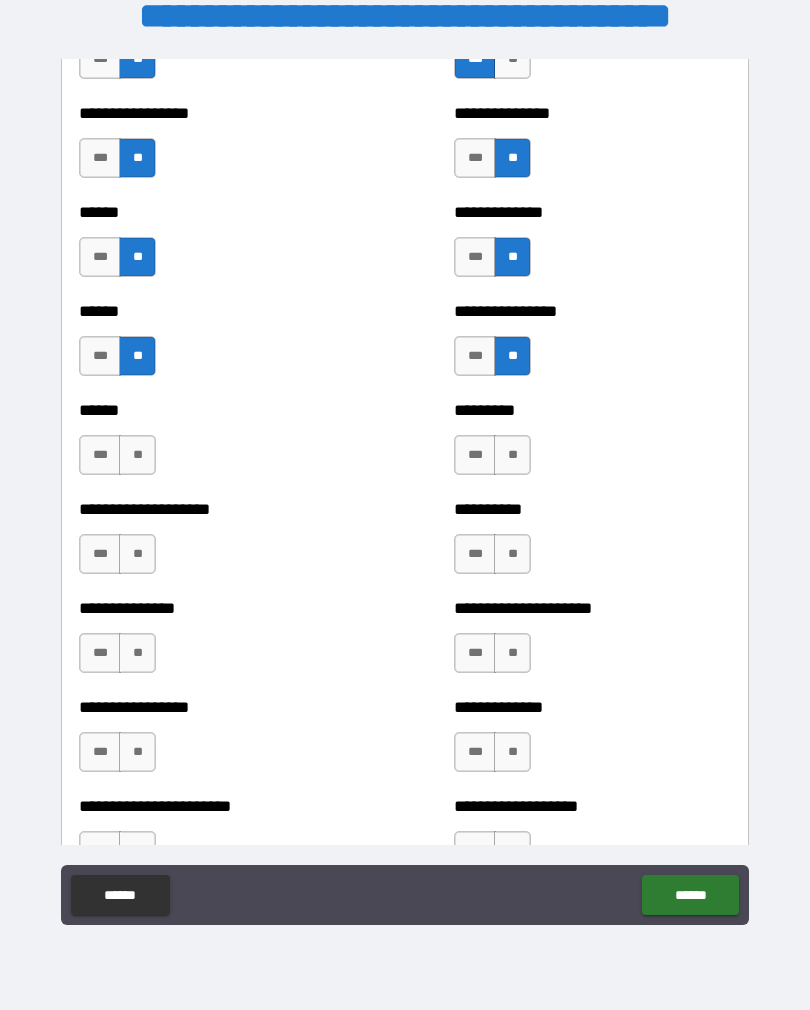 scroll, scrollTop: 3015, scrollLeft: 0, axis: vertical 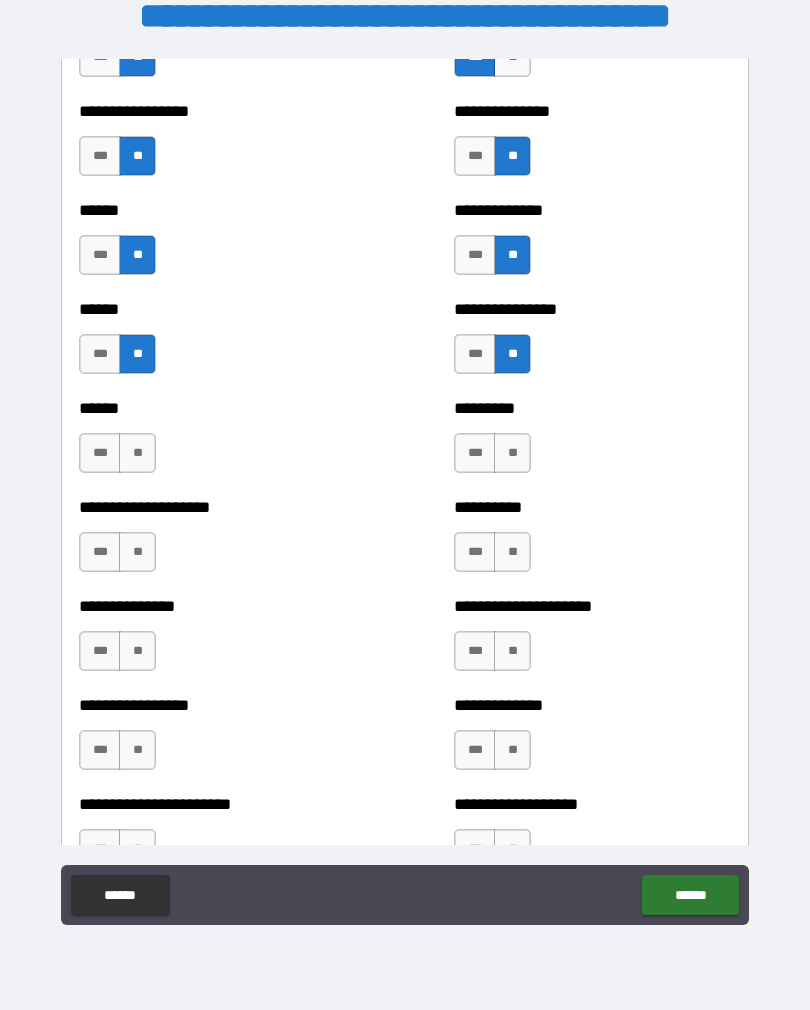 click on "**" at bounding box center (512, 453) 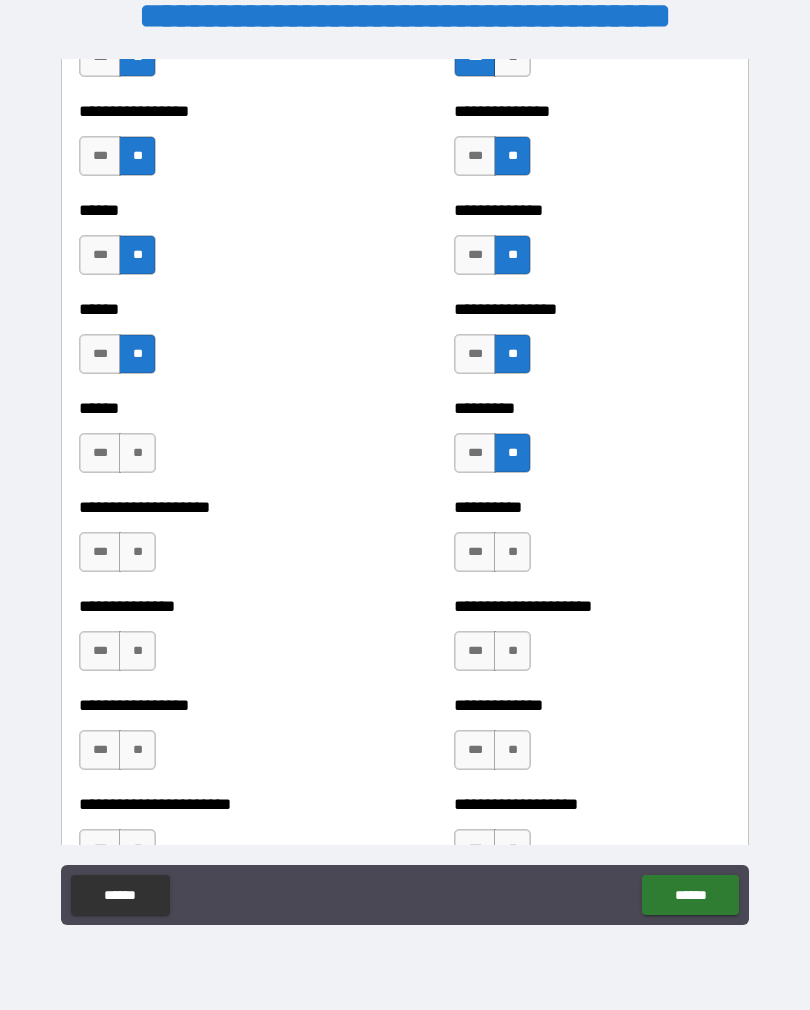 click on "**" at bounding box center [137, 453] 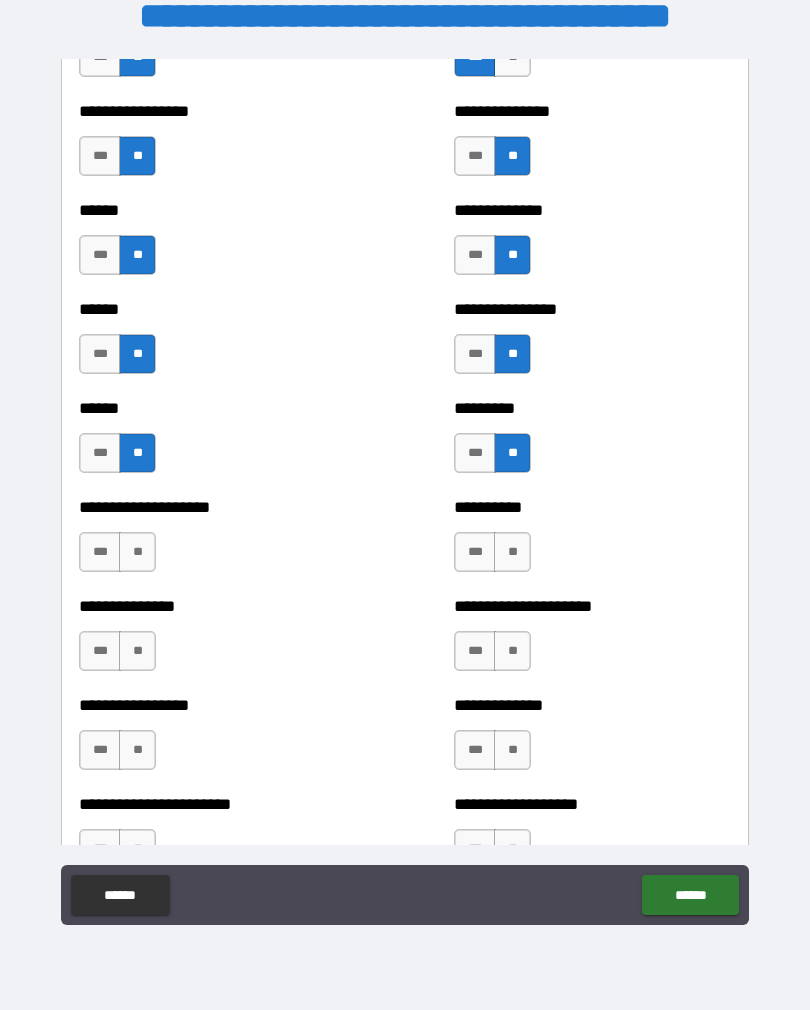 click on "**" at bounding box center [137, 552] 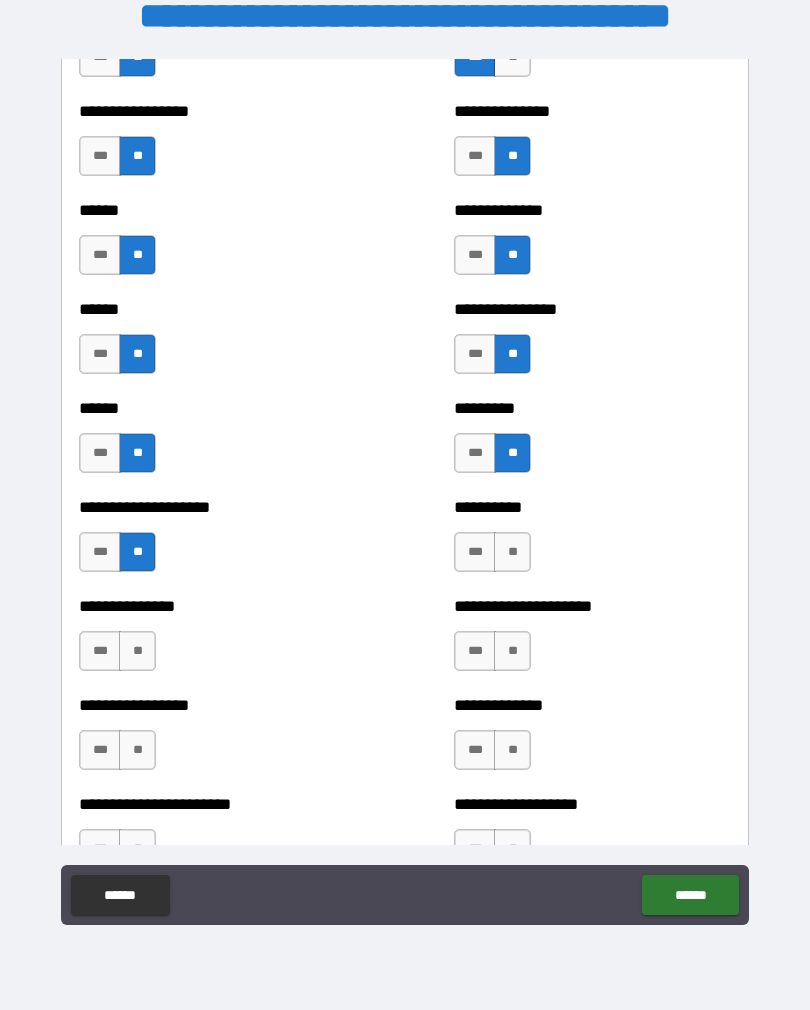 click on "**" at bounding box center (512, 552) 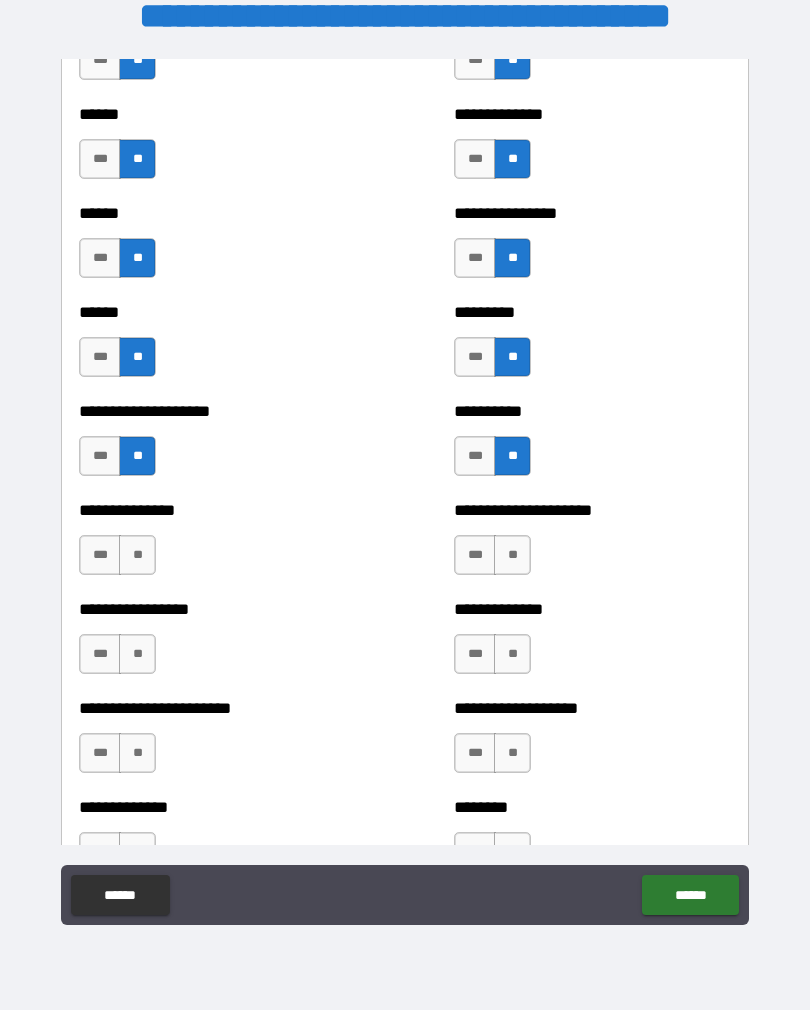 scroll, scrollTop: 3128, scrollLeft: 0, axis: vertical 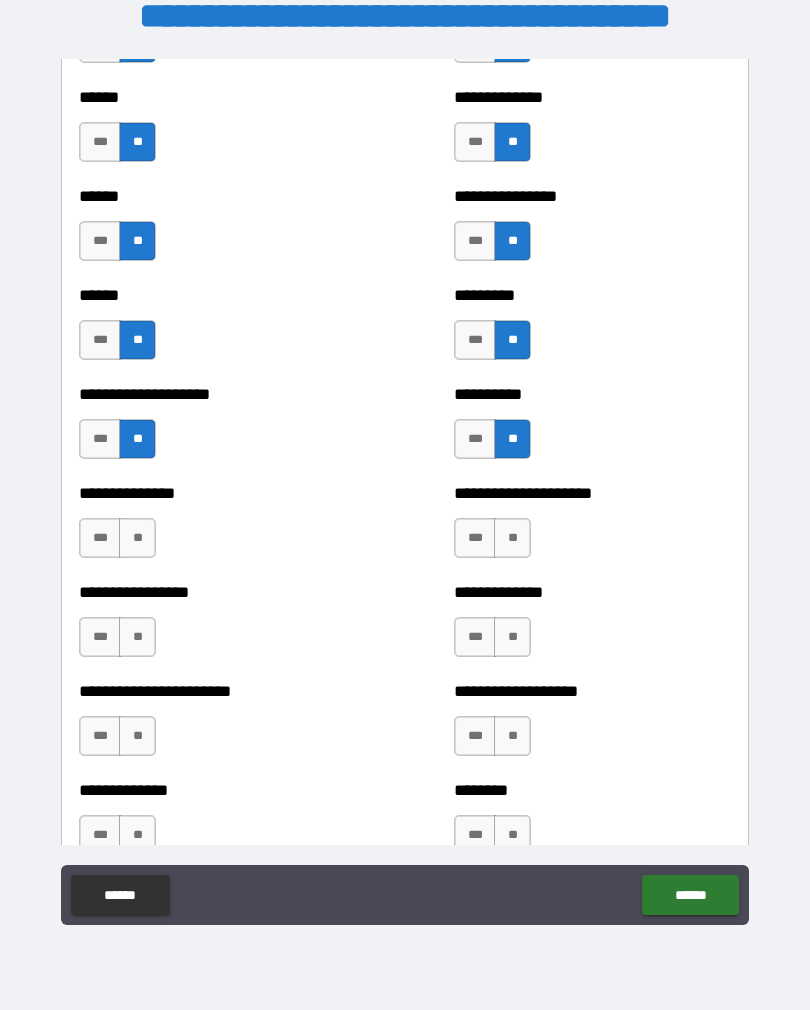 click on "**" at bounding box center [137, 538] 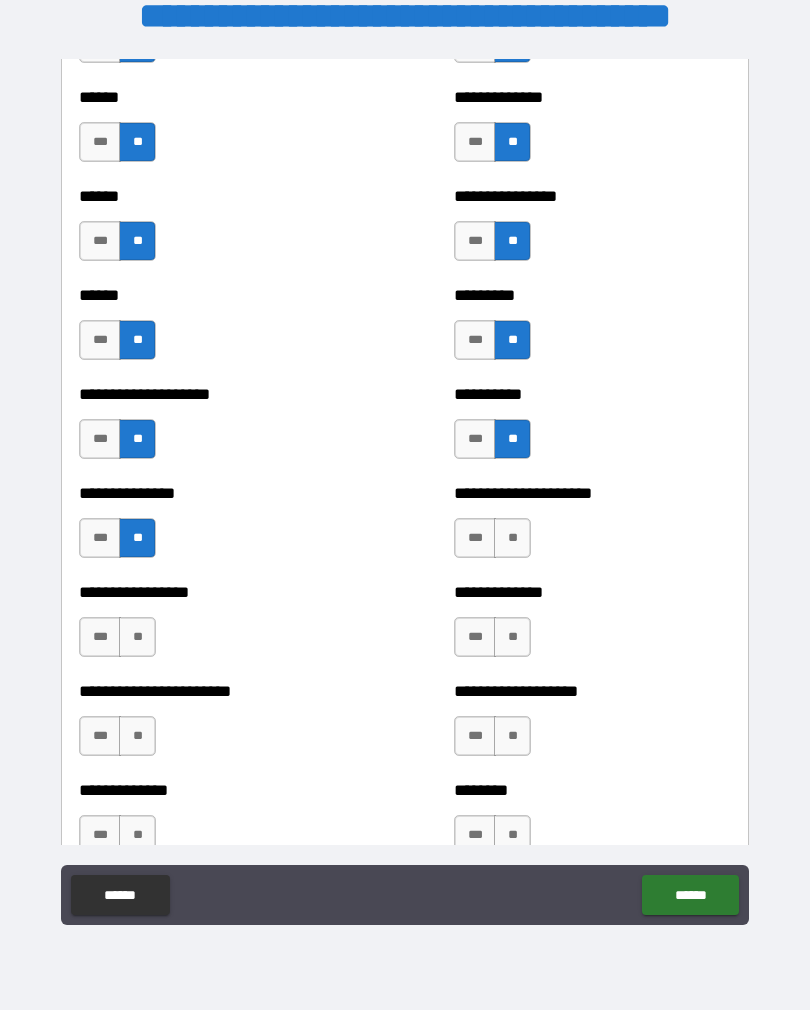 click on "**" at bounding box center [512, 538] 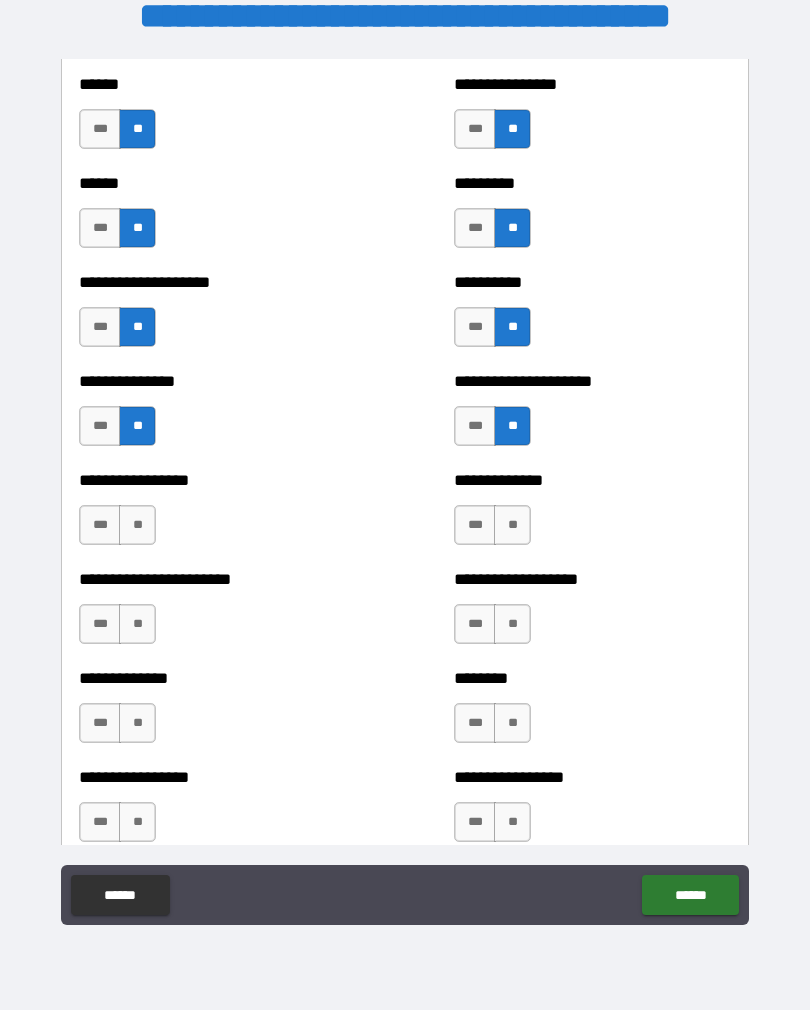 scroll, scrollTop: 3241, scrollLeft: 0, axis: vertical 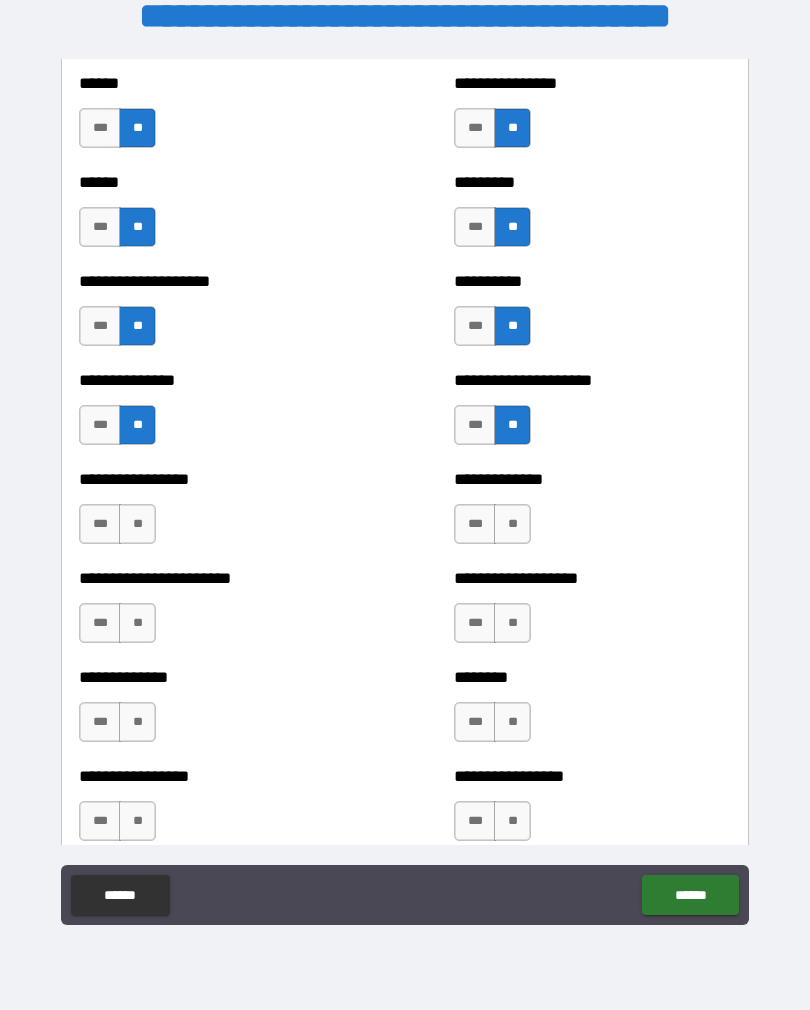 click on "**" at bounding box center (137, 524) 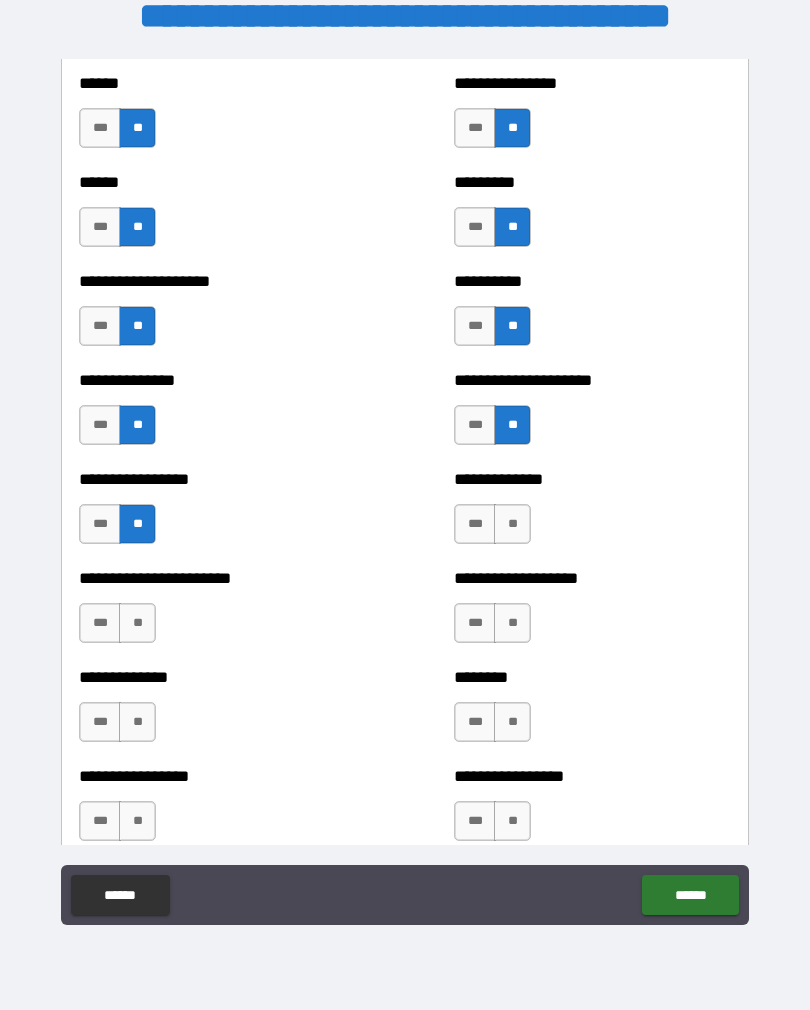 click on "**" at bounding box center [512, 524] 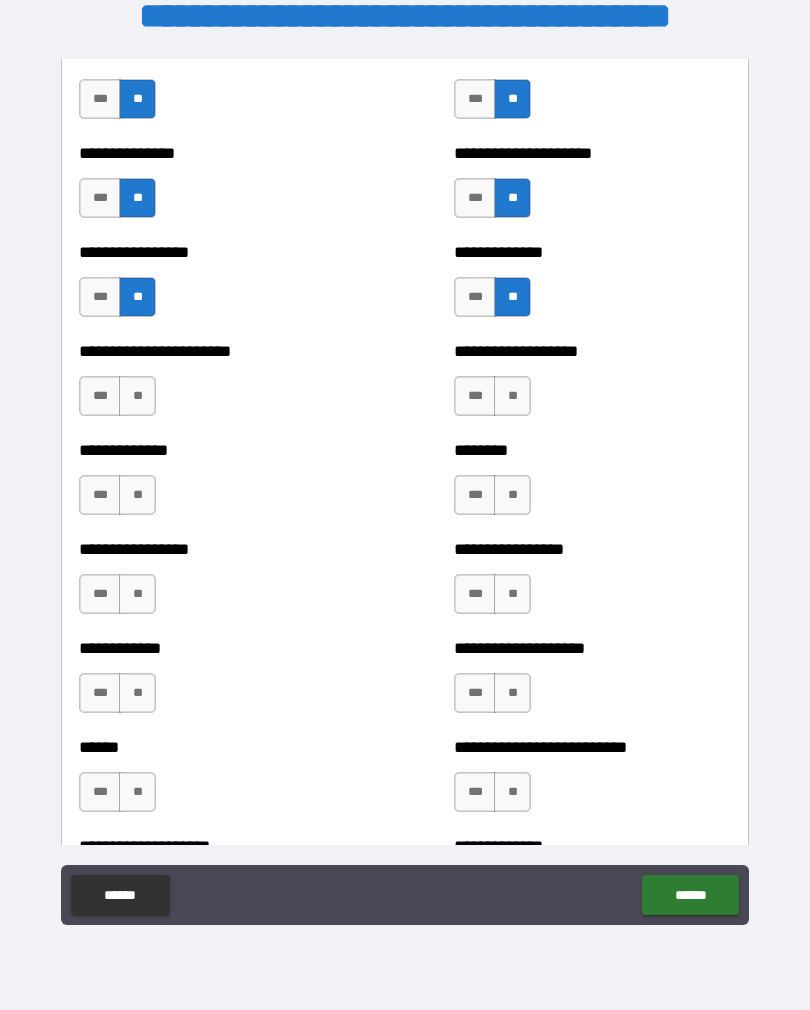 scroll, scrollTop: 3460, scrollLeft: 0, axis: vertical 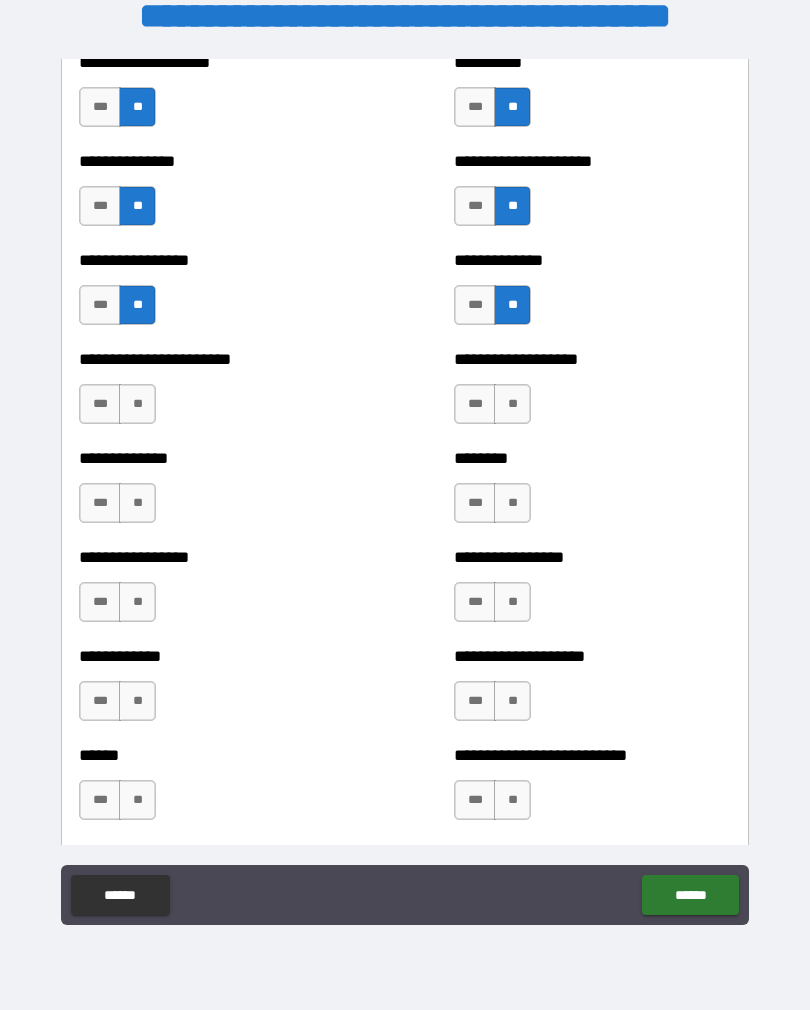 click on "**" at bounding box center (137, 404) 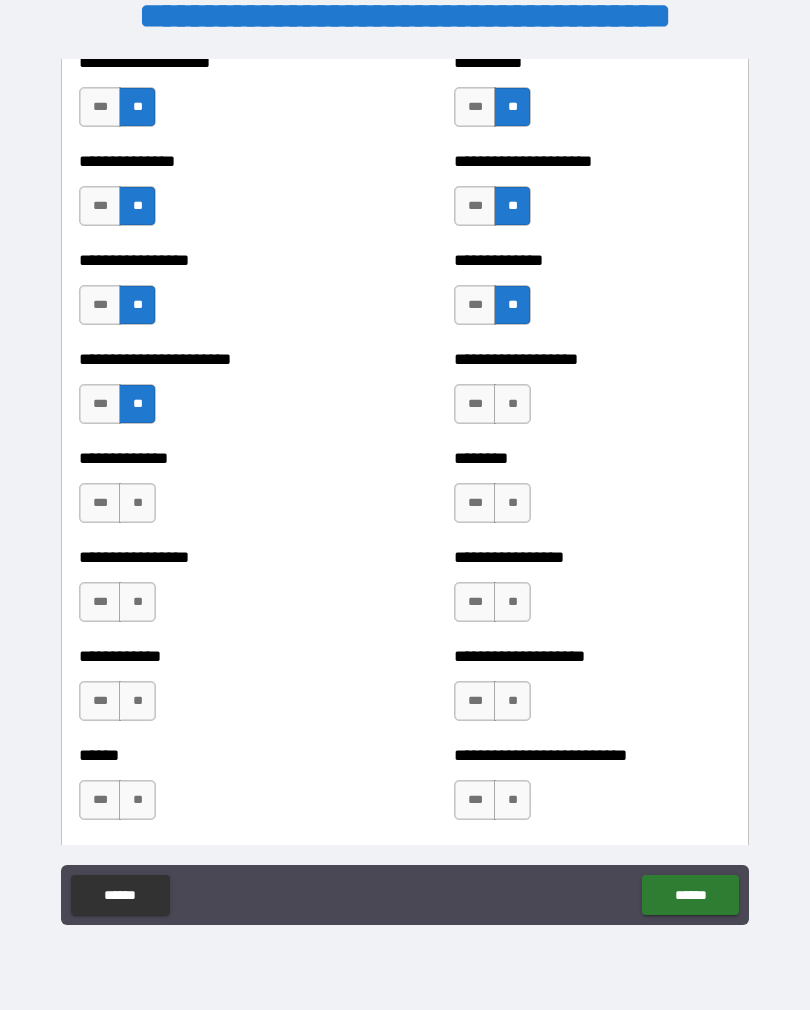 click on "**" at bounding box center [512, 404] 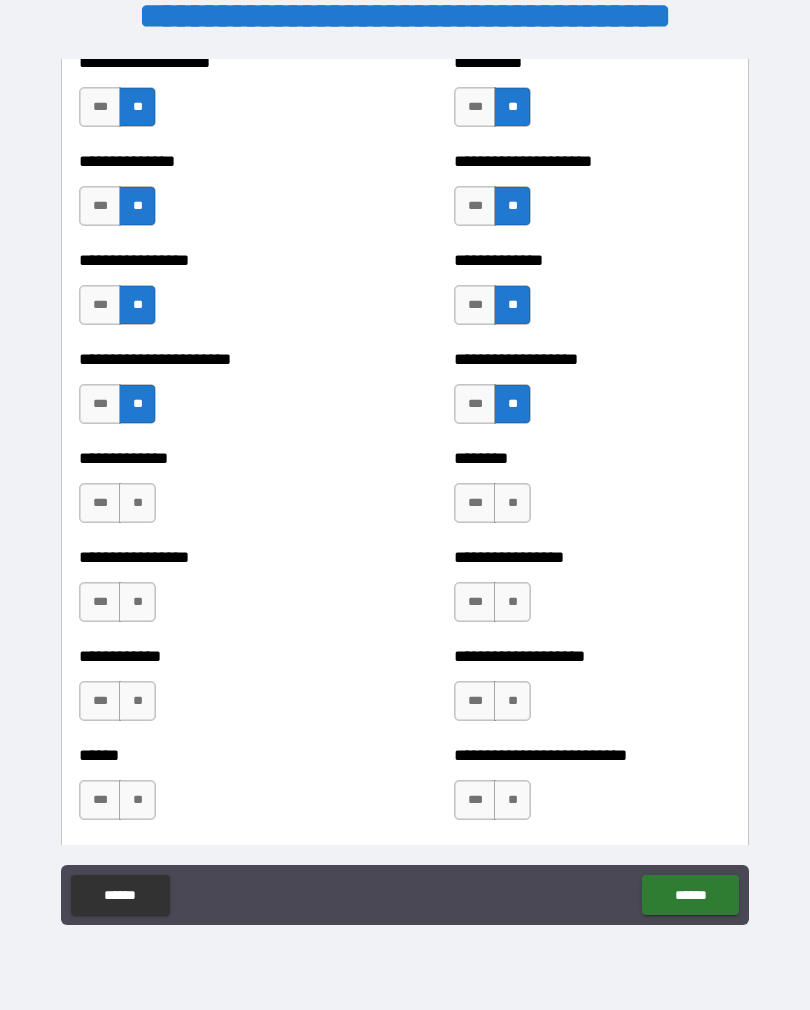 click on "**" at bounding box center (137, 503) 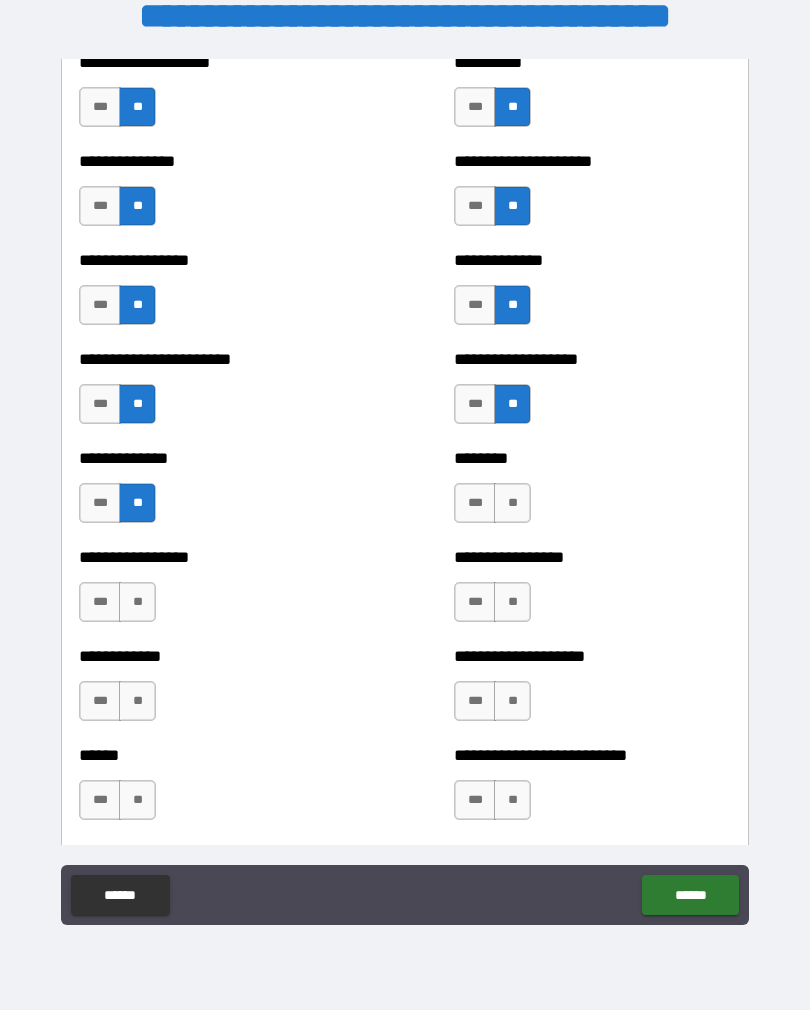 click on "**" at bounding box center [512, 503] 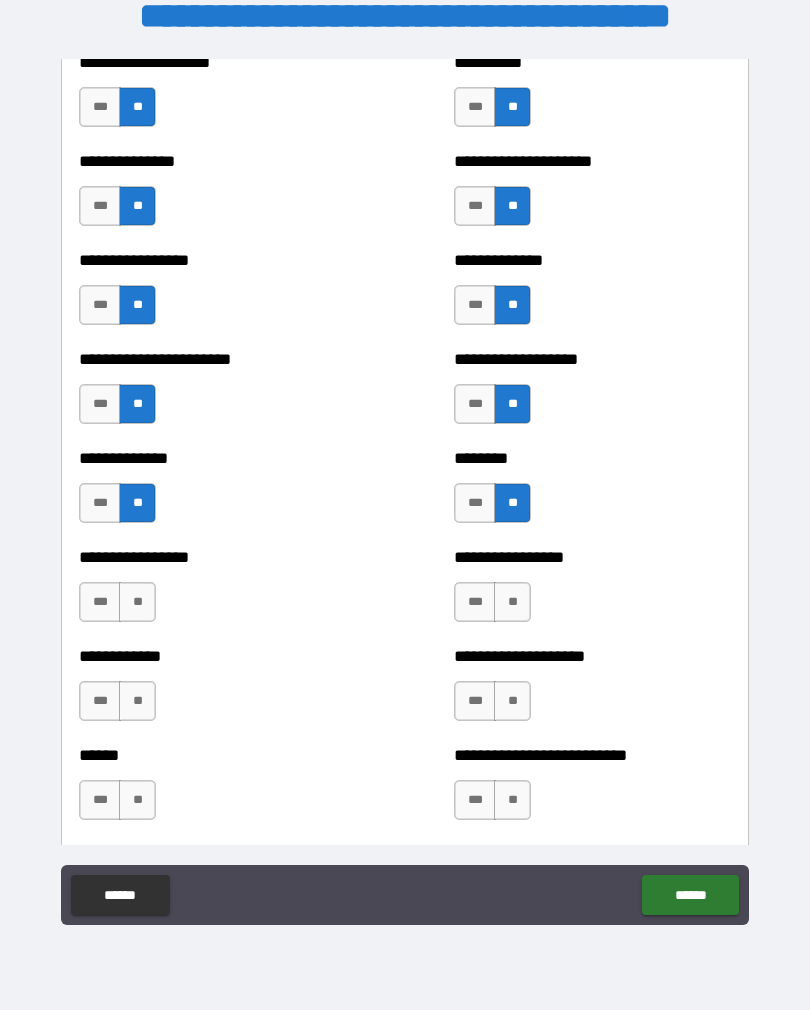 click on "**" at bounding box center (137, 602) 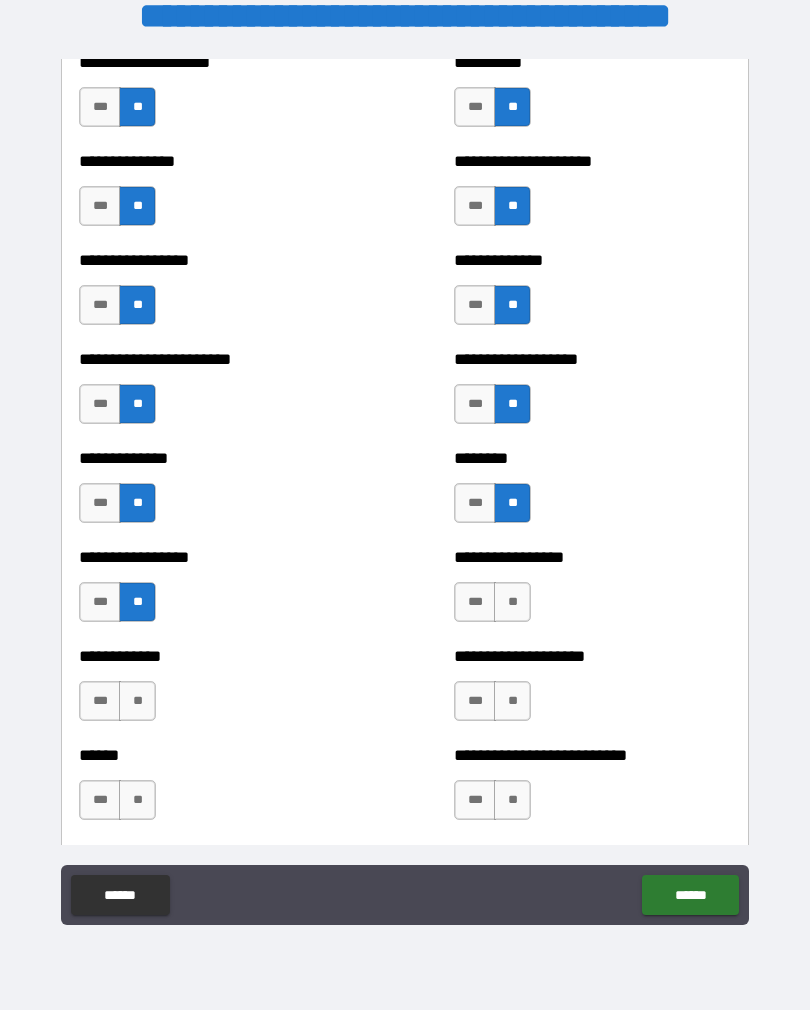 click on "**" at bounding box center (512, 602) 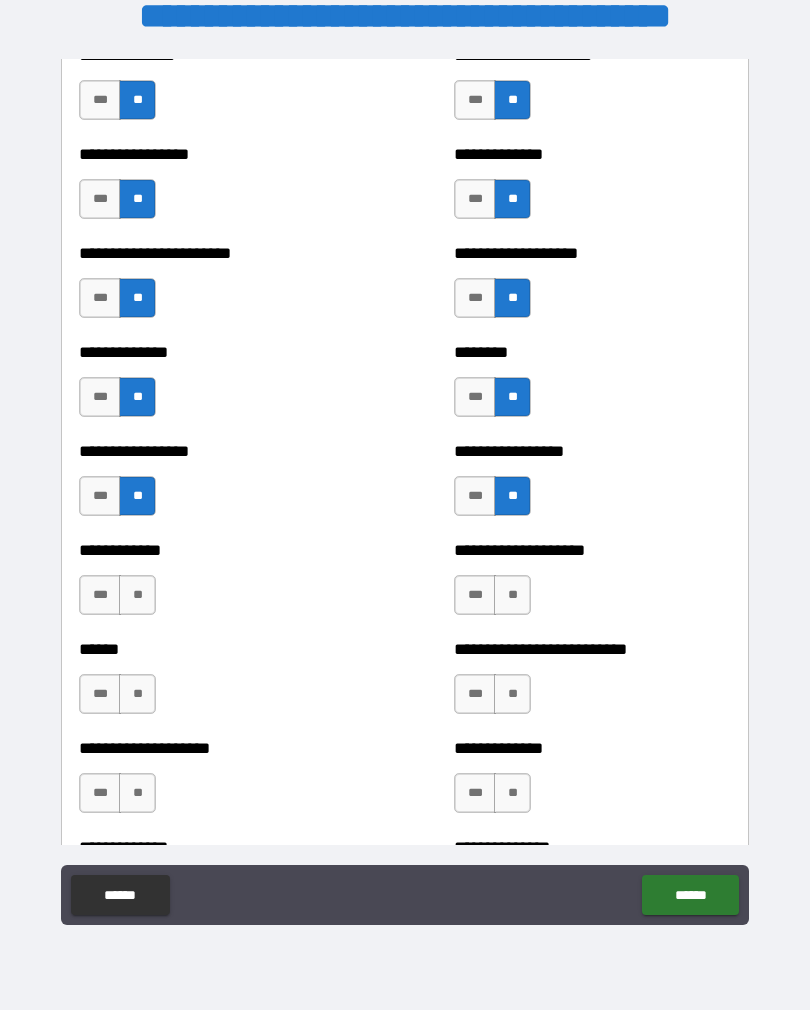 scroll, scrollTop: 3605, scrollLeft: 0, axis: vertical 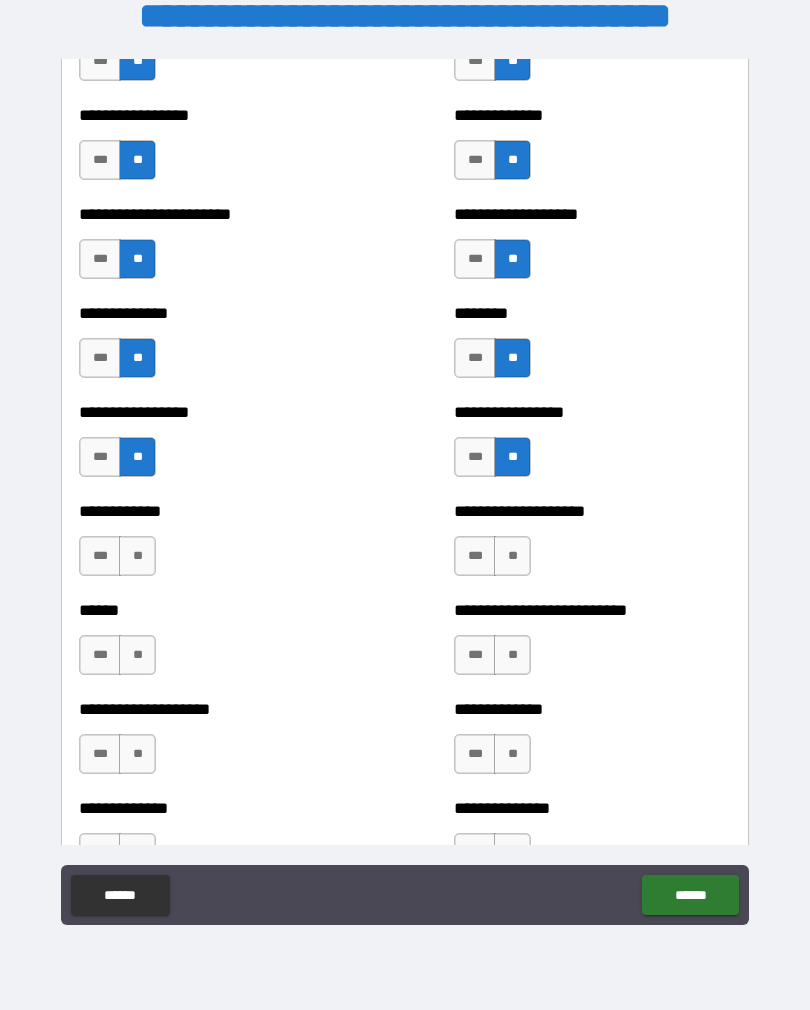 click on "***" at bounding box center (475, 457) 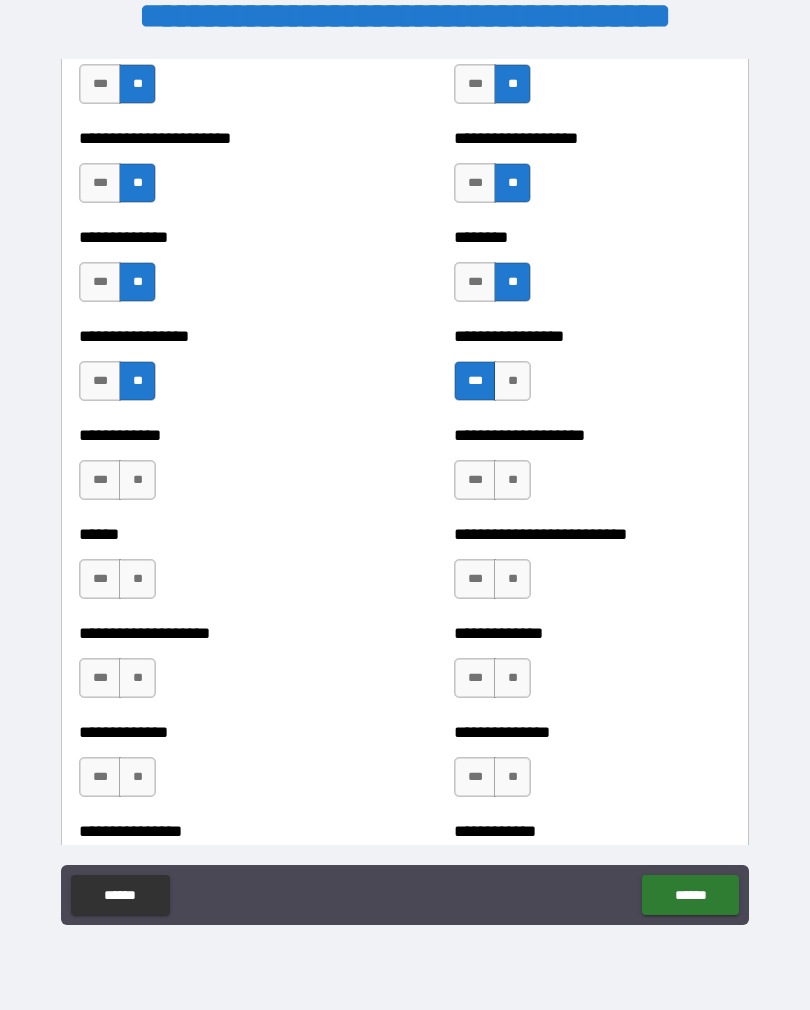 scroll, scrollTop: 3680, scrollLeft: 0, axis: vertical 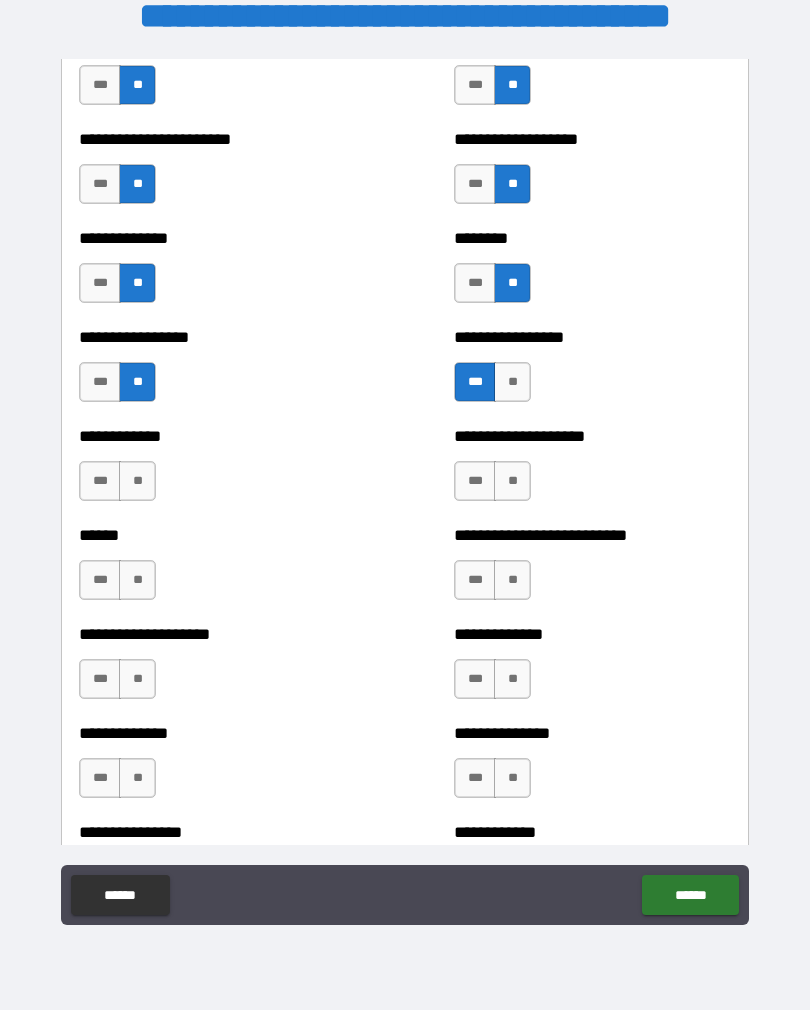 click on "**" at bounding box center [137, 481] 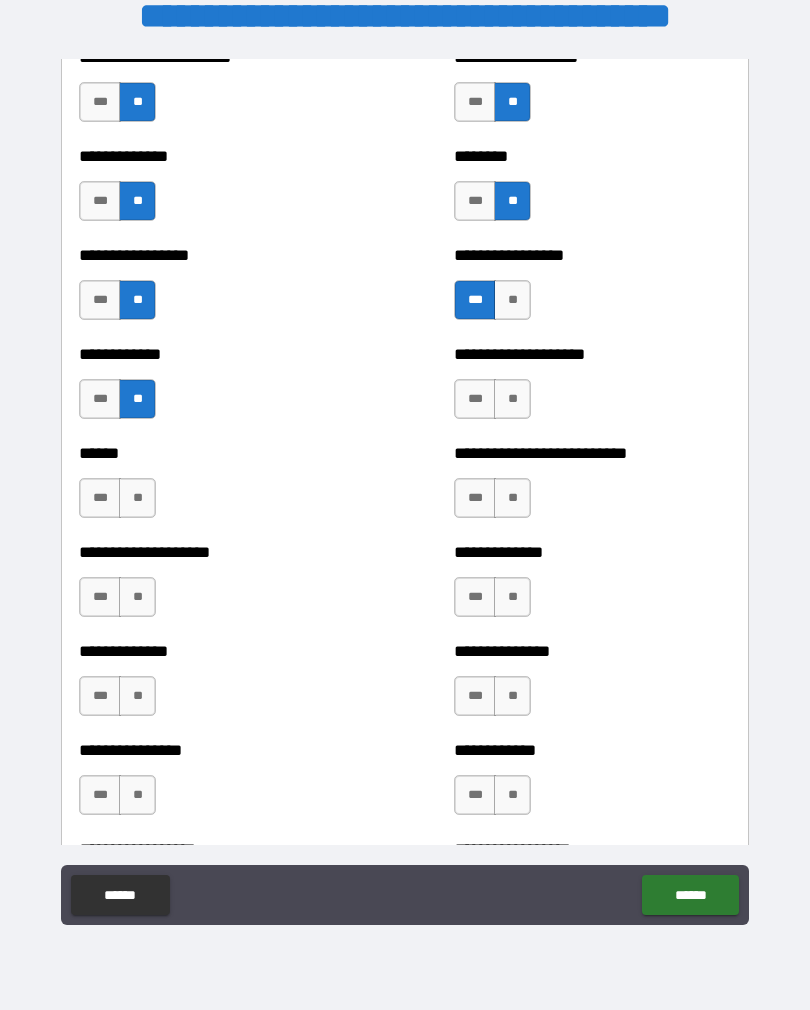 scroll, scrollTop: 3784, scrollLeft: 0, axis: vertical 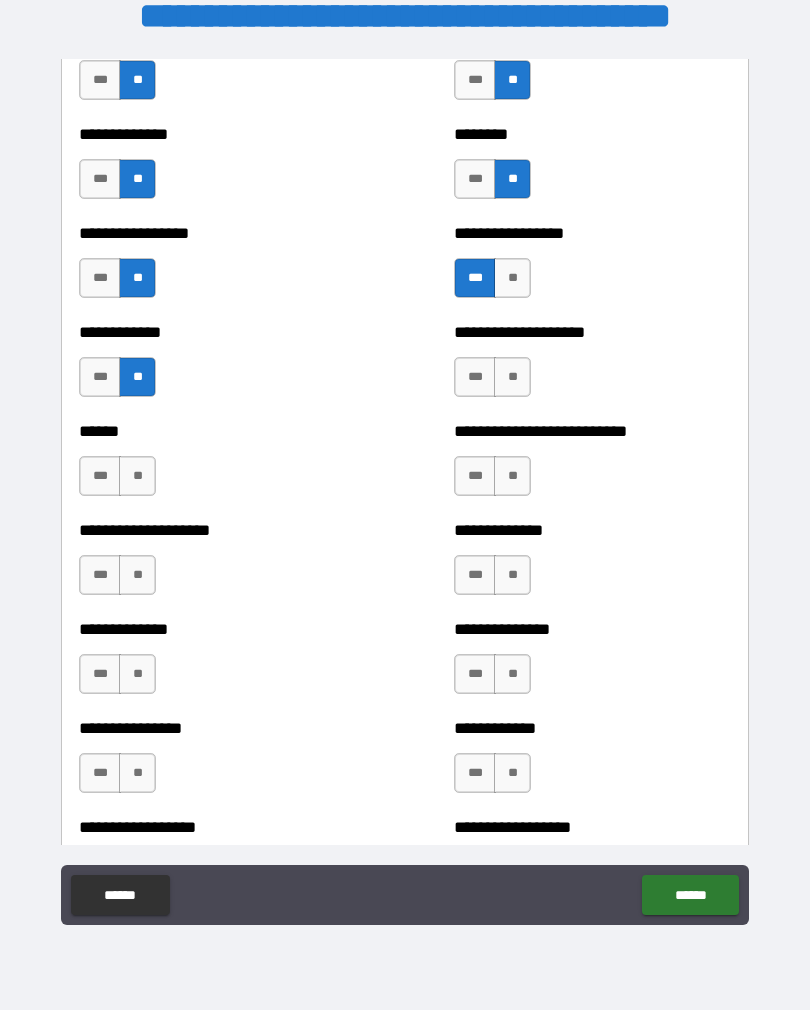 click on "**" at bounding box center (512, 476) 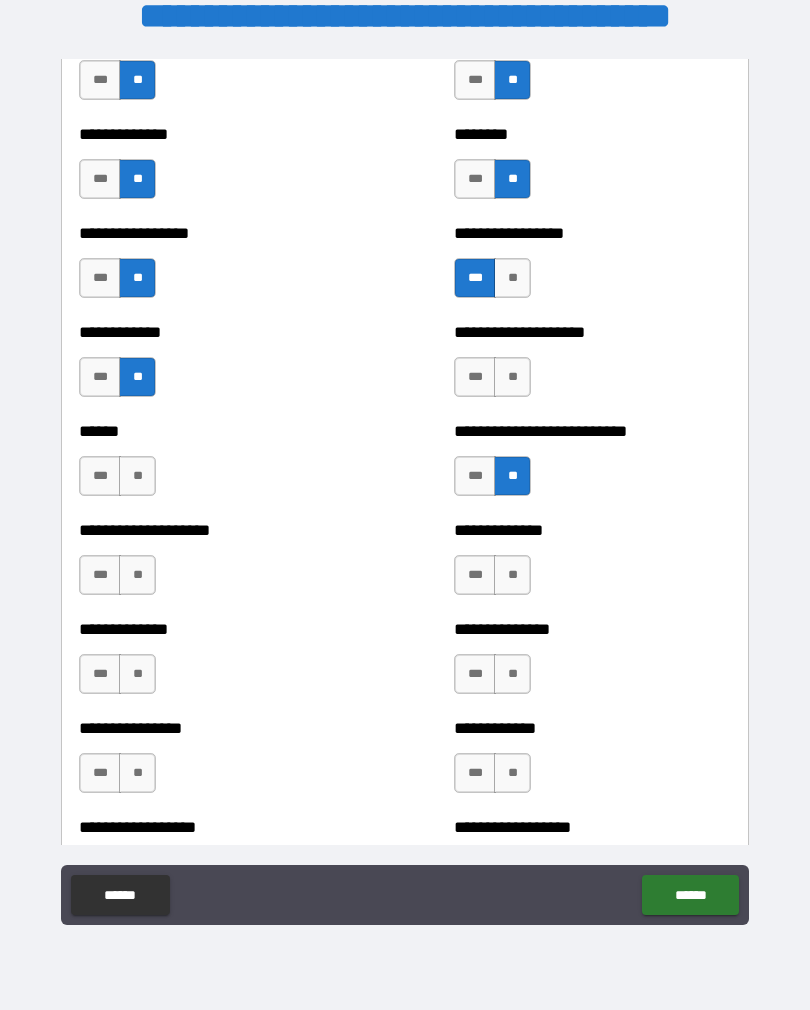 click on "**" at bounding box center [137, 476] 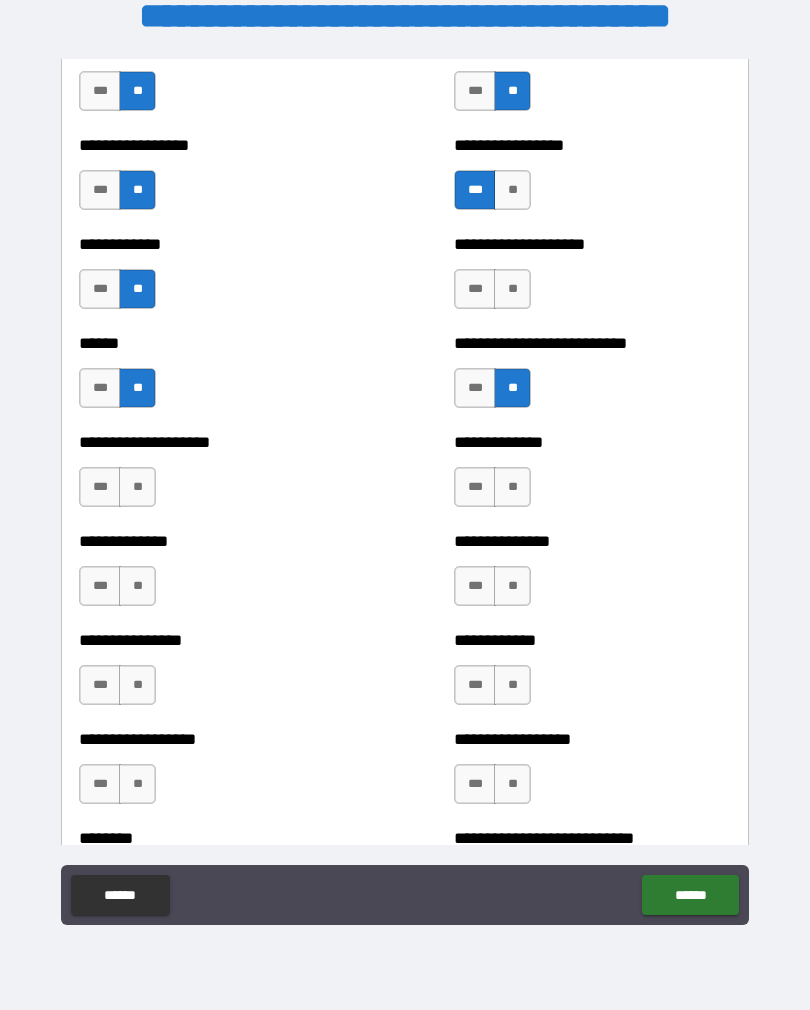 scroll, scrollTop: 3886, scrollLeft: 0, axis: vertical 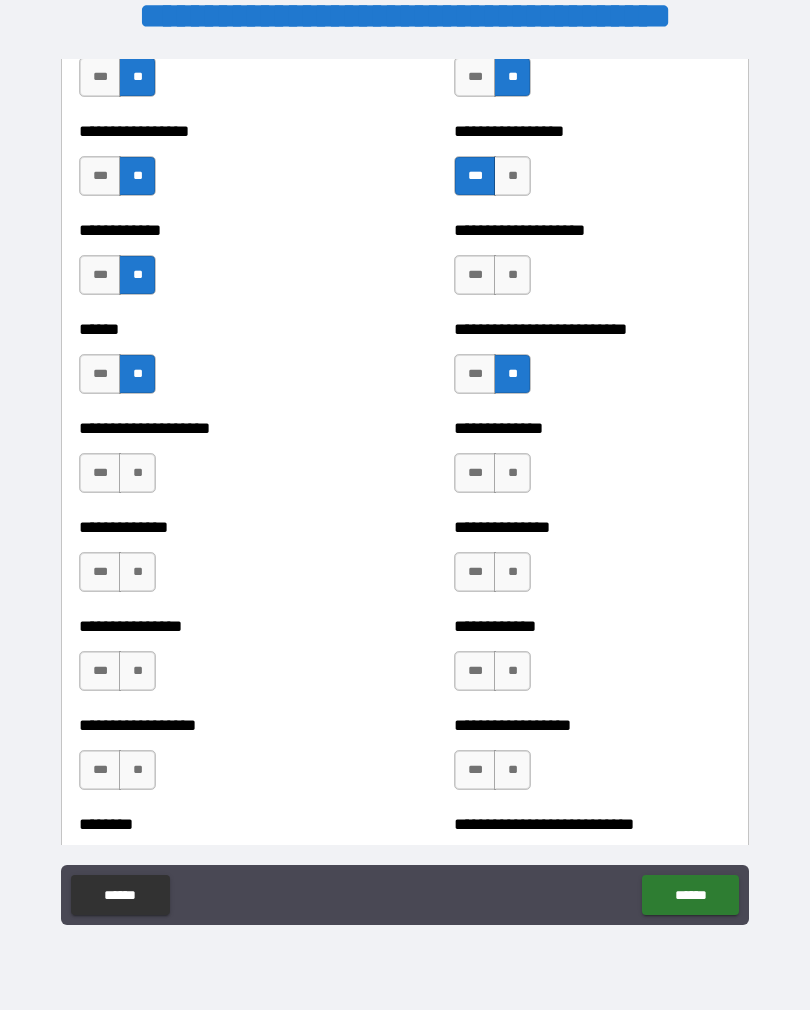 click on "**" at bounding box center [137, 473] 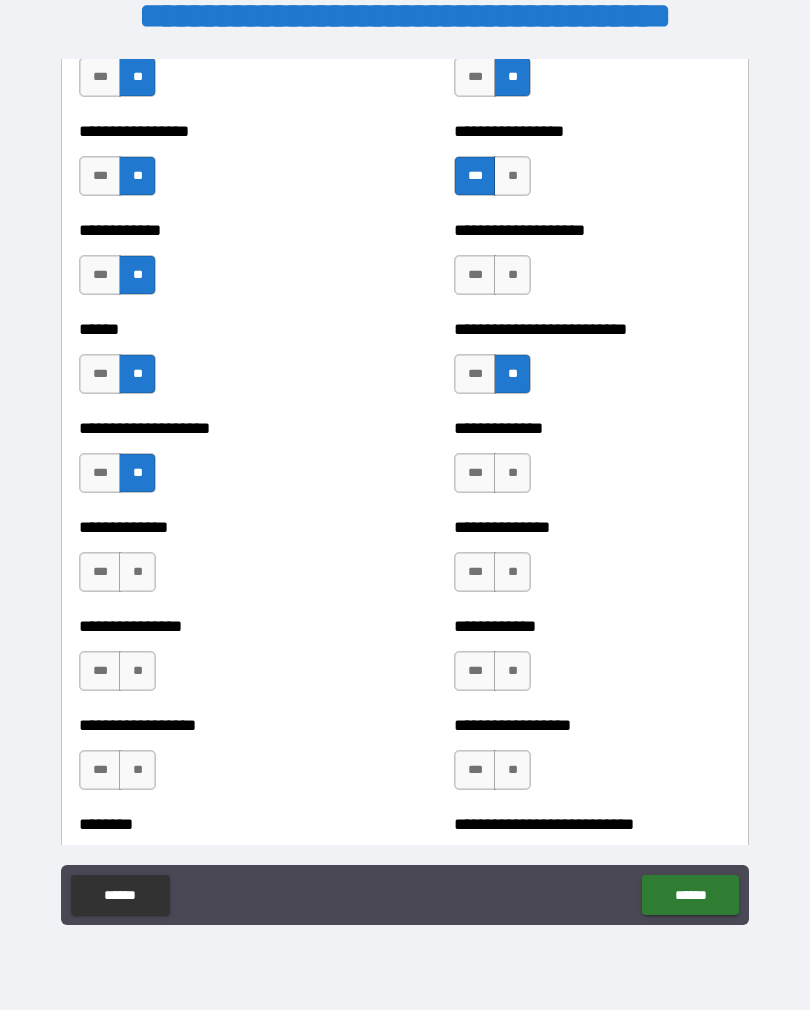 click on "**" at bounding box center (512, 473) 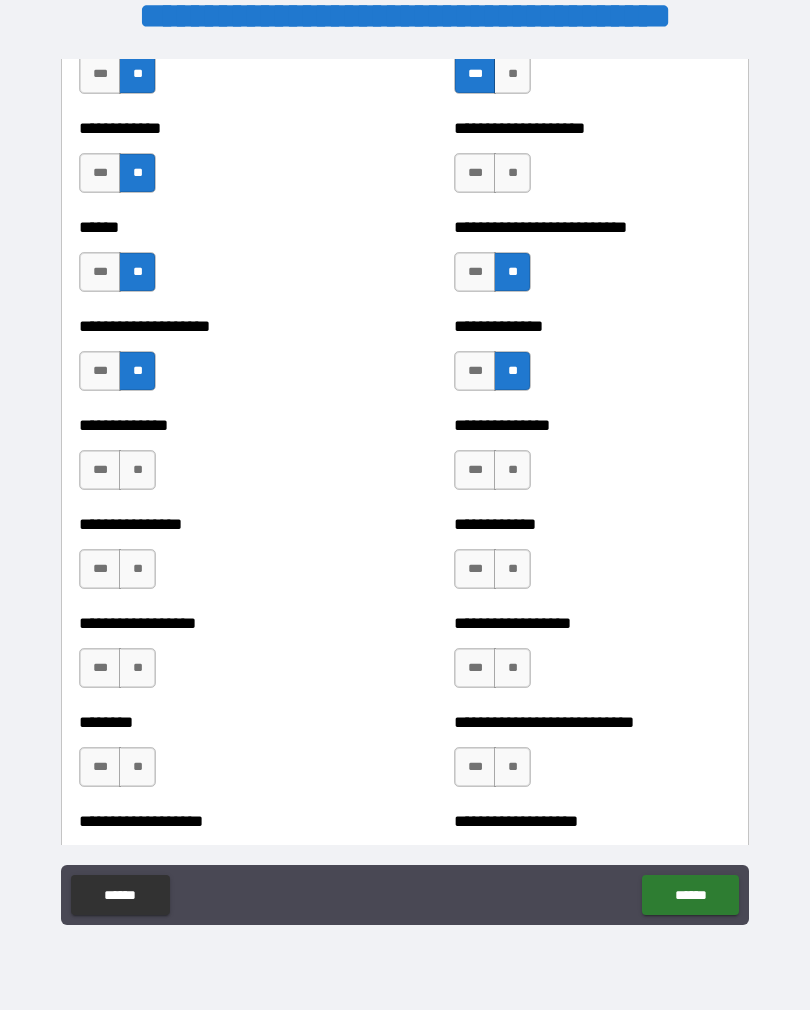 scroll, scrollTop: 3993, scrollLeft: 0, axis: vertical 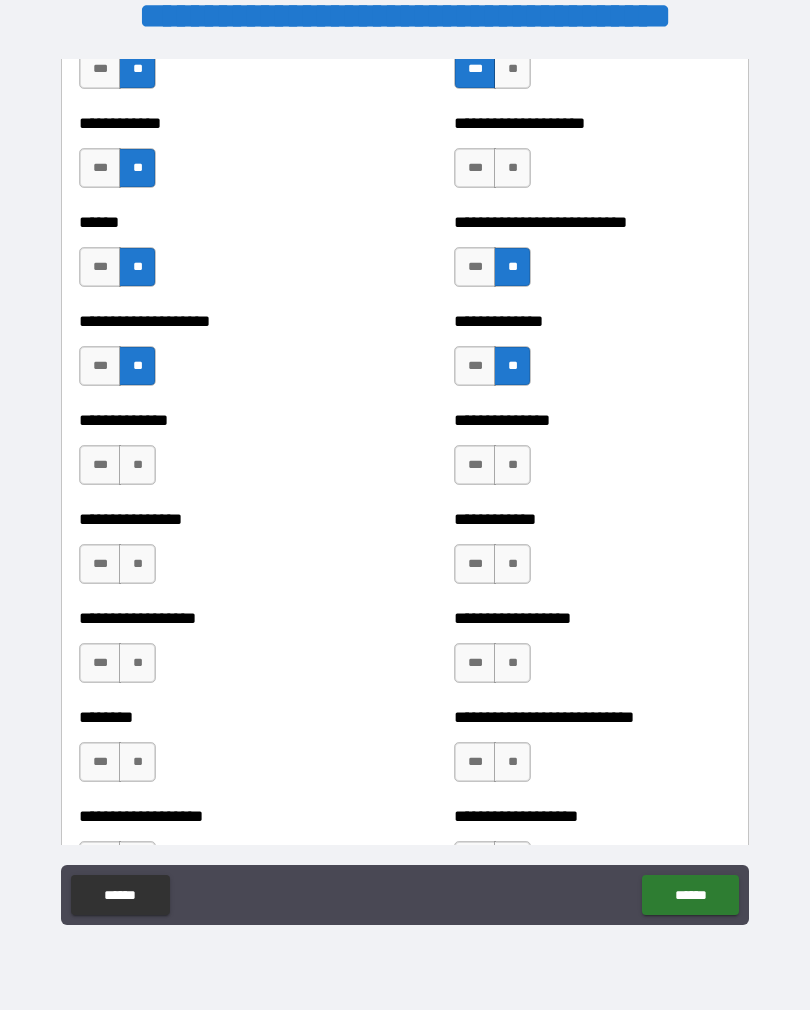 click on "**" at bounding box center (137, 465) 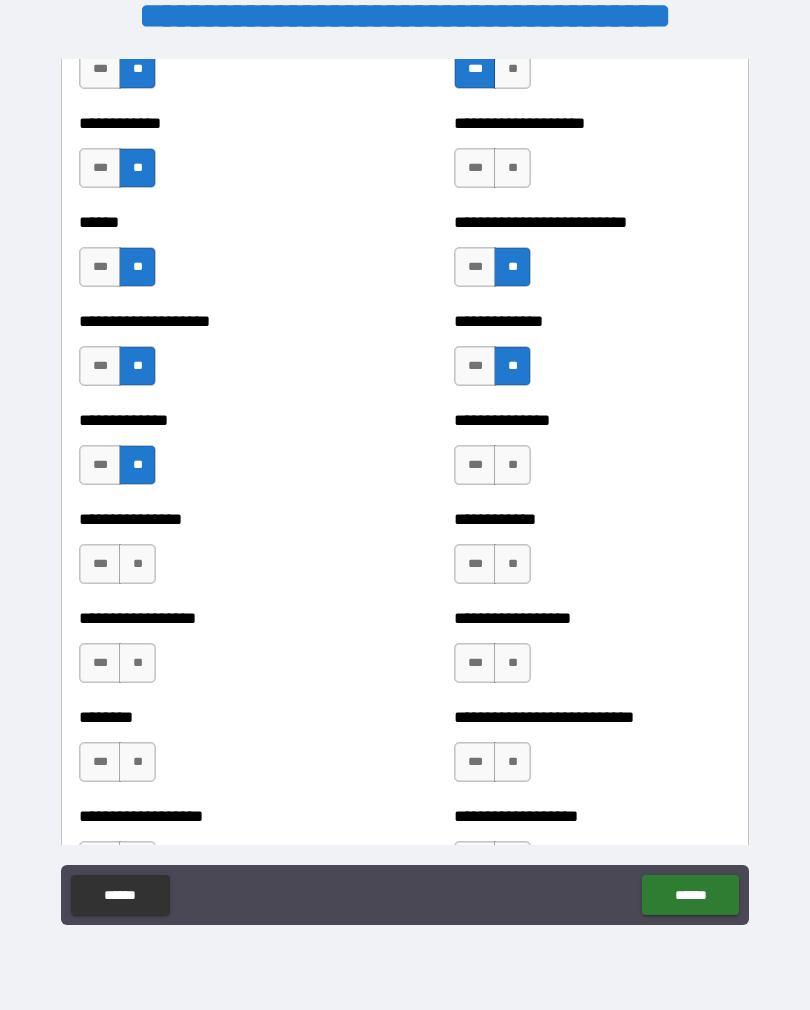 click on "**" at bounding box center (512, 465) 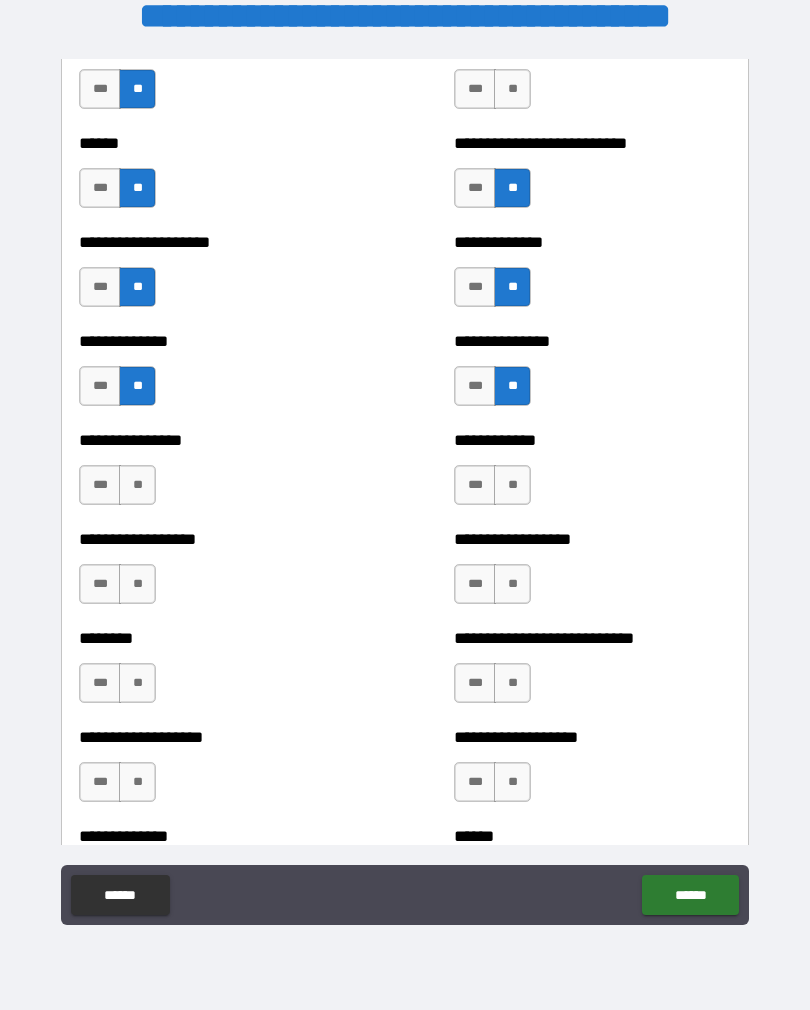 scroll, scrollTop: 4077, scrollLeft: 0, axis: vertical 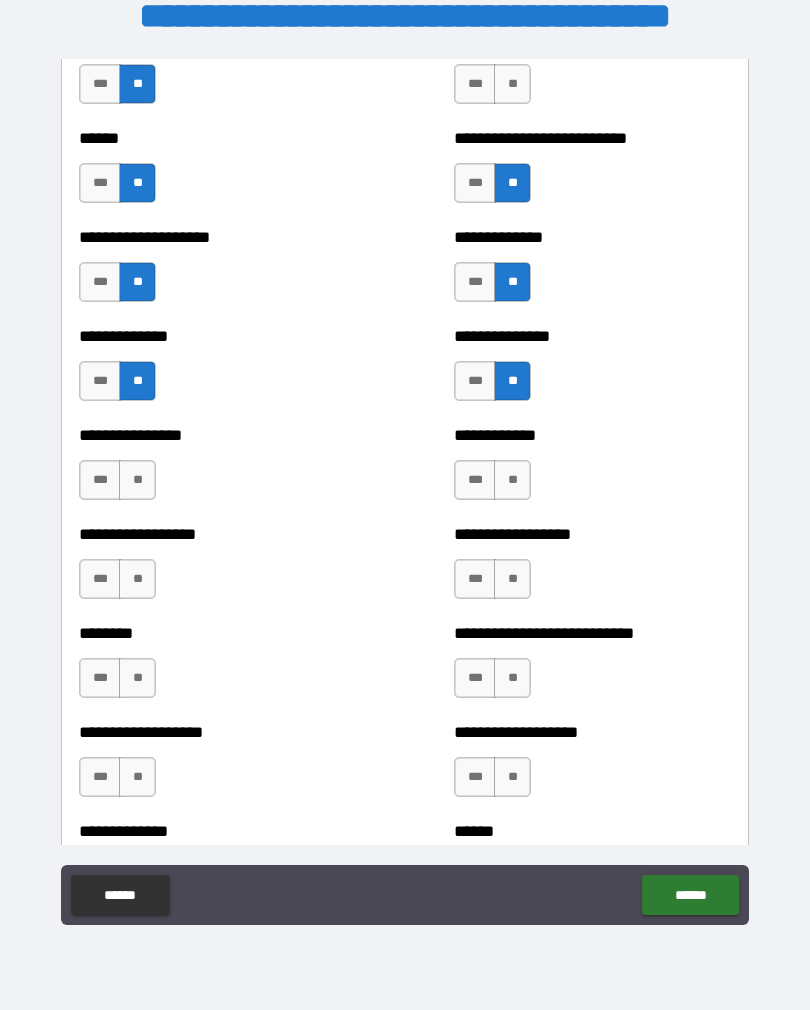 click on "**" at bounding box center (137, 480) 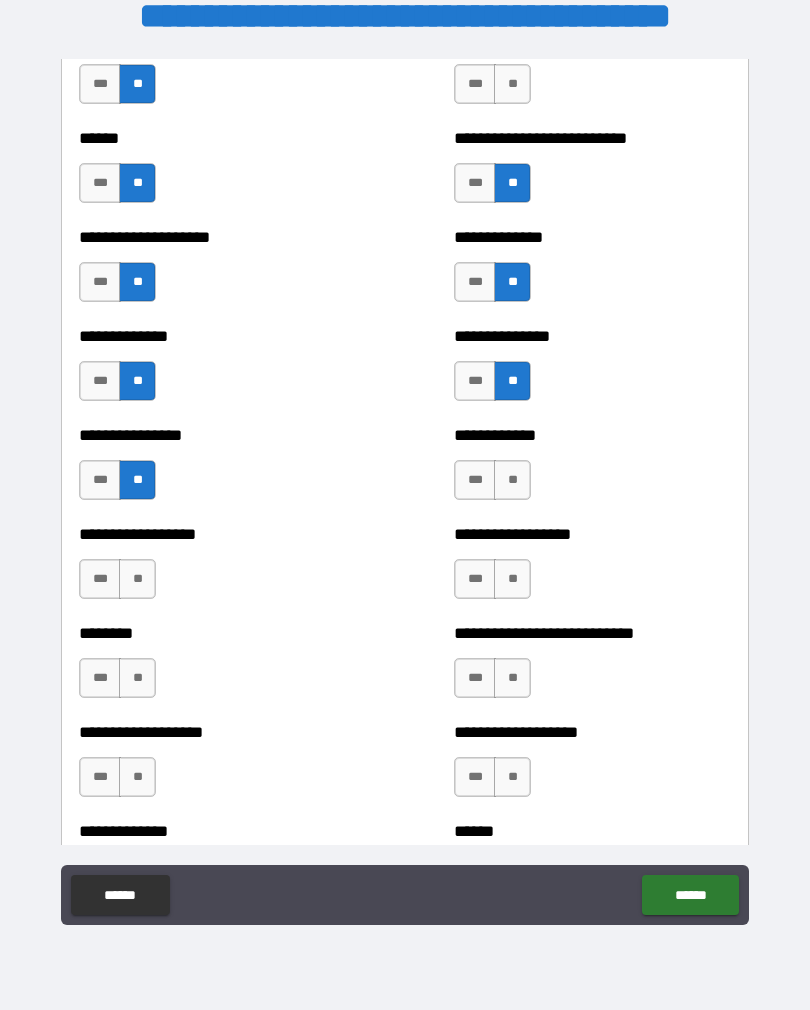 click on "**" at bounding box center [137, 579] 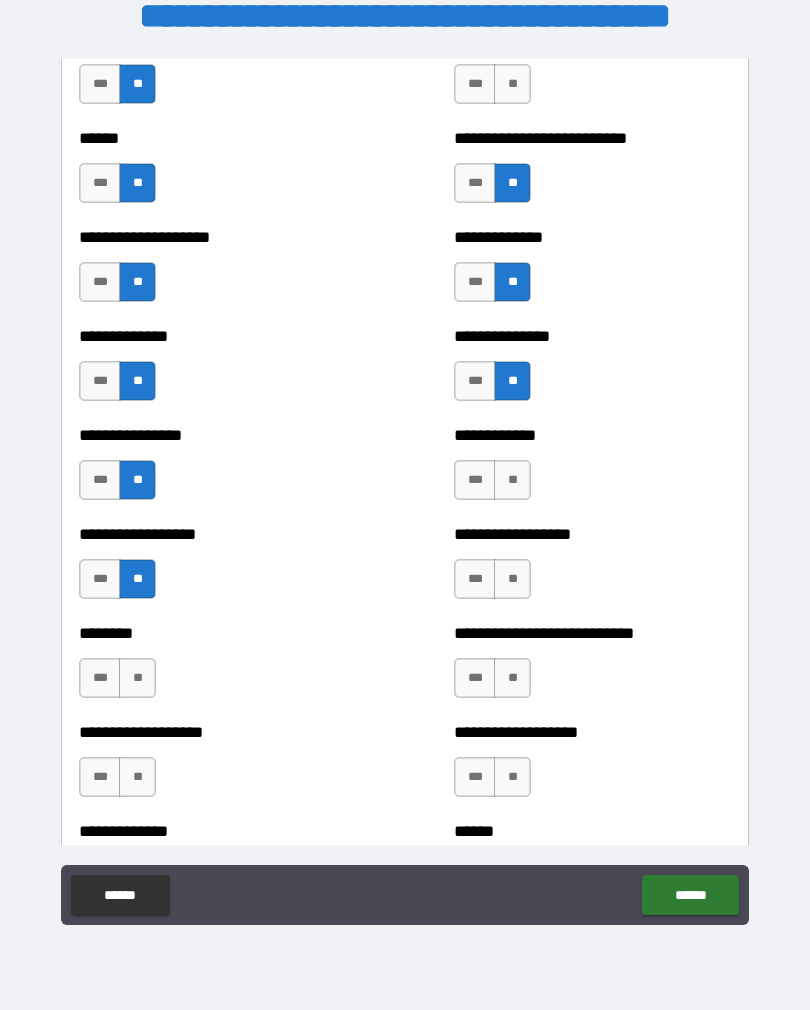 click on "**" at bounding box center (512, 579) 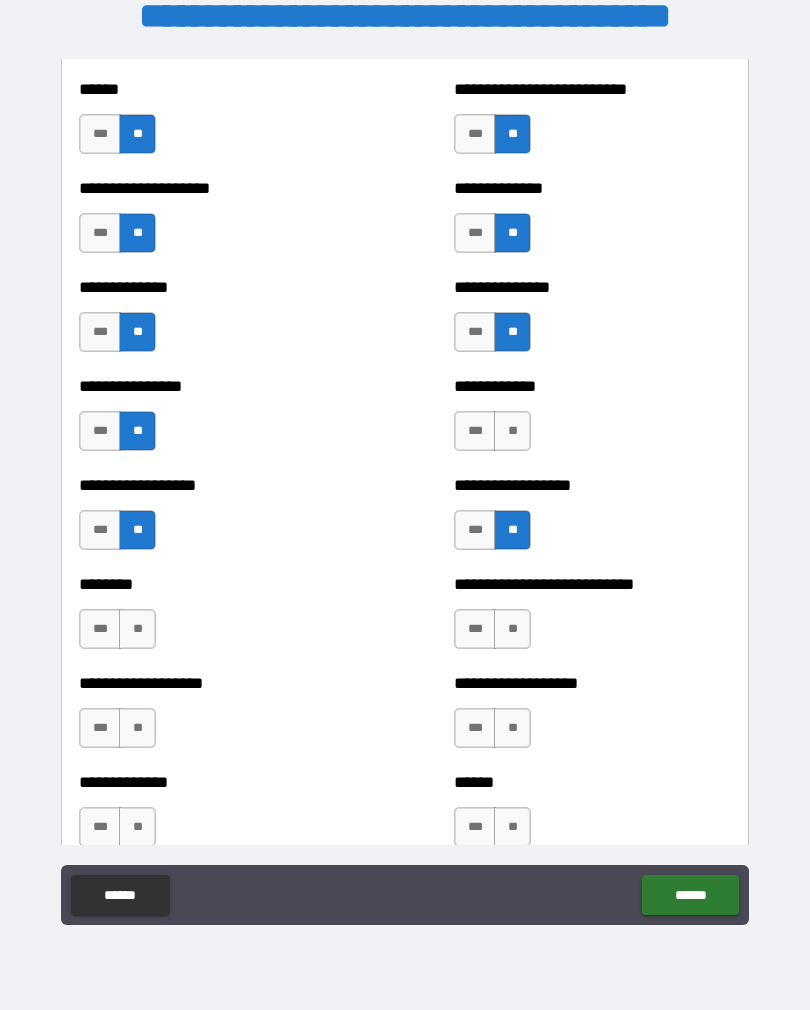scroll, scrollTop: 4195, scrollLeft: 0, axis: vertical 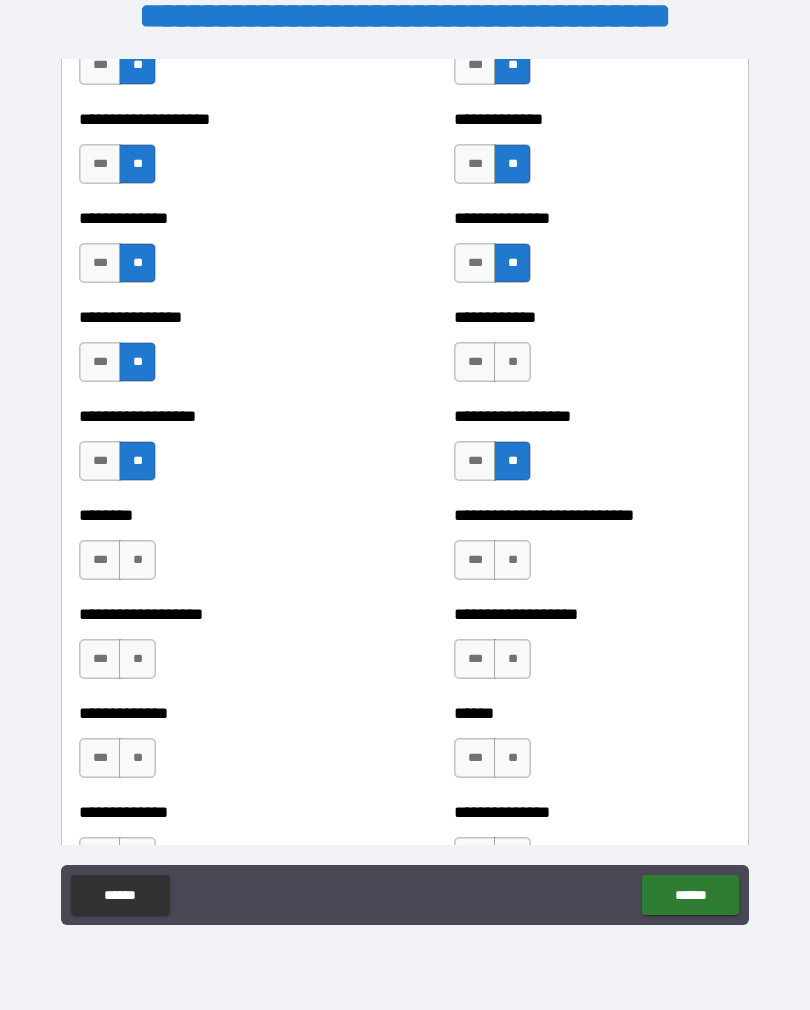 click on "**" at bounding box center (137, 560) 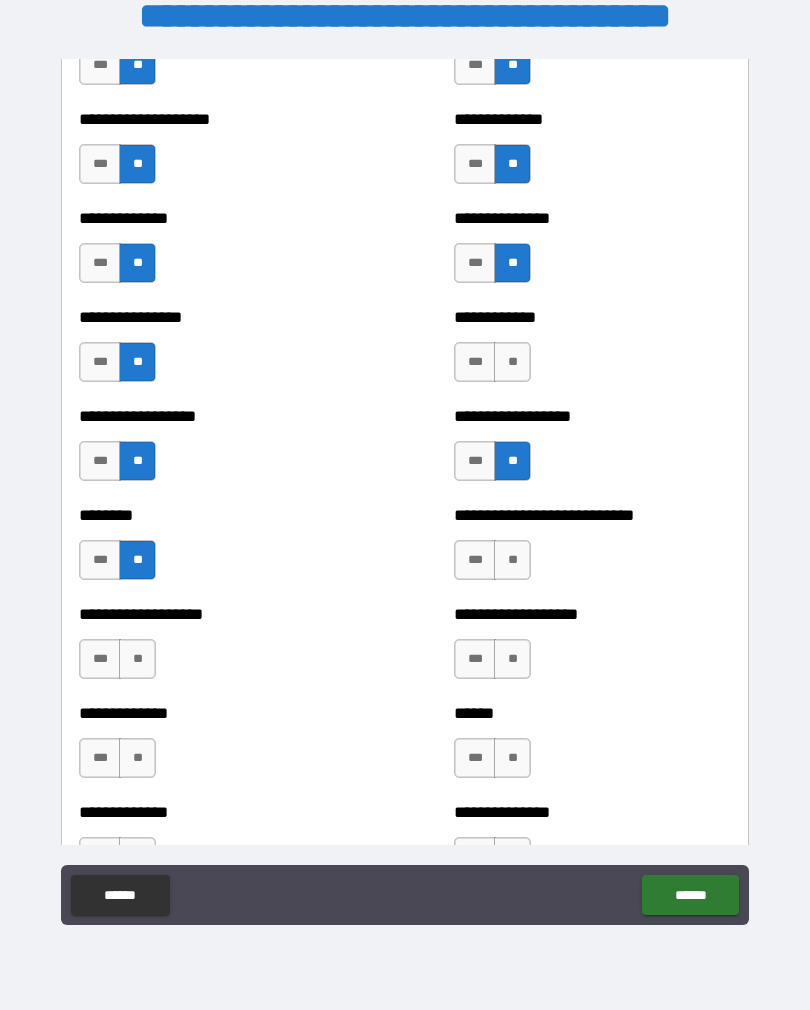 click on "**" at bounding box center (512, 560) 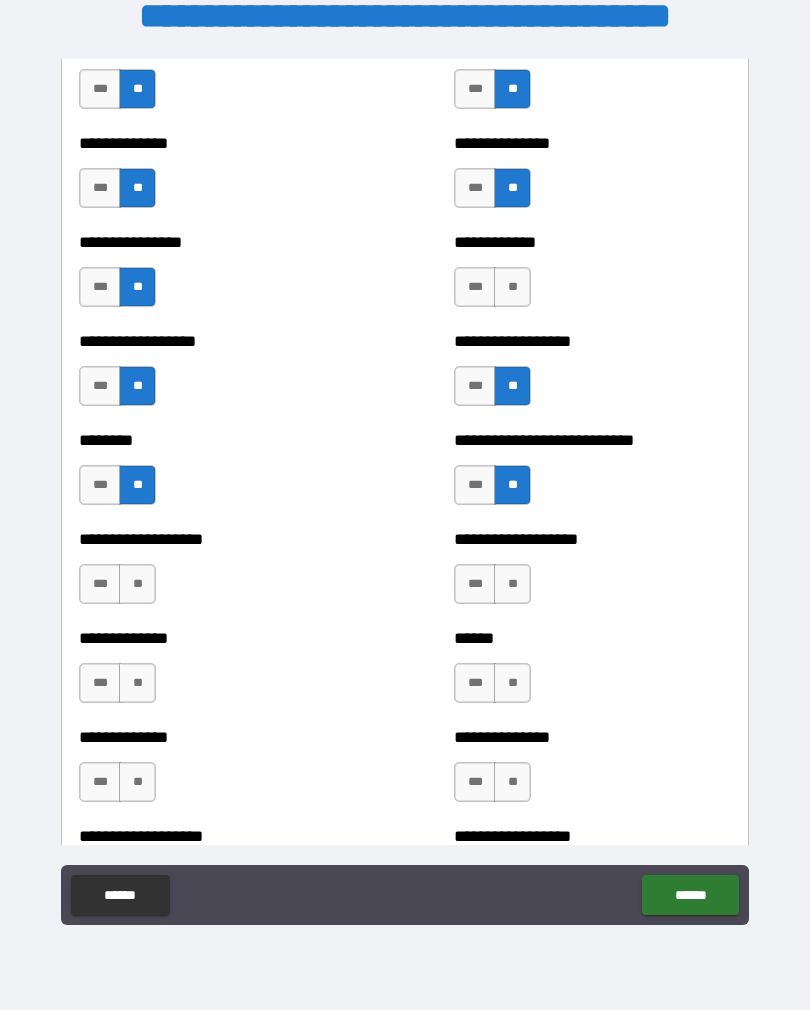 scroll, scrollTop: 4306, scrollLeft: 0, axis: vertical 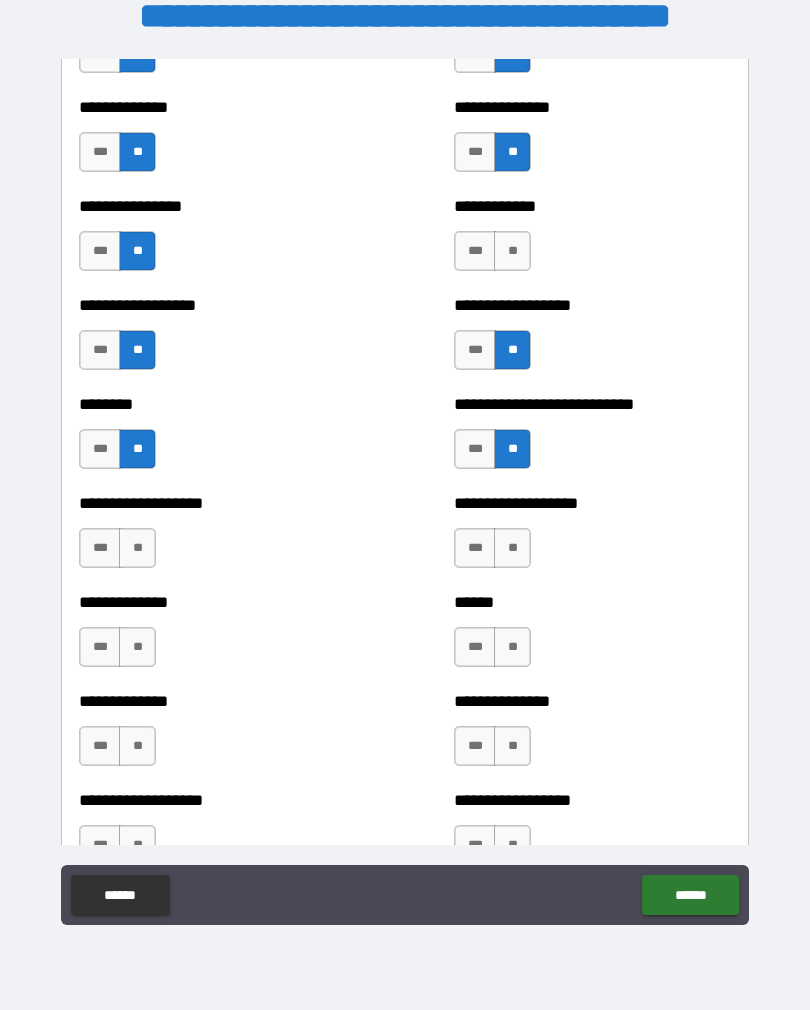 click on "***" at bounding box center [475, 548] 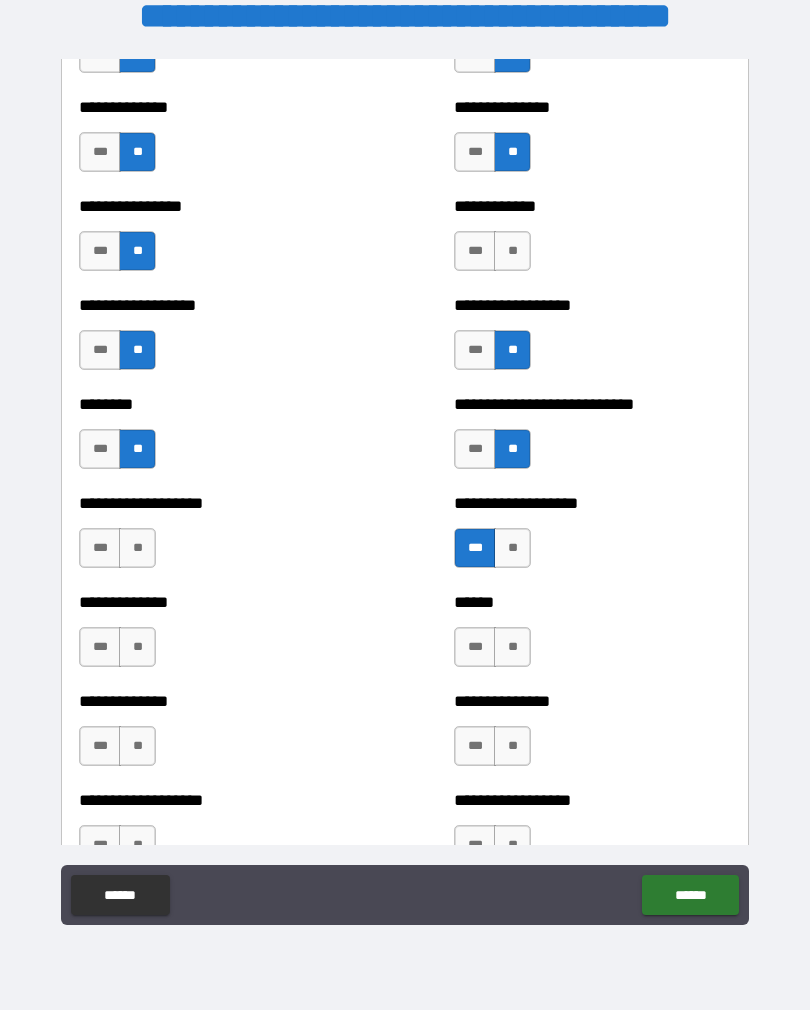 click on "**" at bounding box center [137, 548] 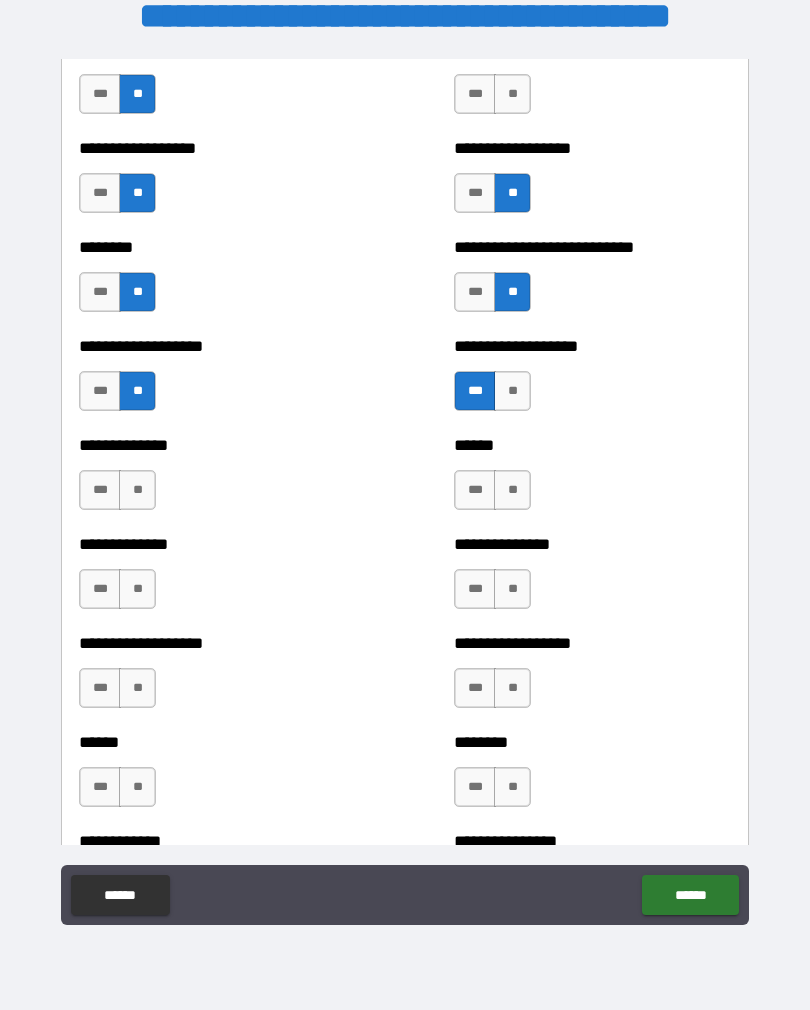 scroll, scrollTop: 4471, scrollLeft: 0, axis: vertical 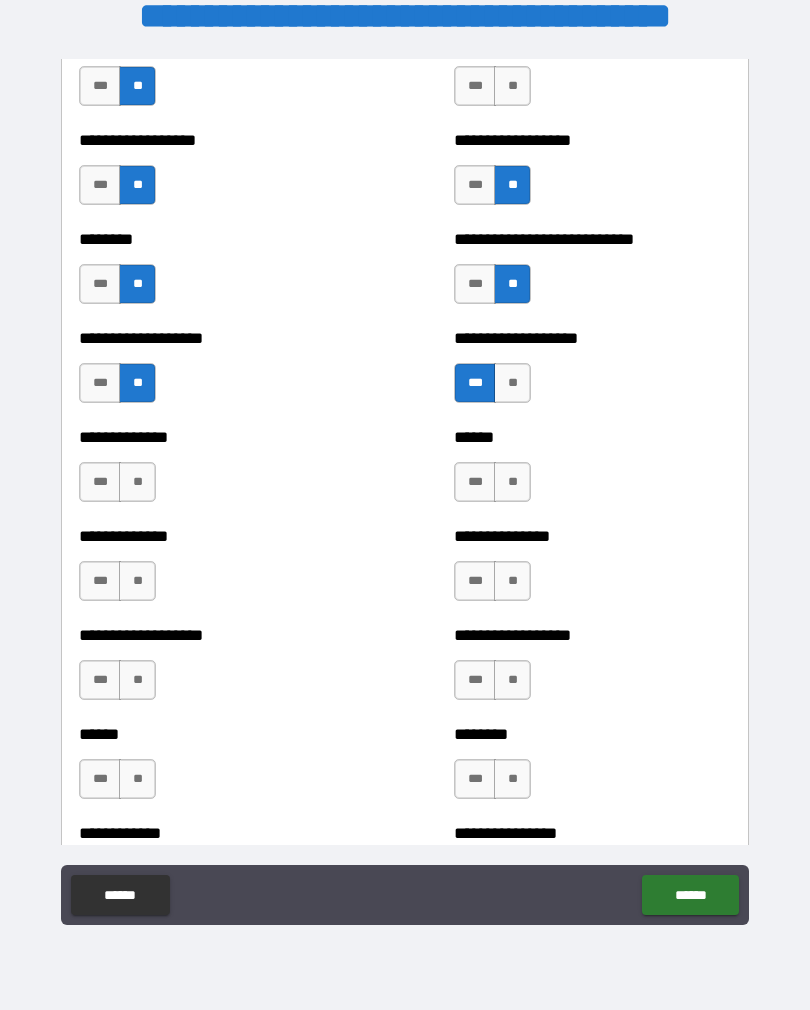 click on "**" at bounding box center (137, 482) 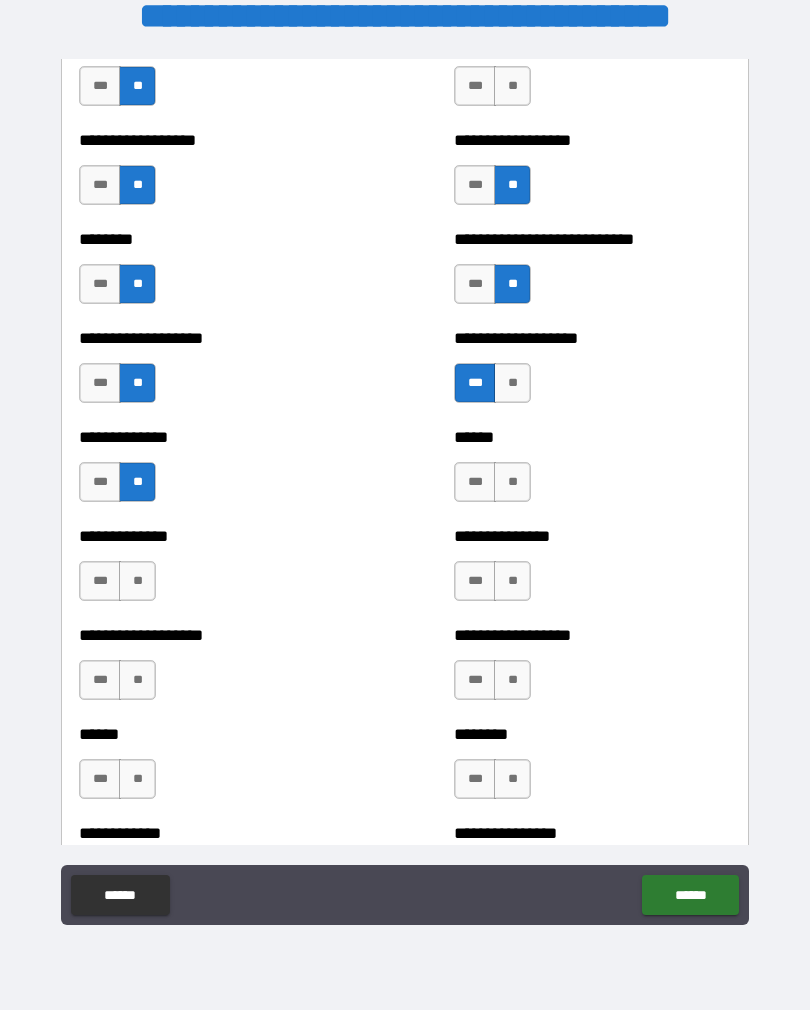 click on "**" at bounding box center (512, 482) 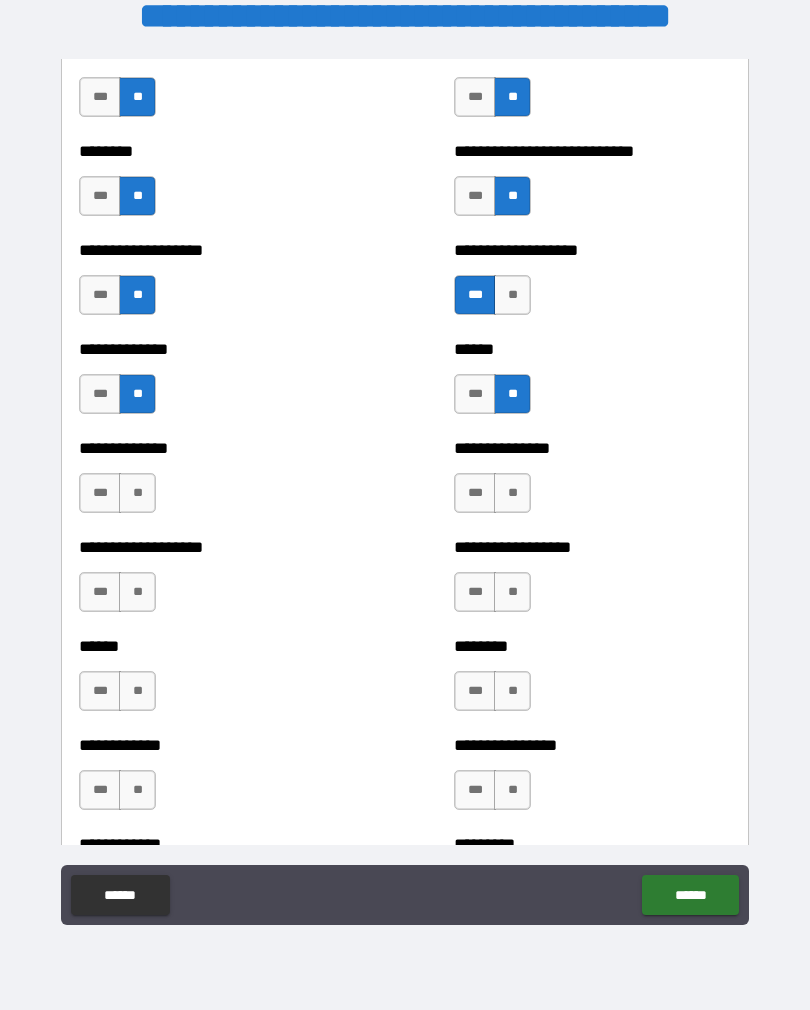 scroll, scrollTop: 4566, scrollLeft: 0, axis: vertical 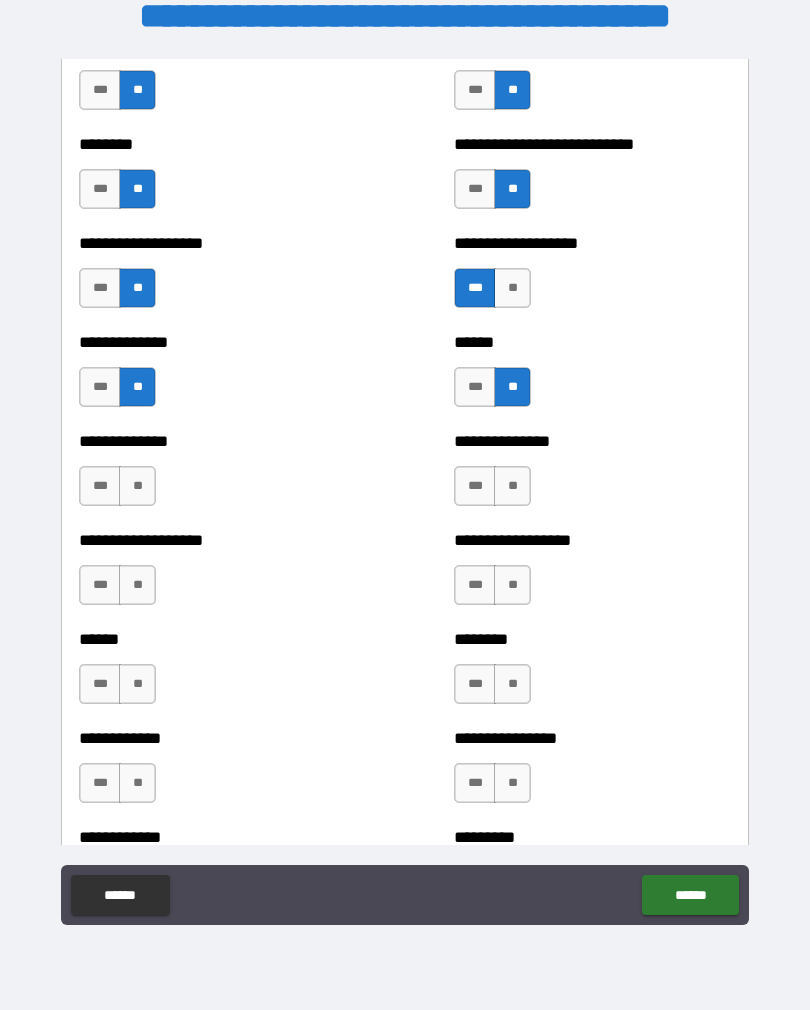 click on "**" at bounding box center [512, 486] 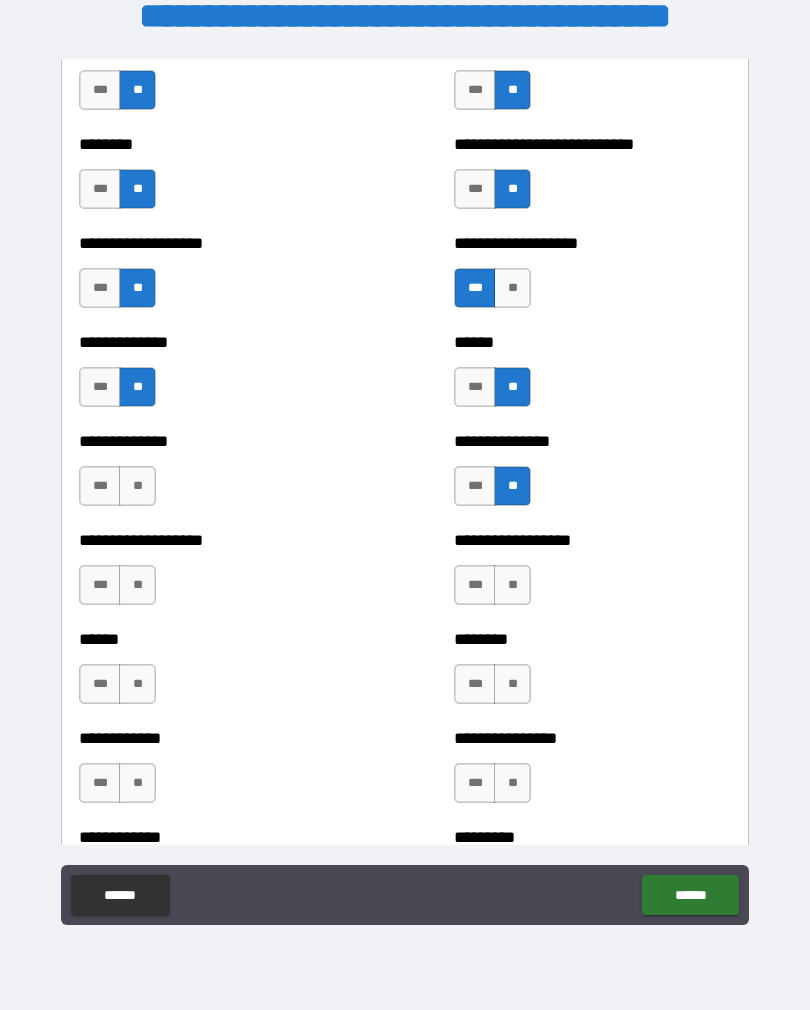click on "**" at bounding box center [137, 486] 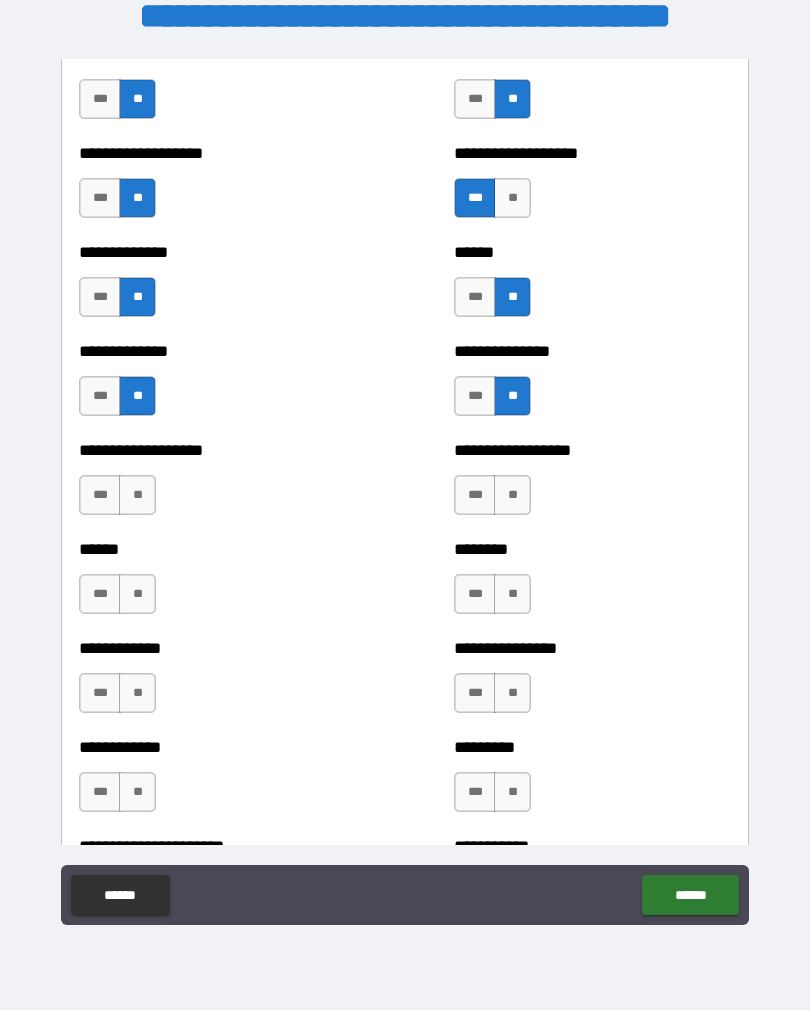 scroll, scrollTop: 4657, scrollLeft: 0, axis: vertical 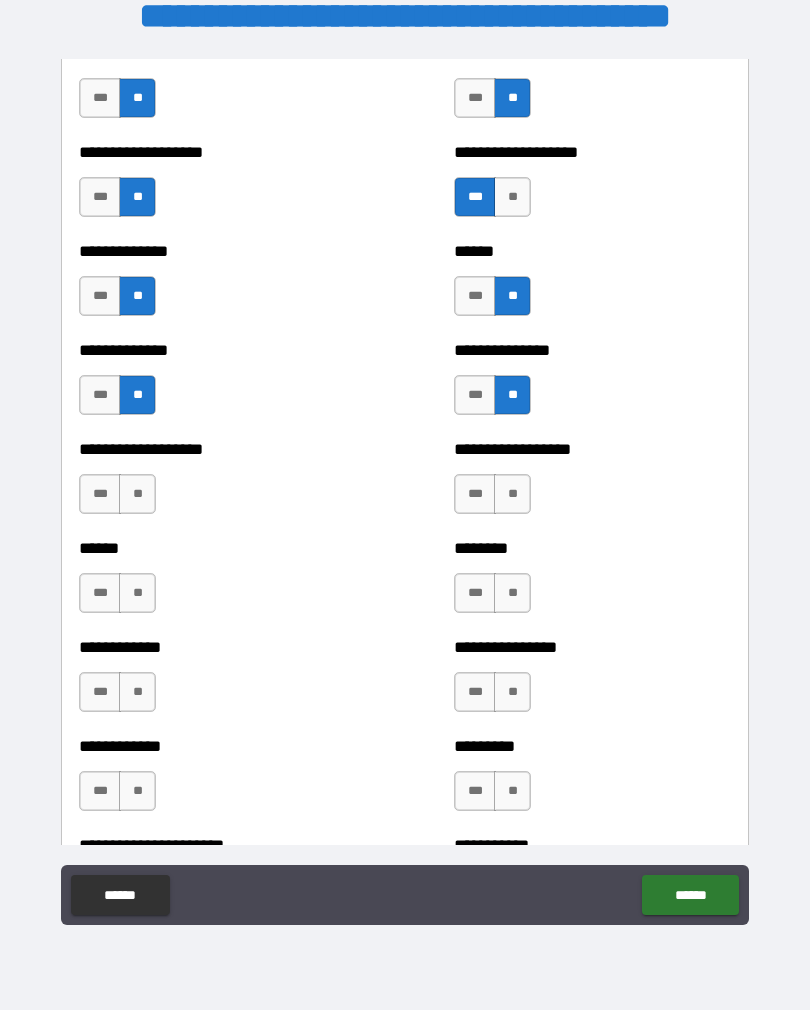 click on "**" at bounding box center [137, 494] 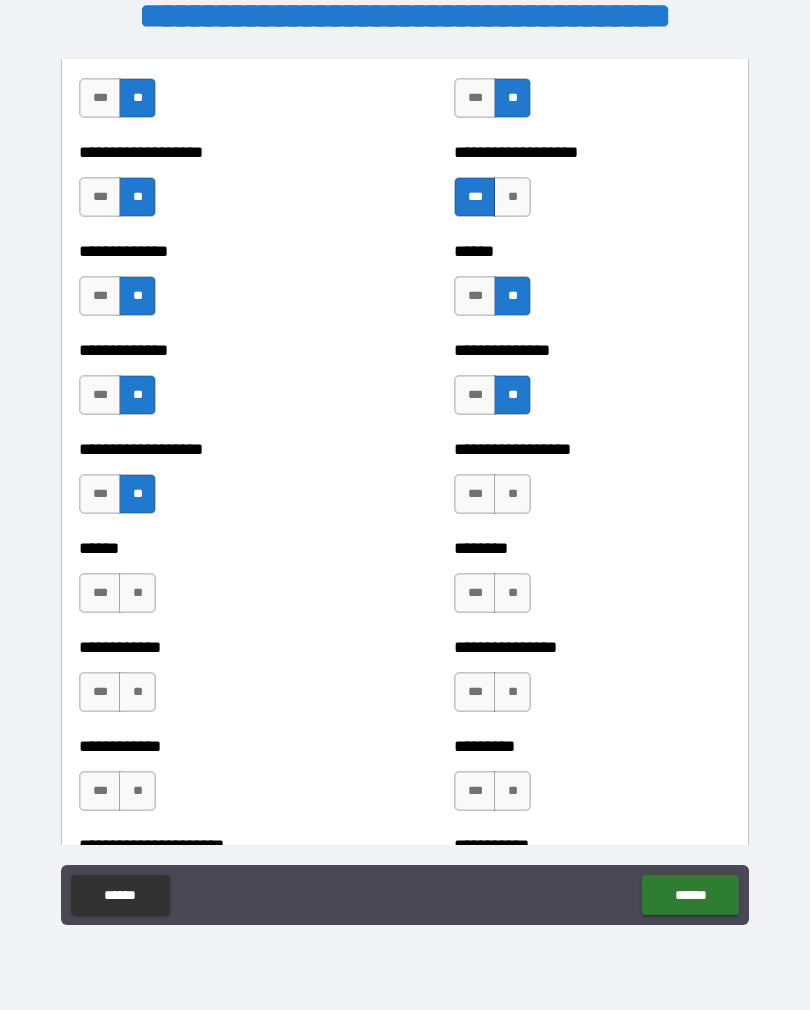 click on "**" at bounding box center [512, 494] 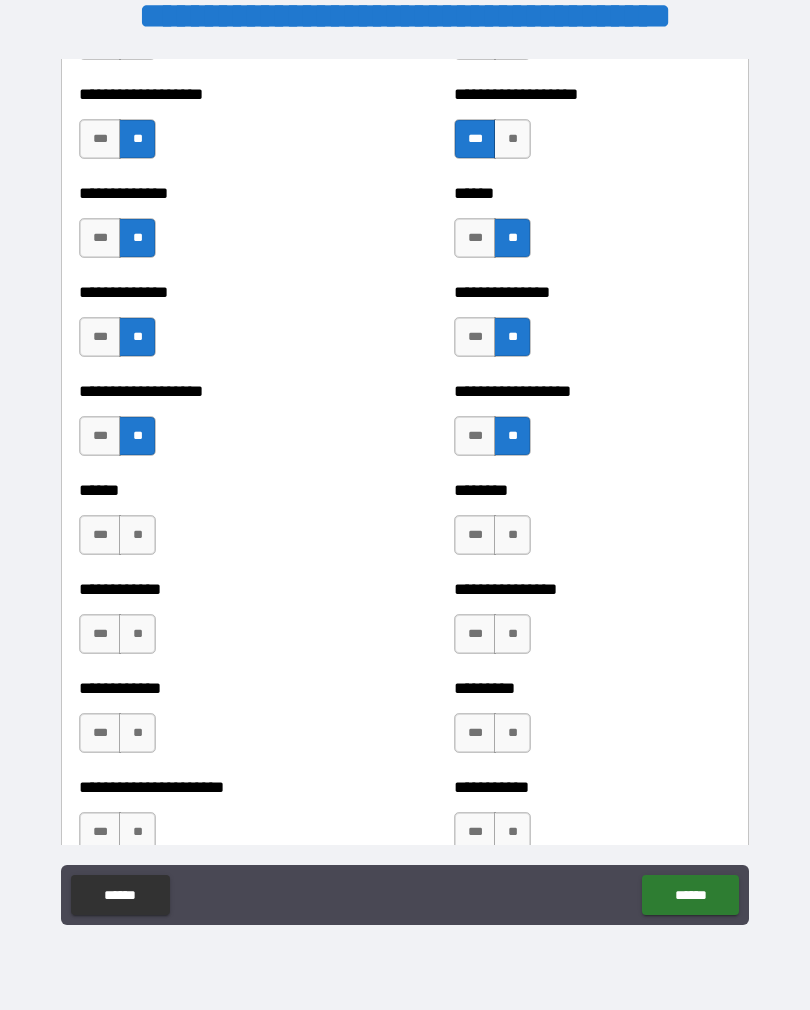 scroll, scrollTop: 4746, scrollLeft: 0, axis: vertical 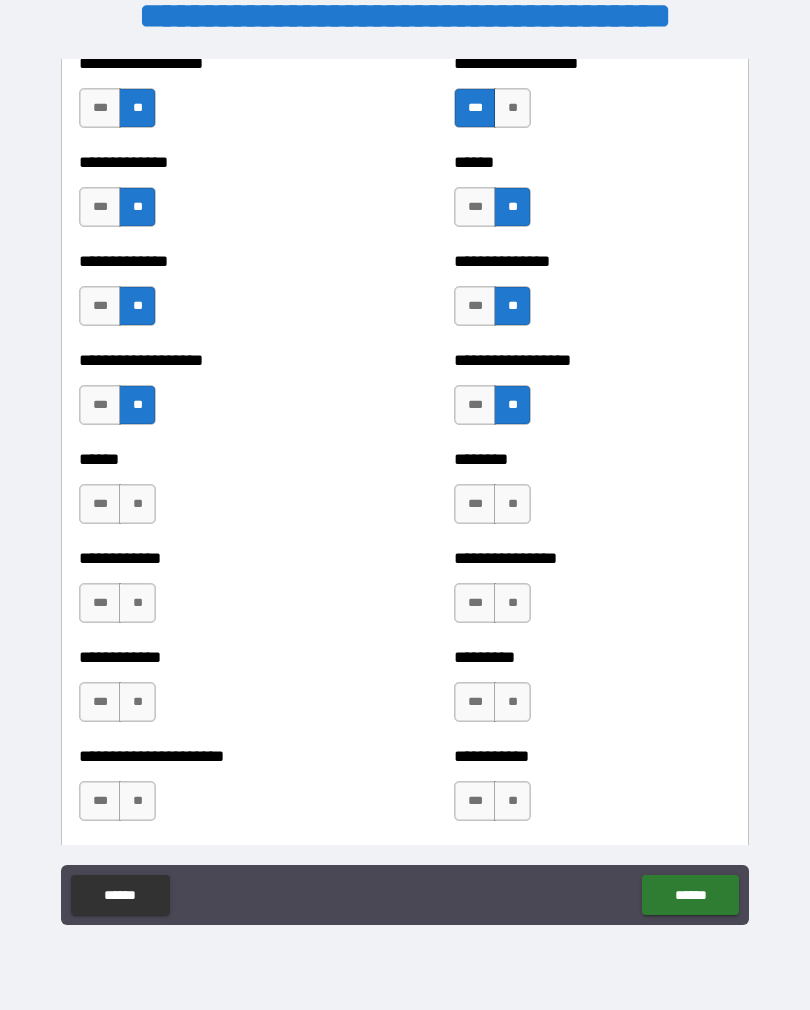click on "**" at bounding box center [512, 504] 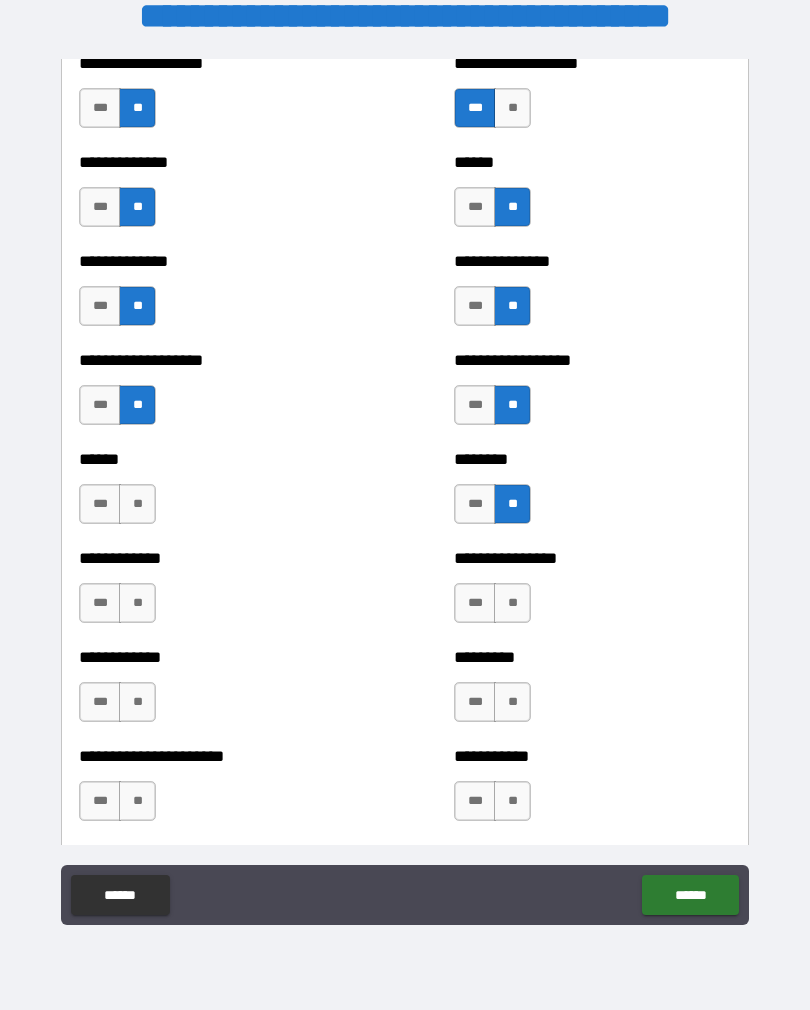 click on "**" at bounding box center (137, 504) 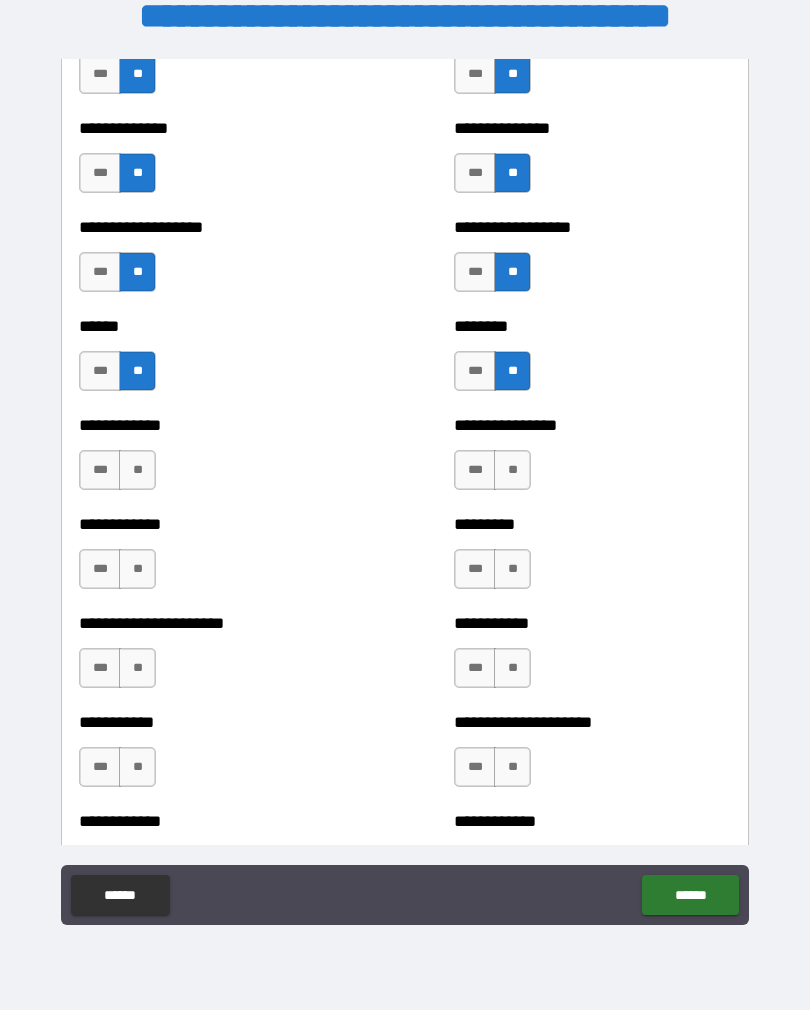 scroll, scrollTop: 4881, scrollLeft: 0, axis: vertical 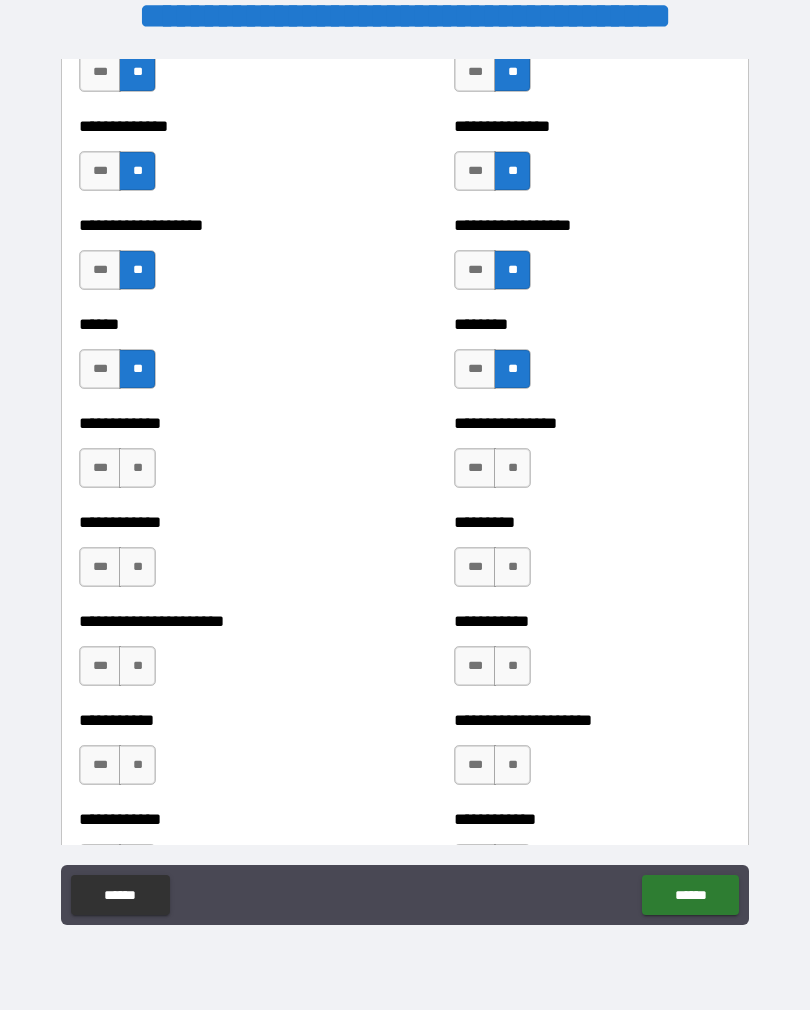 click on "**" at bounding box center [137, 468] 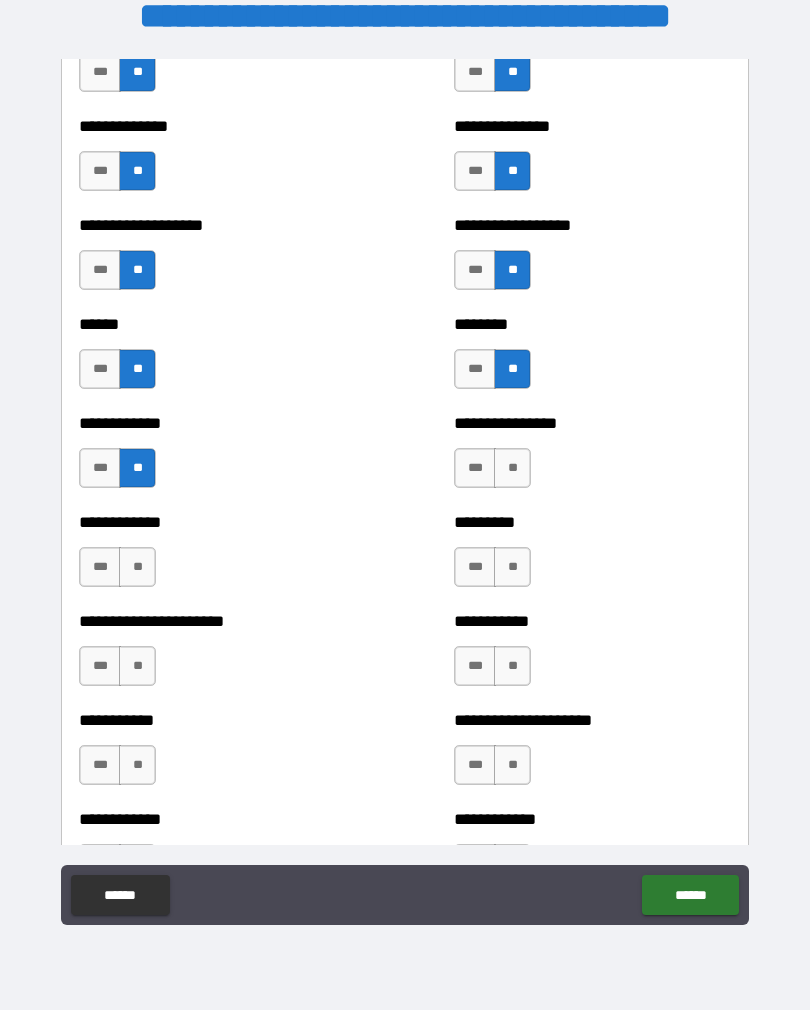 click on "**" at bounding box center (512, 468) 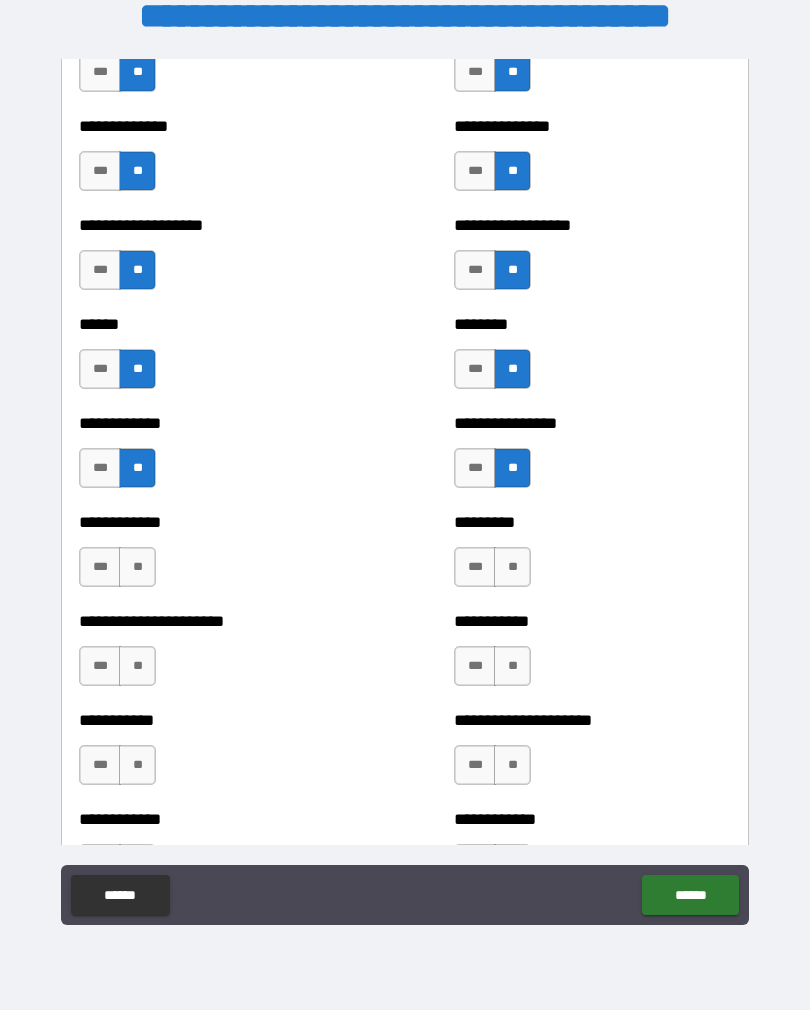click on "**" at bounding box center (512, 567) 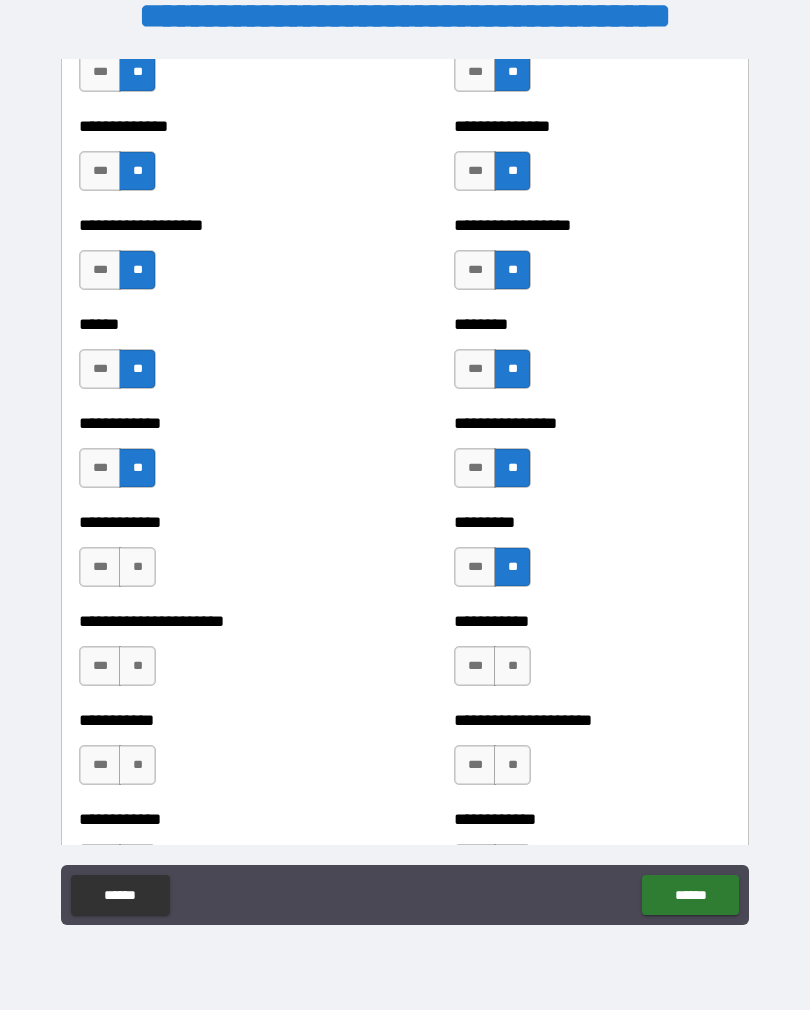click on "**" at bounding box center [137, 567] 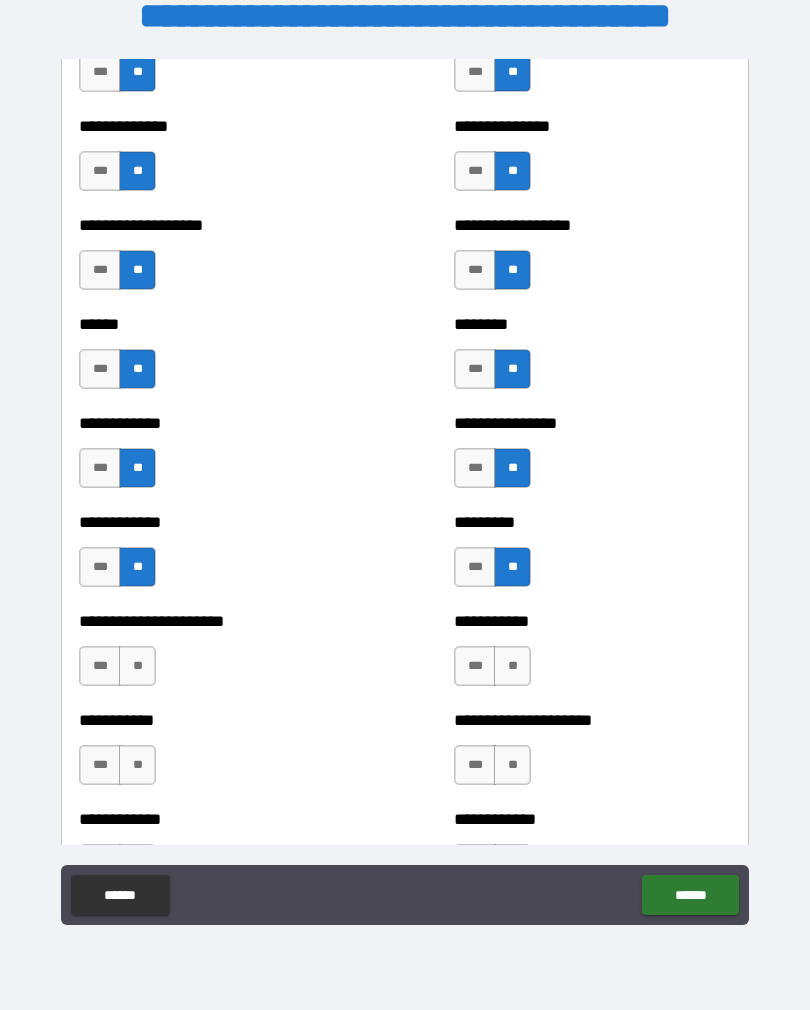 click on "**" at bounding box center [137, 666] 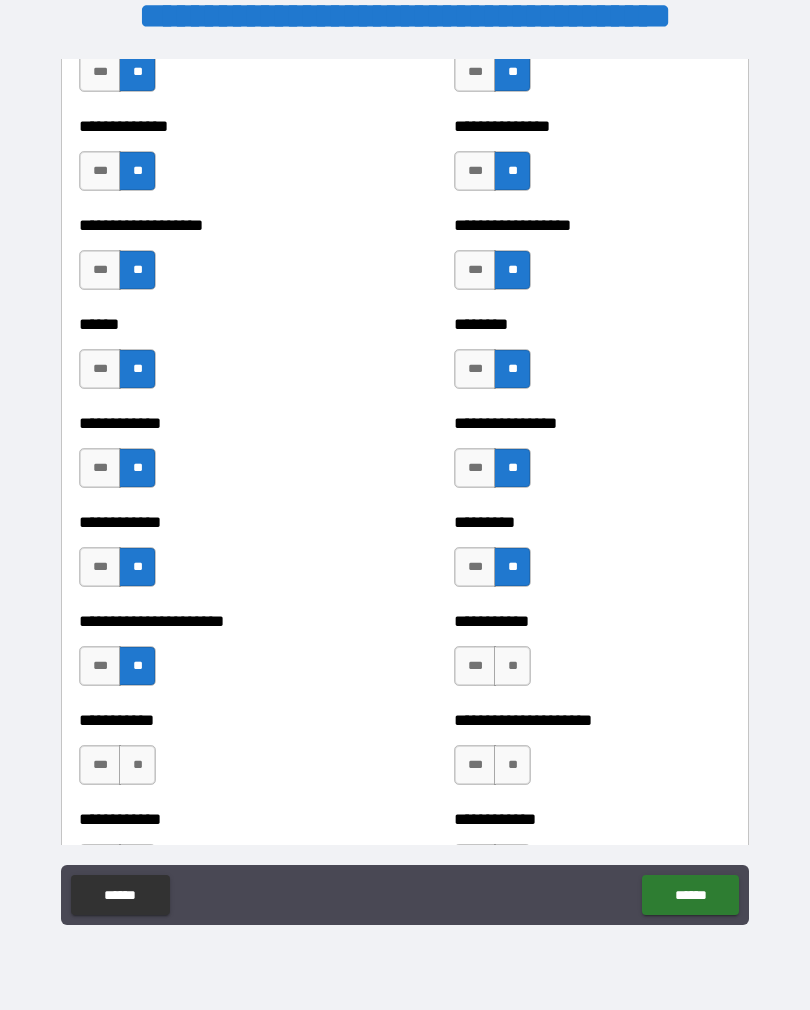 click on "**" at bounding box center [512, 666] 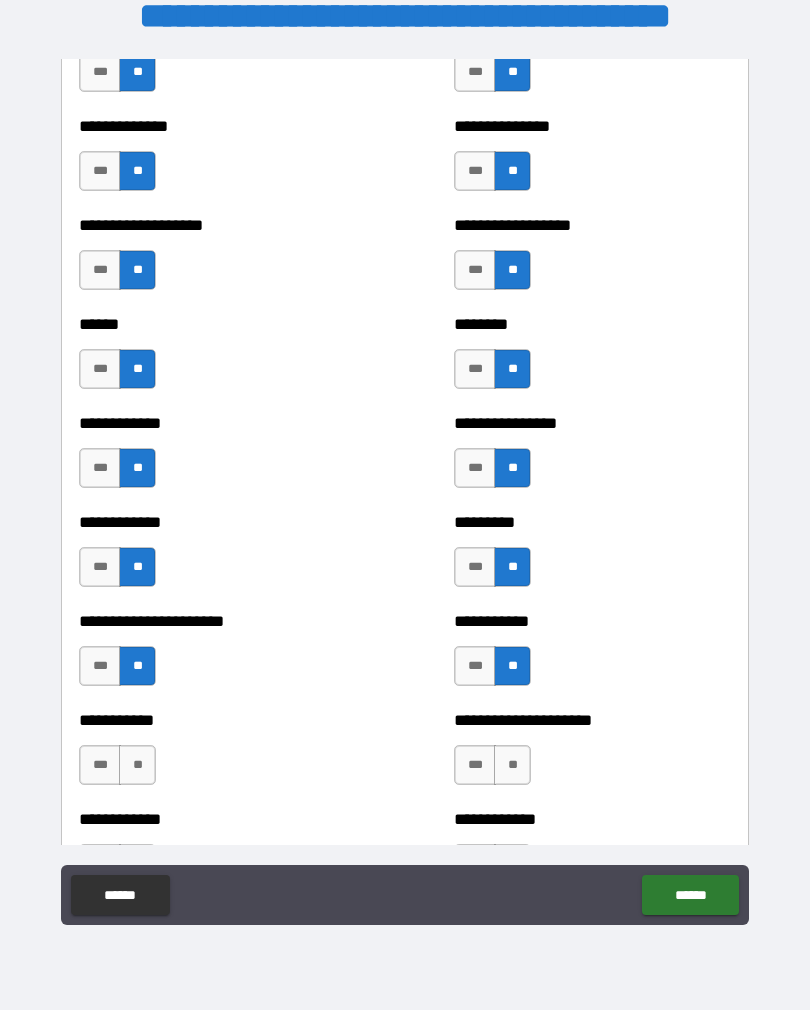 click on "**" at bounding box center [512, 765] 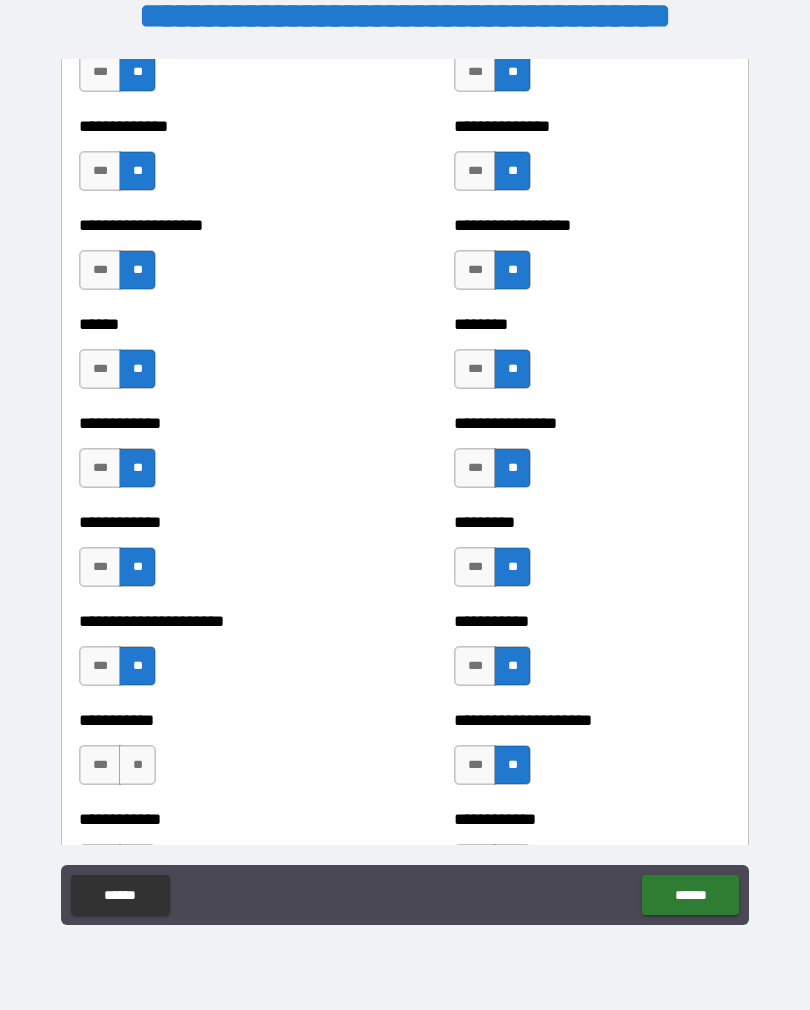 click on "**" at bounding box center [137, 765] 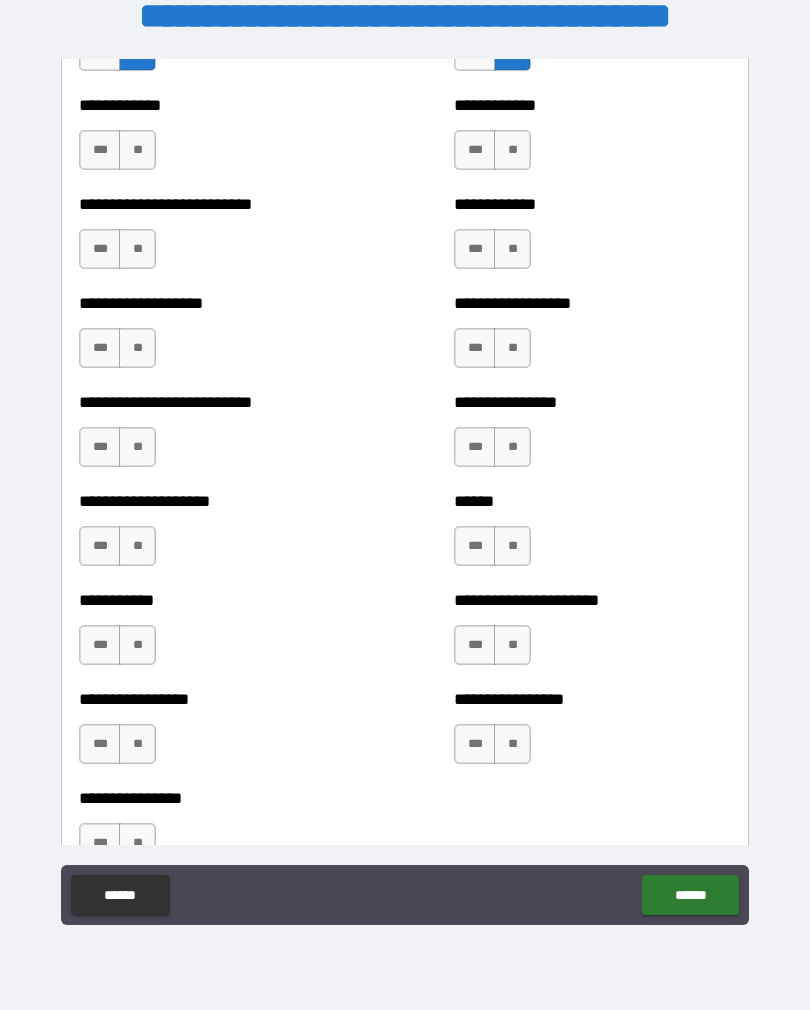 scroll, scrollTop: 5604, scrollLeft: 0, axis: vertical 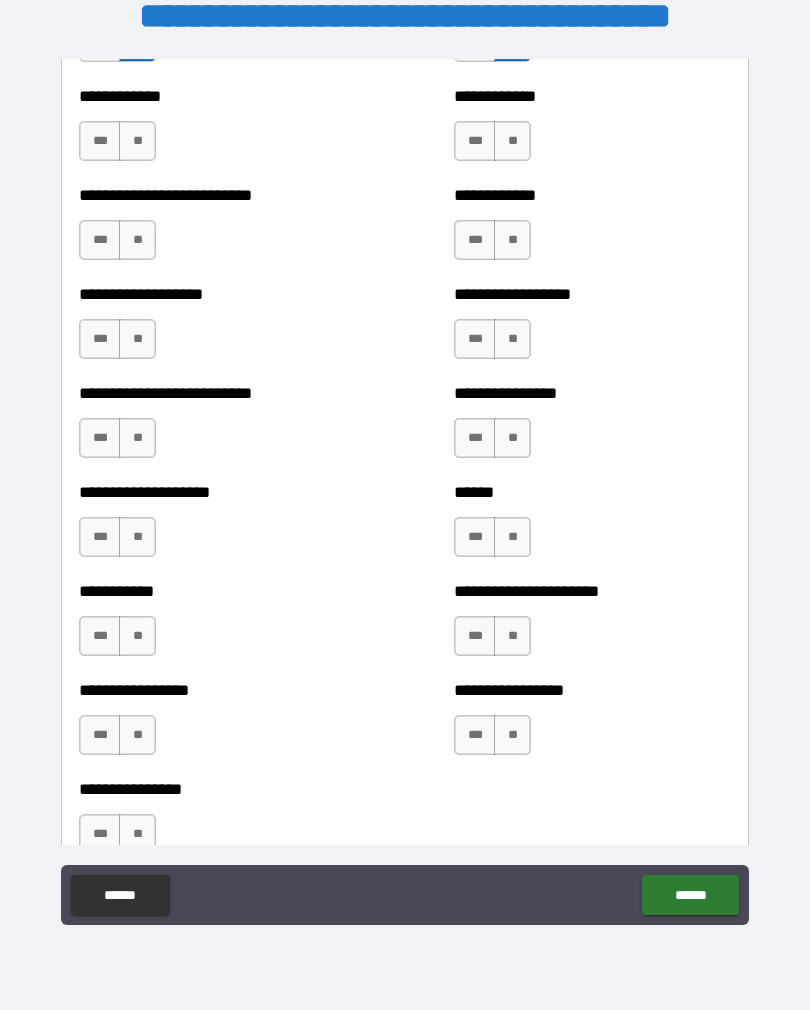 click on "**" at bounding box center [512, 141] 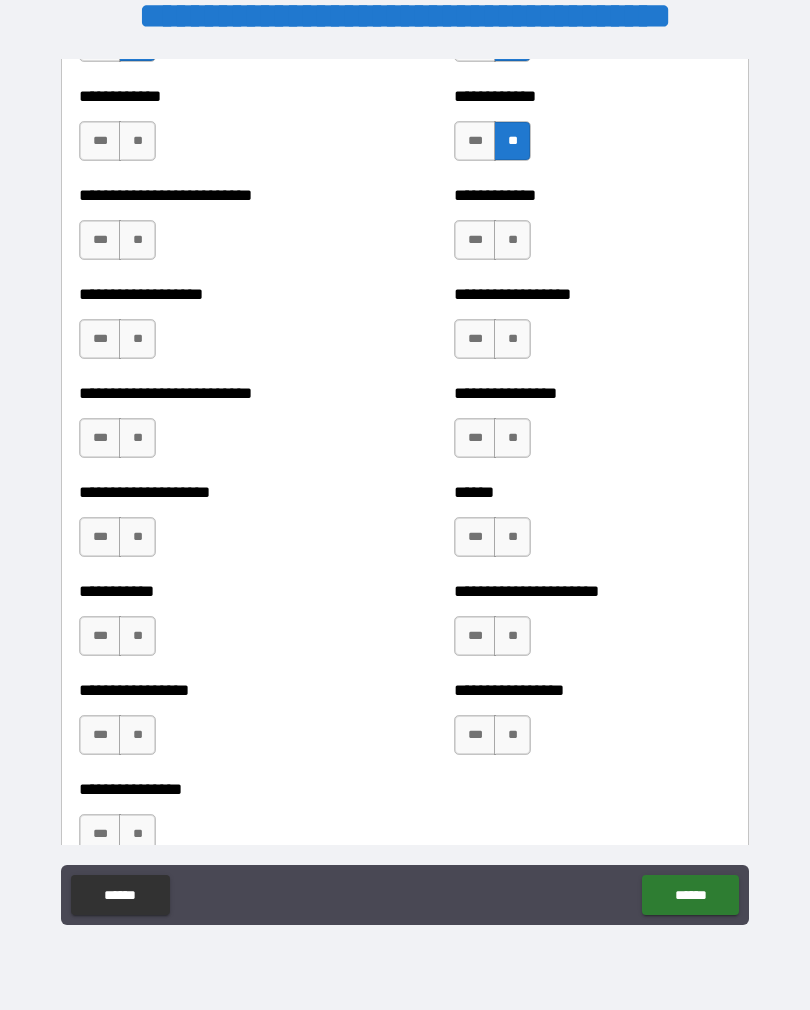 click on "**" at bounding box center [137, 141] 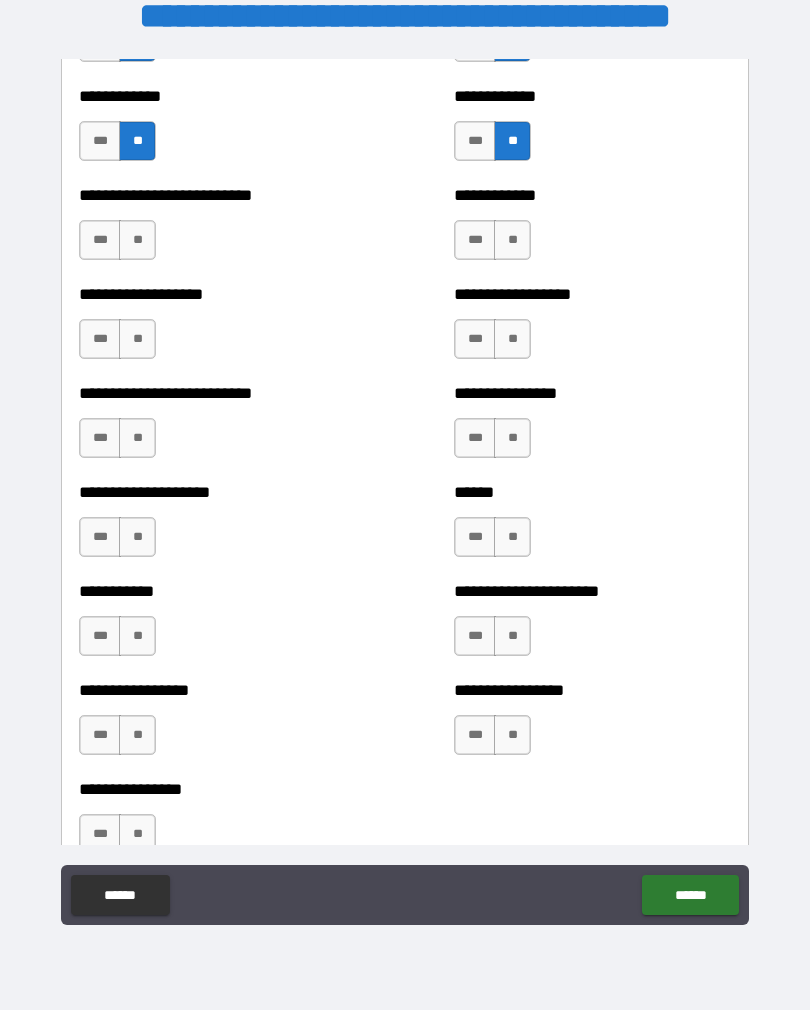 click on "**" at bounding box center [137, 240] 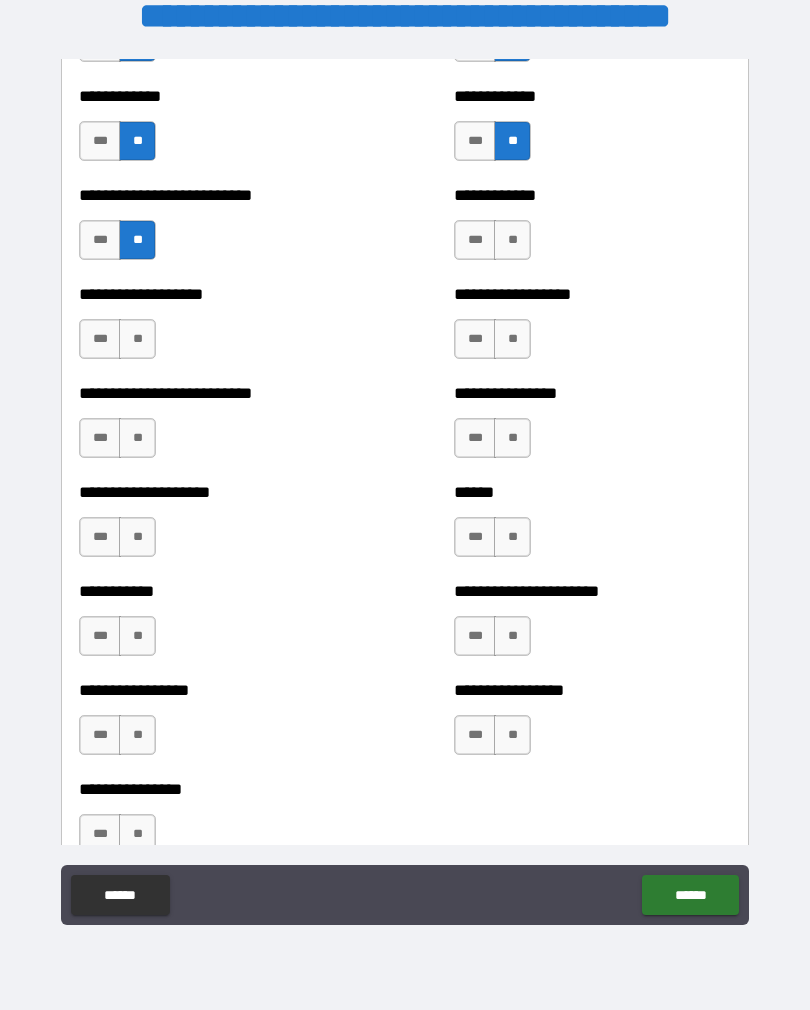 click on "**" at bounding box center (512, 240) 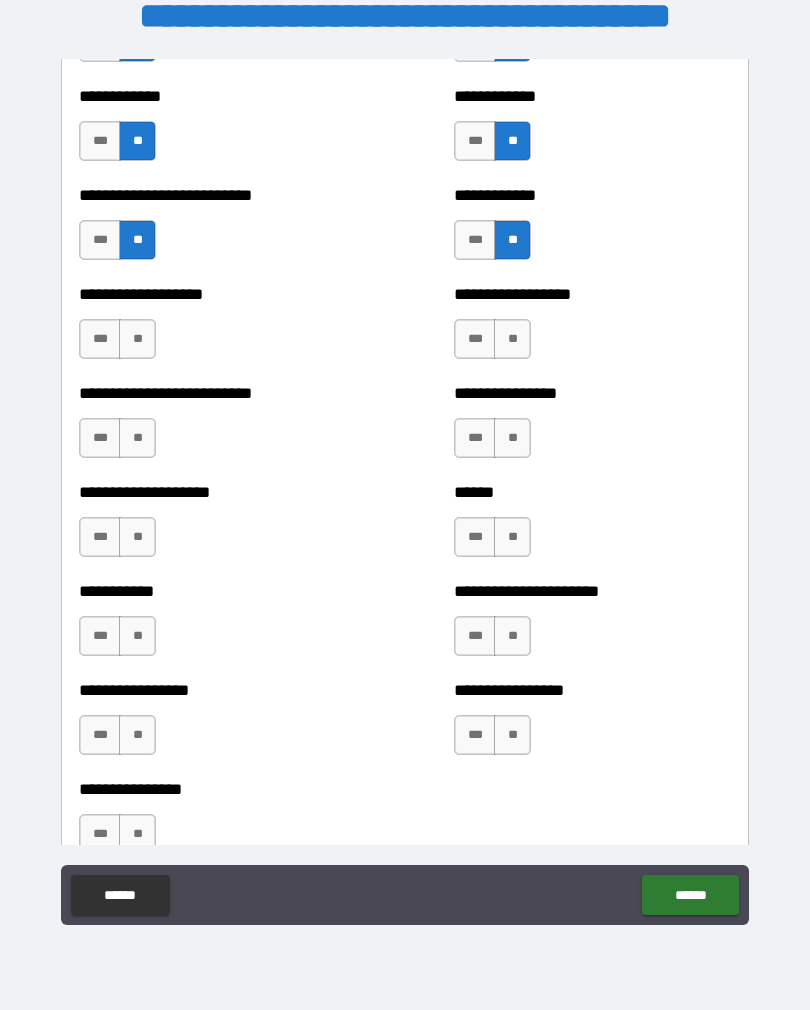 click on "**" at bounding box center [137, 339] 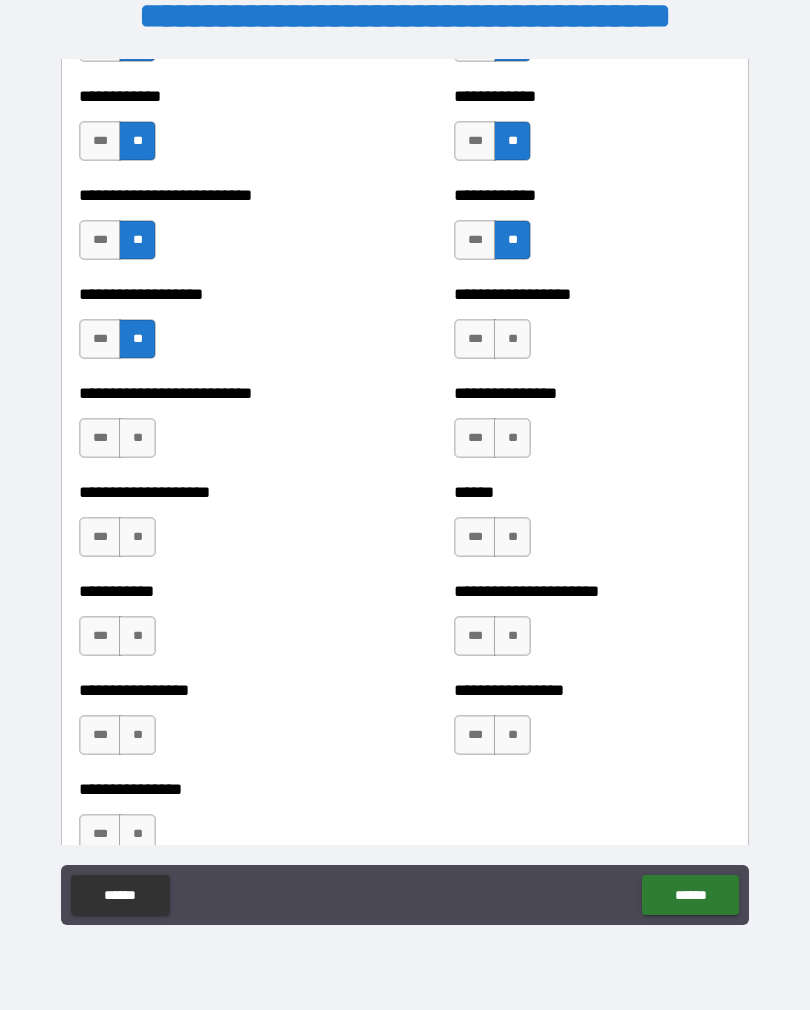 click on "**" at bounding box center [512, 339] 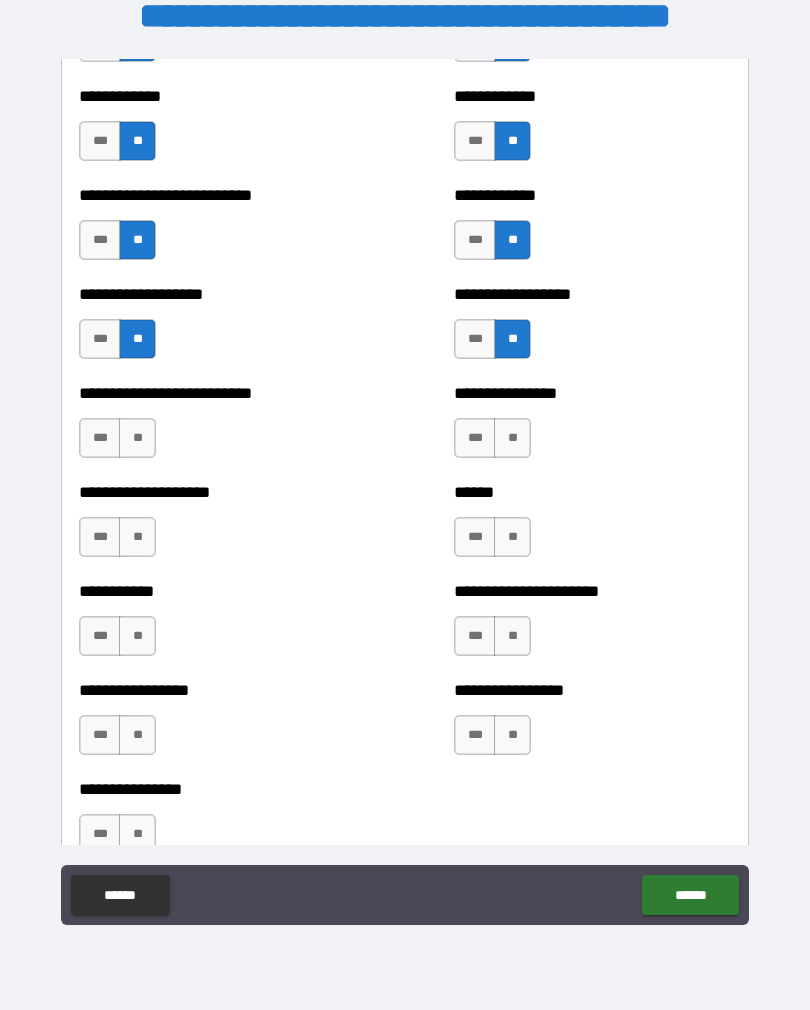 click on "**" at bounding box center (137, 438) 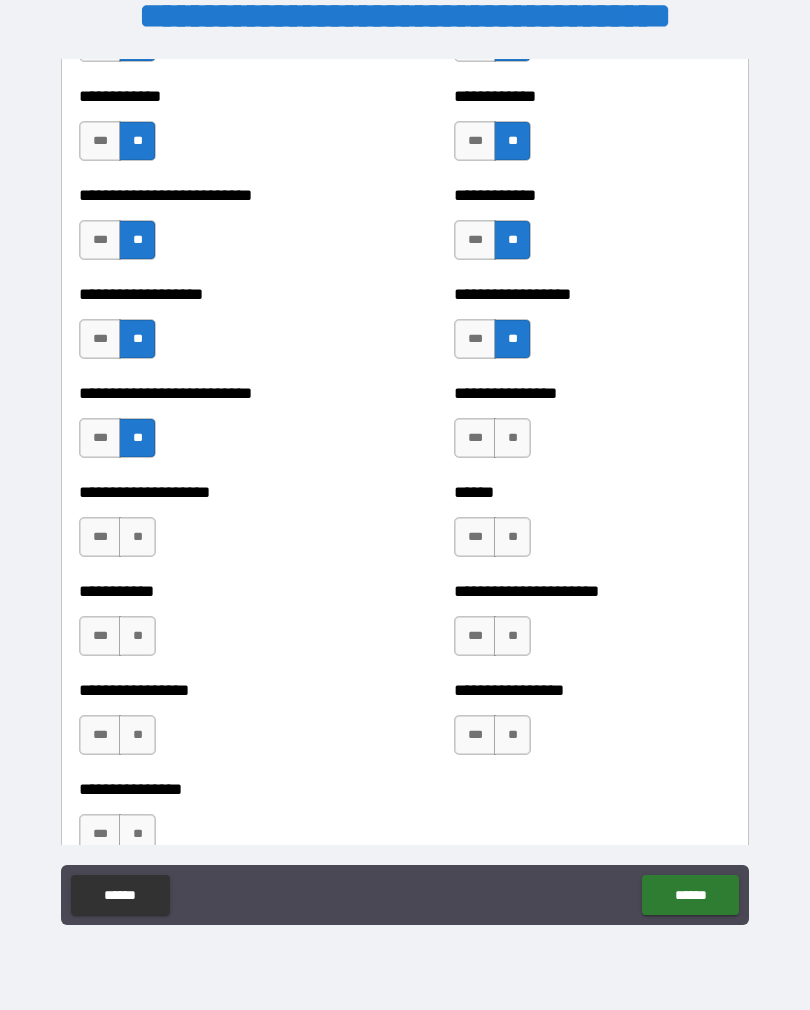 click on "**" at bounding box center [512, 438] 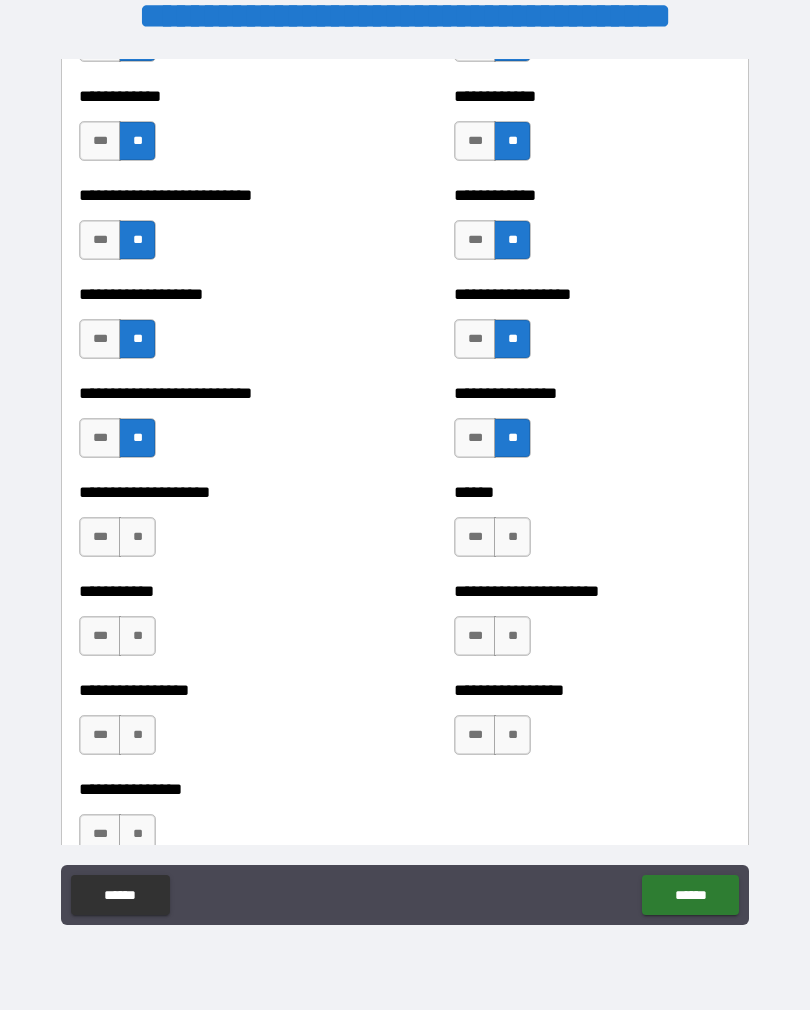 click on "**" at bounding box center (137, 537) 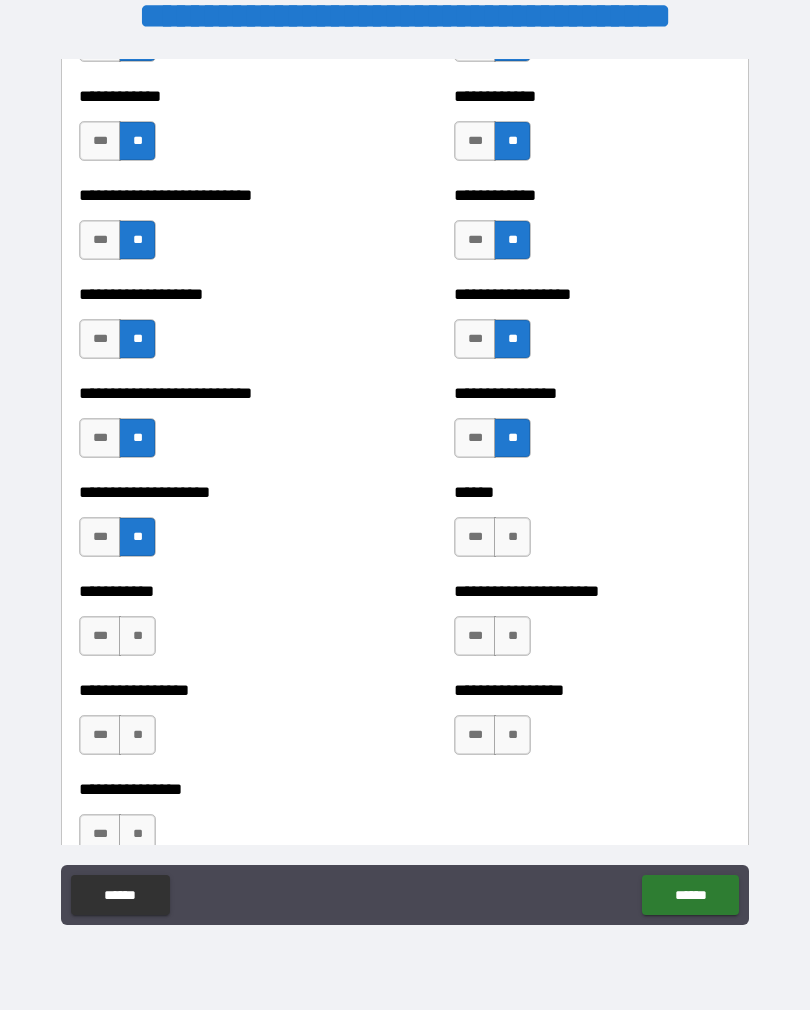 click on "**" at bounding box center (512, 537) 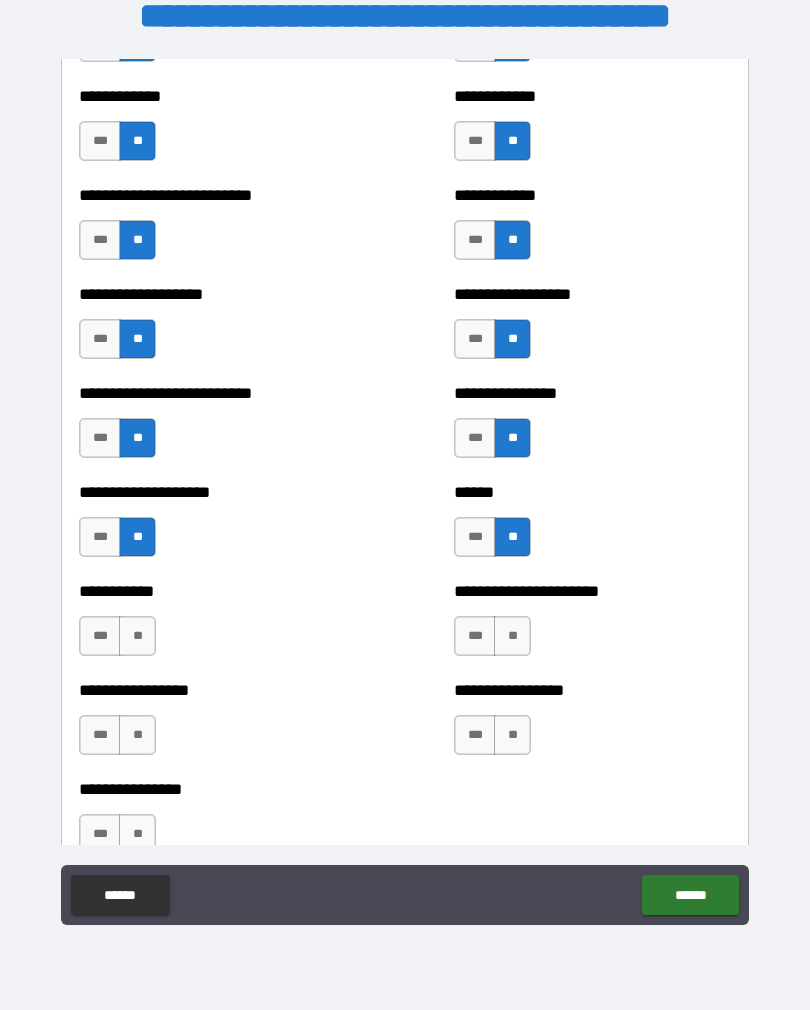 click on "**" at bounding box center (137, 636) 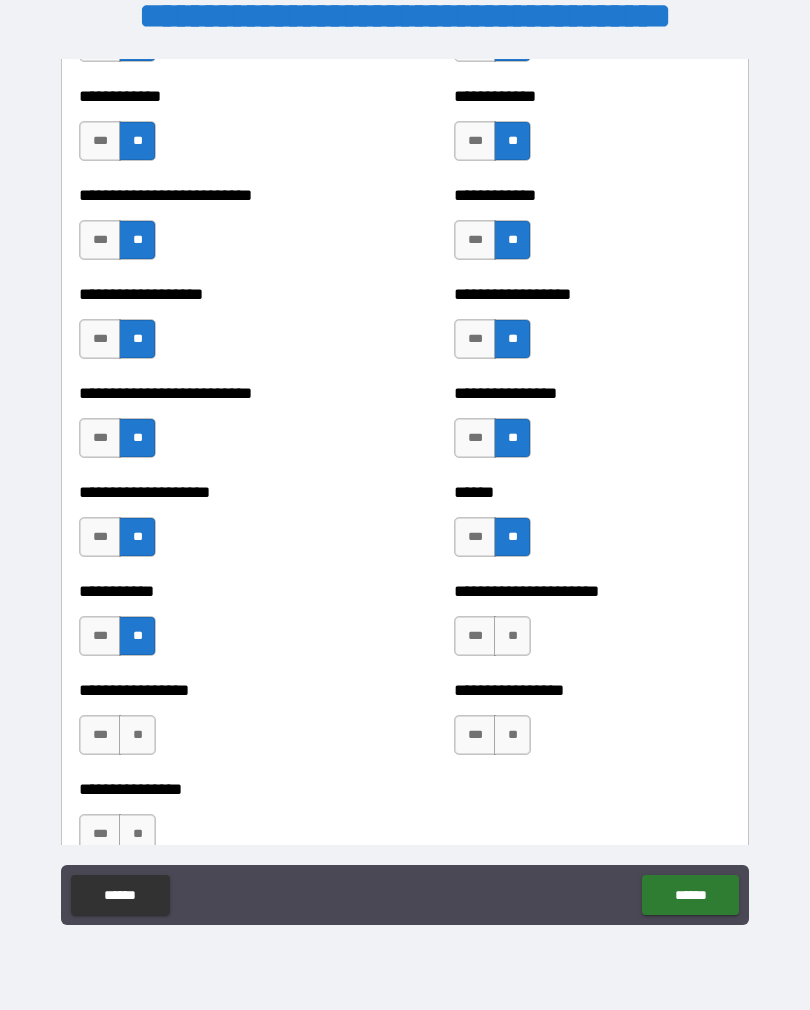 click on "**" at bounding box center (512, 636) 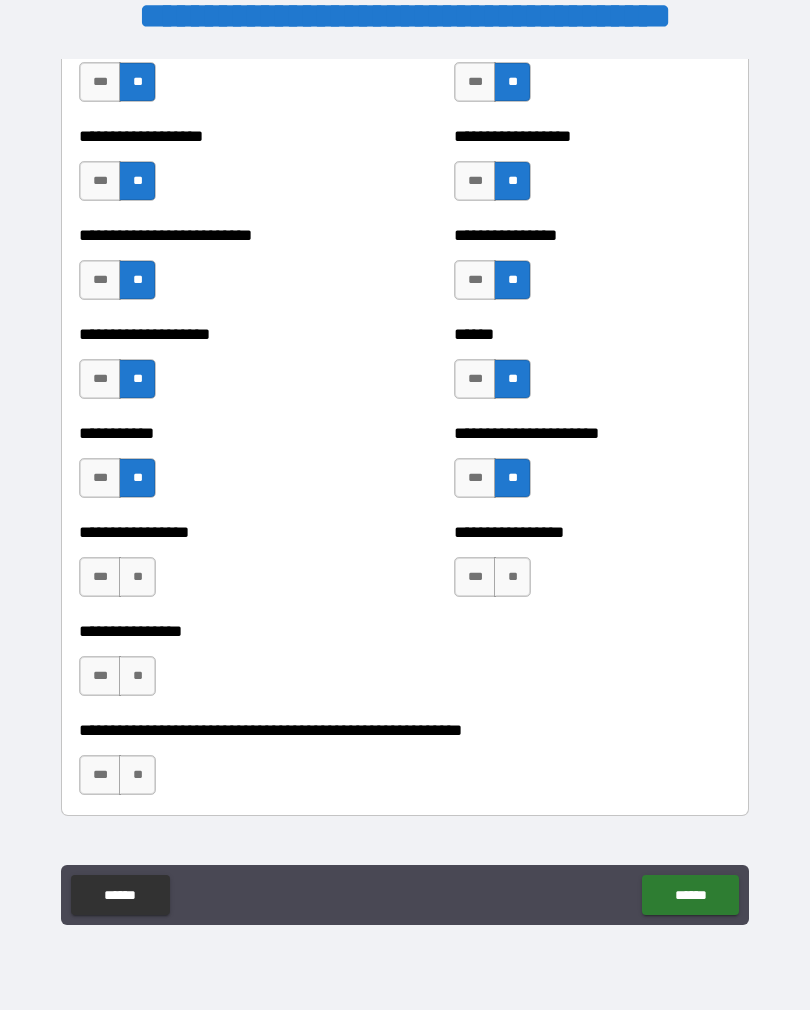scroll, scrollTop: 5804, scrollLeft: 0, axis: vertical 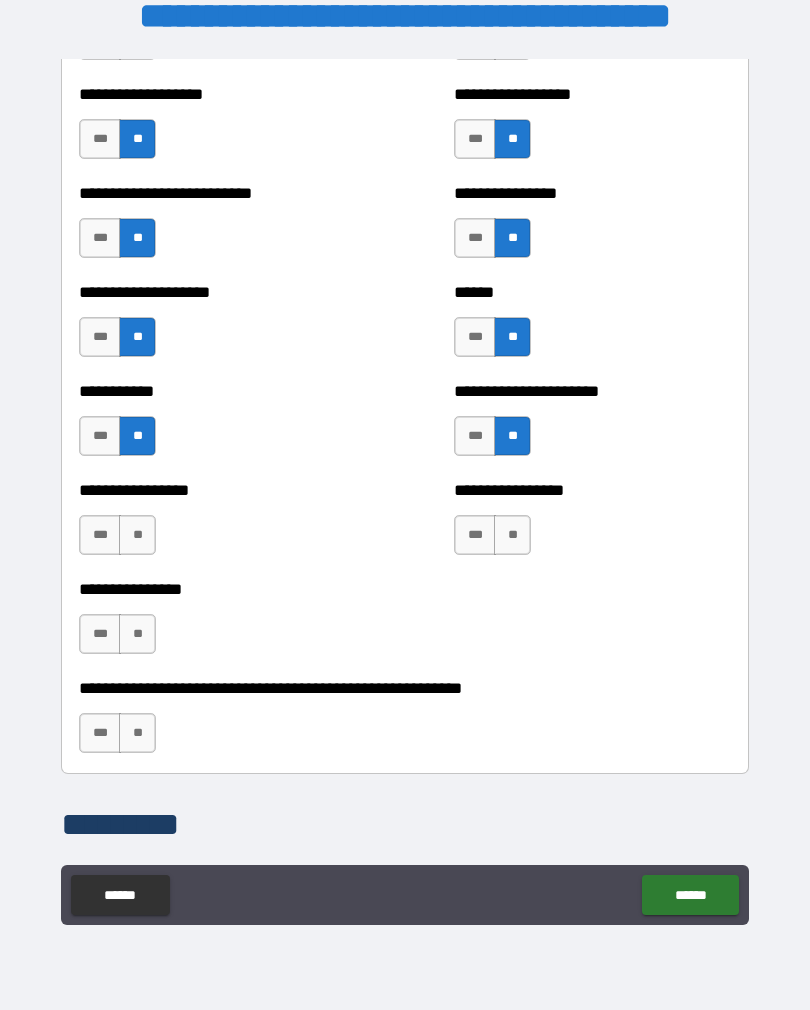 click on "**" at bounding box center (137, 535) 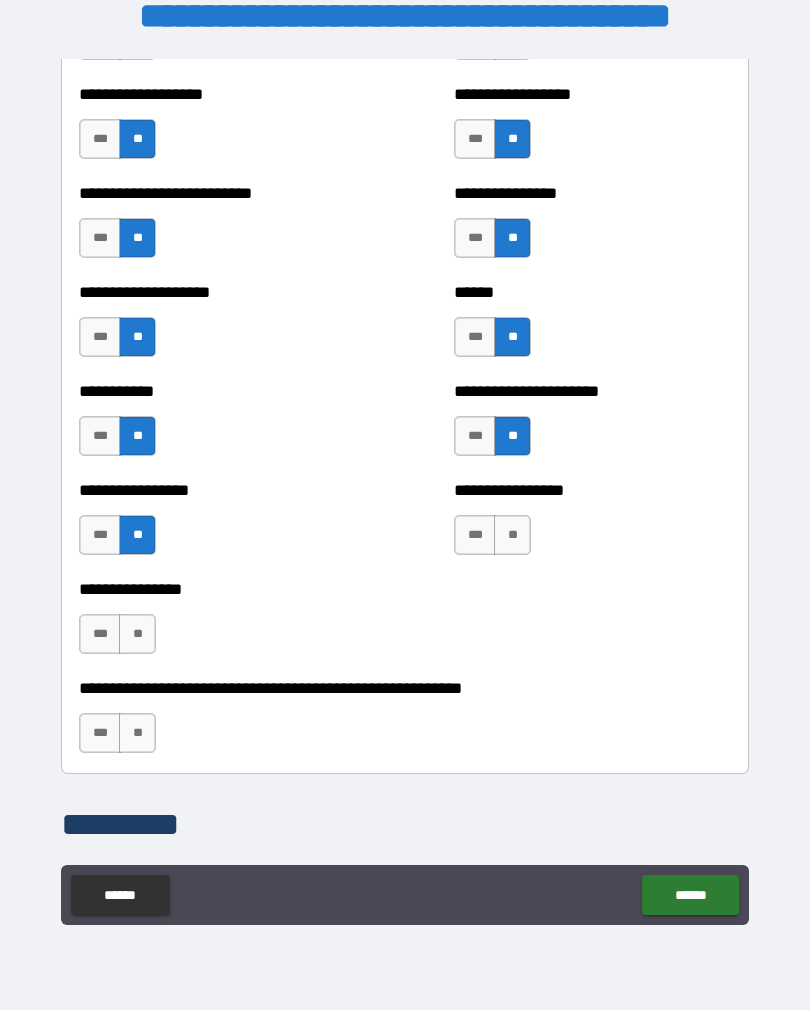 click on "**" at bounding box center (512, 535) 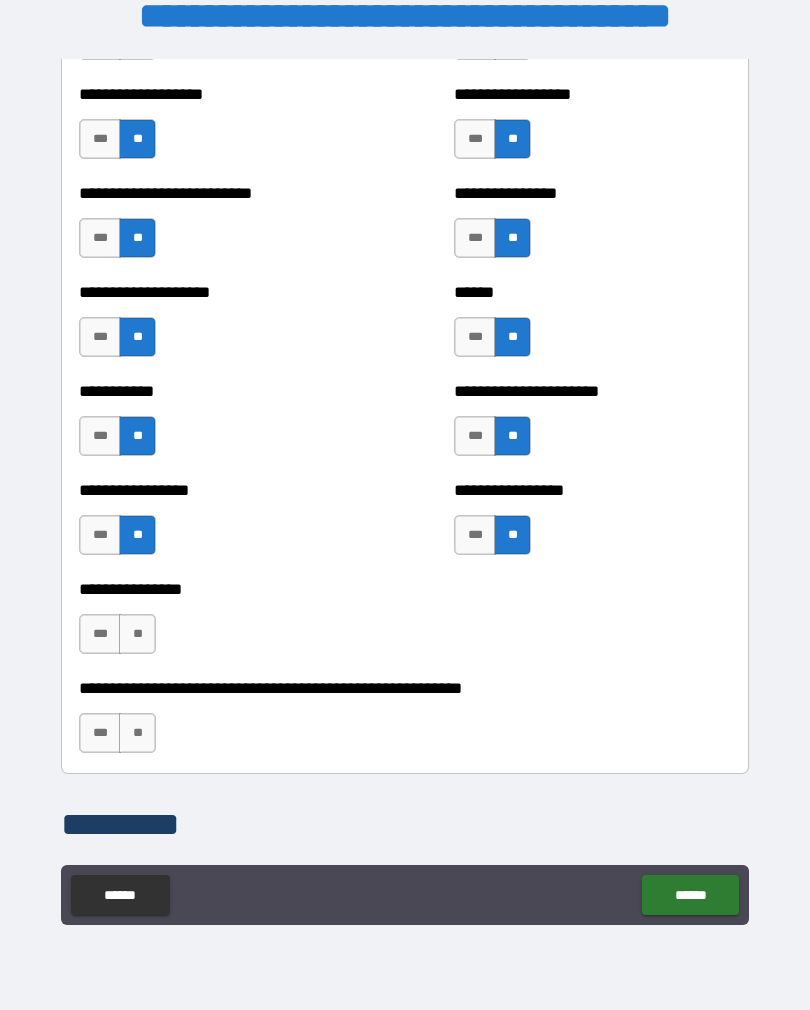 click on "**" at bounding box center (137, 634) 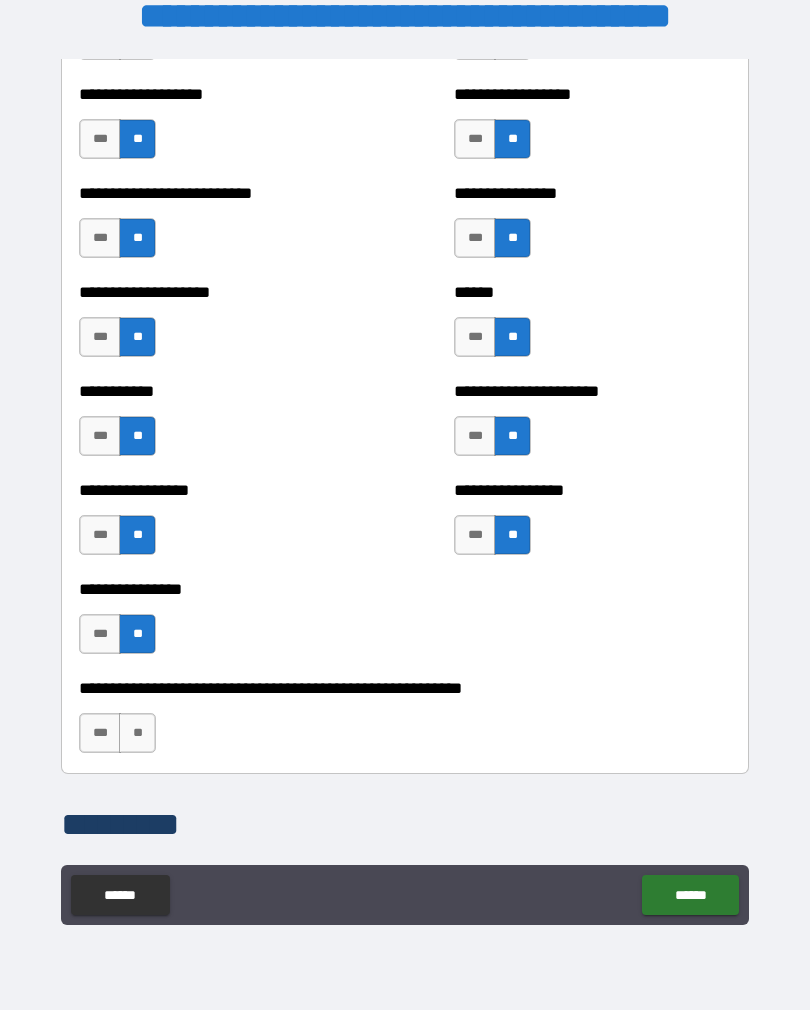 click on "**" at bounding box center [137, 733] 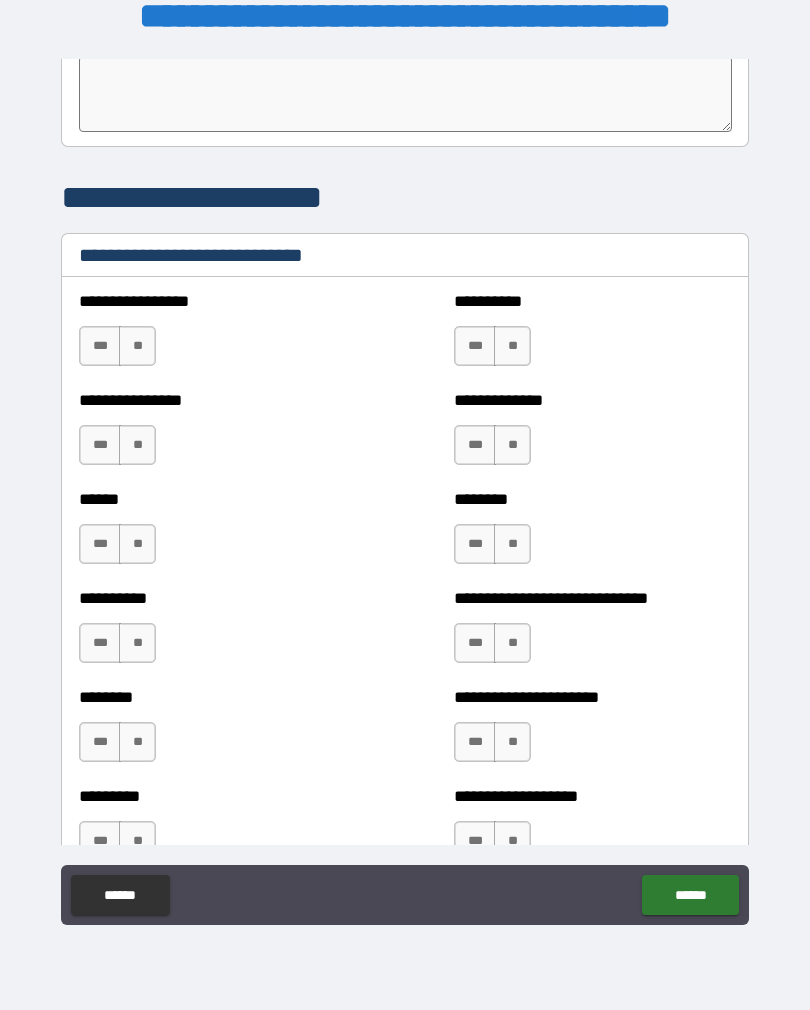 scroll, scrollTop: 6612, scrollLeft: 0, axis: vertical 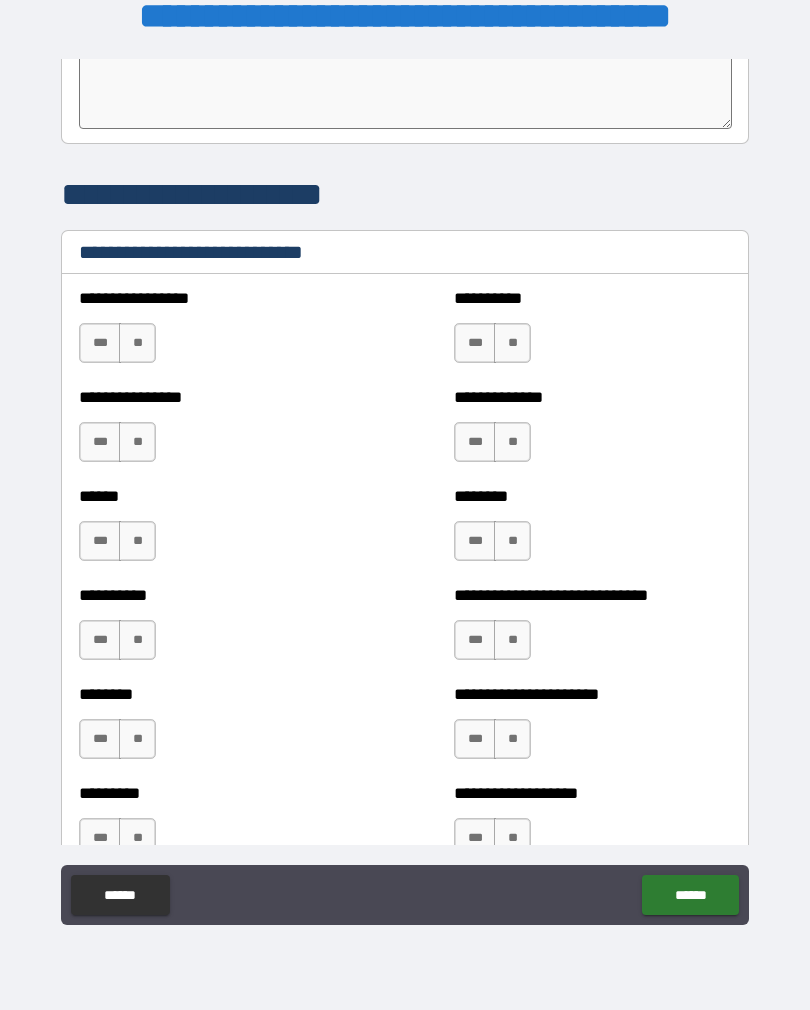 click on "***" at bounding box center [475, 343] 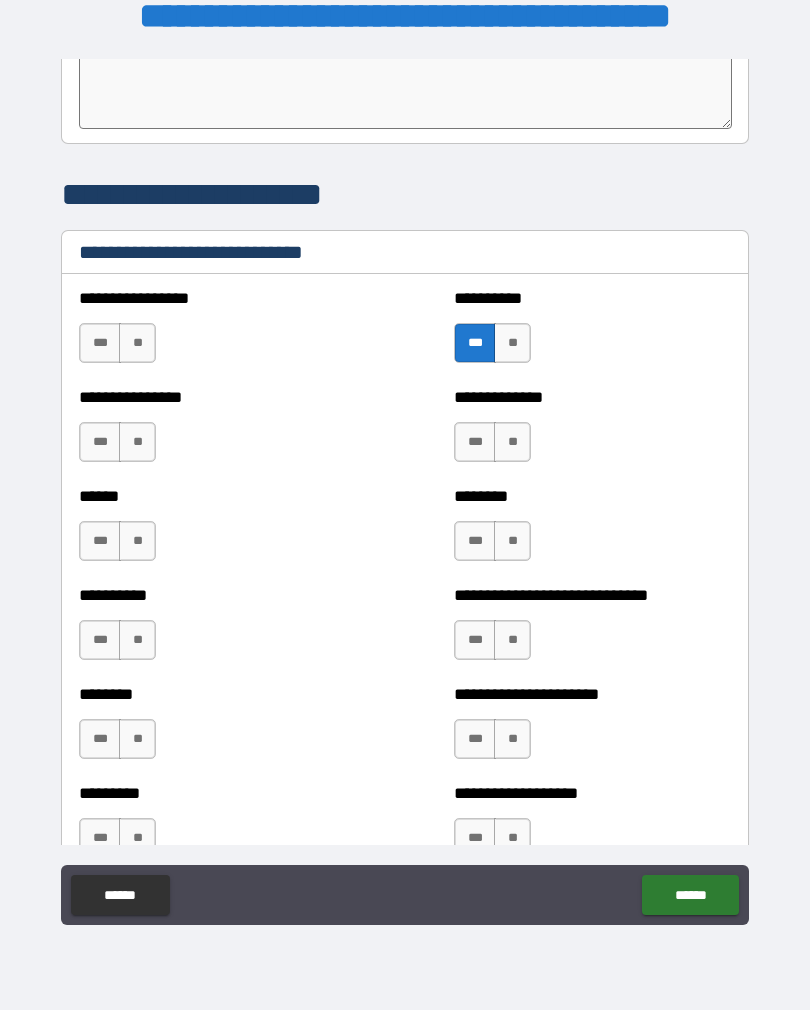 click on "**" at bounding box center (512, 640) 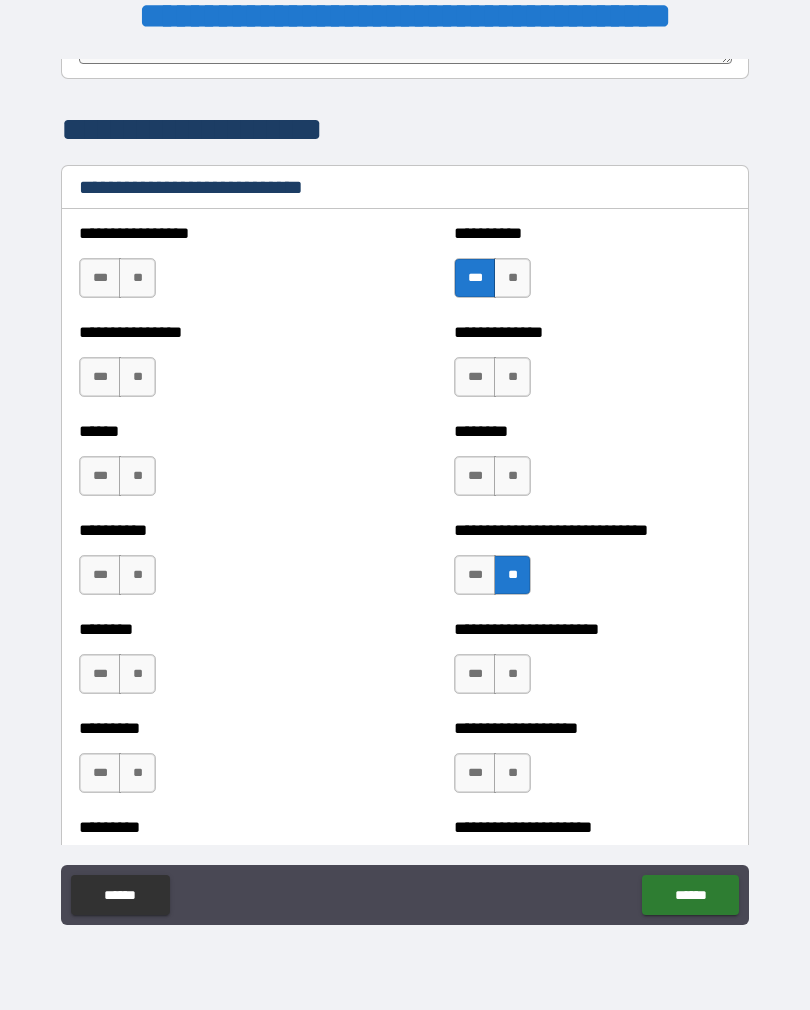 scroll, scrollTop: 6681, scrollLeft: 0, axis: vertical 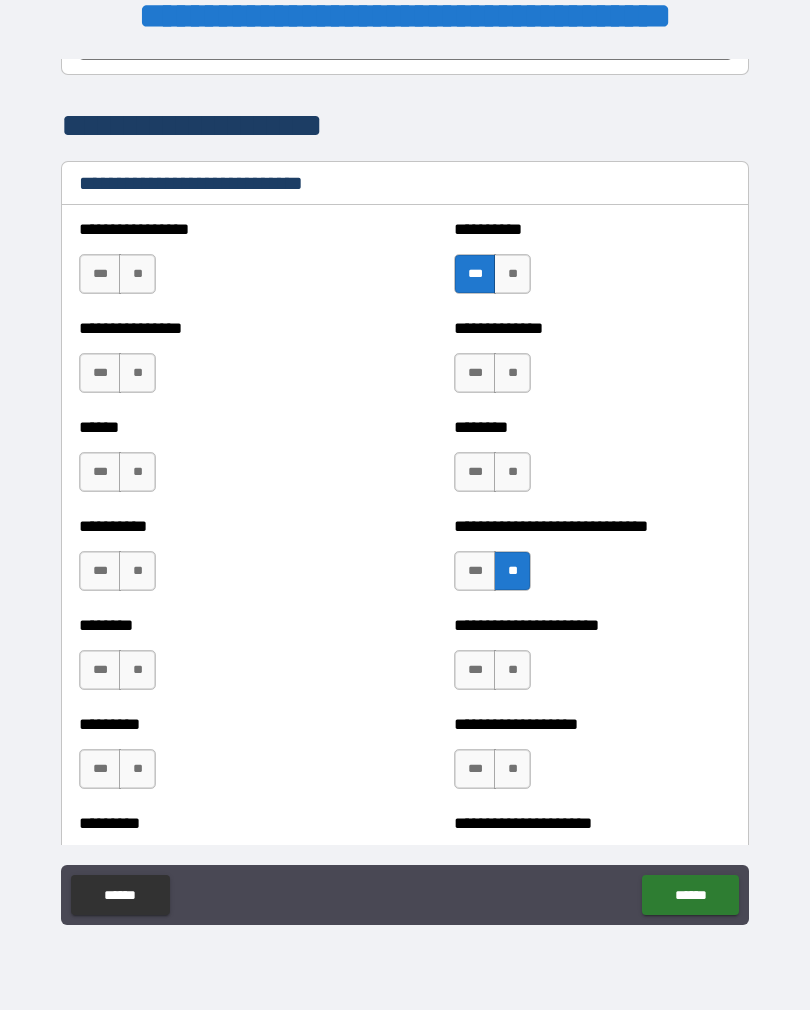 click on "**" at bounding box center [512, 670] 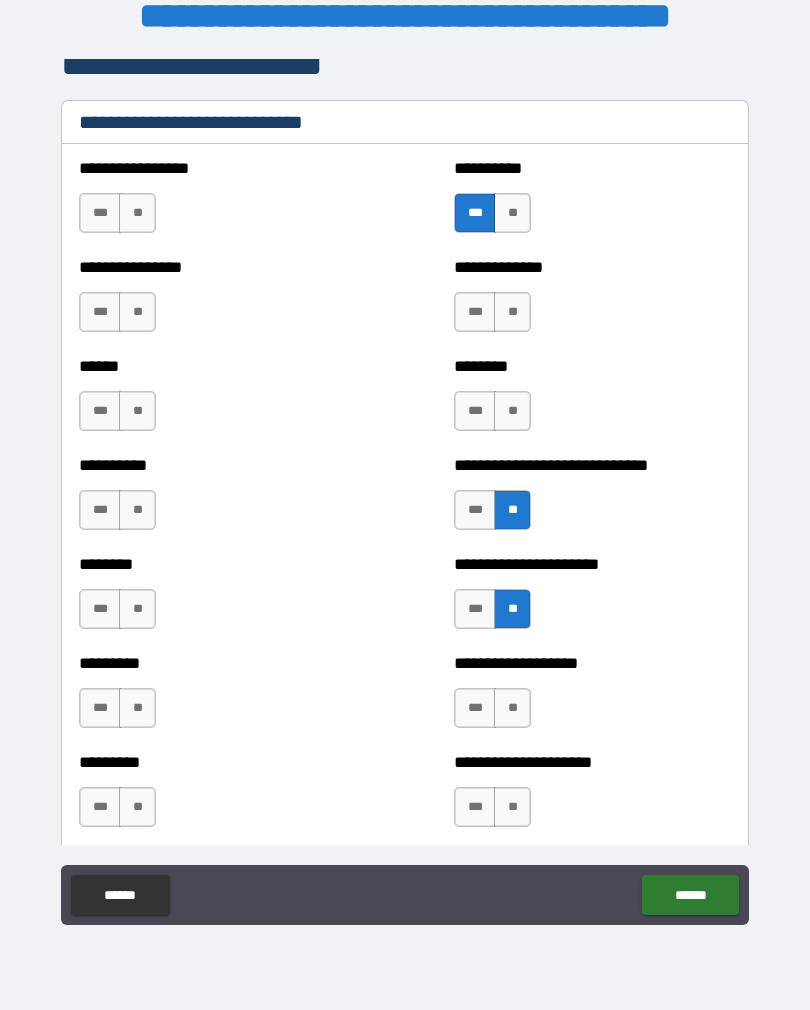scroll, scrollTop: 6743, scrollLeft: 0, axis: vertical 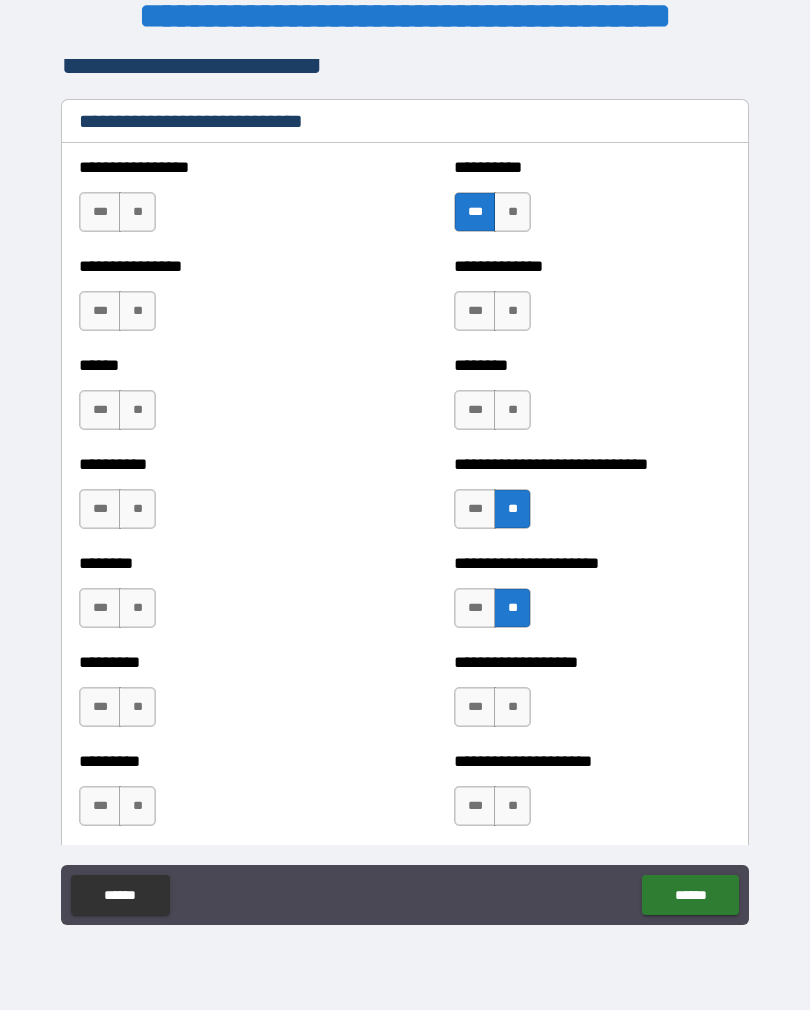 click on "***" at bounding box center (475, 608) 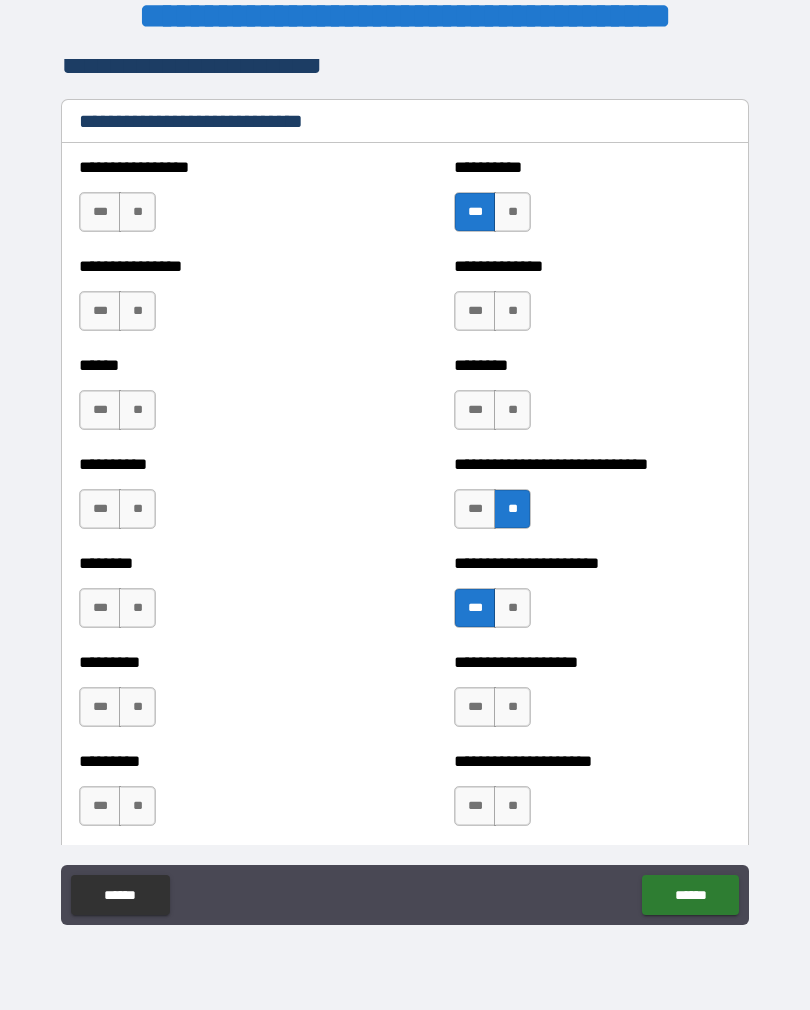 click on "***" at bounding box center (475, 509) 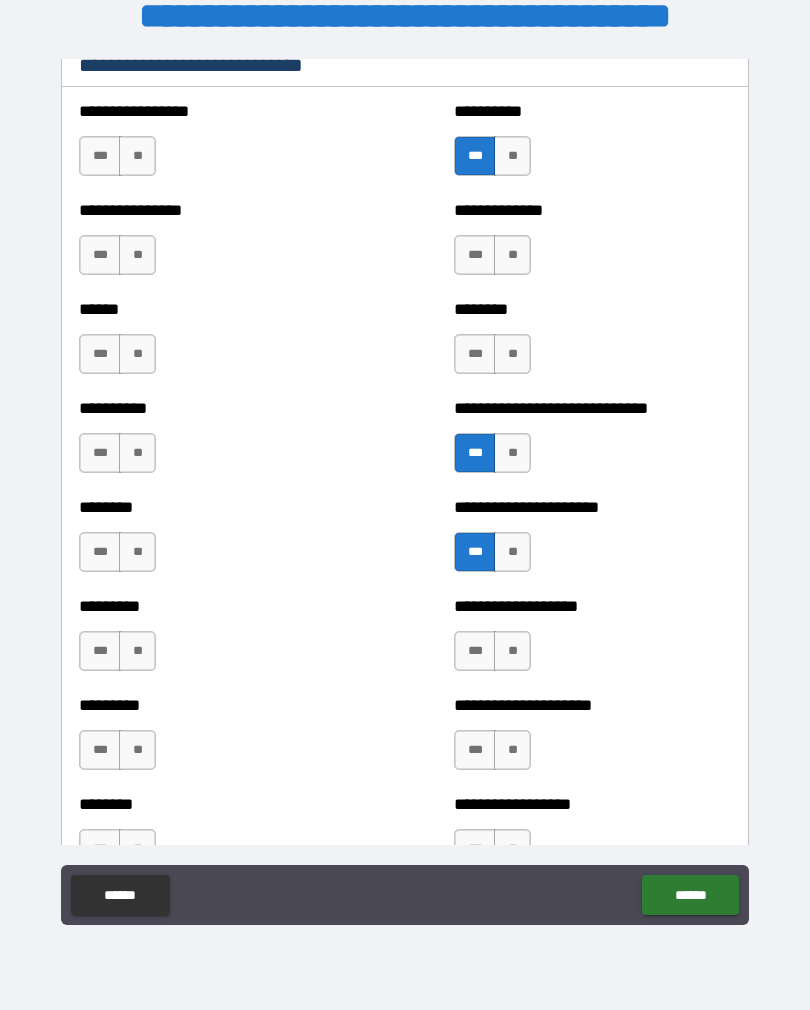 scroll, scrollTop: 6805, scrollLeft: 0, axis: vertical 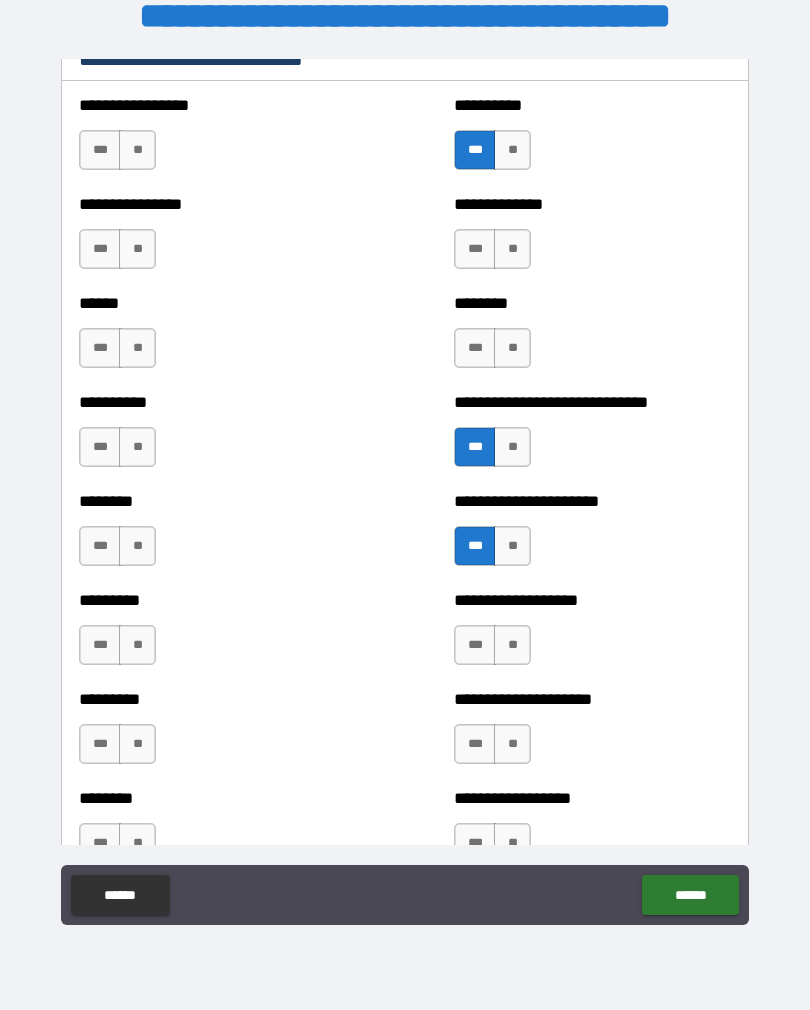 click on "***" at bounding box center (100, 645) 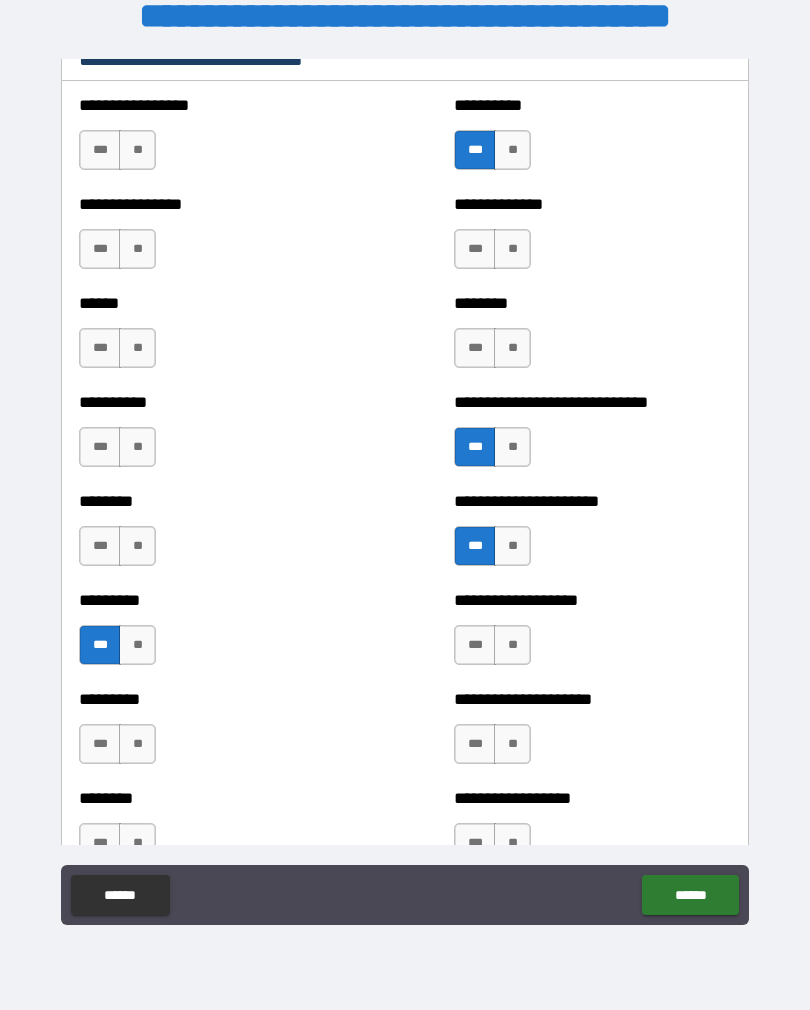 click on "**" at bounding box center [512, 645] 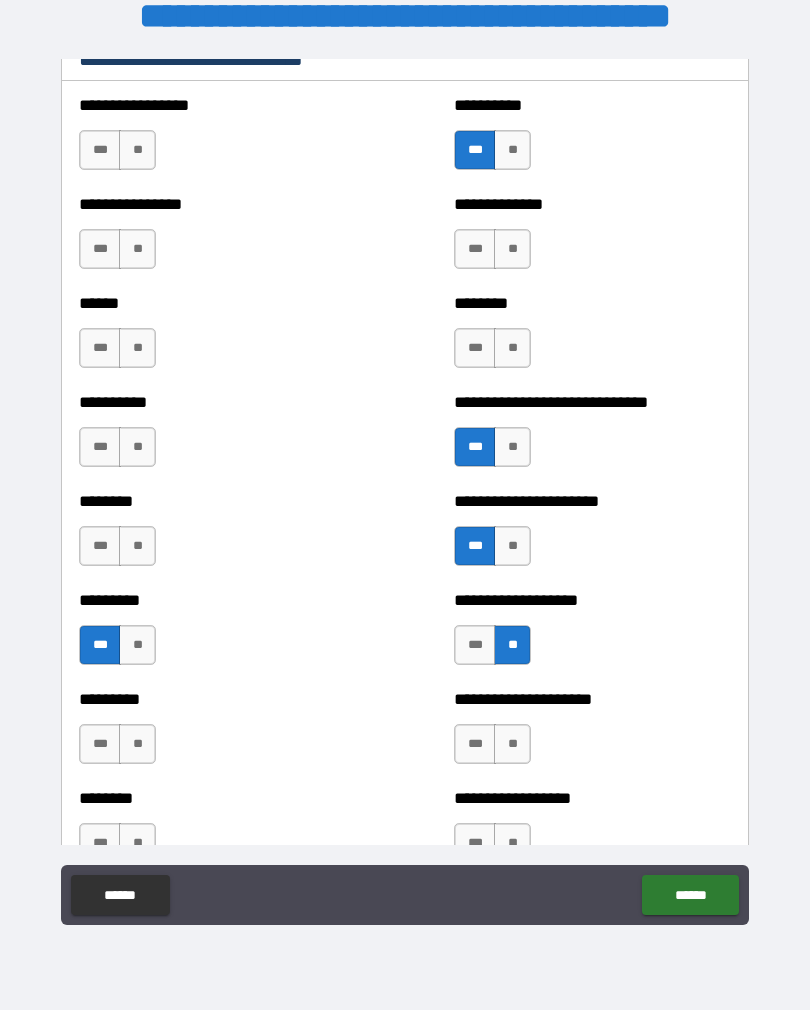 click on "**" at bounding box center [512, 744] 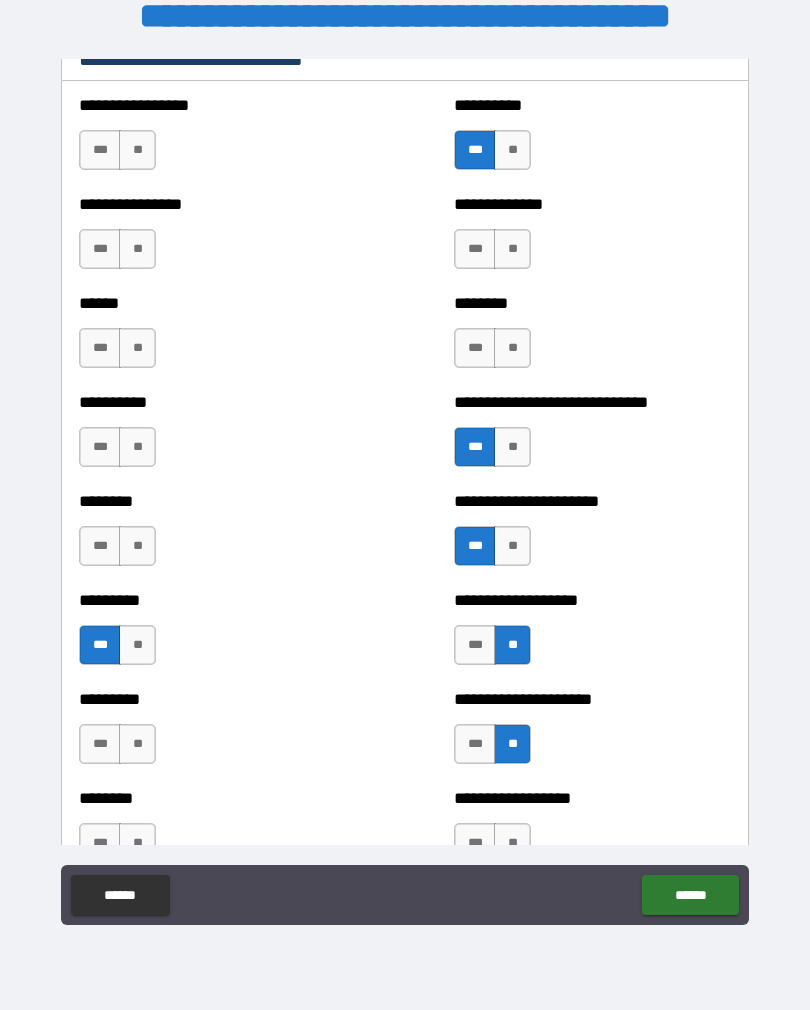 click on "***" at bounding box center [100, 744] 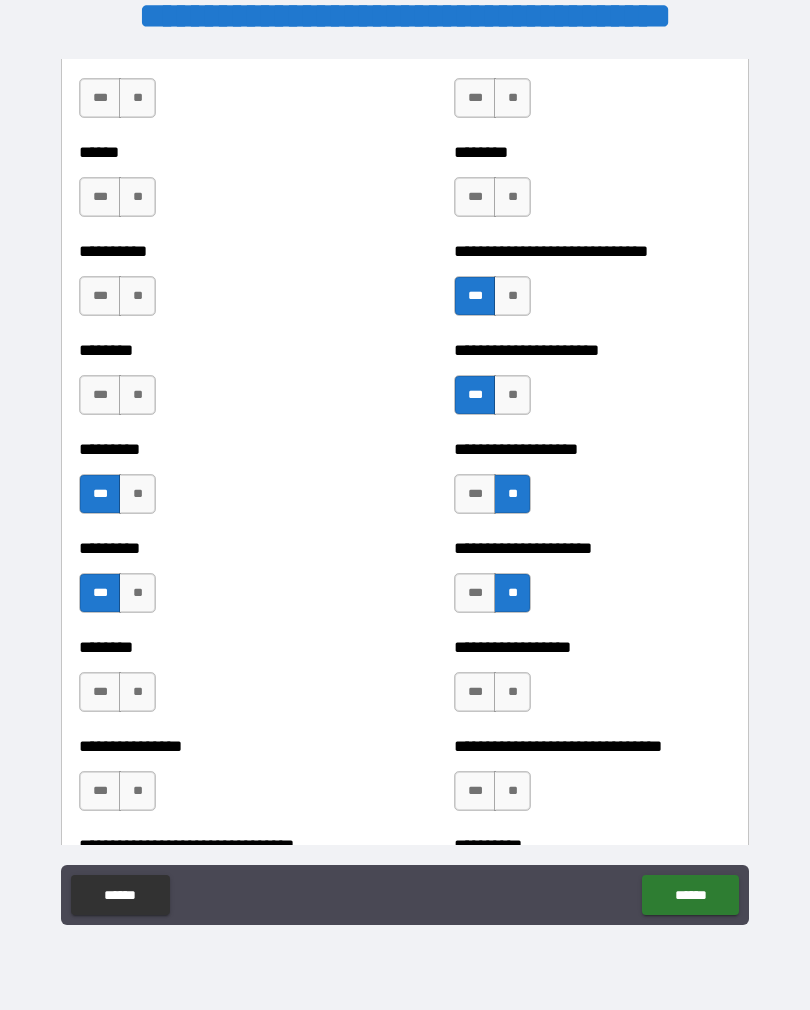 scroll, scrollTop: 6977, scrollLeft: 0, axis: vertical 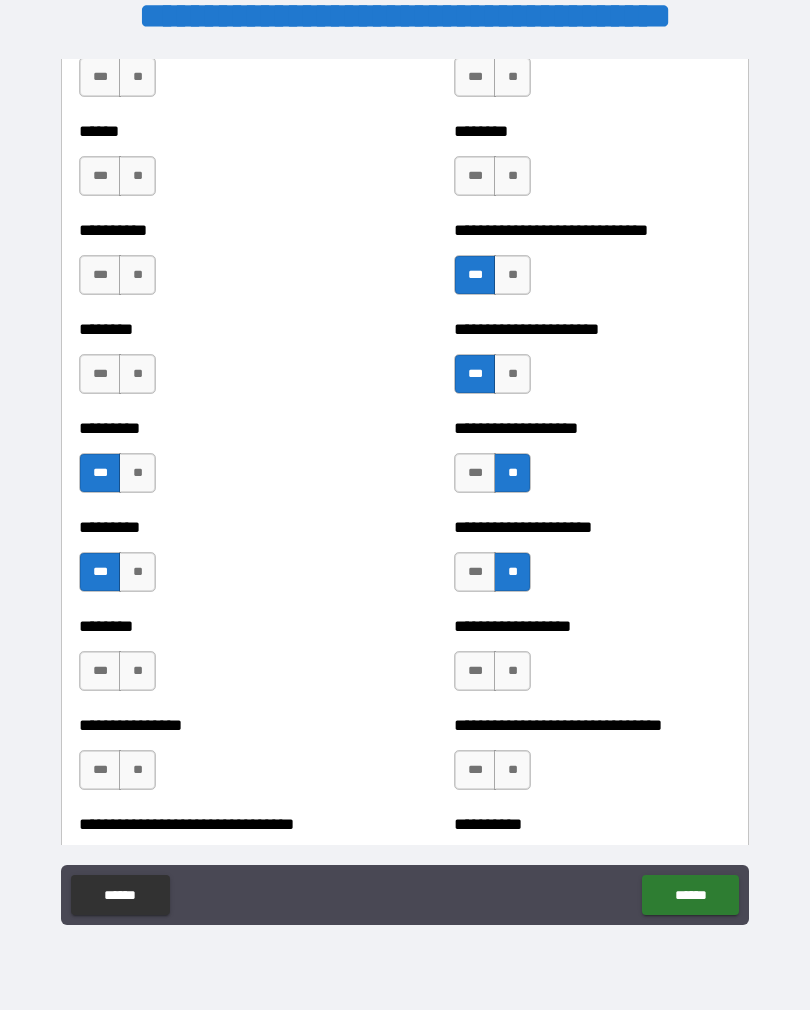 click on "**" at bounding box center (137, 671) 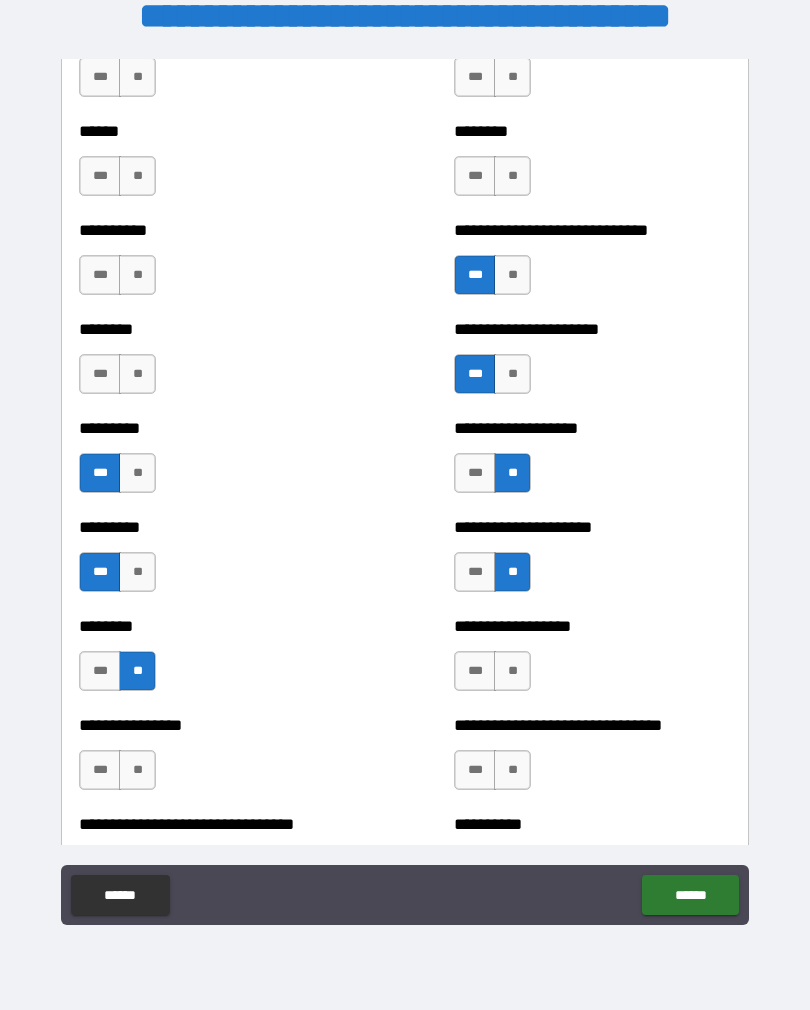 click on "**" at bounding box center [512, 671] 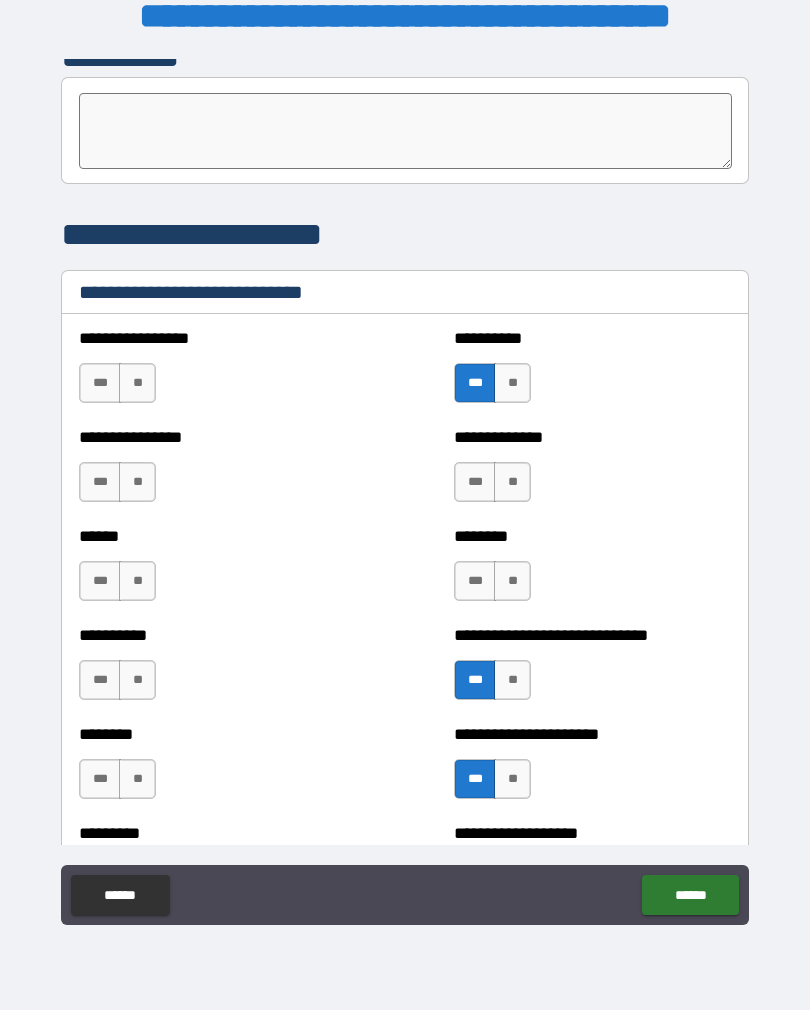 scroll, scrollTop: 6607, scrollLeft: 0, axis: vertical 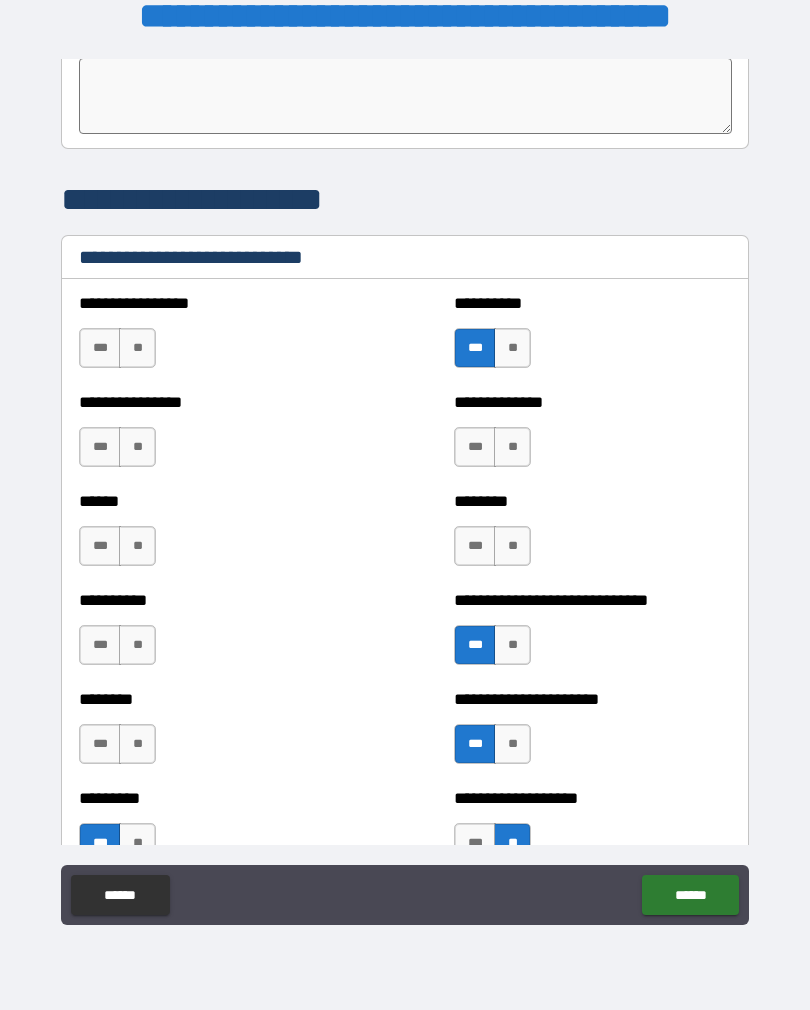 click on "**" at bounding box center (137, 348) 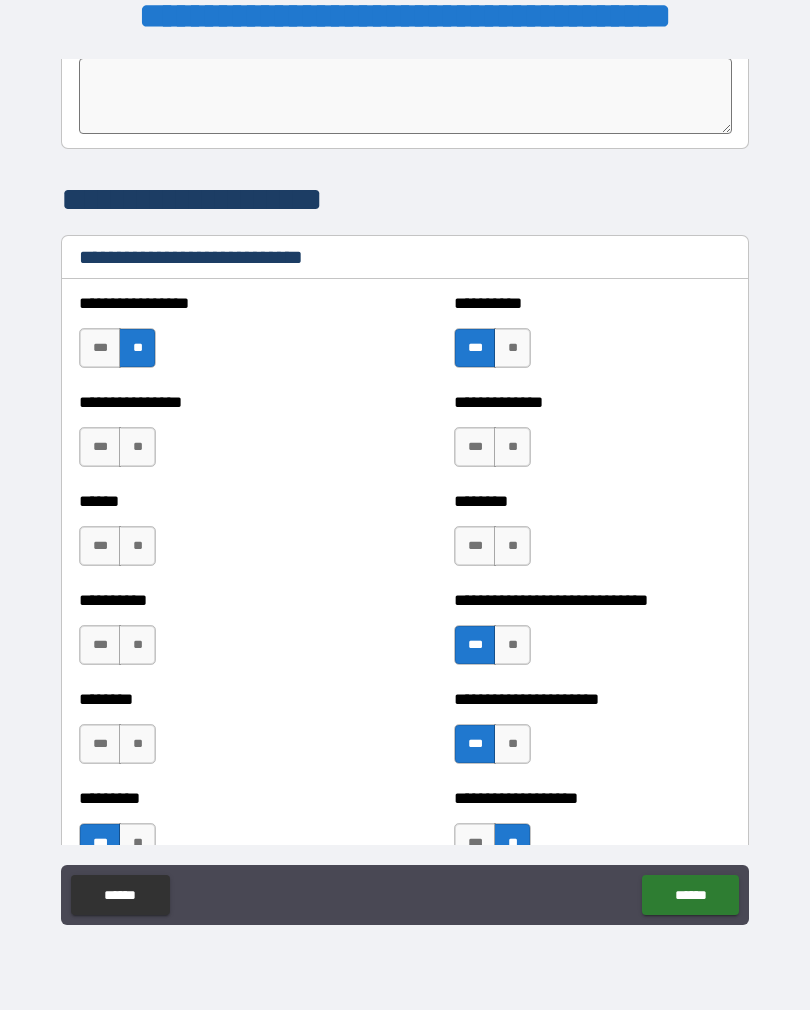 click on "**" at bounding box center [137, 447] 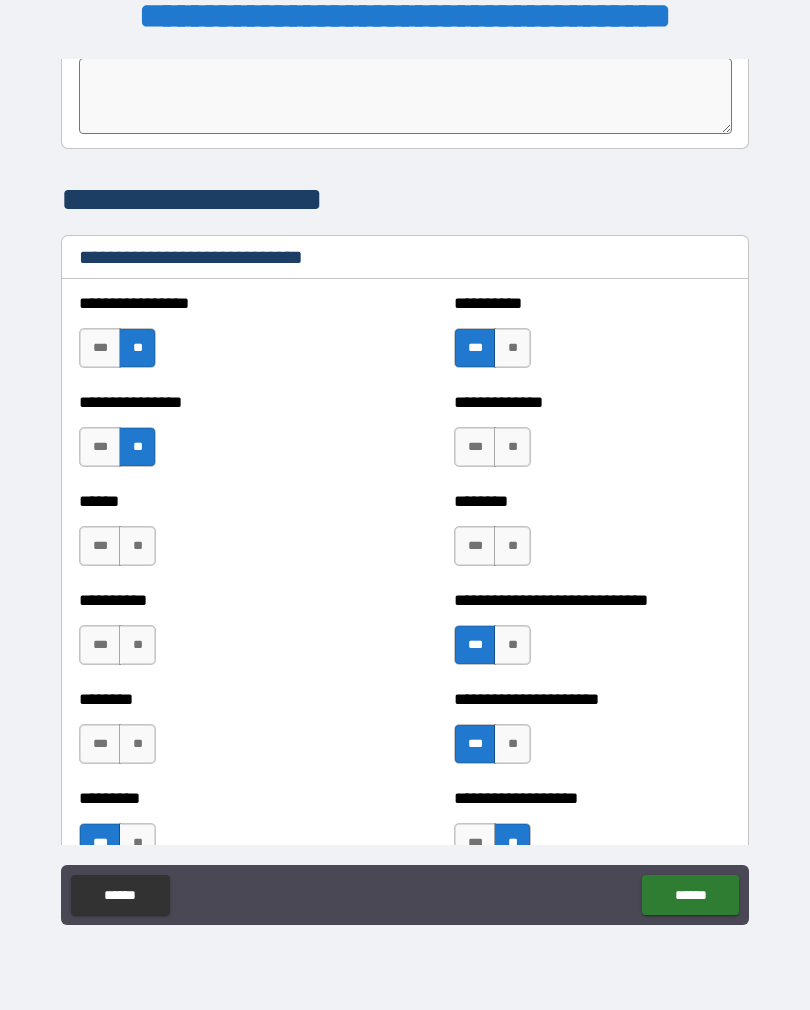click on "**" at bounding box center [137, 546] 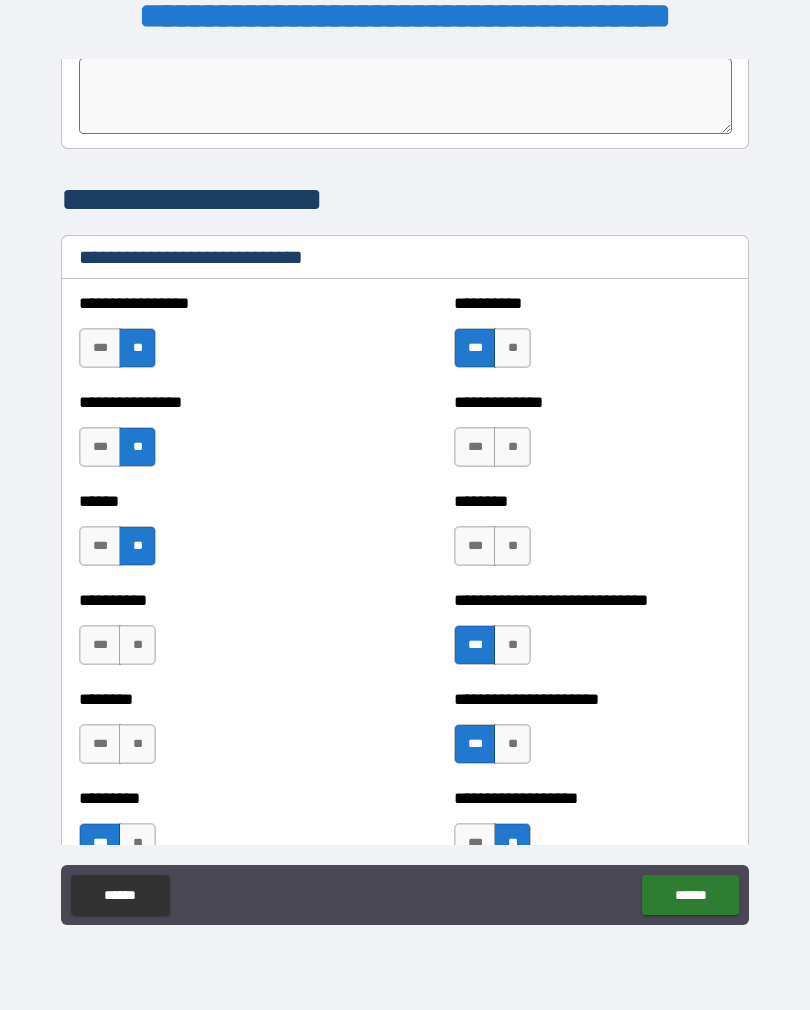 click on "**" at bounding box center [137, 645] 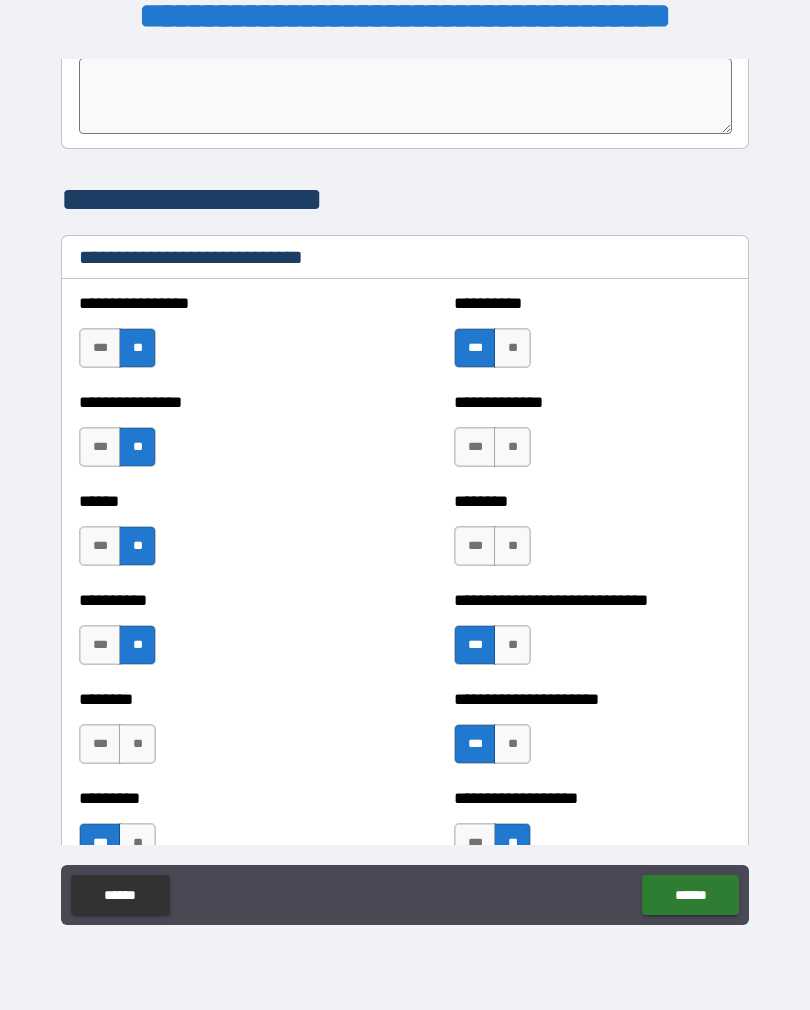 click on "**" at bounding box center (137, 744) 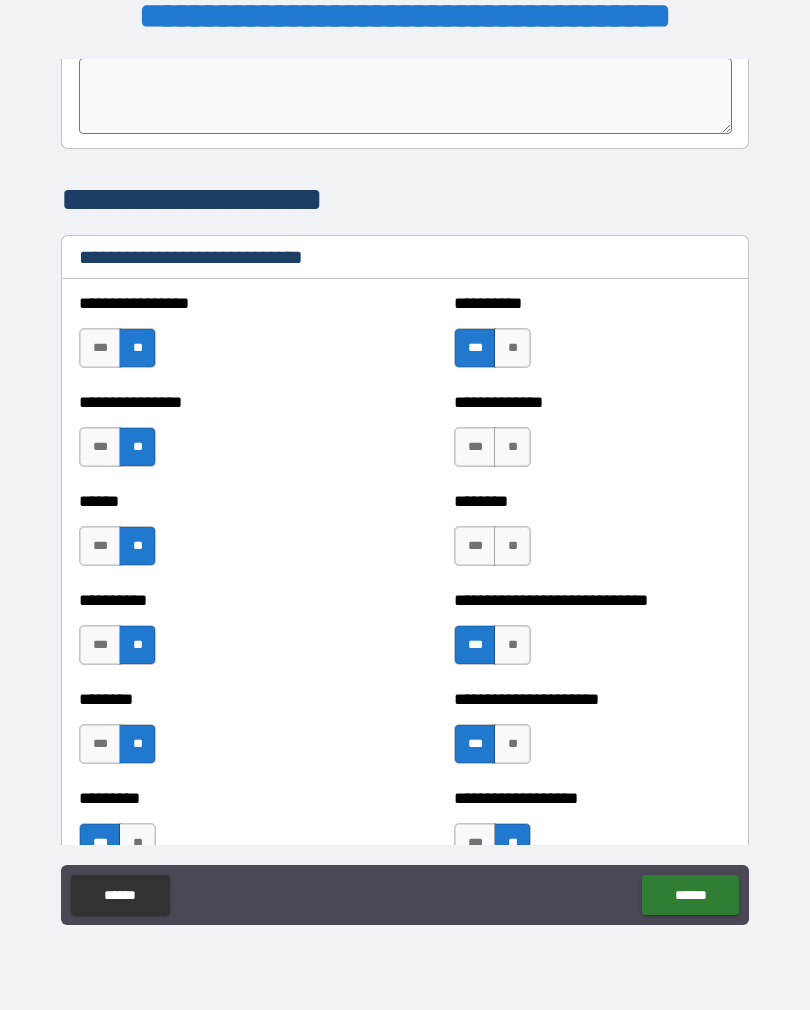 click on "**" at bounding box center [512, 546] 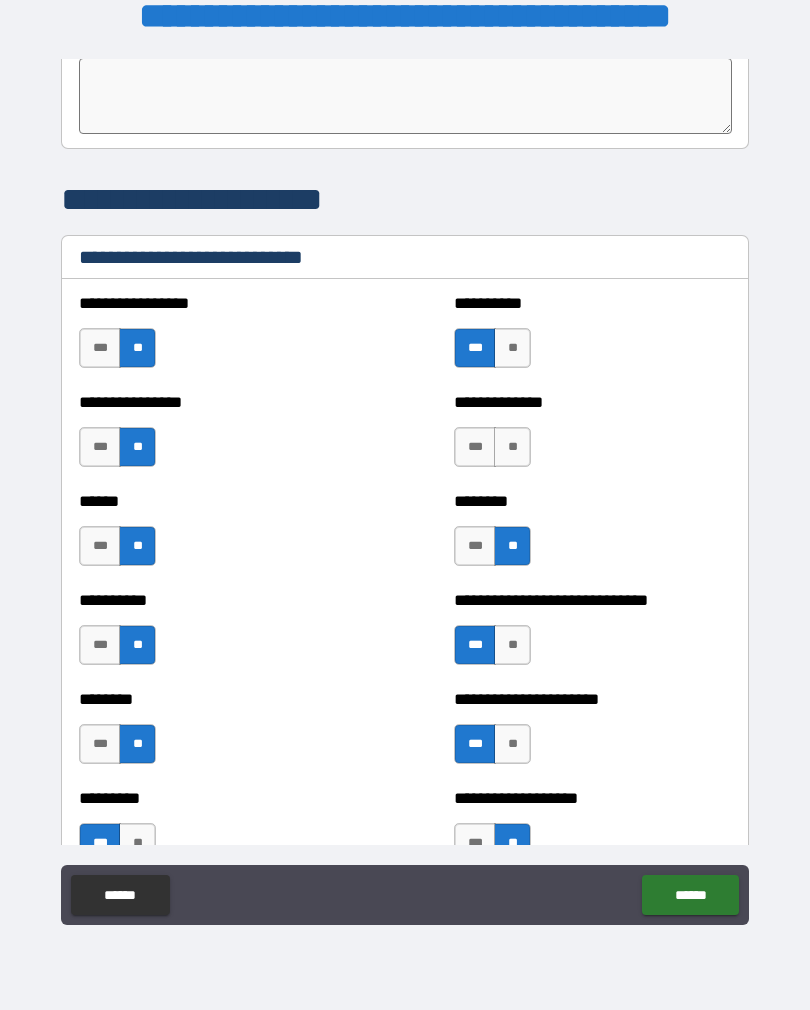 click on "**" at bounding box center [512, 447] 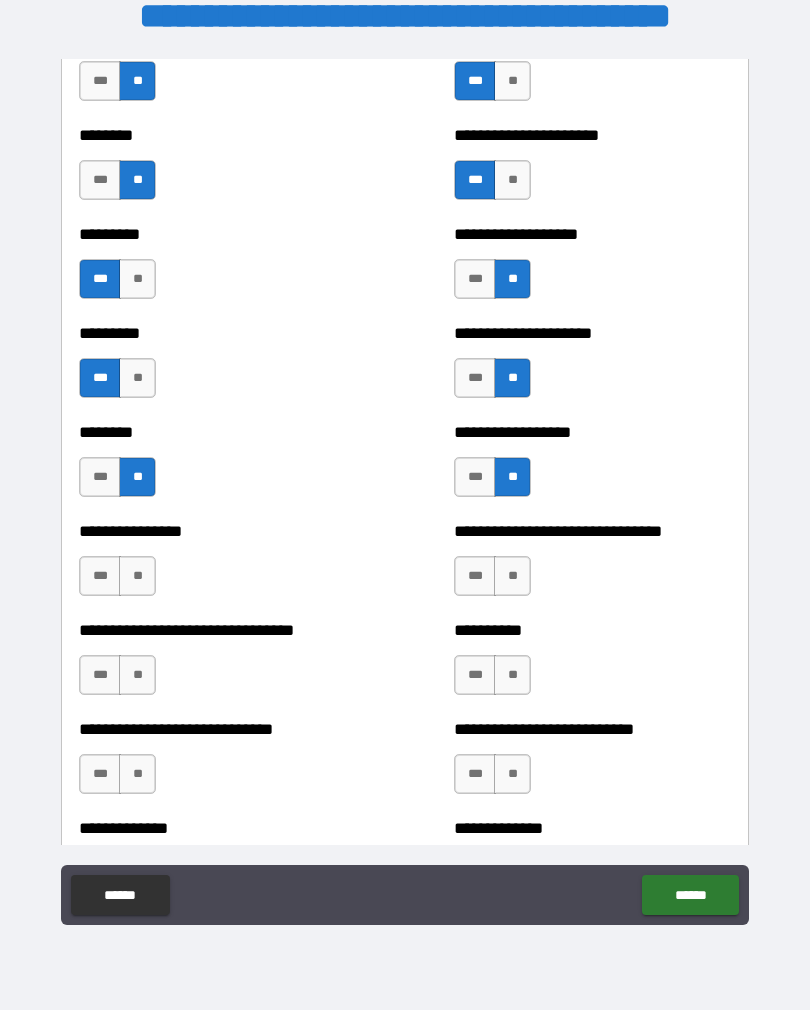 scroll, scrollTop: 7178, scrollLeft: 0, axis: vertical 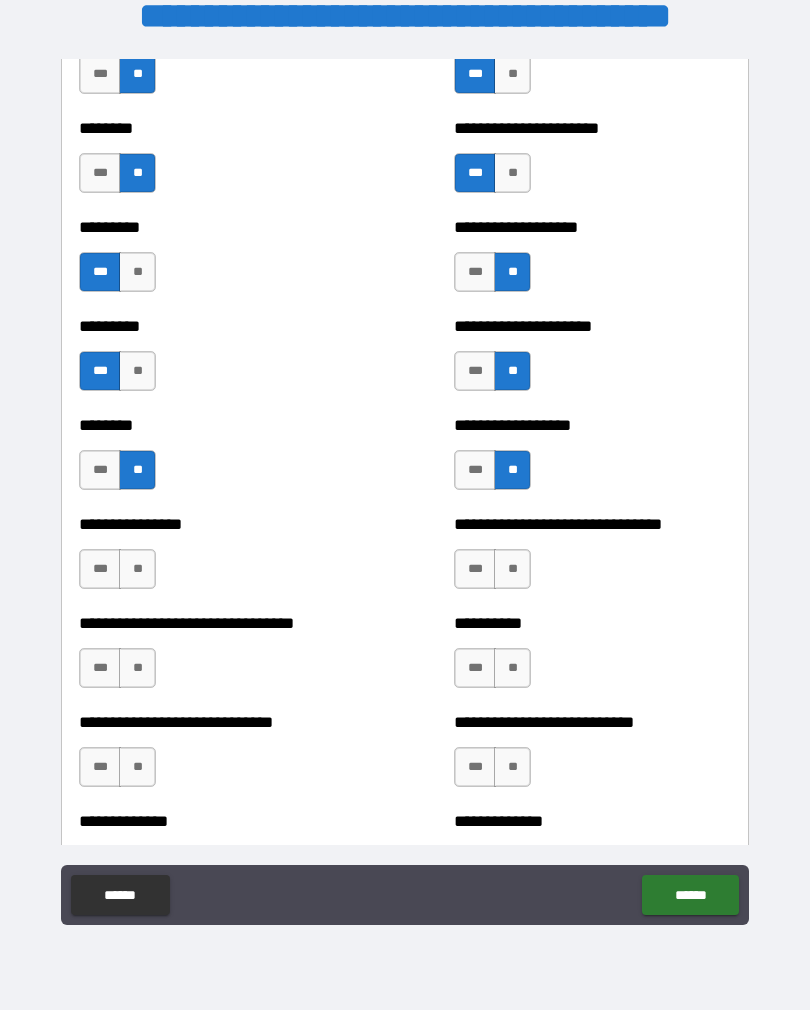 click on "**" at bounding box center [512, 569] 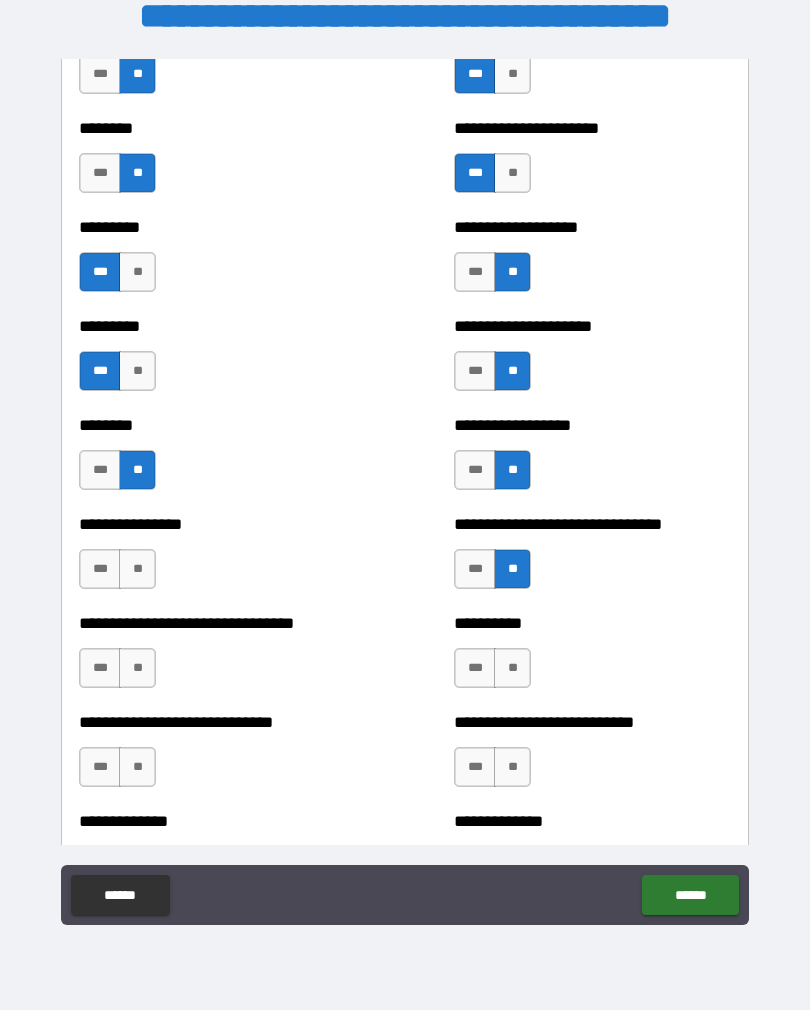 click on "***" at bounding box center [100, 569] 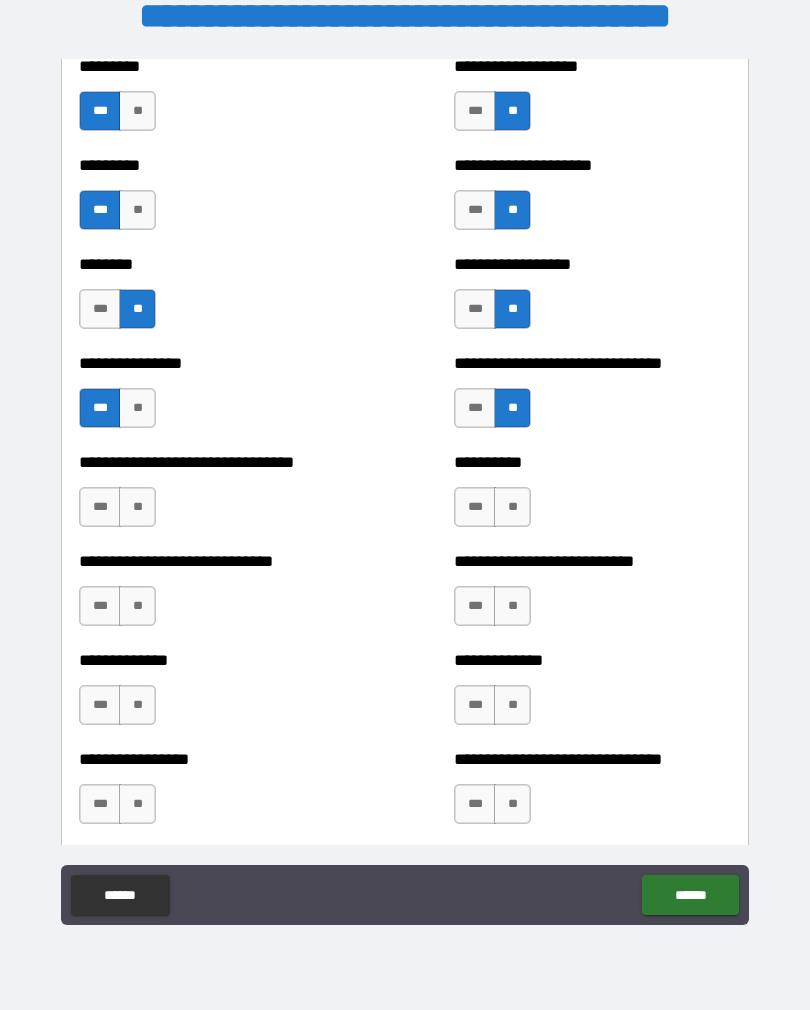 scroll, scrollTop: 7396, scrollLeft: 0, axis: vertical 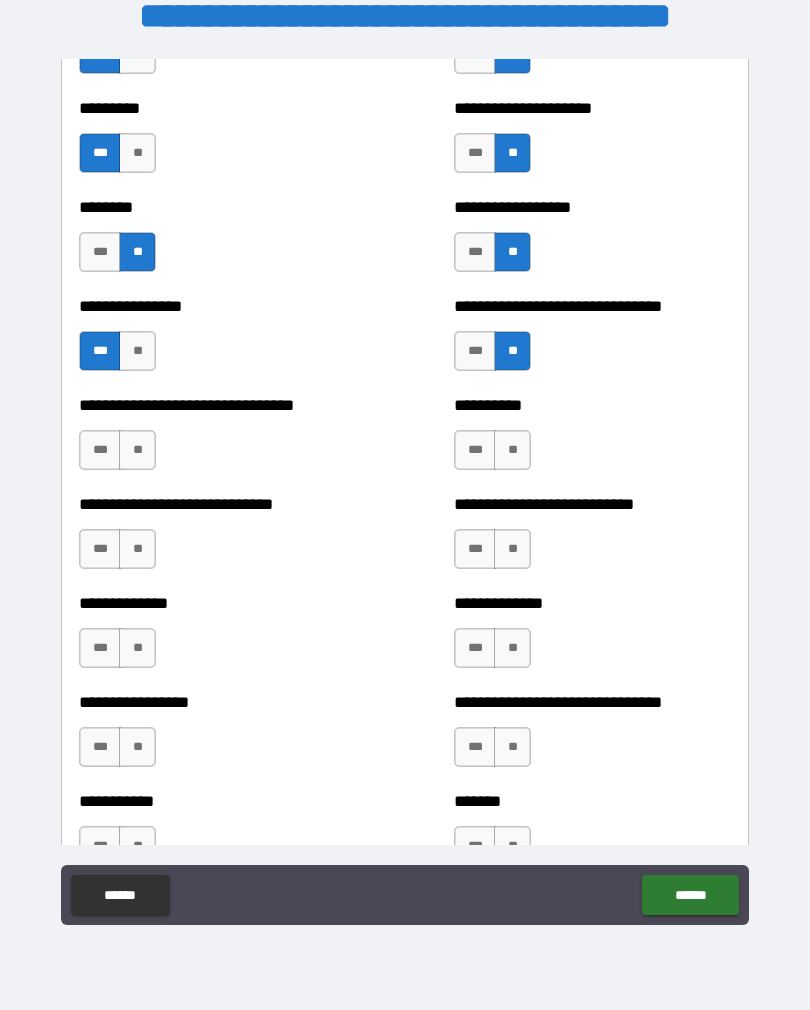click on "**" at bounding box center [137, 450] 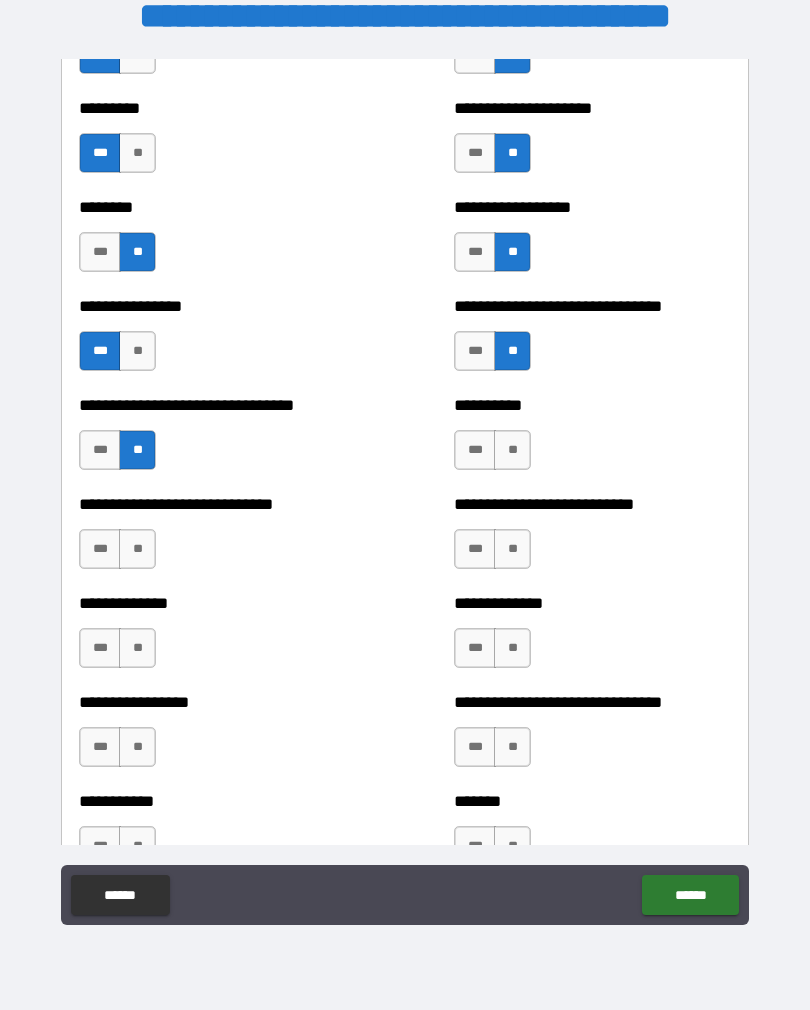 click on "***" at bounding box center (475, 450) 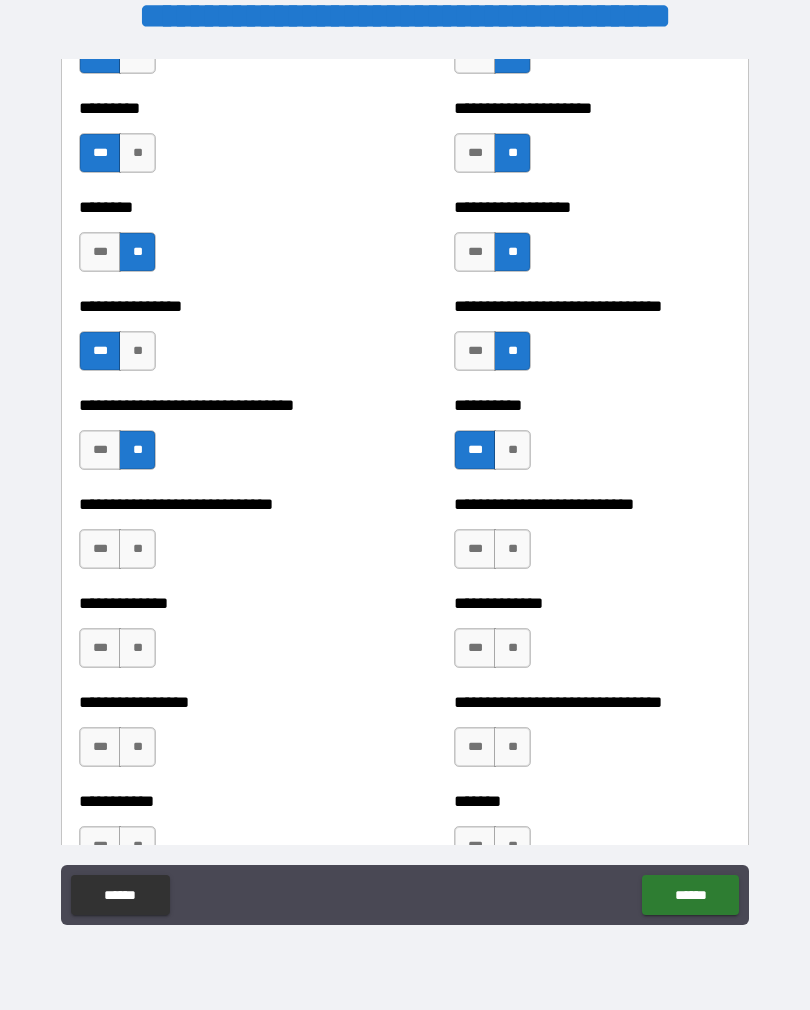 click on "**" at bounding box center (137, 549) 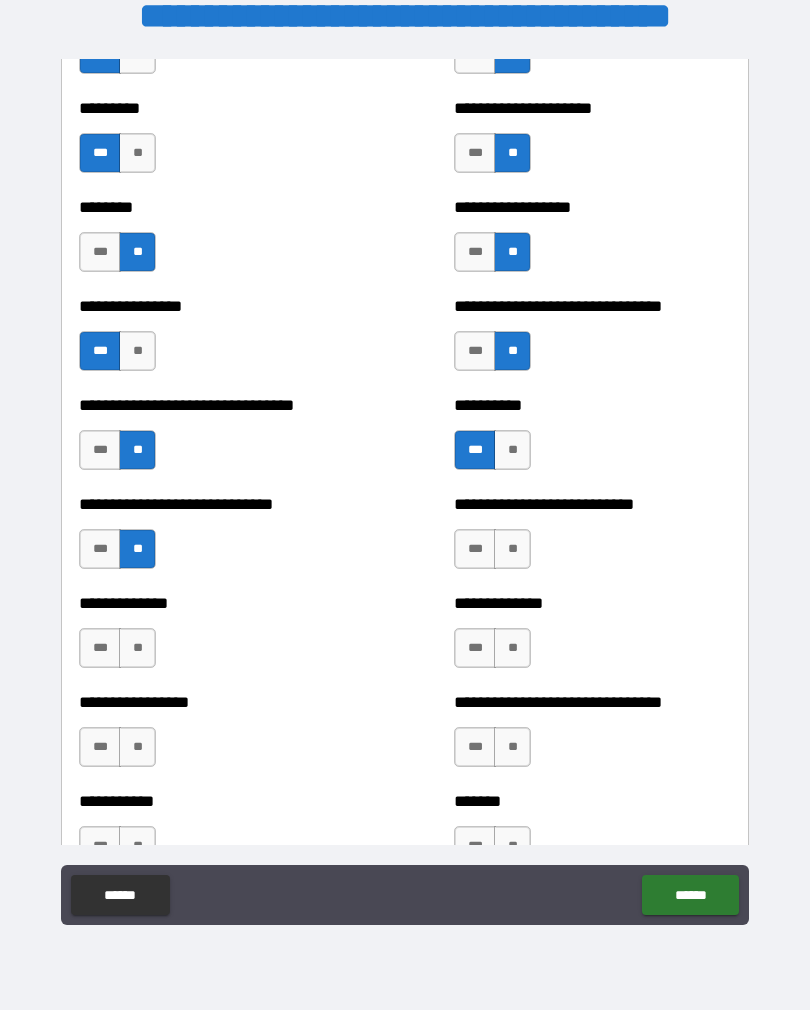 click on "**" at bounding box center (512, 549) 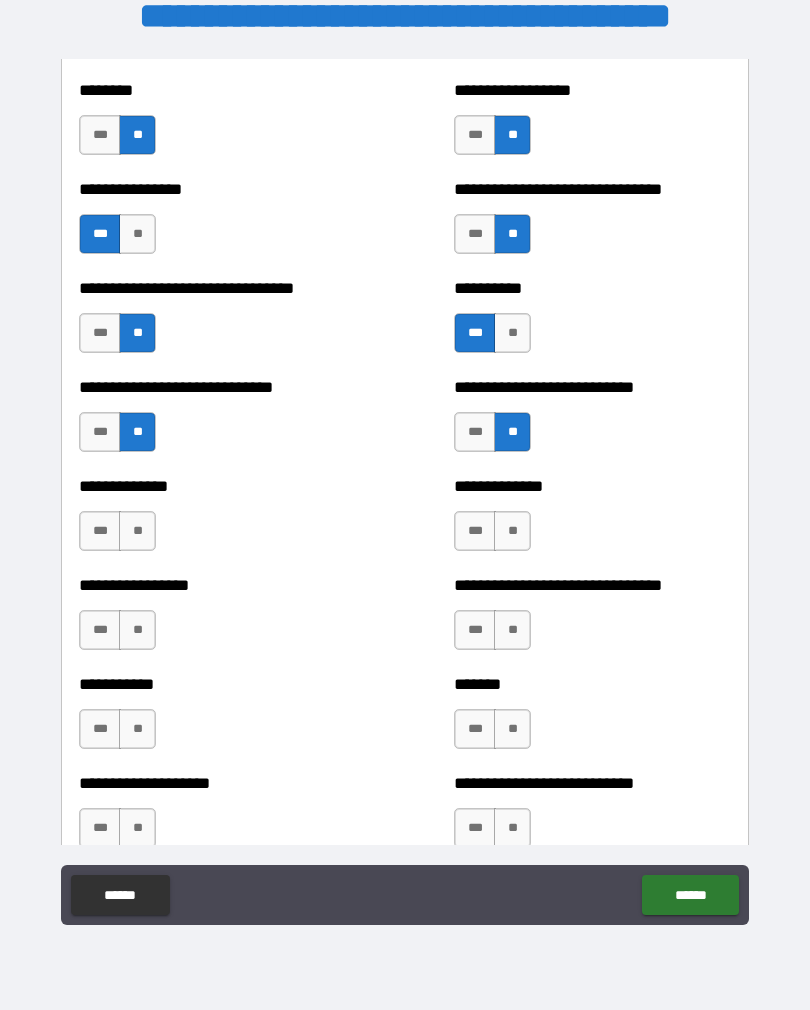 scroll, scrollTop: 7520, scrollLeft: 0, axis: vertical 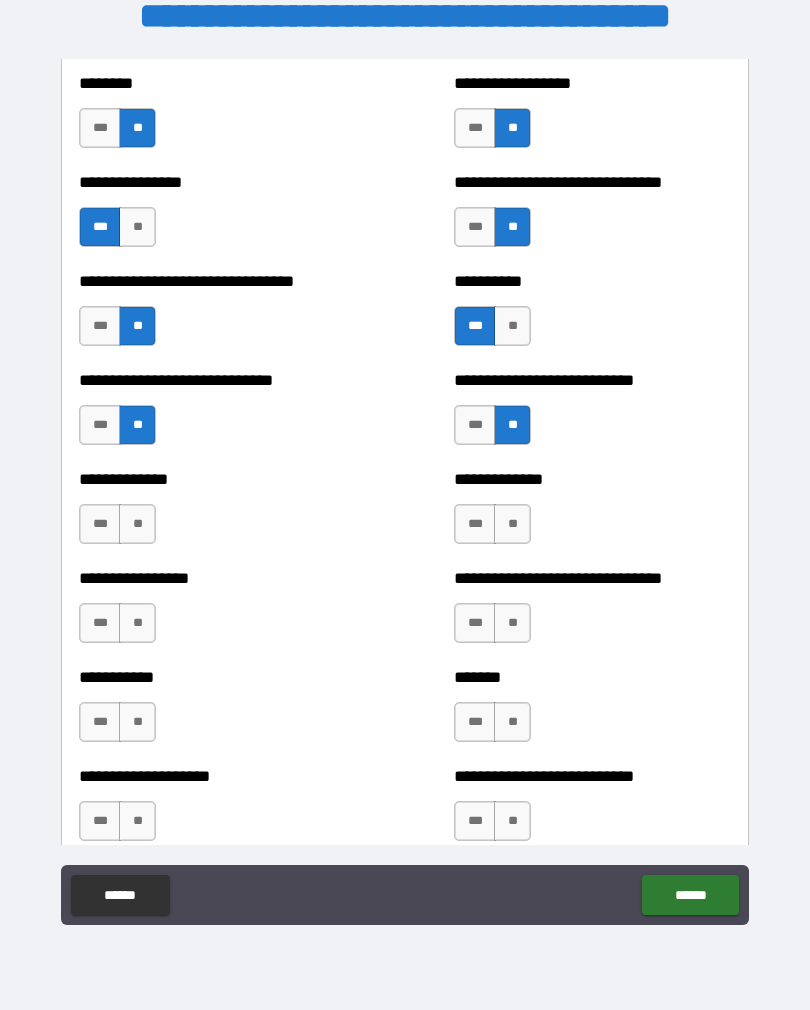 click on "**" at bounding box center (137, 524) 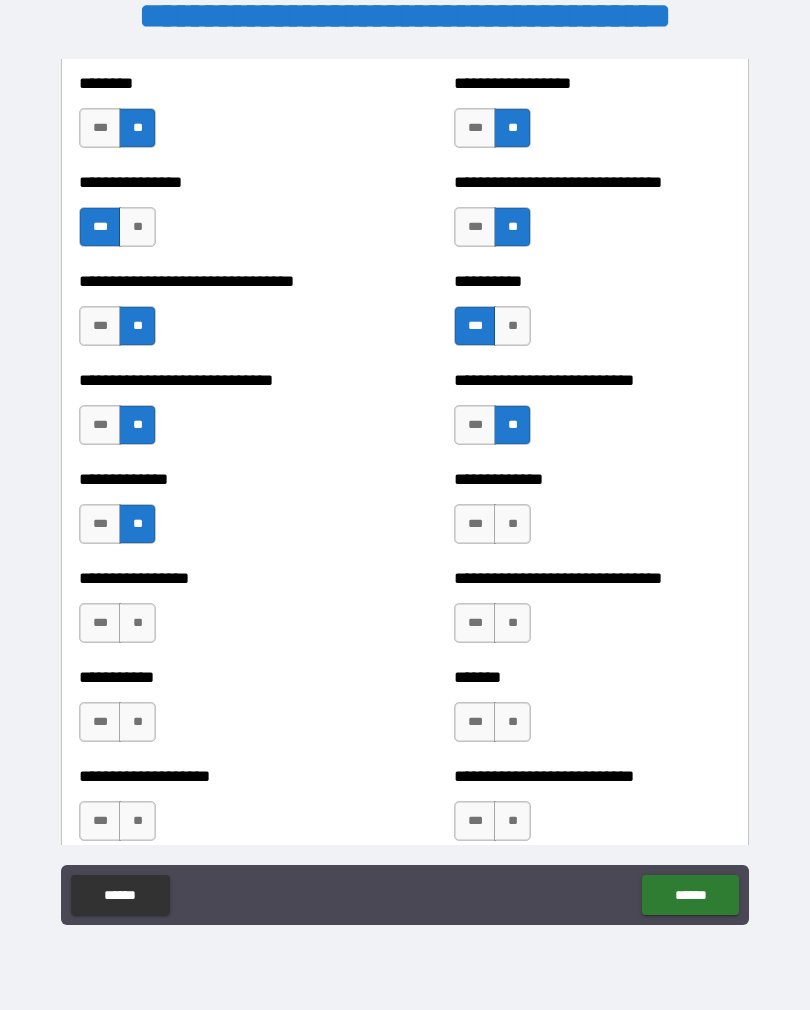 click on "***" at bounding box center [475, 524] 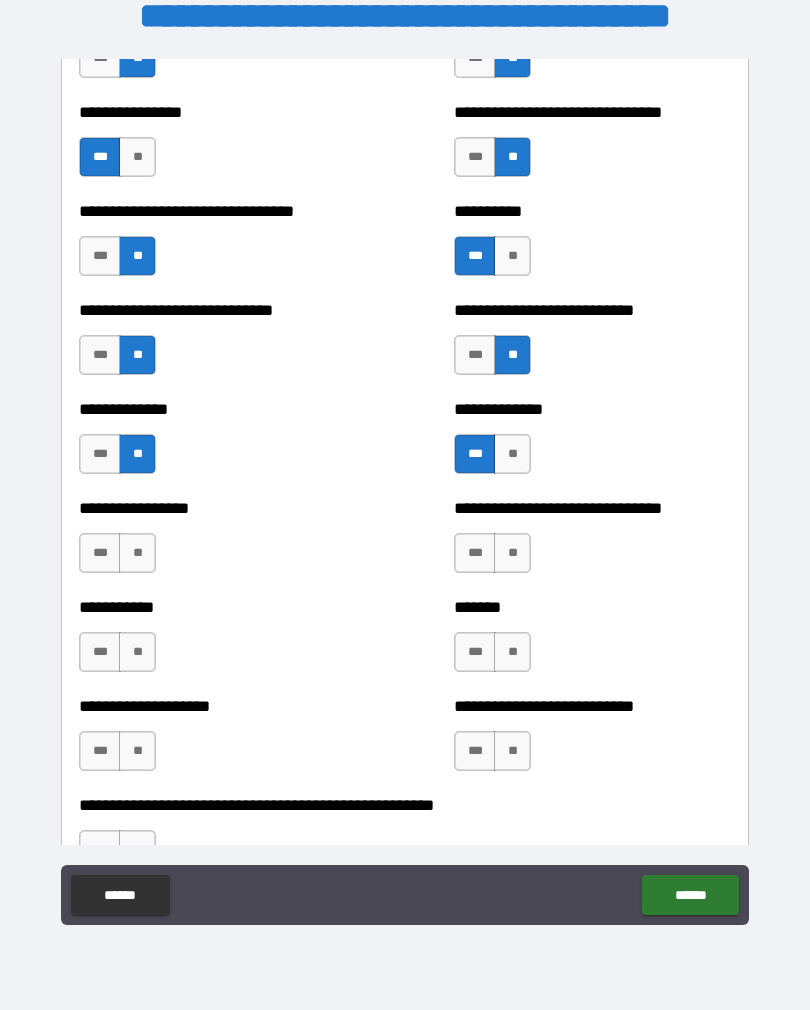 scroll, scrollTop: 7607, scrollLeft: 0, axis: vertical 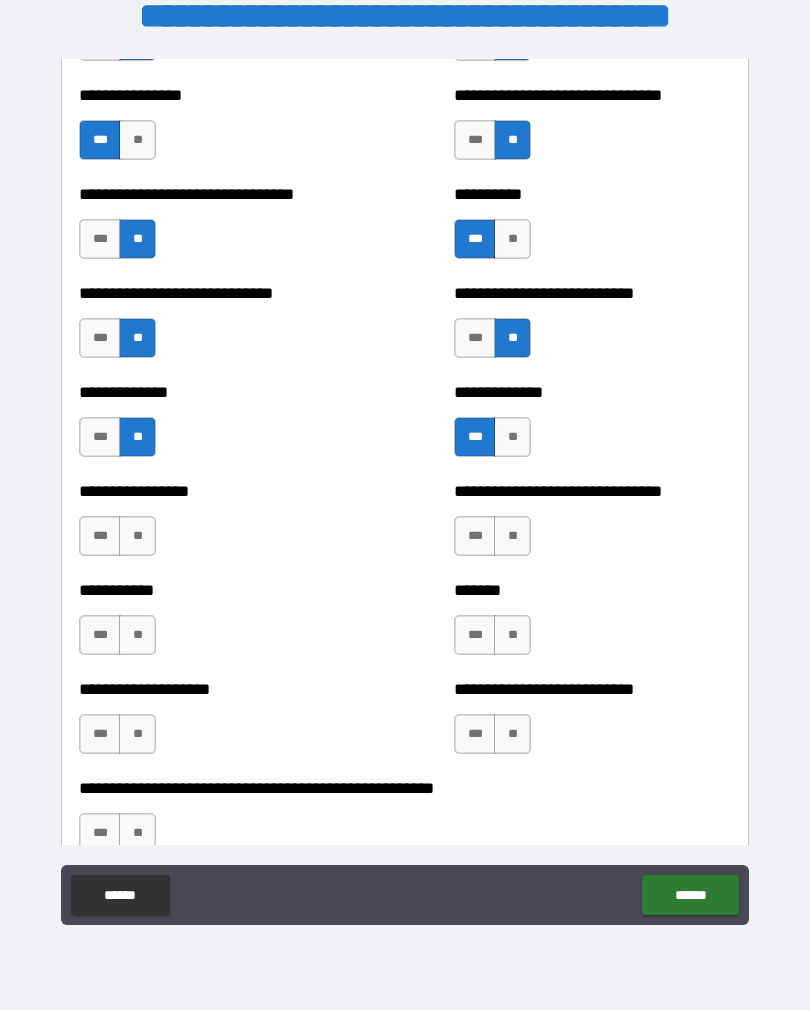 click on "***" at bounding box center (475, 536) 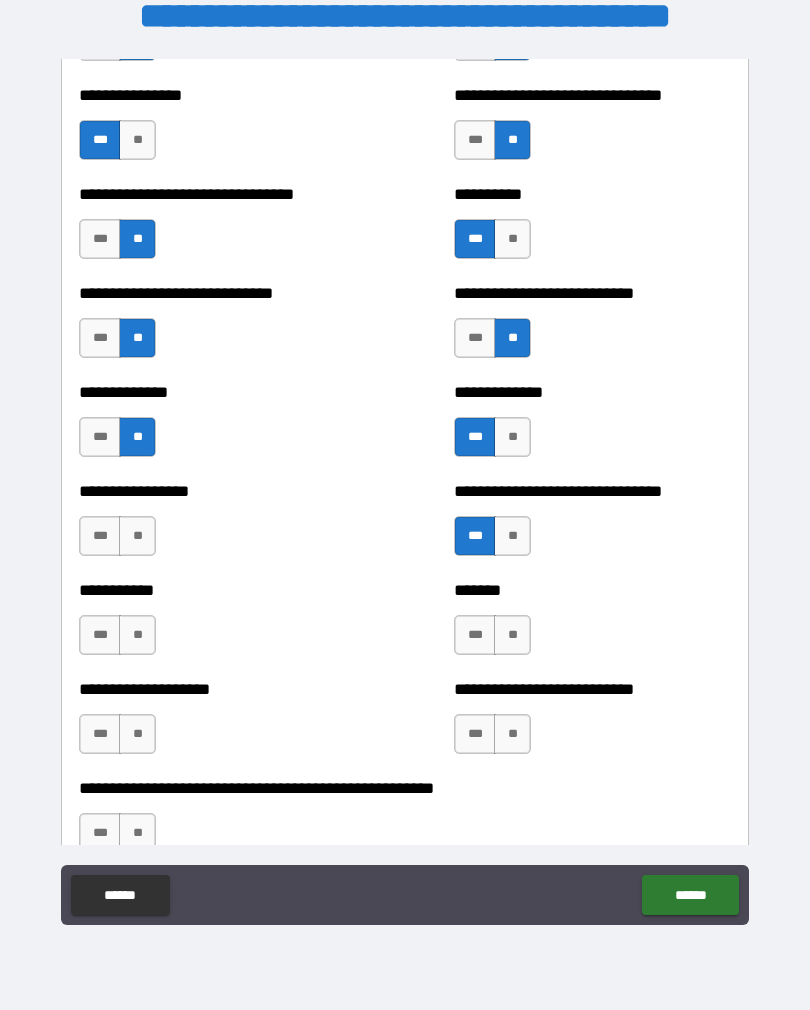 click on "**" at bounding box center [137, 536] 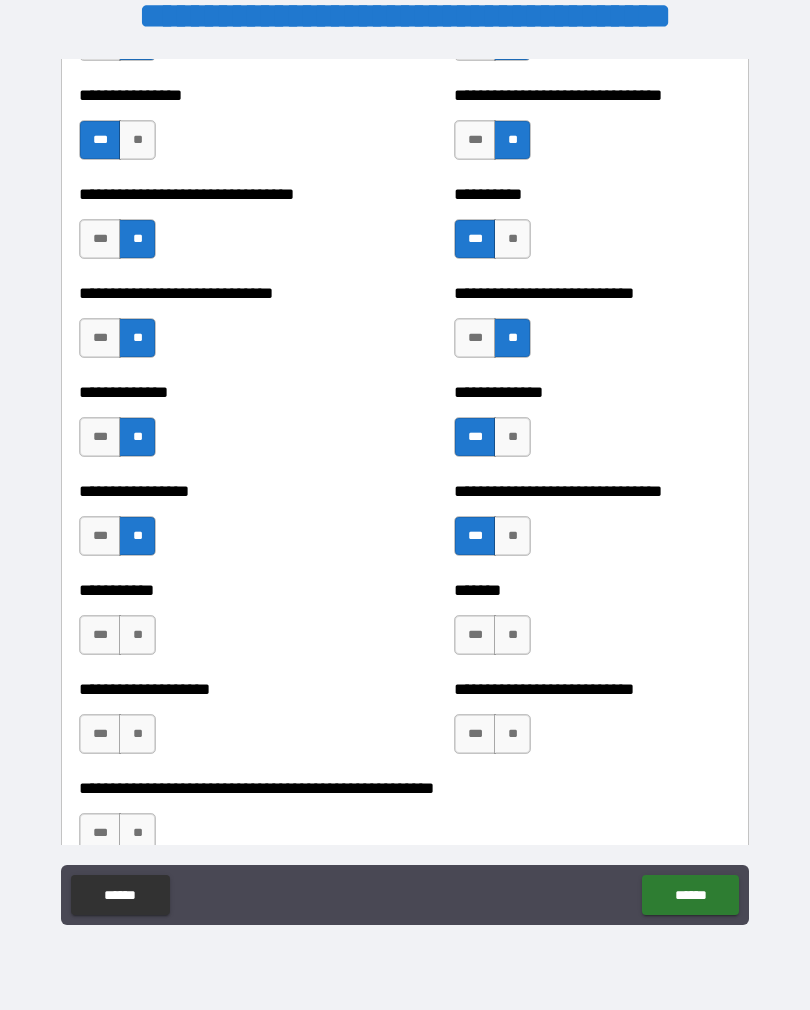 click on "**" at bounding box center [137, 635] 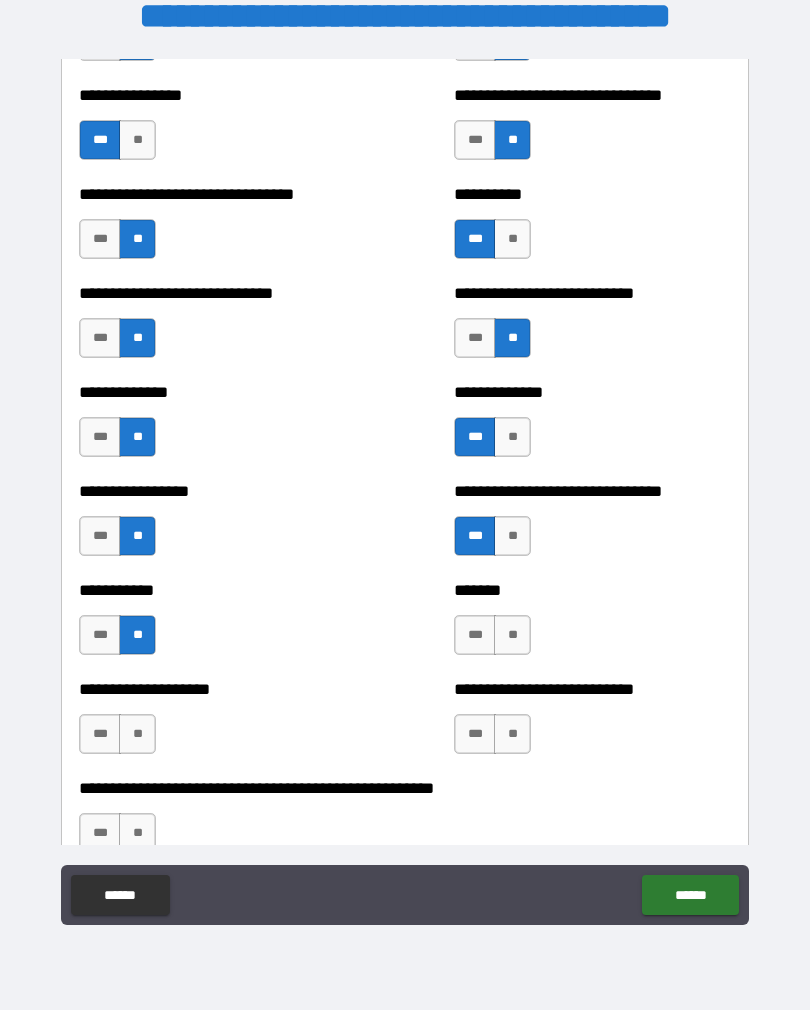 click on "***" at bounding box center [100, 536] 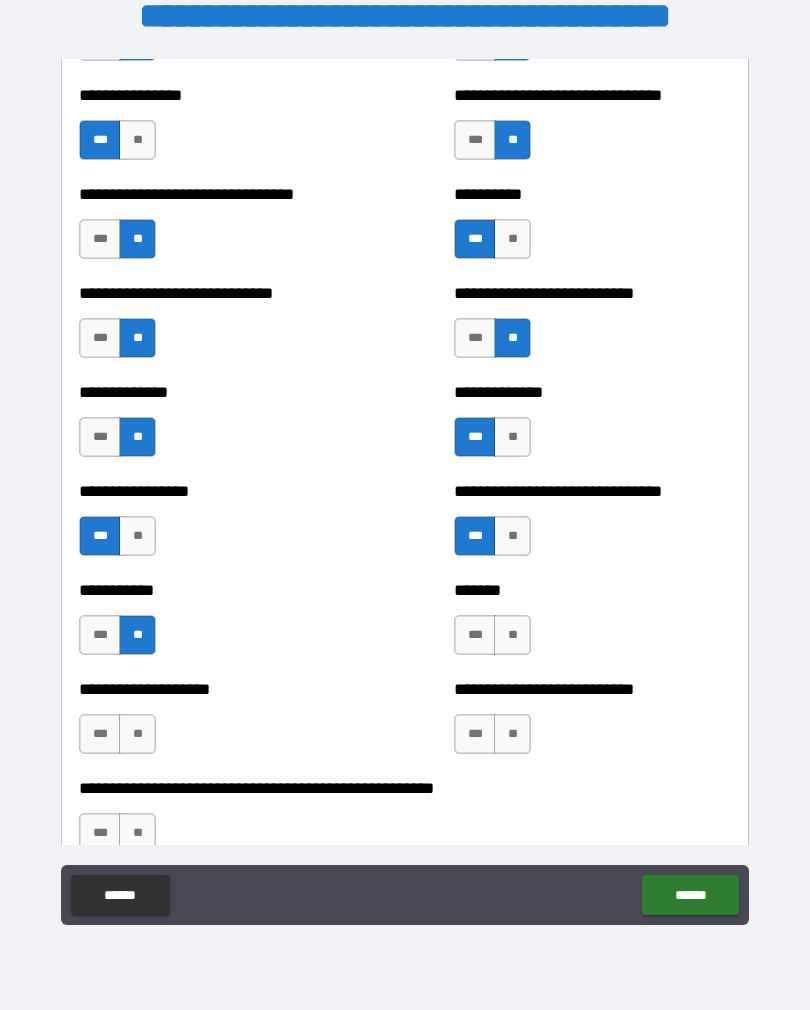 click on "**" at bounding box center [137, 536] 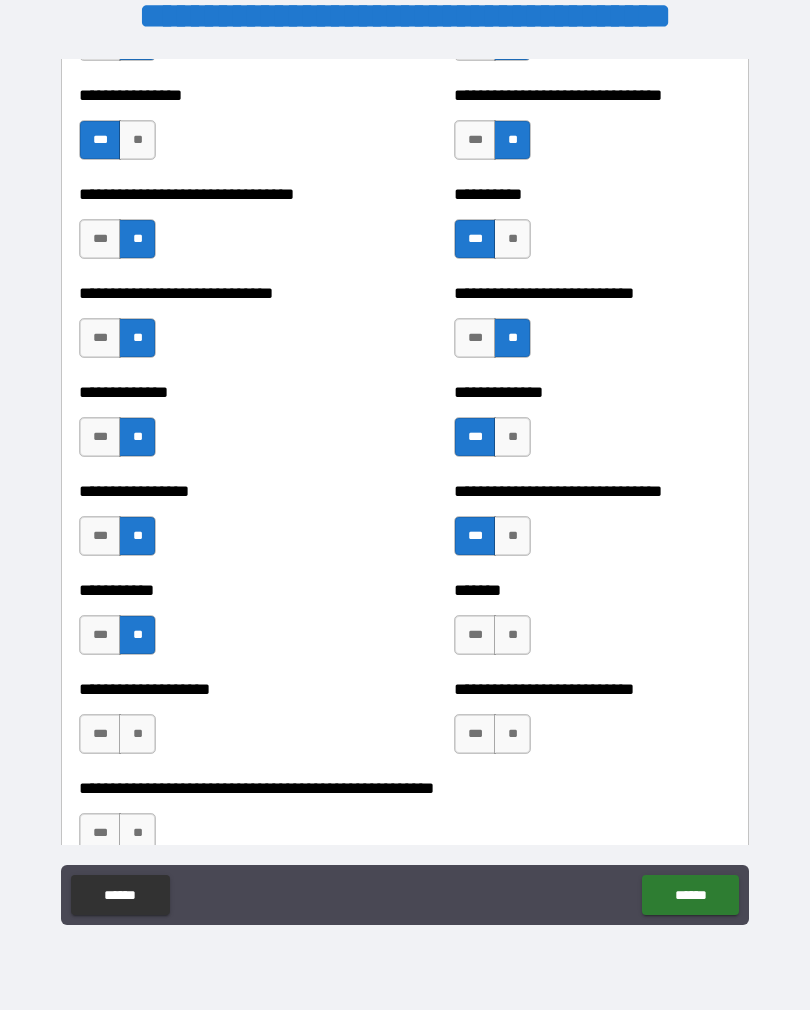 click on "***" at bounding box center [475, 635] 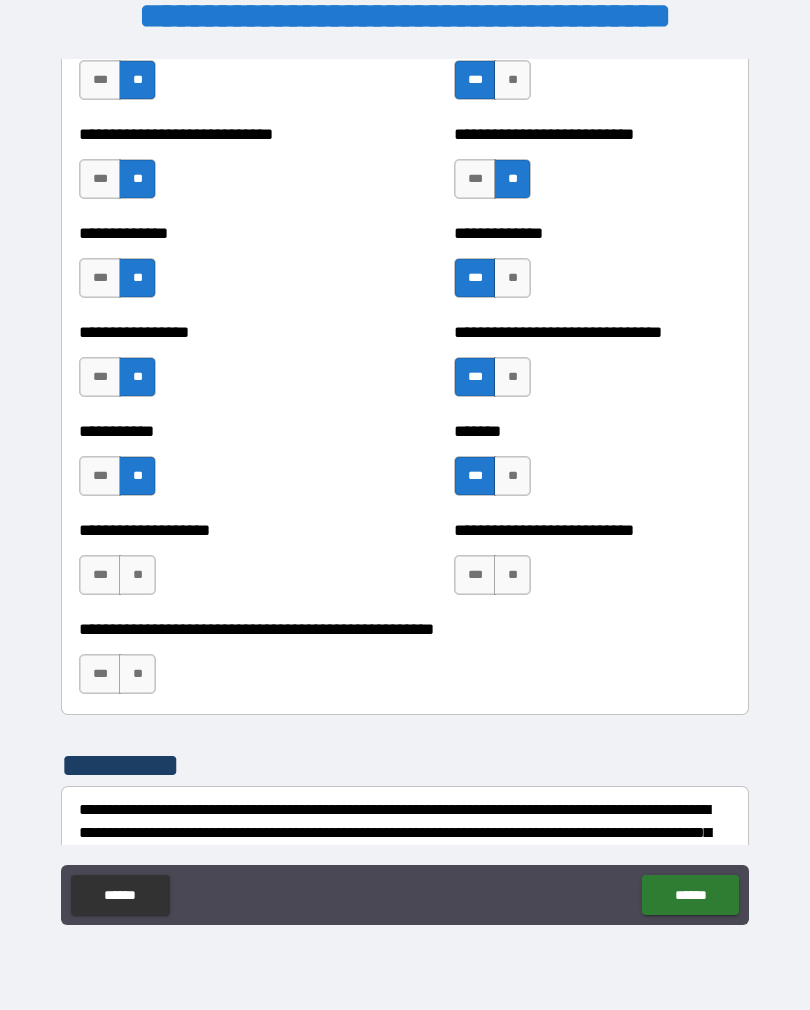 scroll, scrollTop: 7775, scrollLeft: 0, axis: vertical 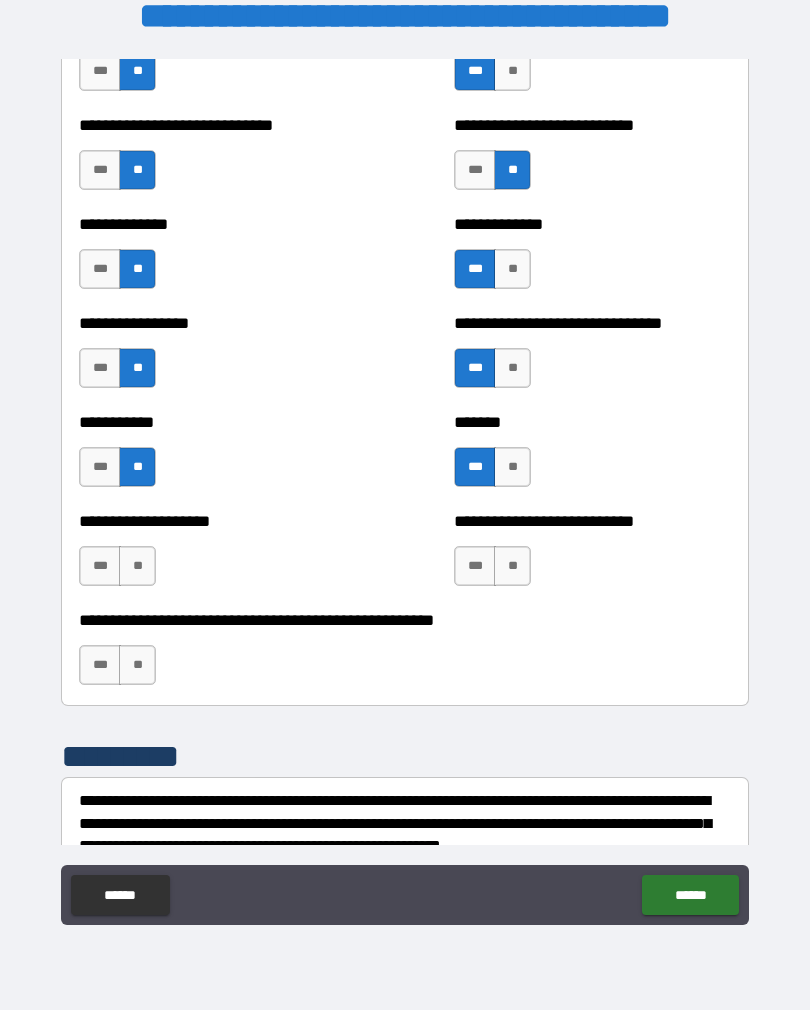click on "**" at bounding box center [512, 566] 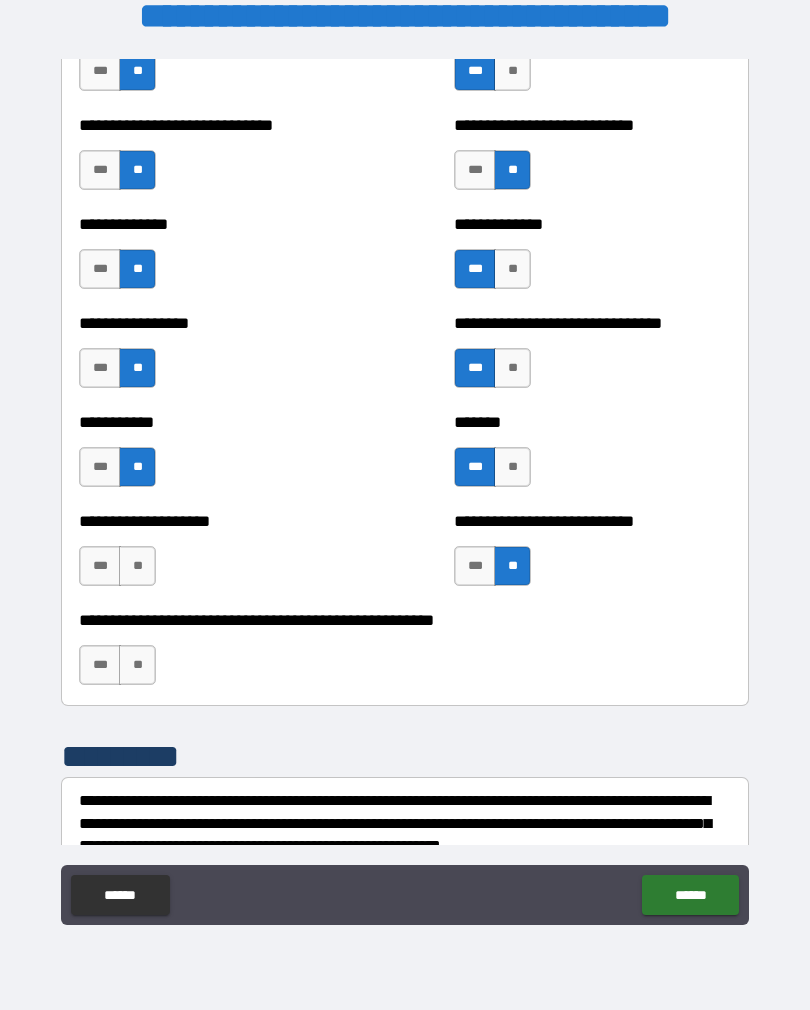 click on "***" at bounding box center [100, 566] 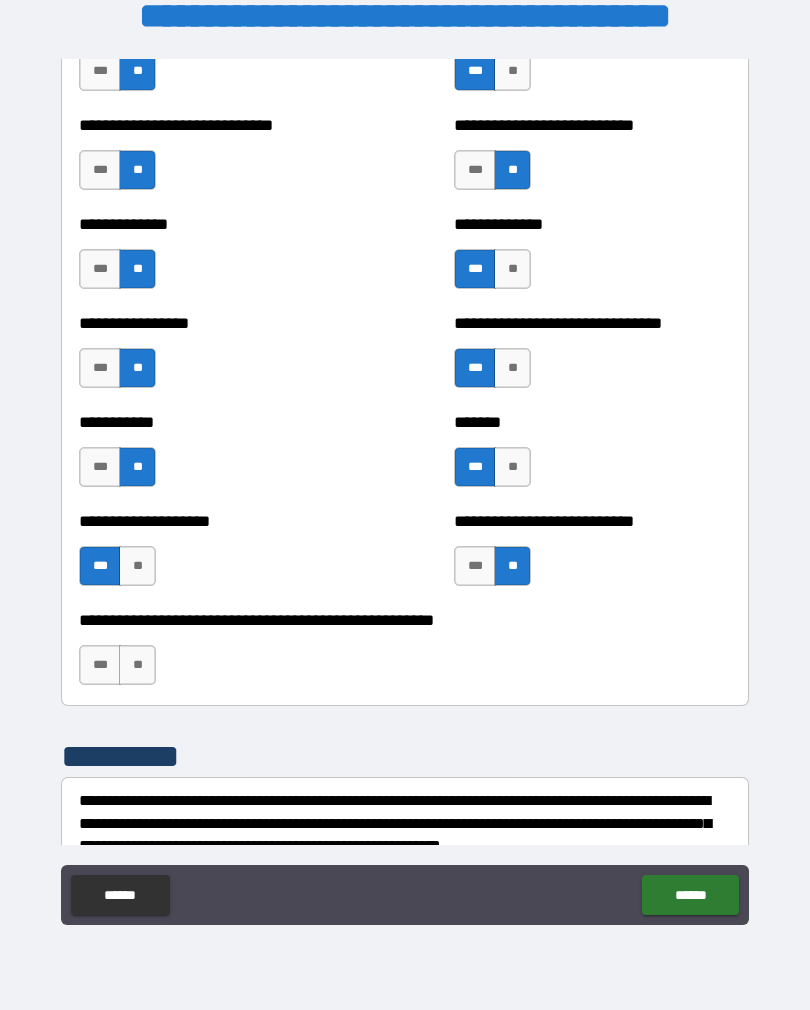 click on "**" at bounding box center (137, 665) 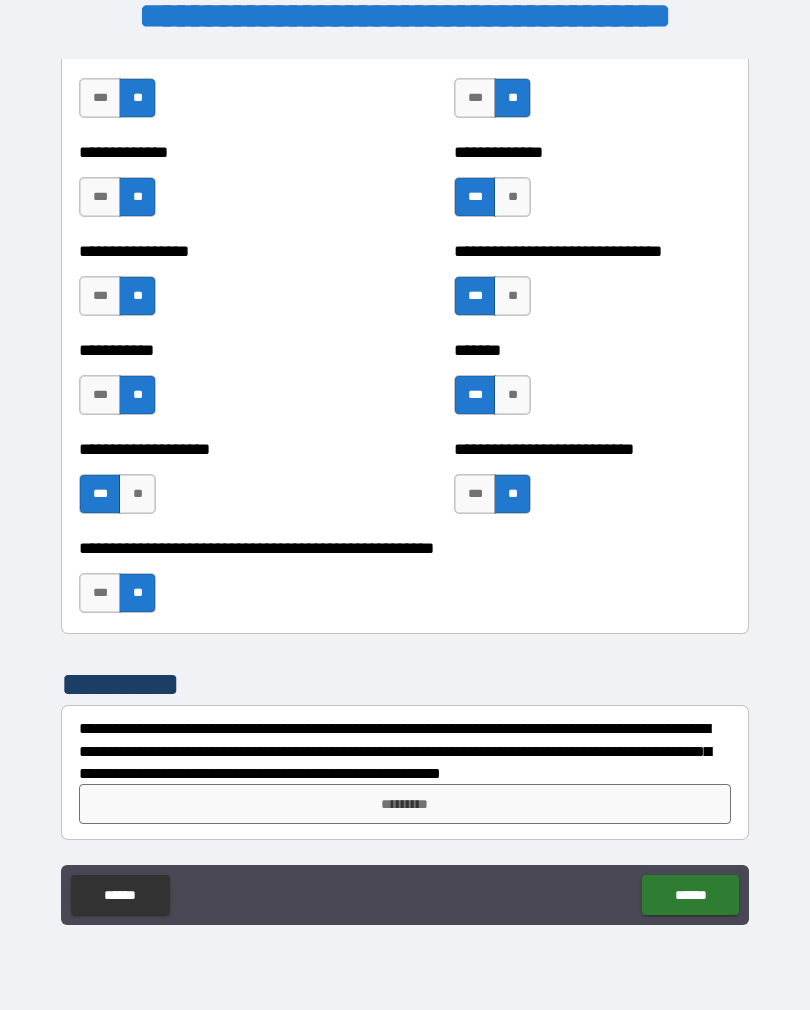 scroll, scrollTop: 7847, scrollLeft: 0, axis: vertical 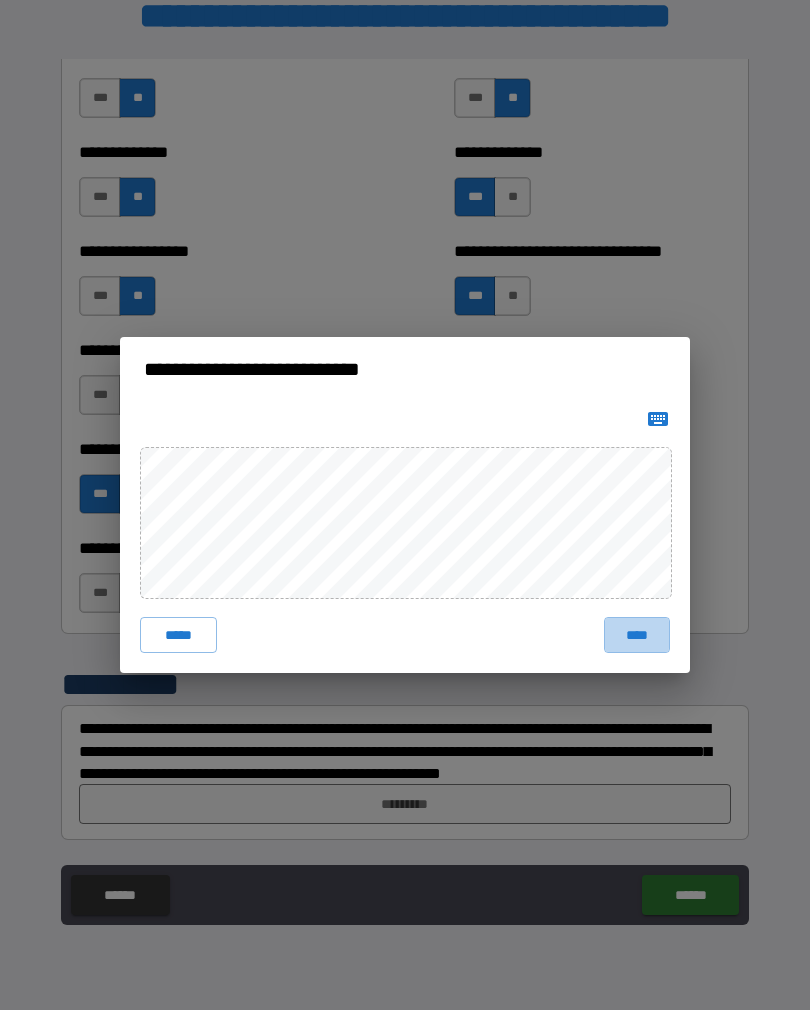 click on "****" at bounding box center [637, 635] 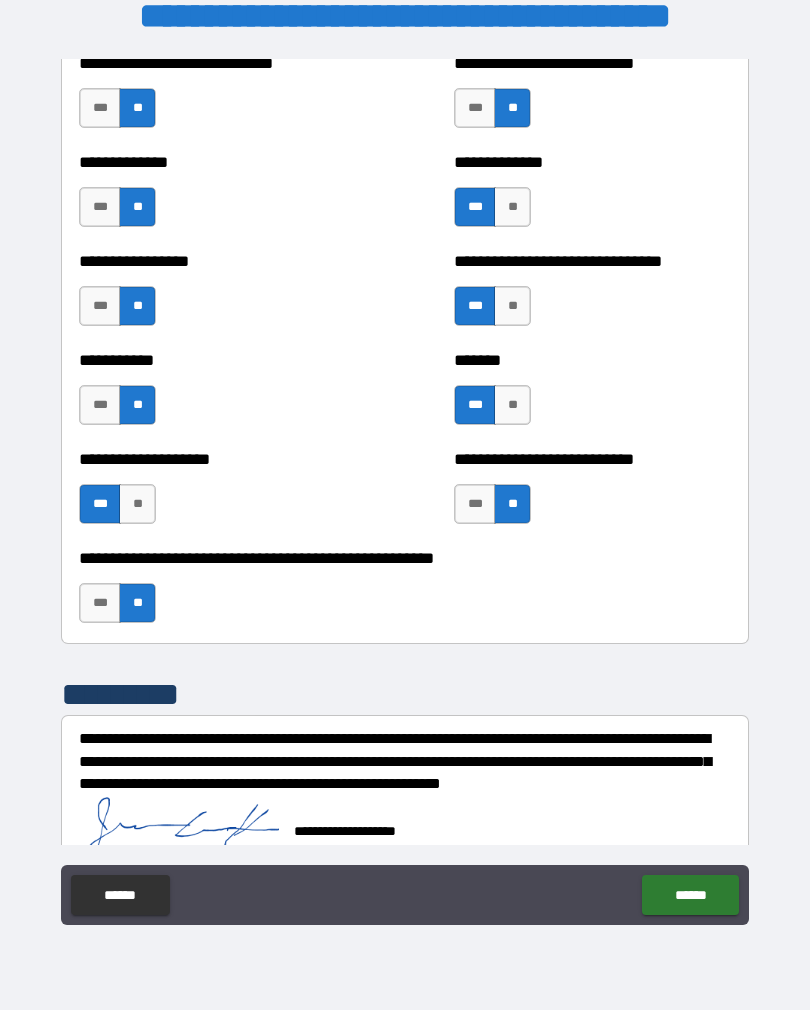 click on "******" at bounding box center (690, 895) 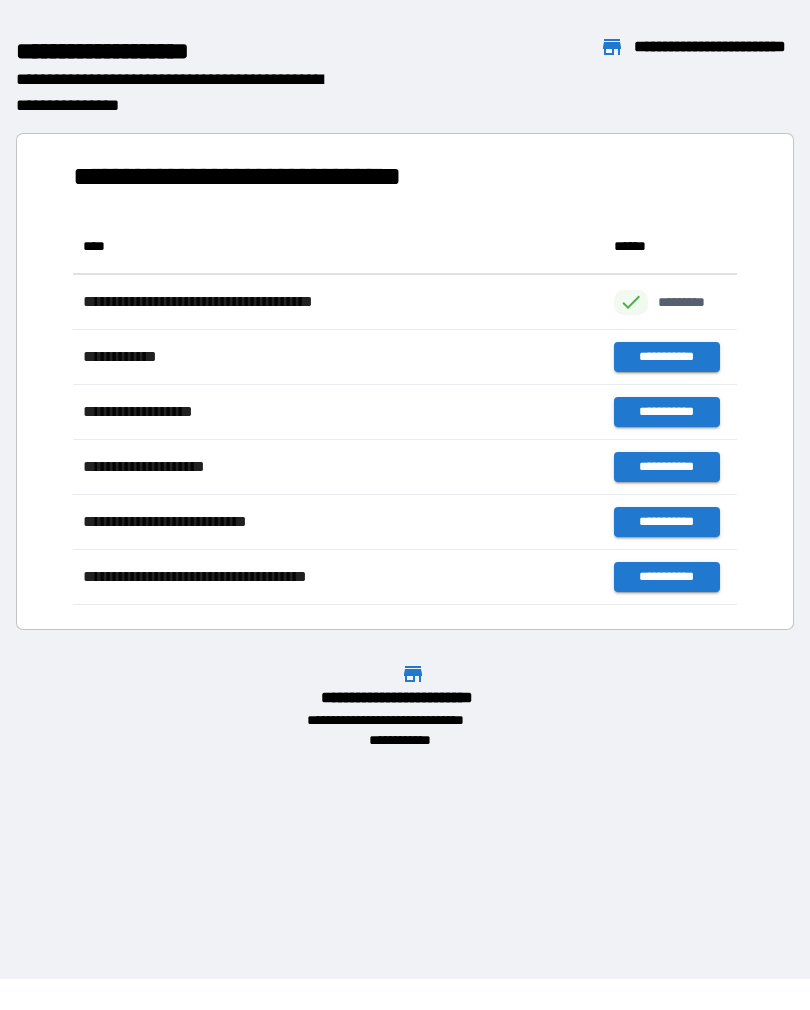 scroll, scrollTop: 1, scrollLeft: 1, axis: both 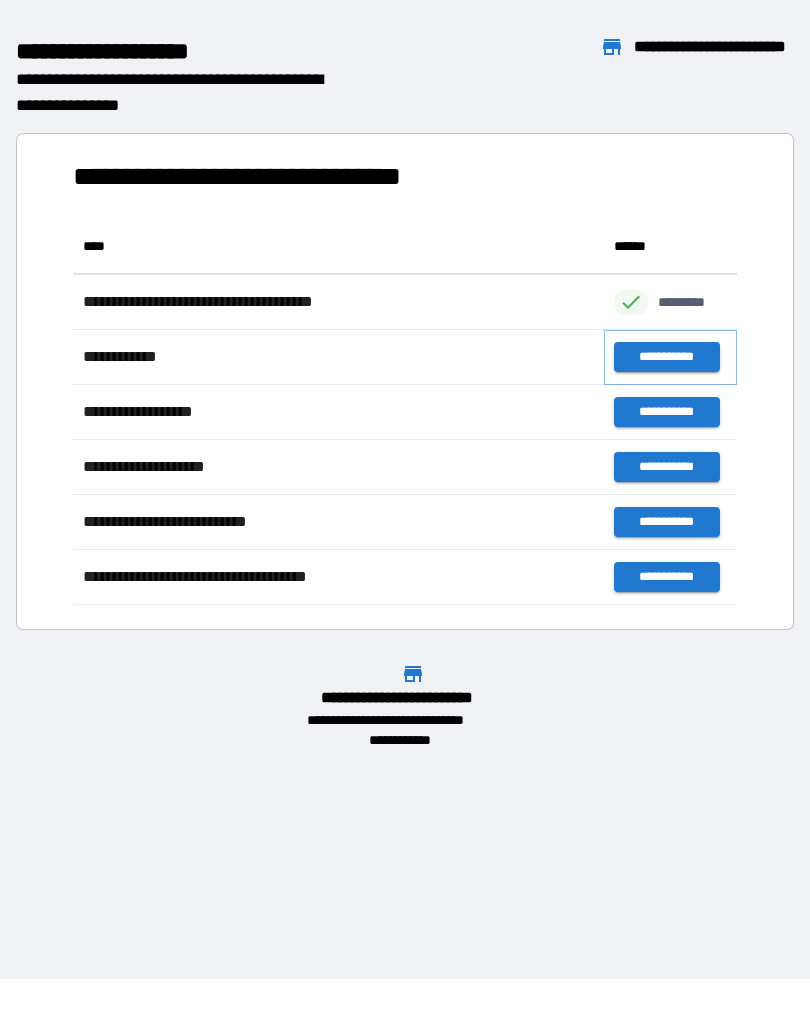 click on "**********" at bounding box center [666, 357] 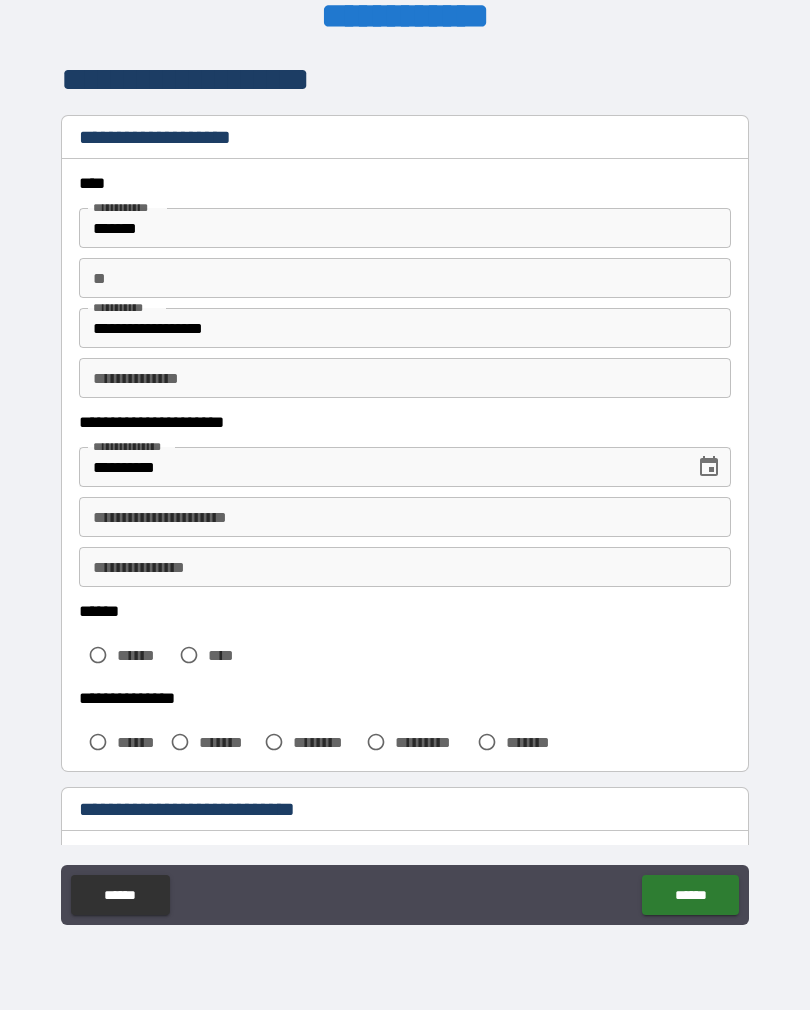 click on "**" at bounding box center (405, 278) 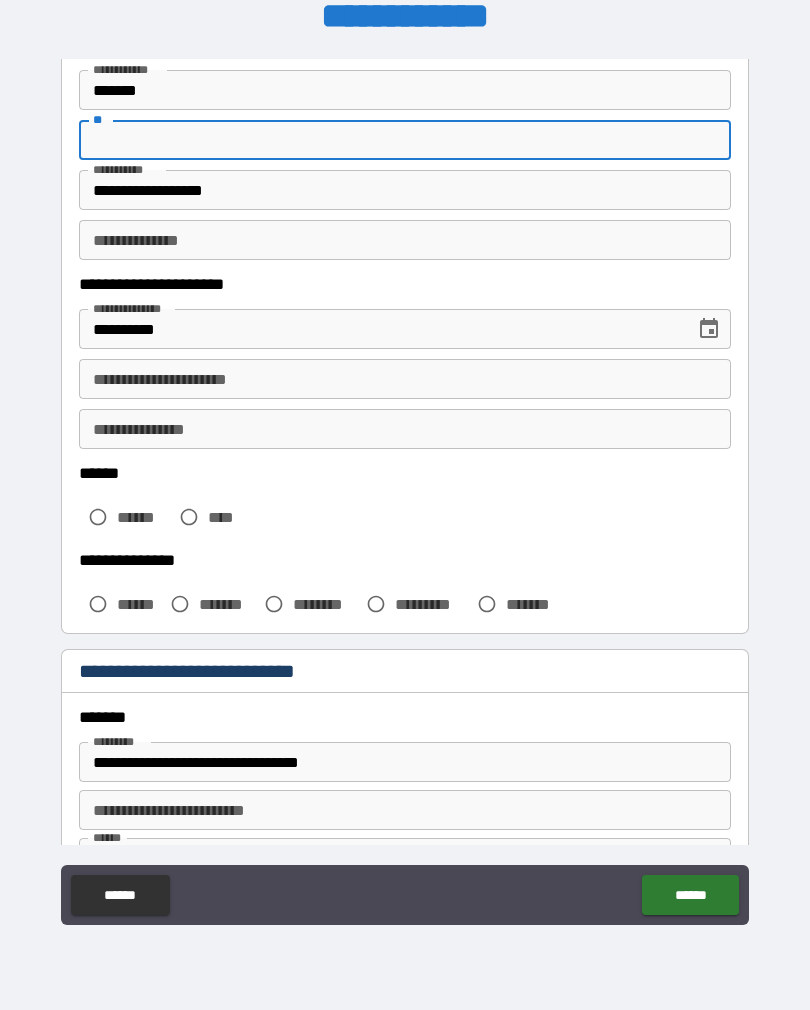scroll, scrollTop: 137, scrollLeft: 0, axis: vertical 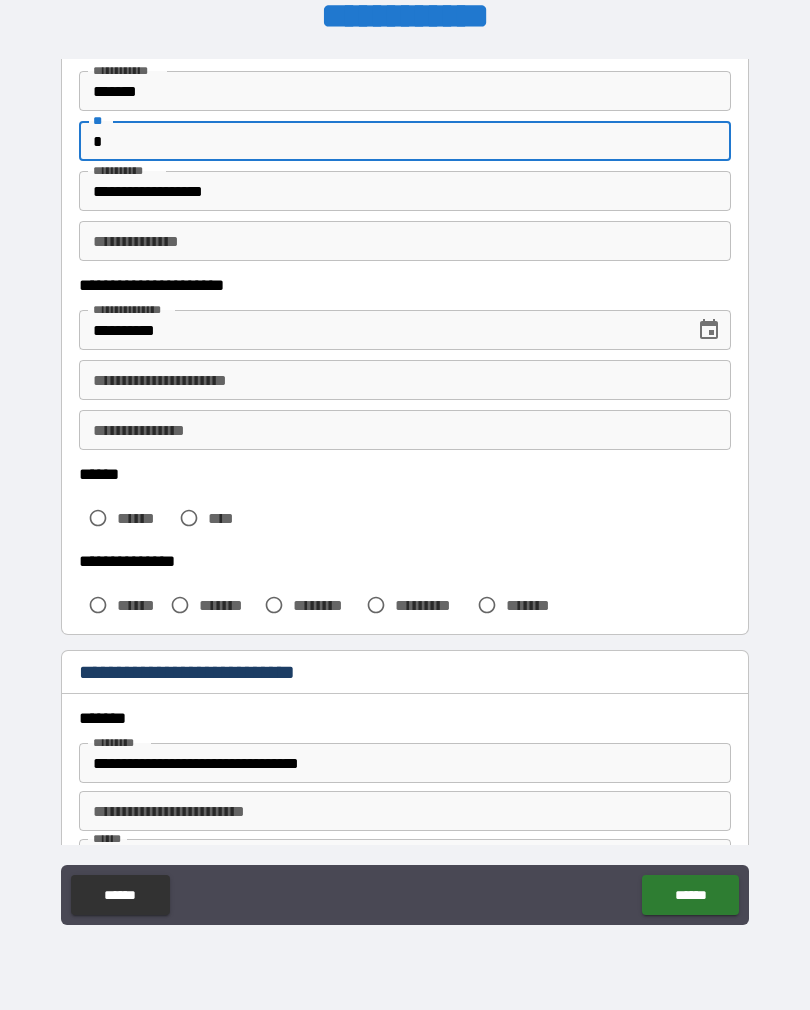 type on "*" 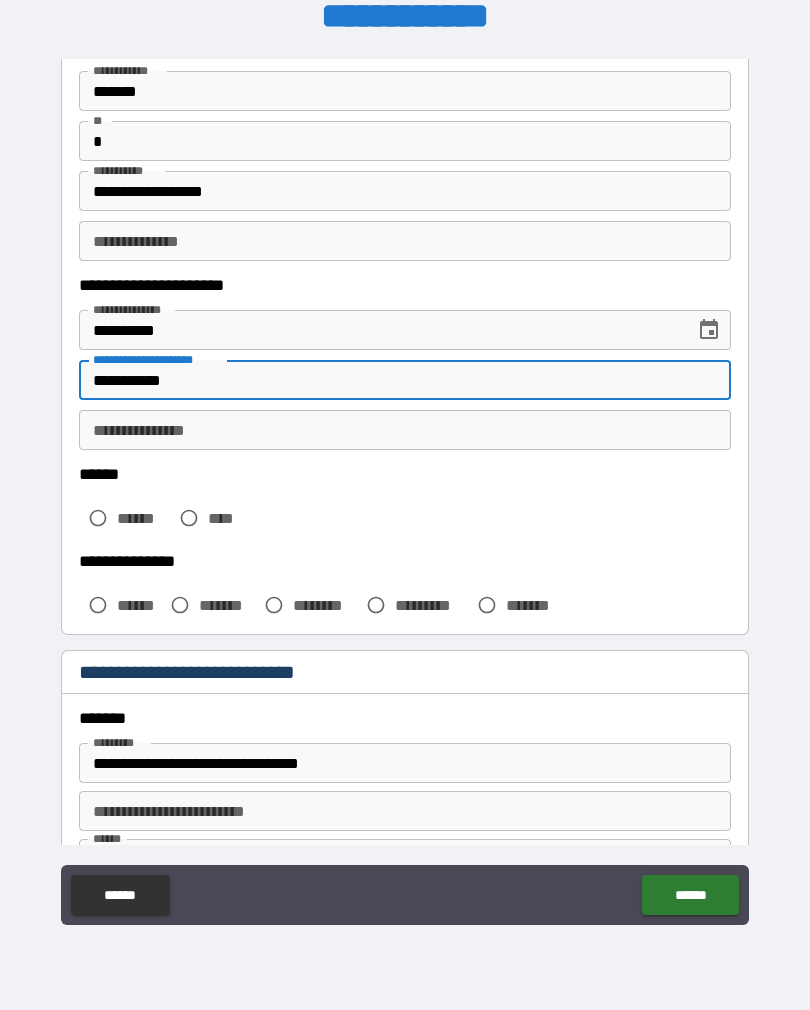 type on "**********" 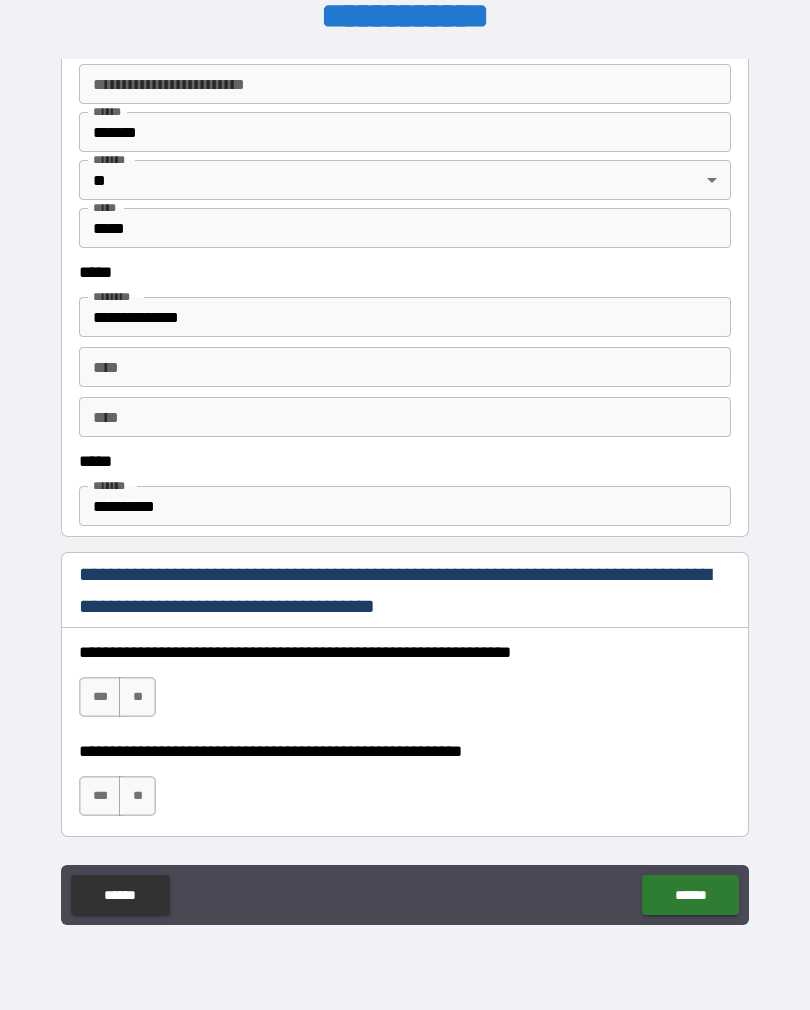 scroll, scrollTop: 895, scrollLeft: 0, axis: vertical 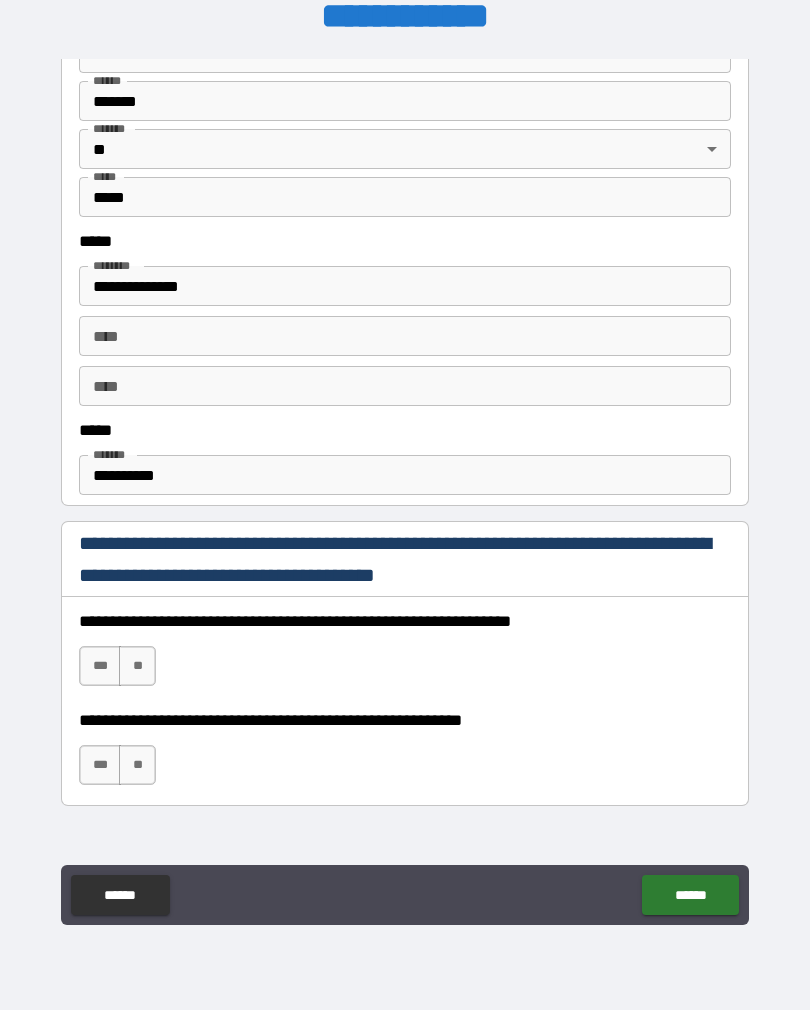 click on "**********" at bounding box center [405, 475] 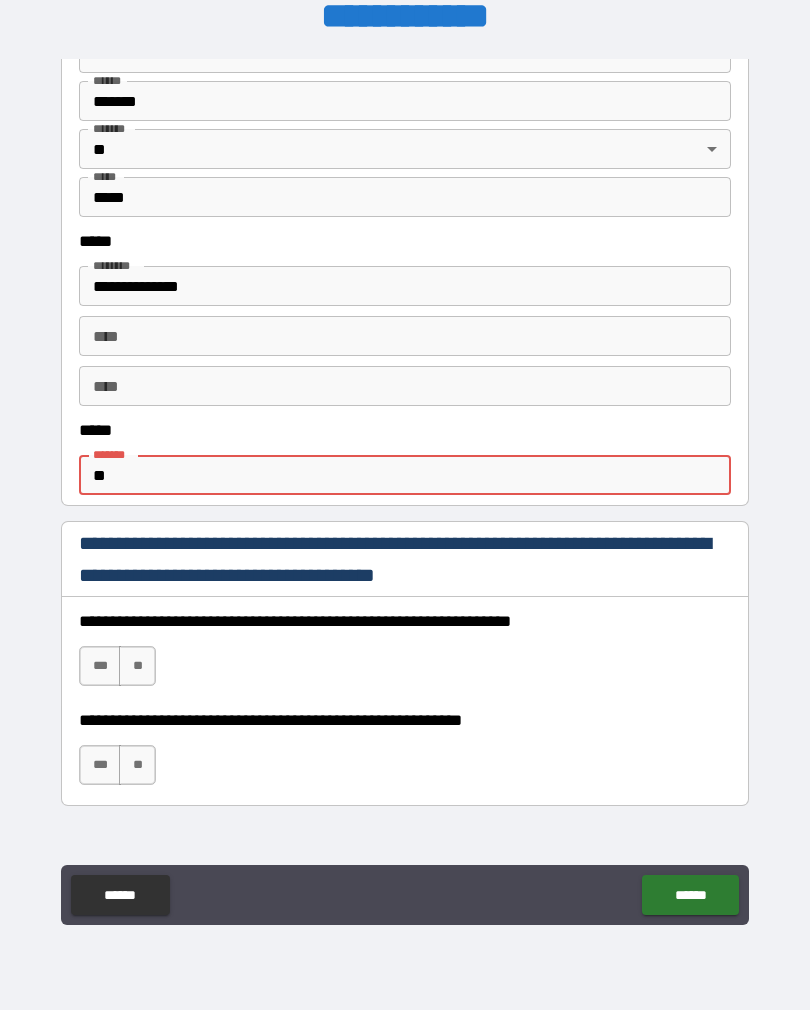 type on "*" 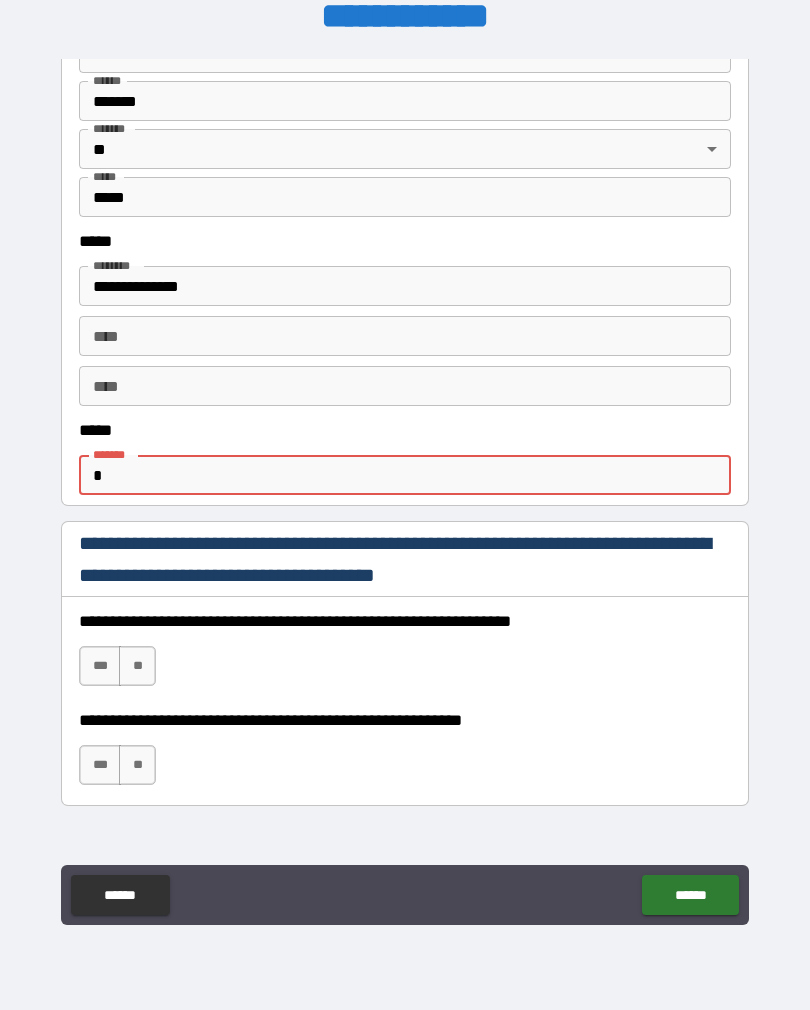 type on "*" 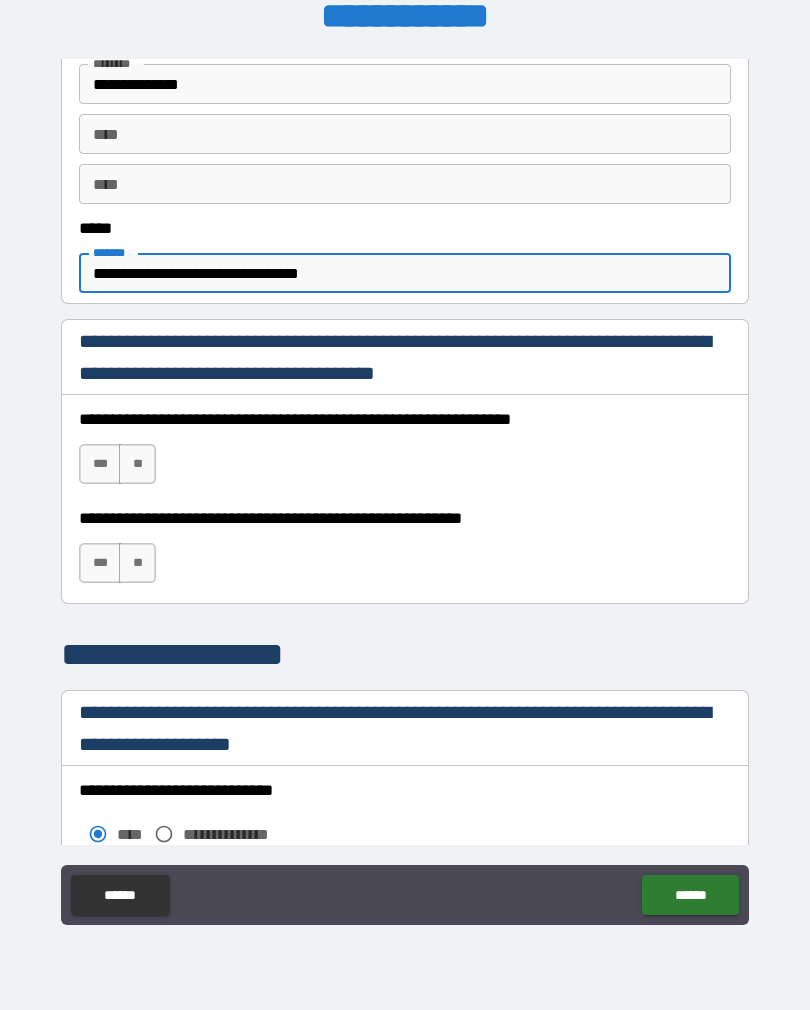 scroll, scrollTop: 1098, scrollLeft: 0, axis: vertical 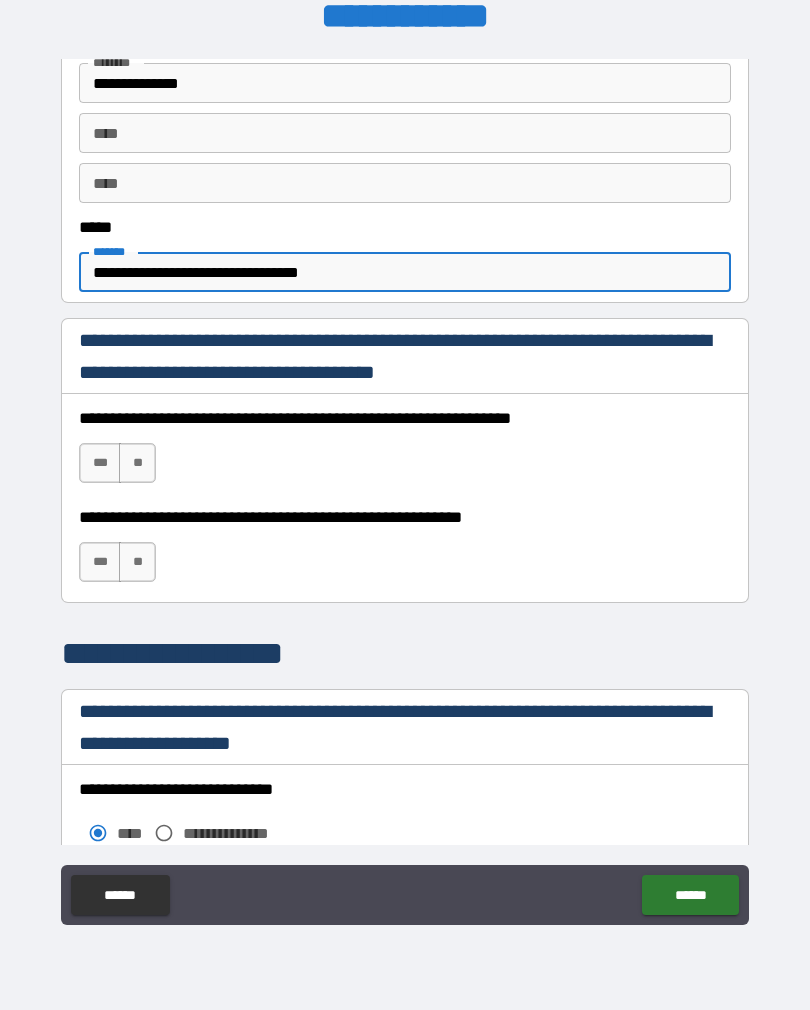 type on "**********" 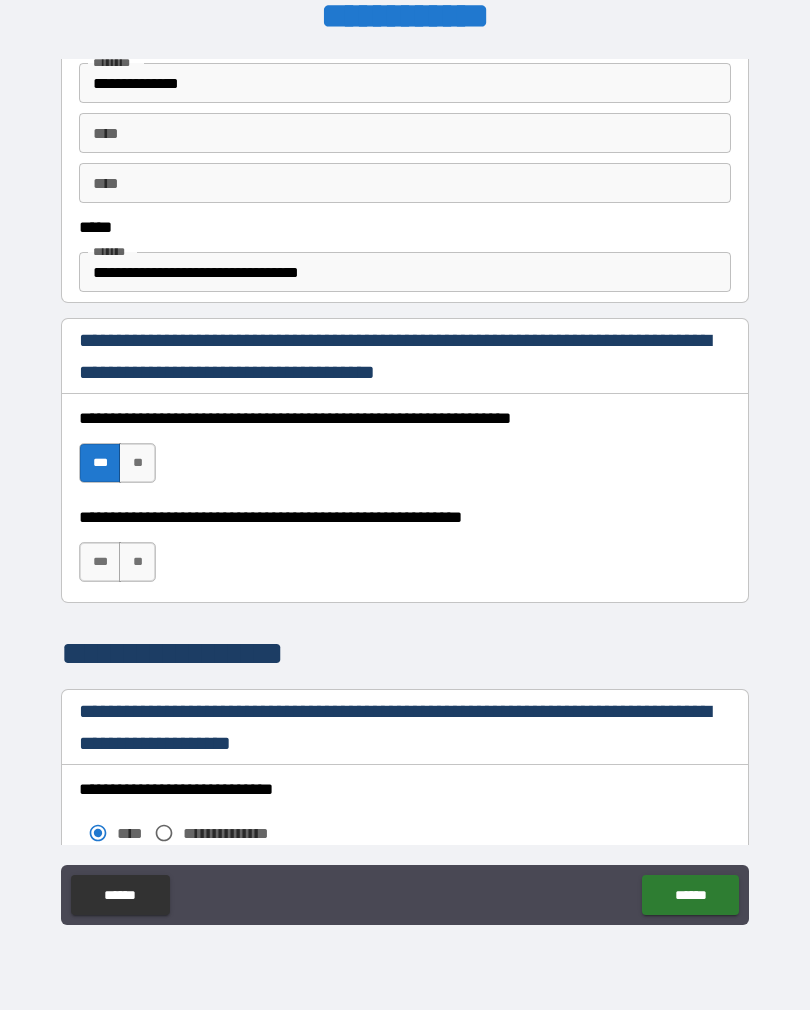 click on "***" at bounding box center (100, 562) 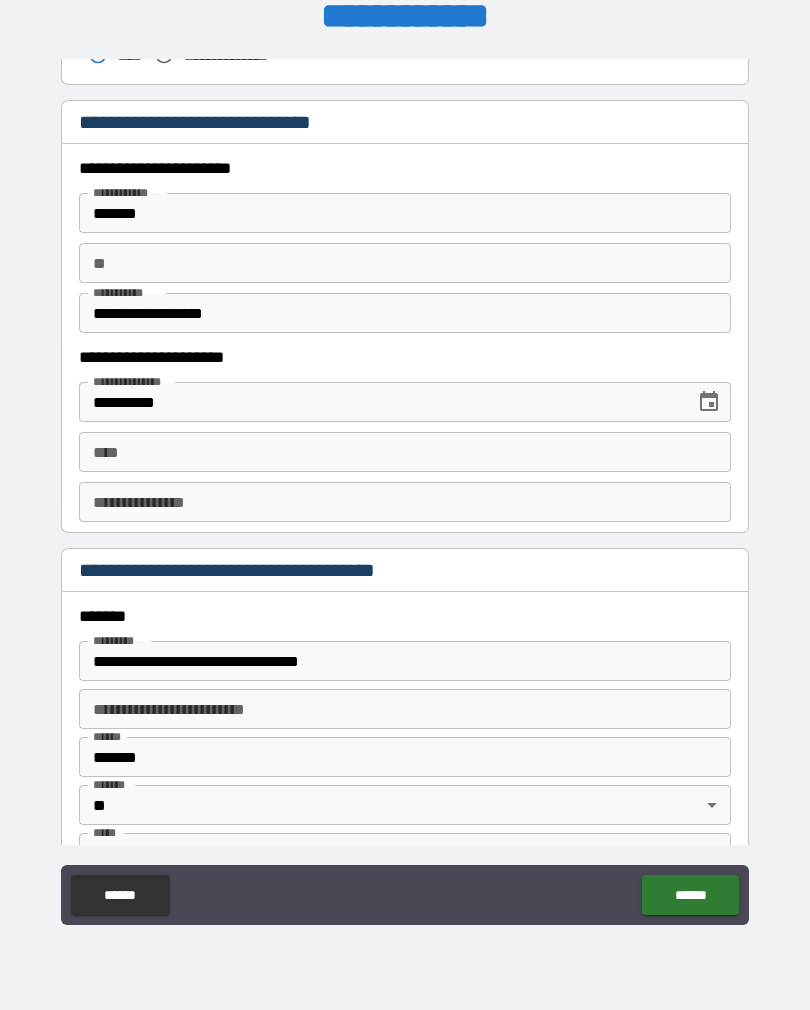 scroll, scrollTop: 1878, scrollLeft: 0, axis: vertical 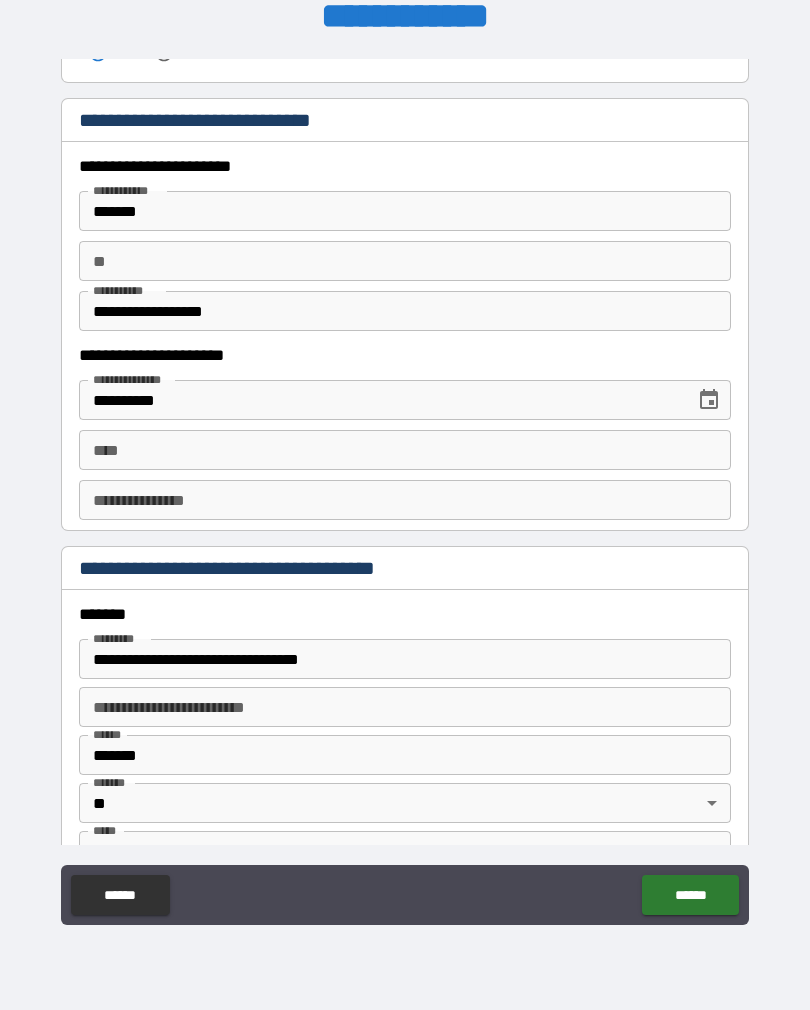 click on "****" at bounding box center [405, 450] 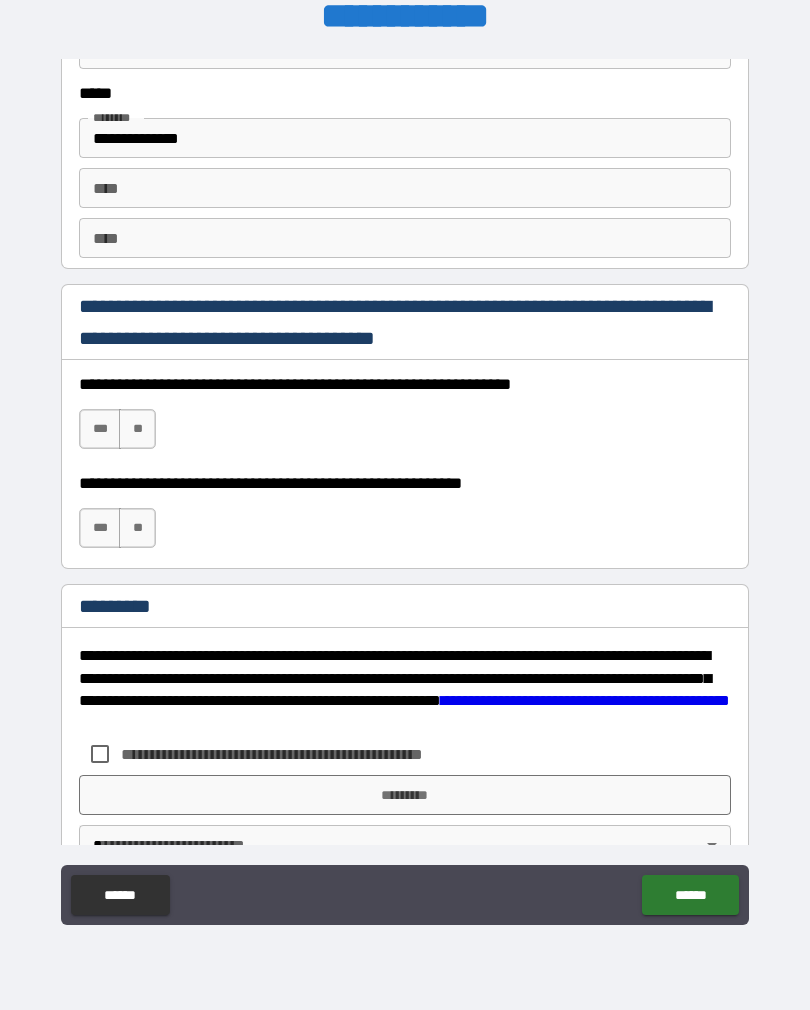 scroll, scrollTop: 2771, scrollLeft: 0, axis: vertical 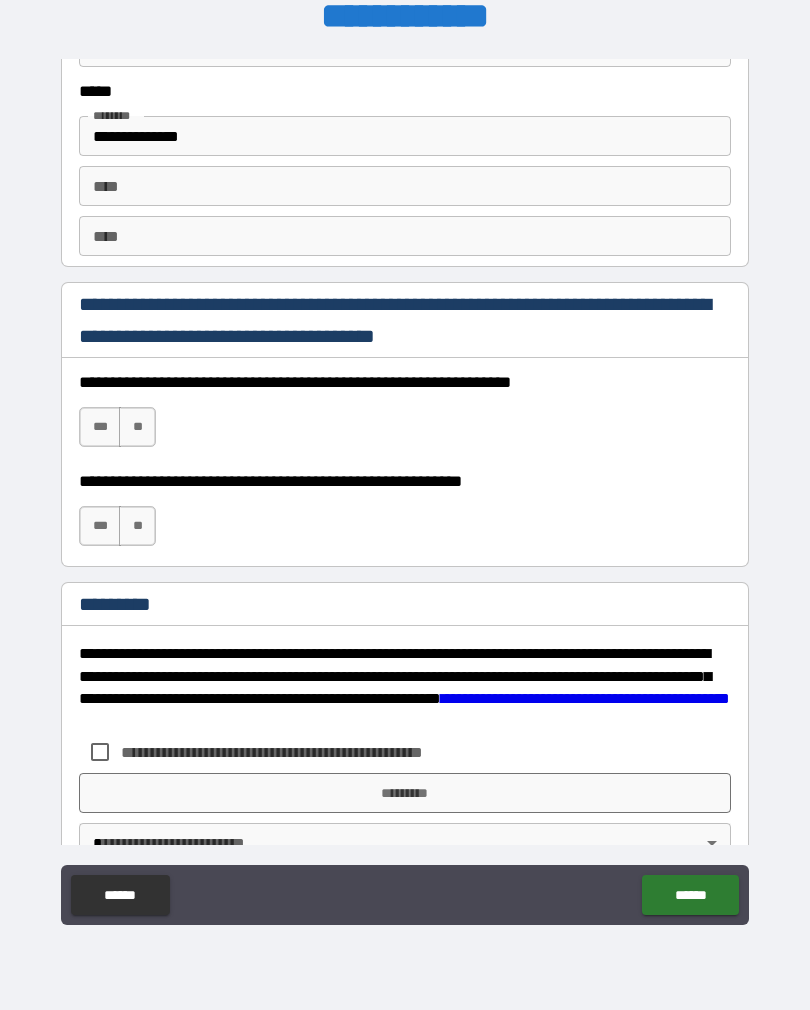 type on "**********" 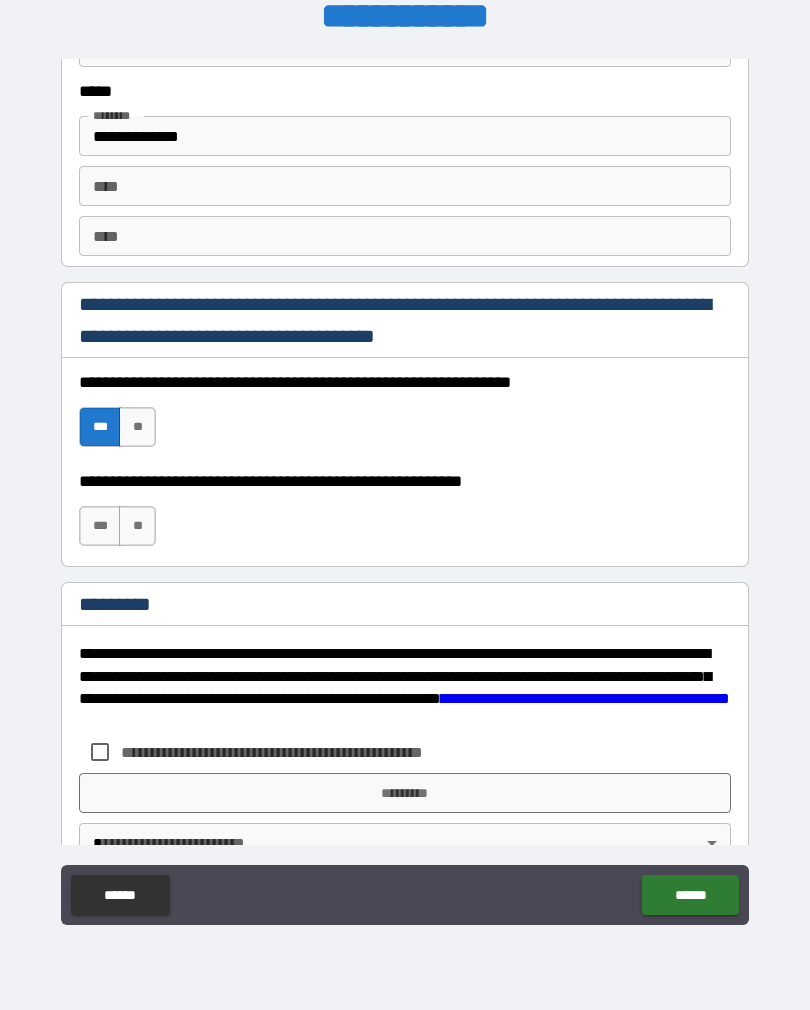 click on "***" at bounding box center (100, 526) 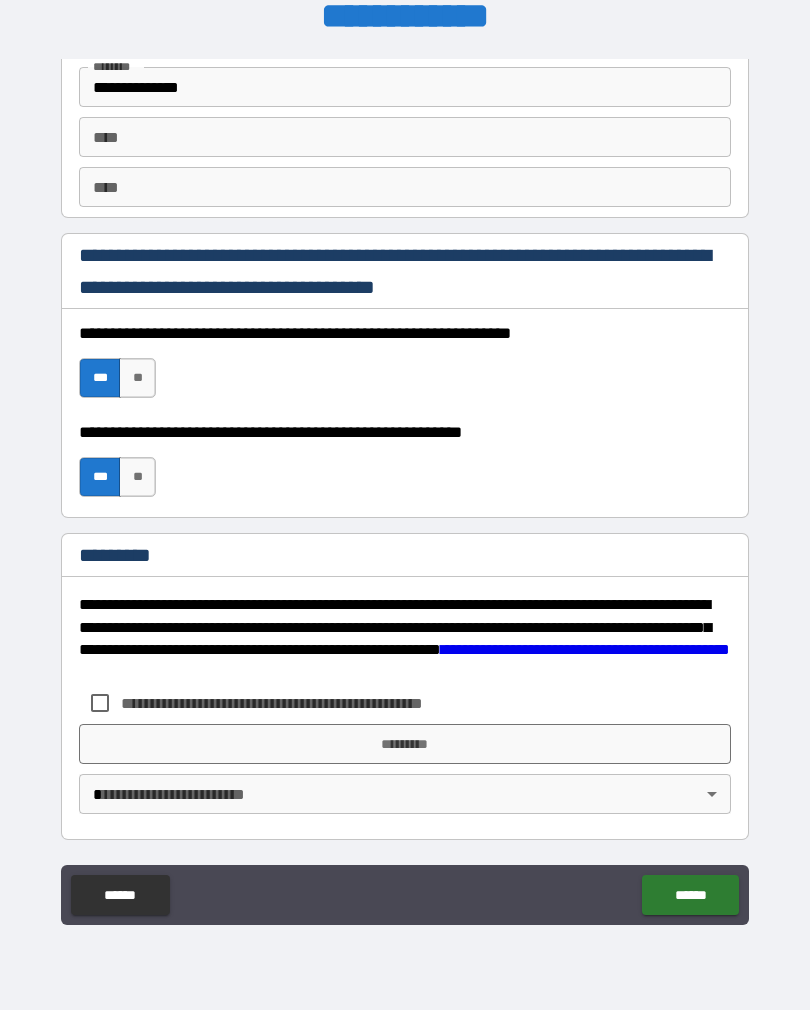 scroll, scrollTop: 2820, scrollLeft: 0, axis: vertical 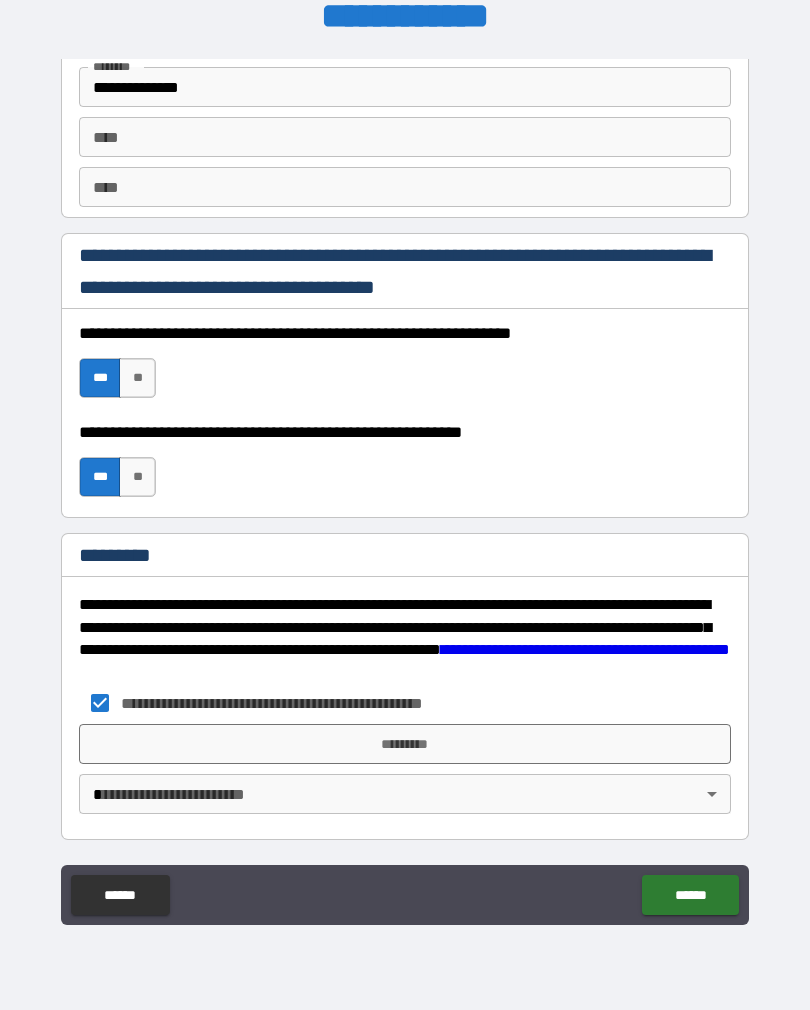 click on "*********" at bounding box center [405, 744] 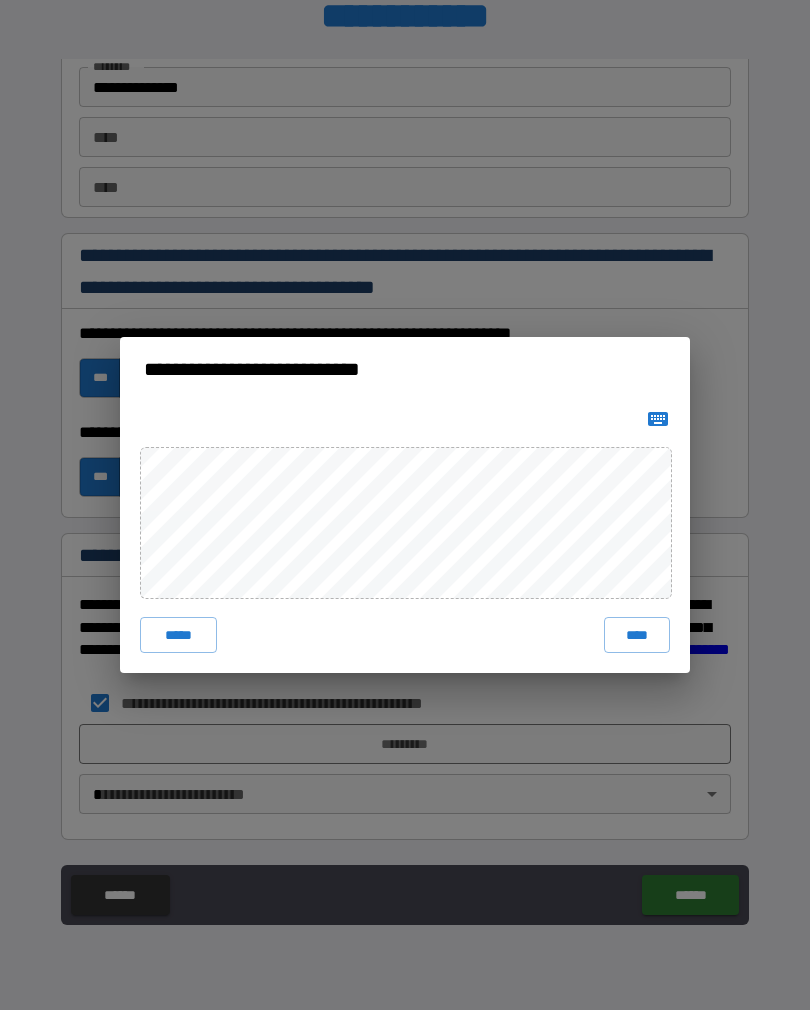 click on "****" at bounding box center (637, 635) 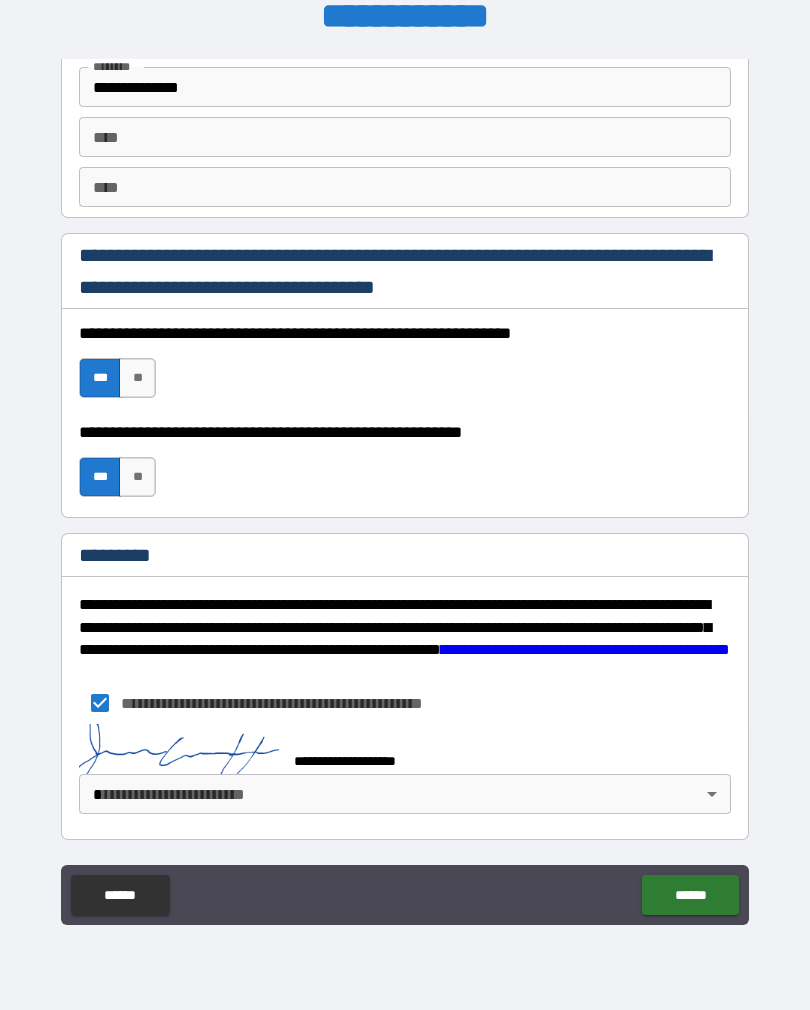 scroll, scrollTop: 2810, scrollLeft: 0, axis: vertical 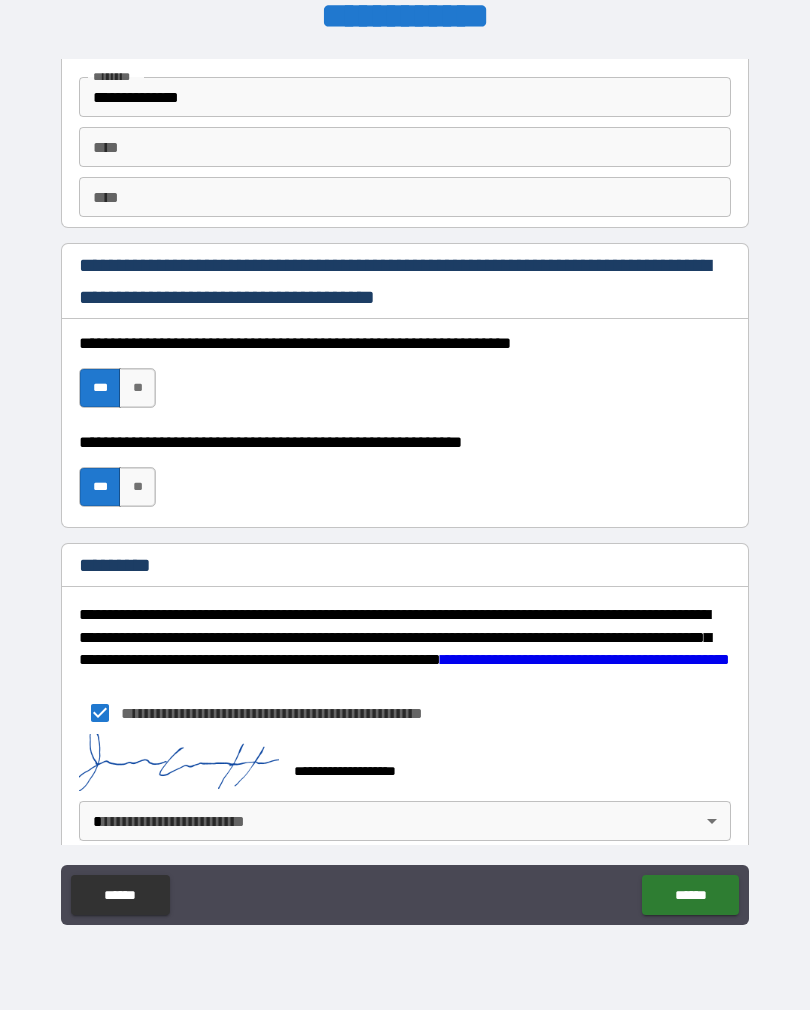 click on "******" at bounding box center [690, 895] 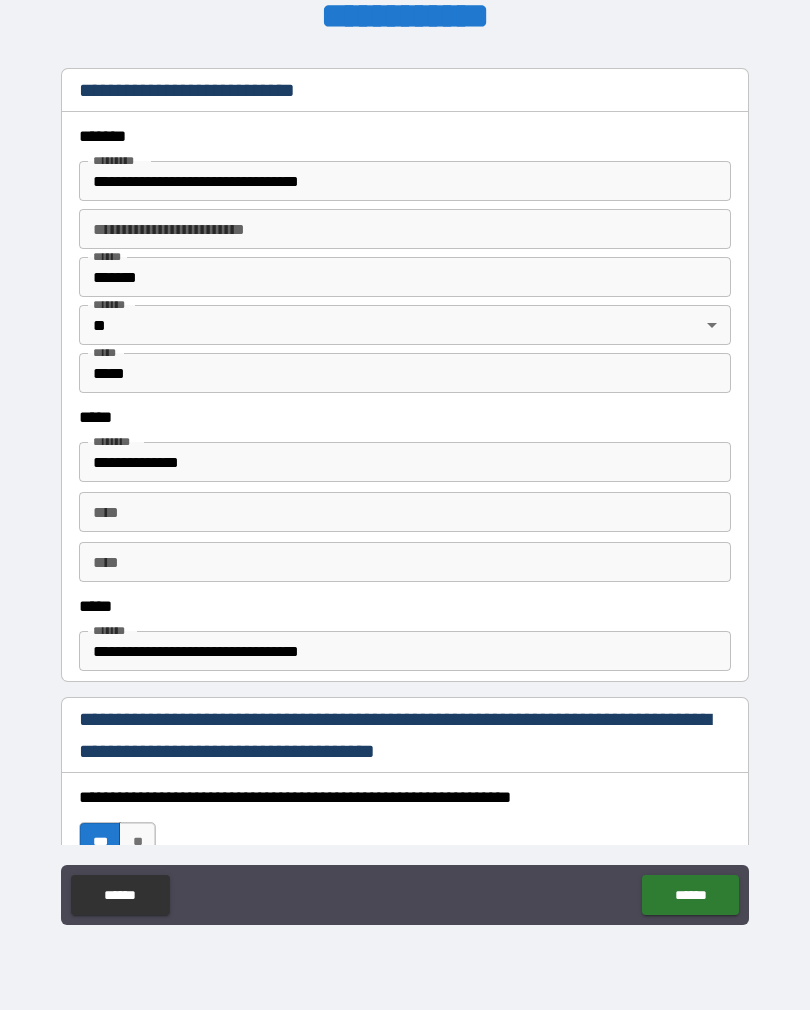 scroll, scrollTop: 721, scrollLeft: 0, axis: vertical 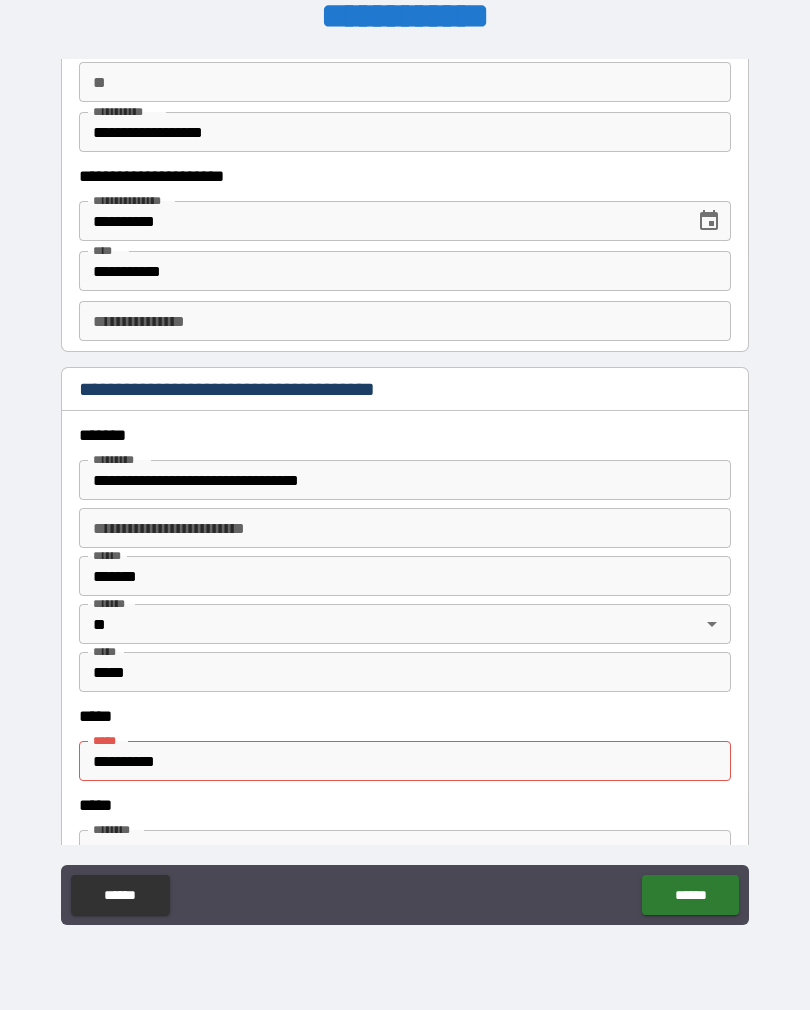 click on "**********" at bounding box center [405, 761] 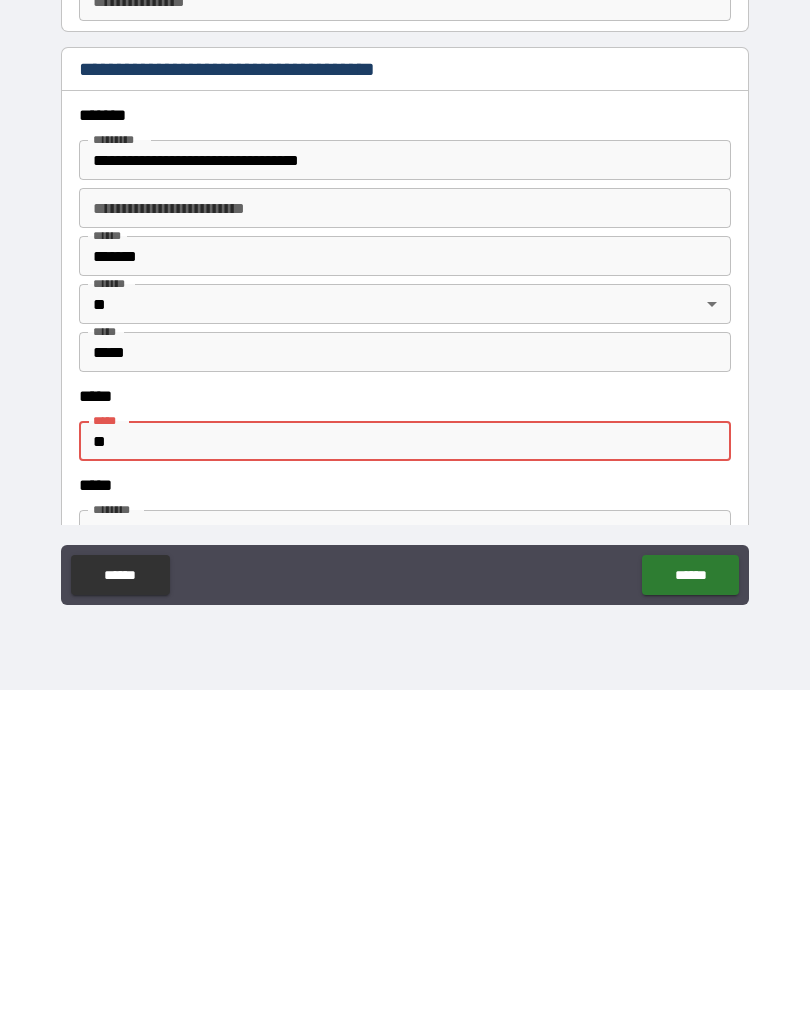 type on "*" 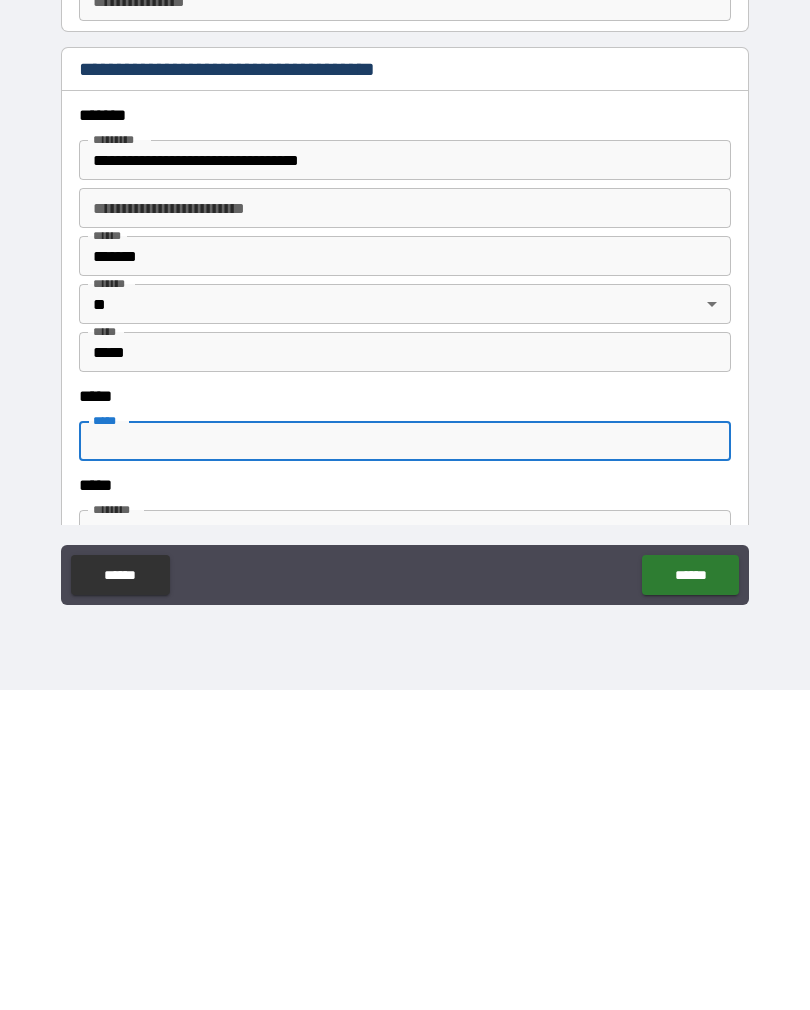 paste on "**********" 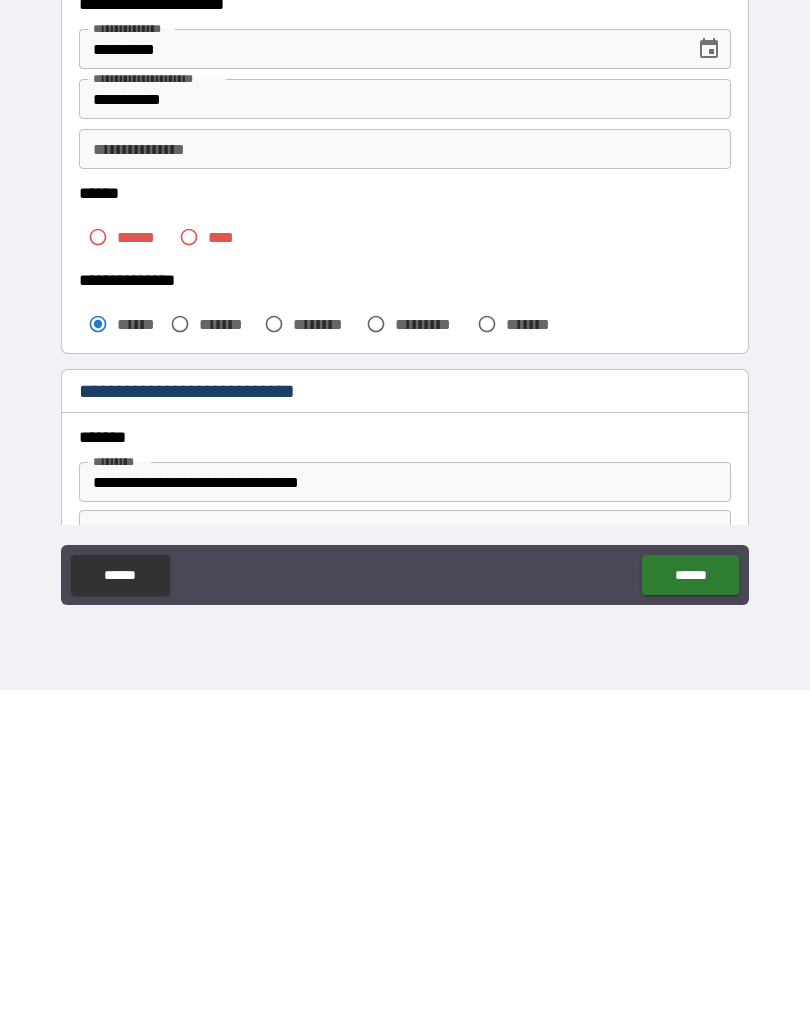 scroll, scrollTop: 57, scrollLeft: 0, axis: vertical 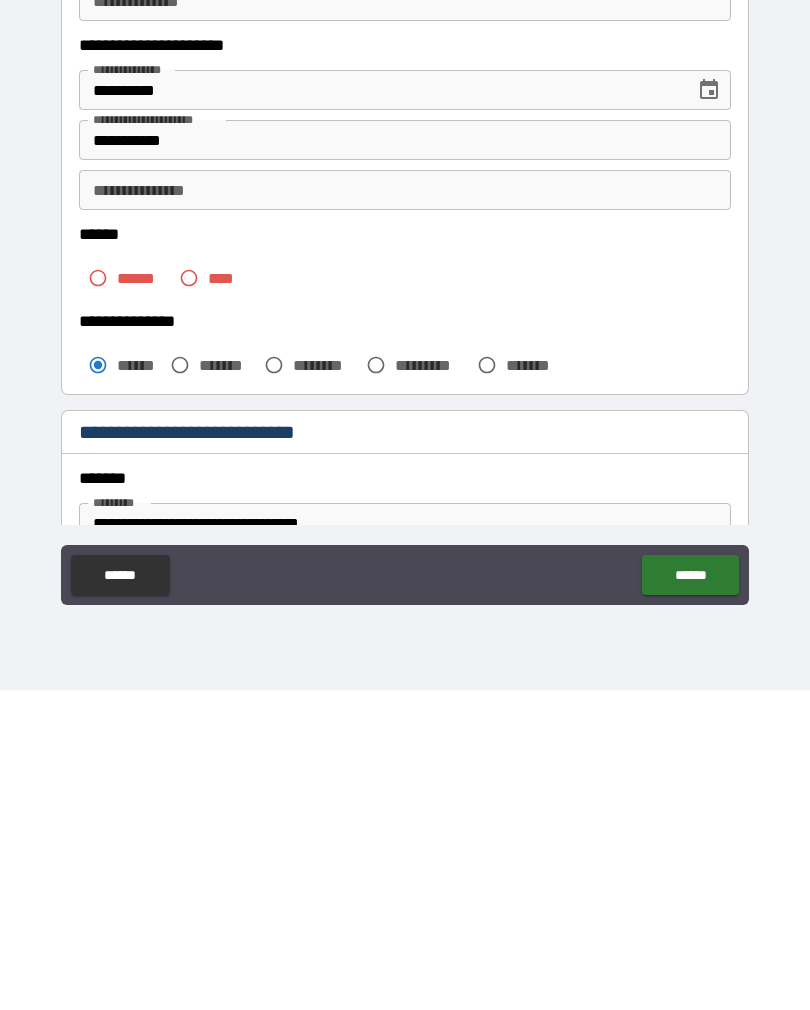 type on "**********" 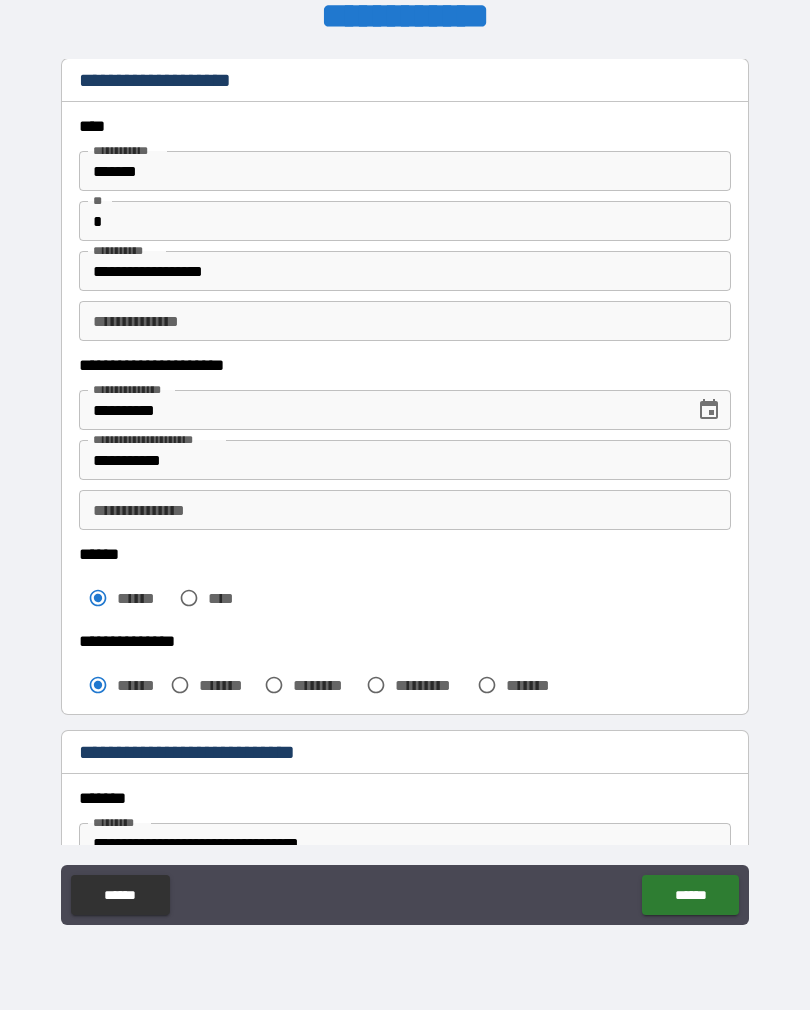 click on "******" at bounding box center [690, 895] 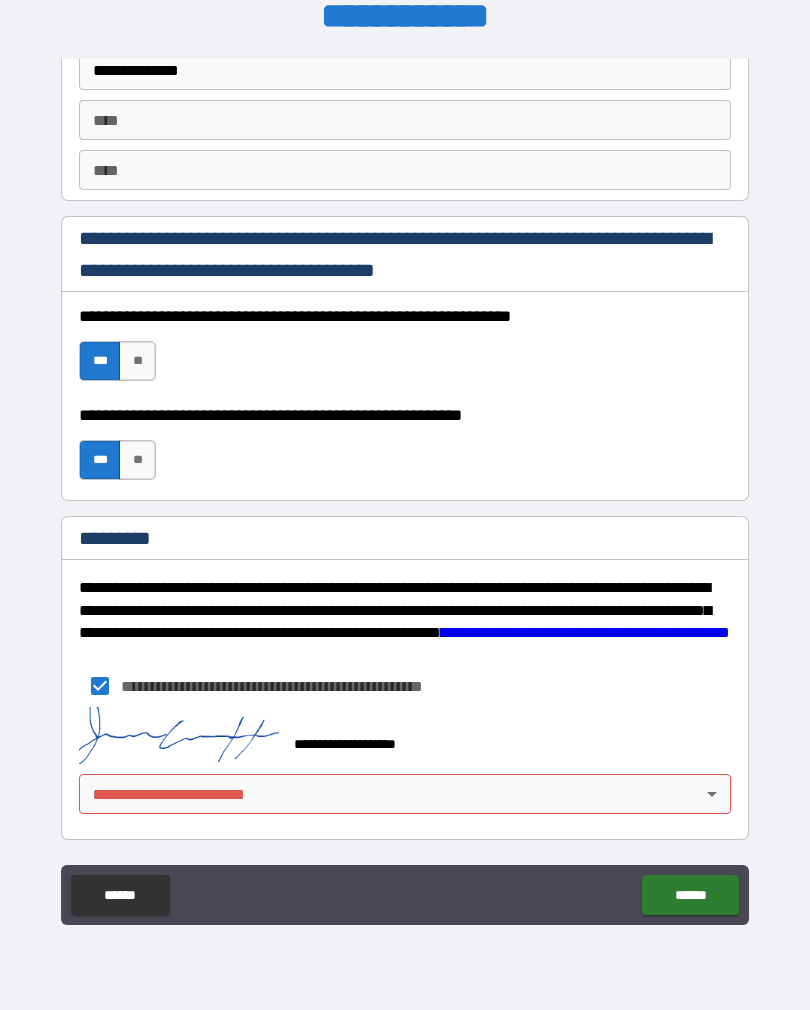 scroll, scrollTop: 2837, scrollLeft: 0, axis: vertical 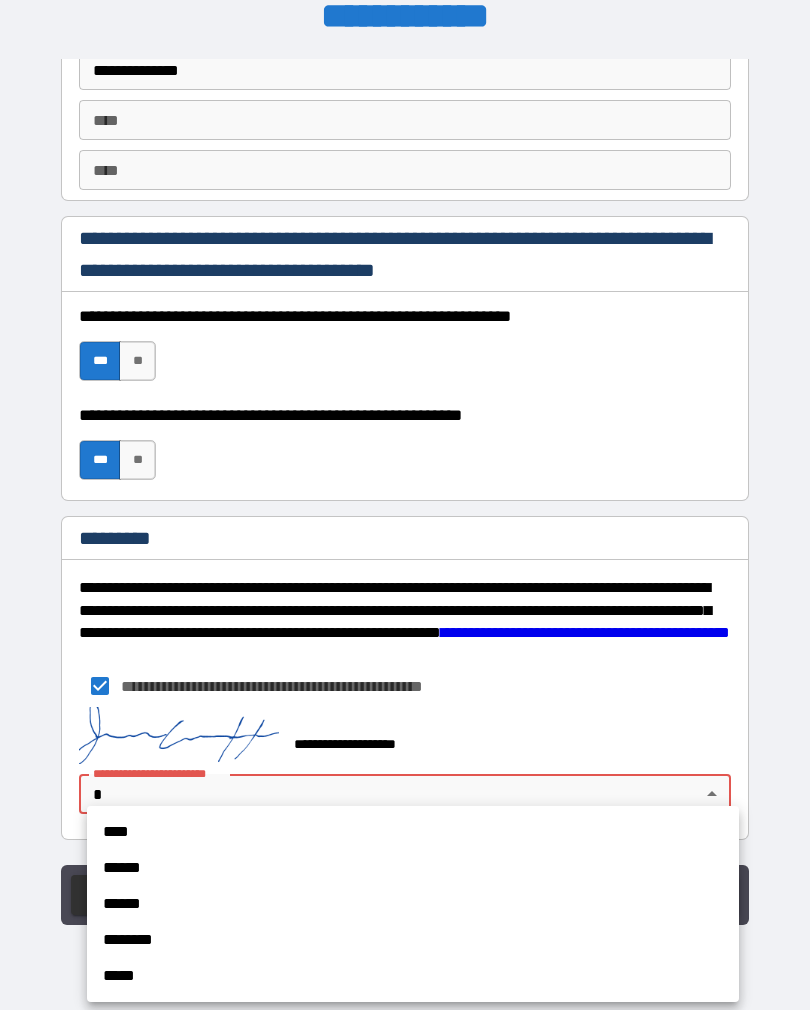 click on "****" at bounding box center [413, 832] 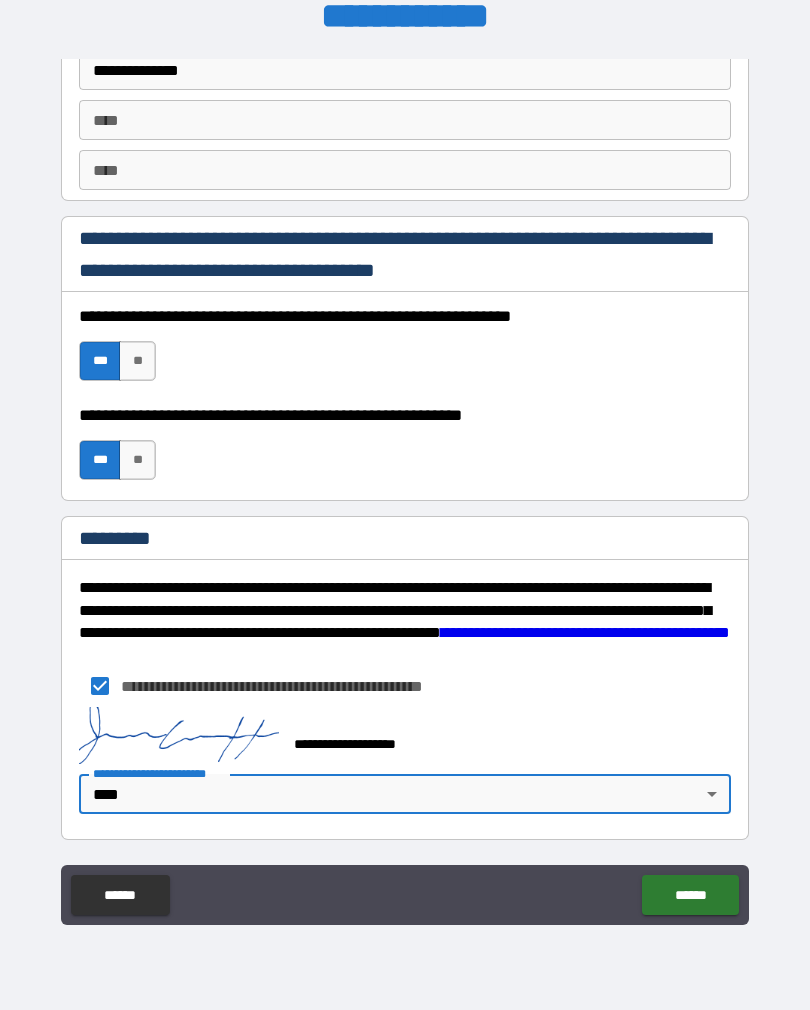 click on "******" at bounding box center [690, 895] 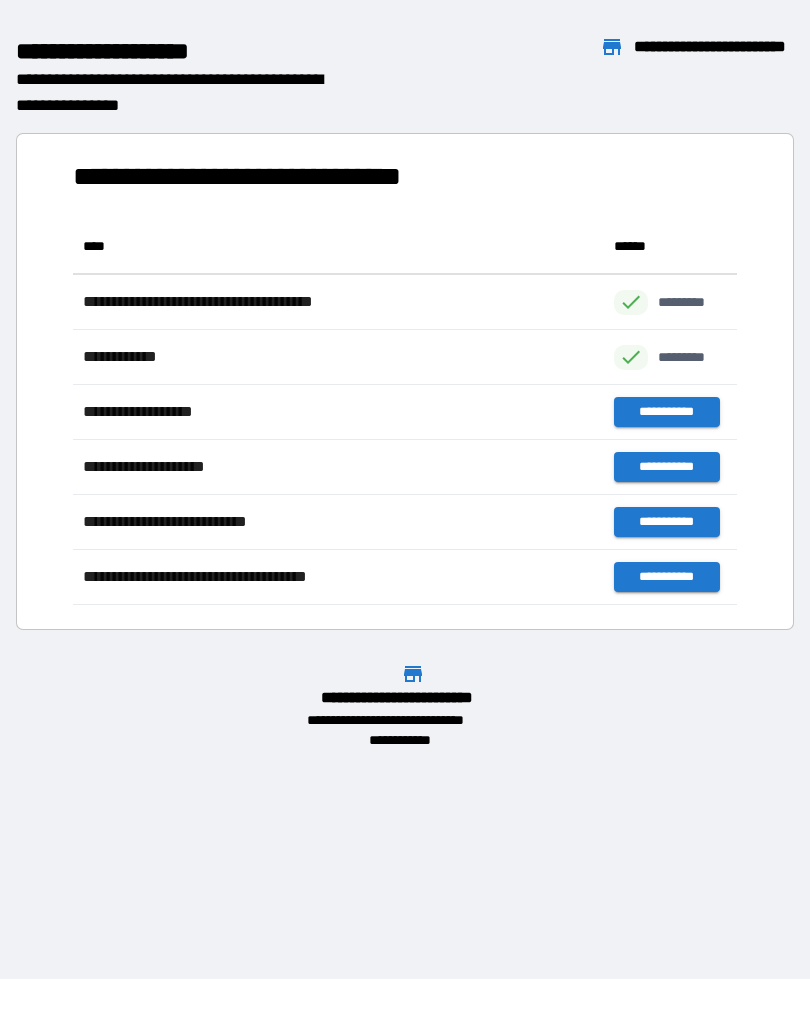 scroll, scrollTop: 1, scrollLeft: 1, axis: both 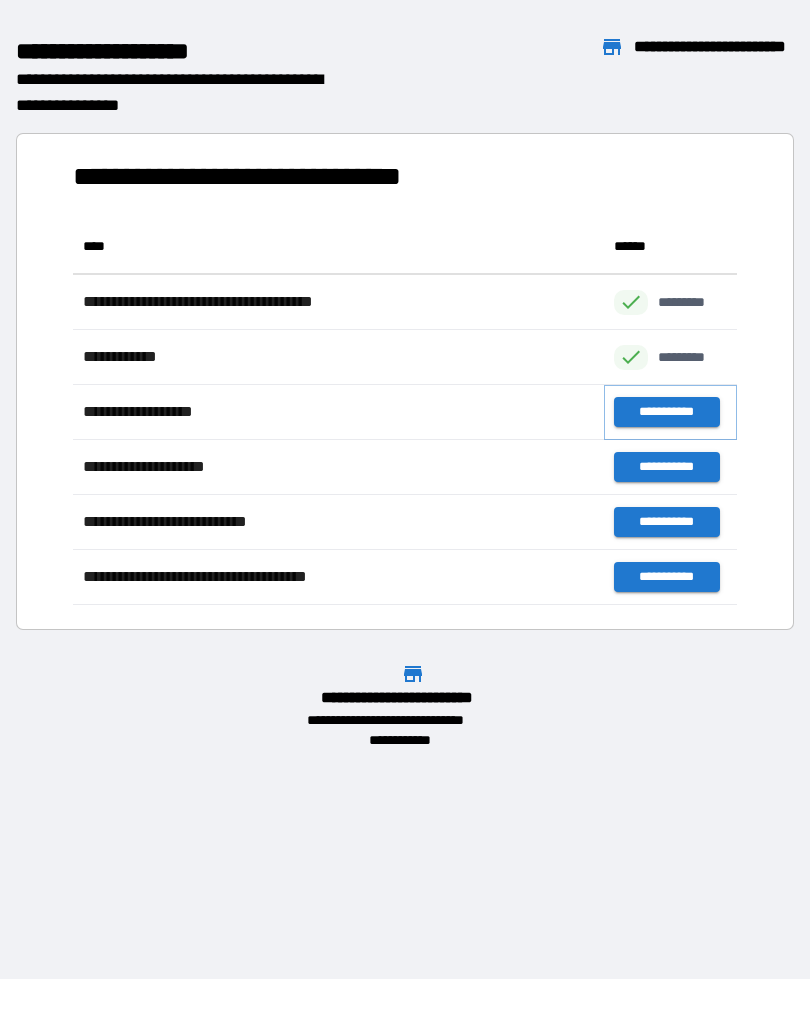 click on "**********" at bounding box center [666, 412] 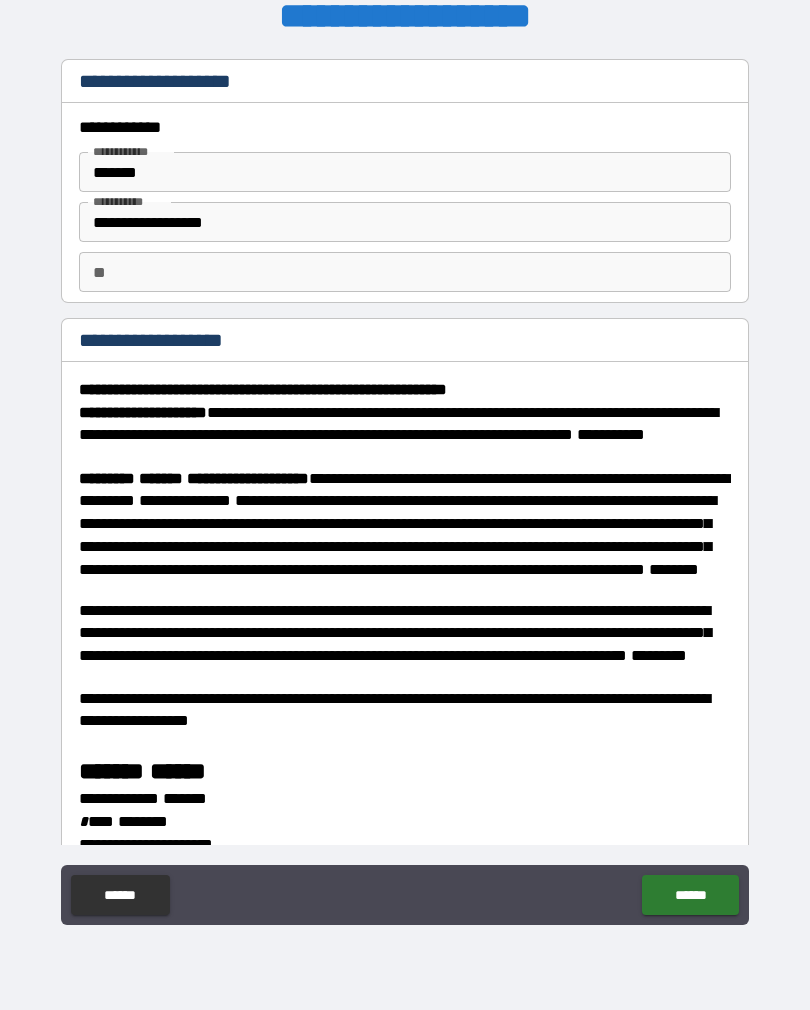 click on "**" at bounding box center [405, 272] 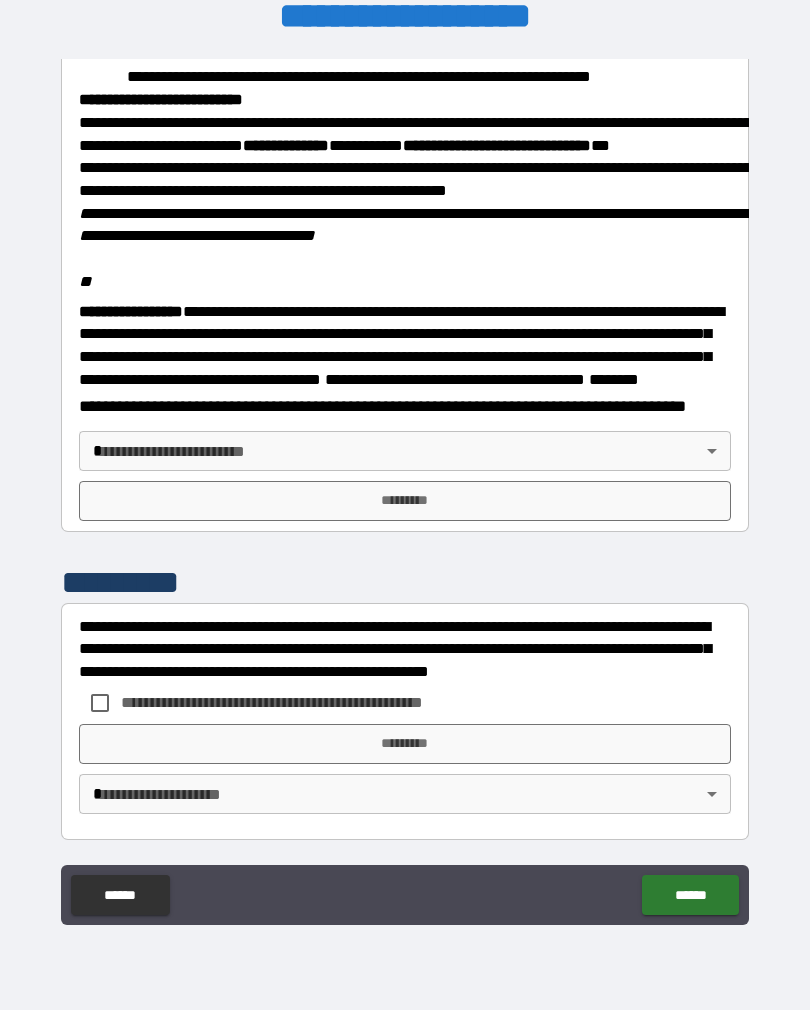 scroll, scrollTop: 2345, scrollLeft: 0, axis: vertical 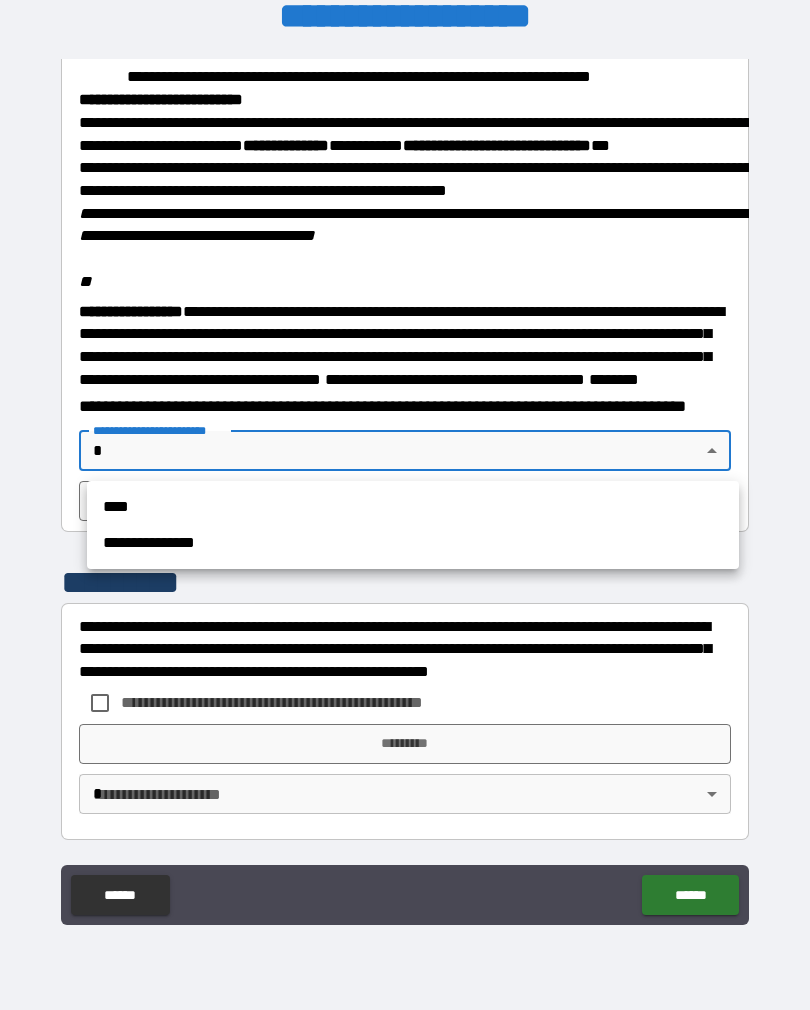click on "****" at bounding box center [413, 507] 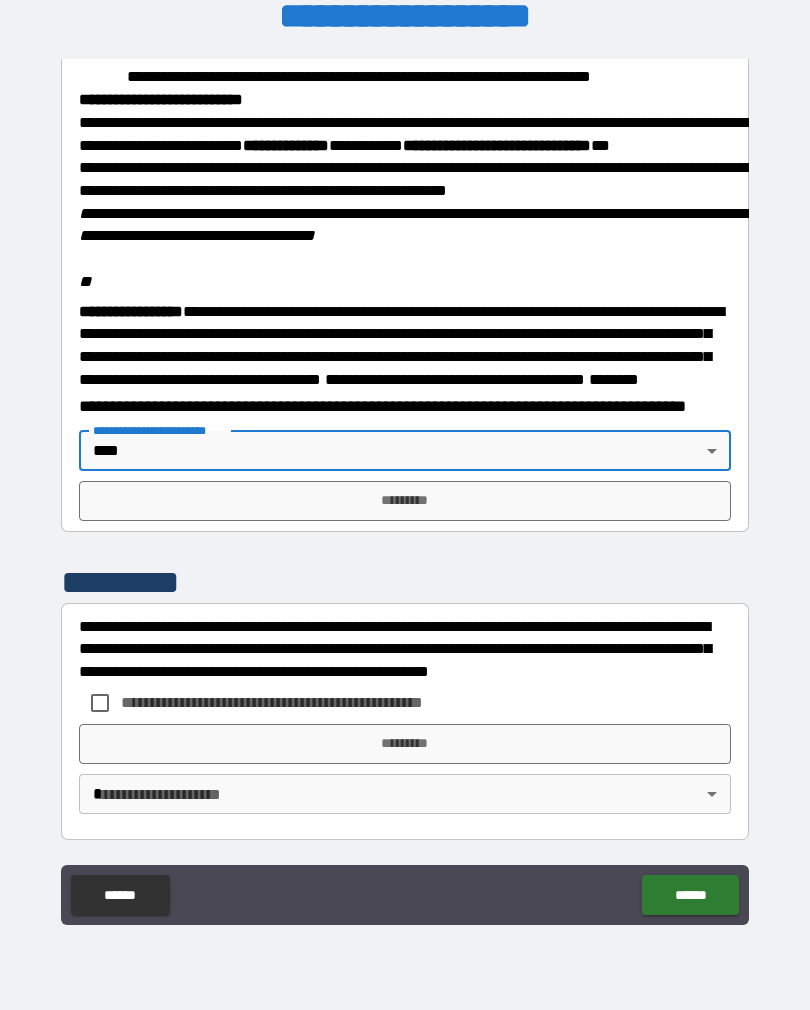 click on "*********" at bounding box center (405, 501) 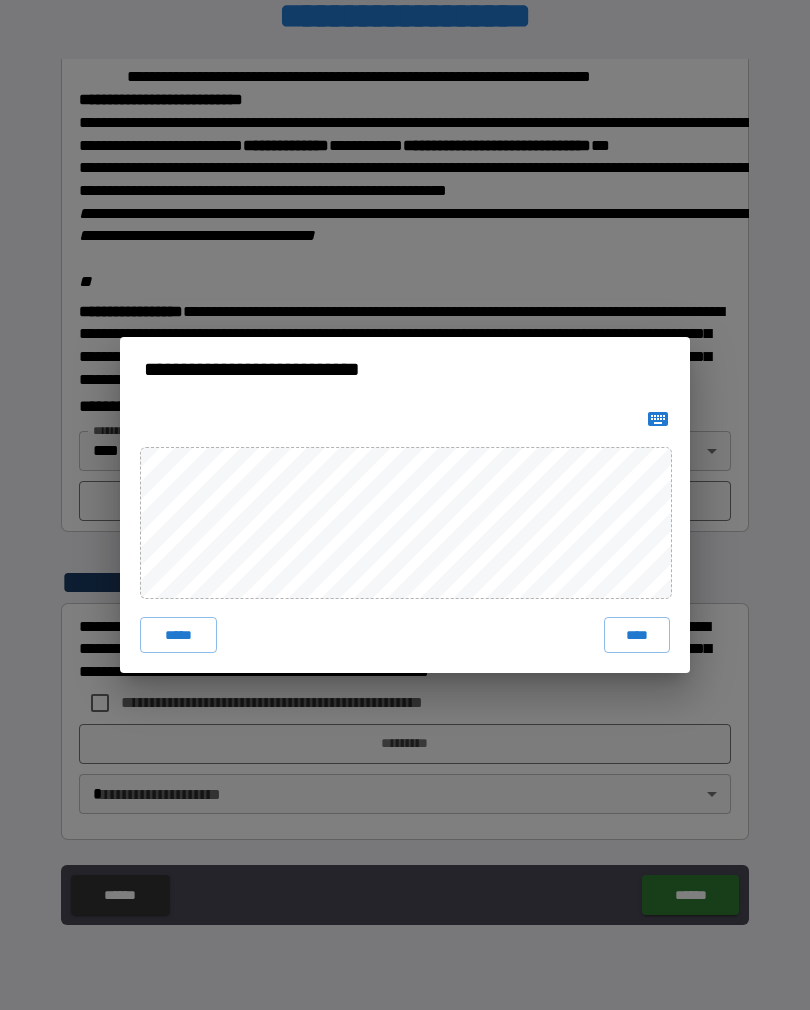 click on "****" at bounding box center (637, 635) 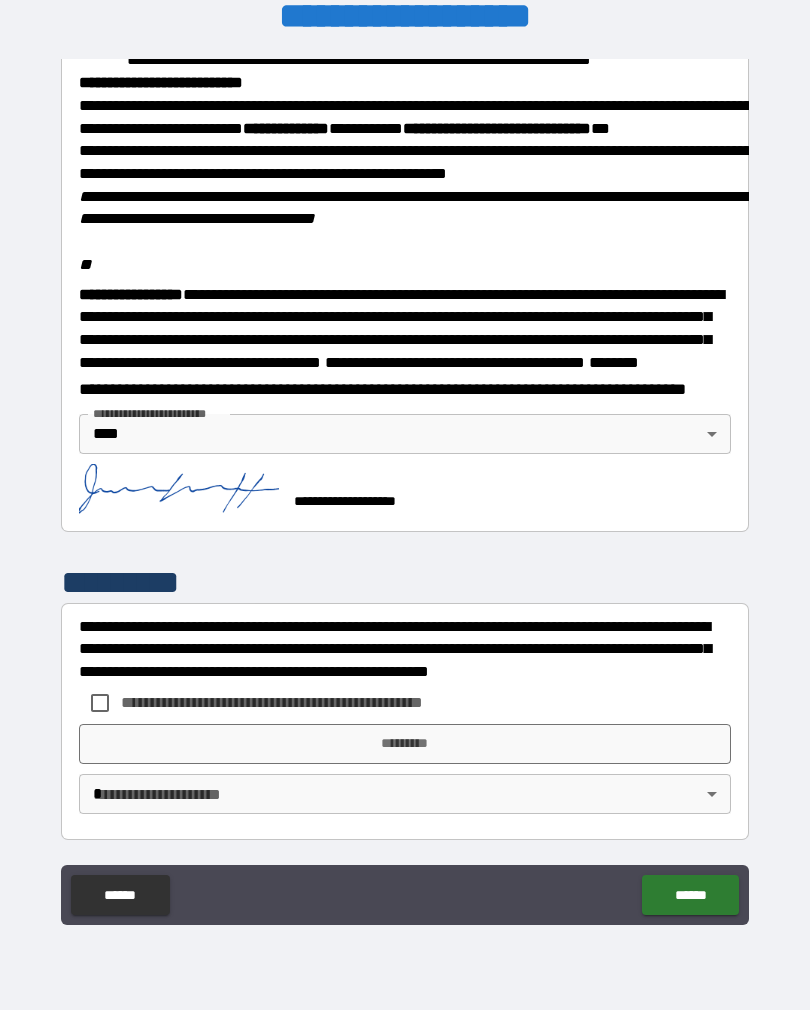 scroll, scrollTop: 2362, scrollLeft: 0, axis: vertical 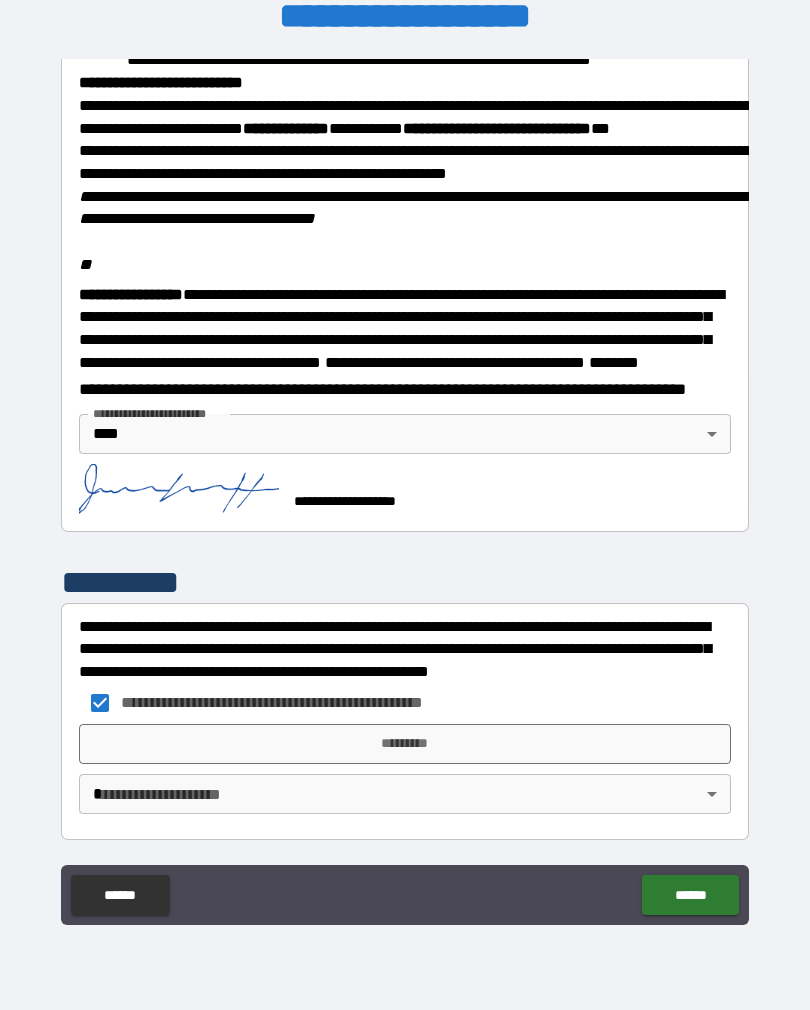 click on "**********" at bounding box center (405, 489) 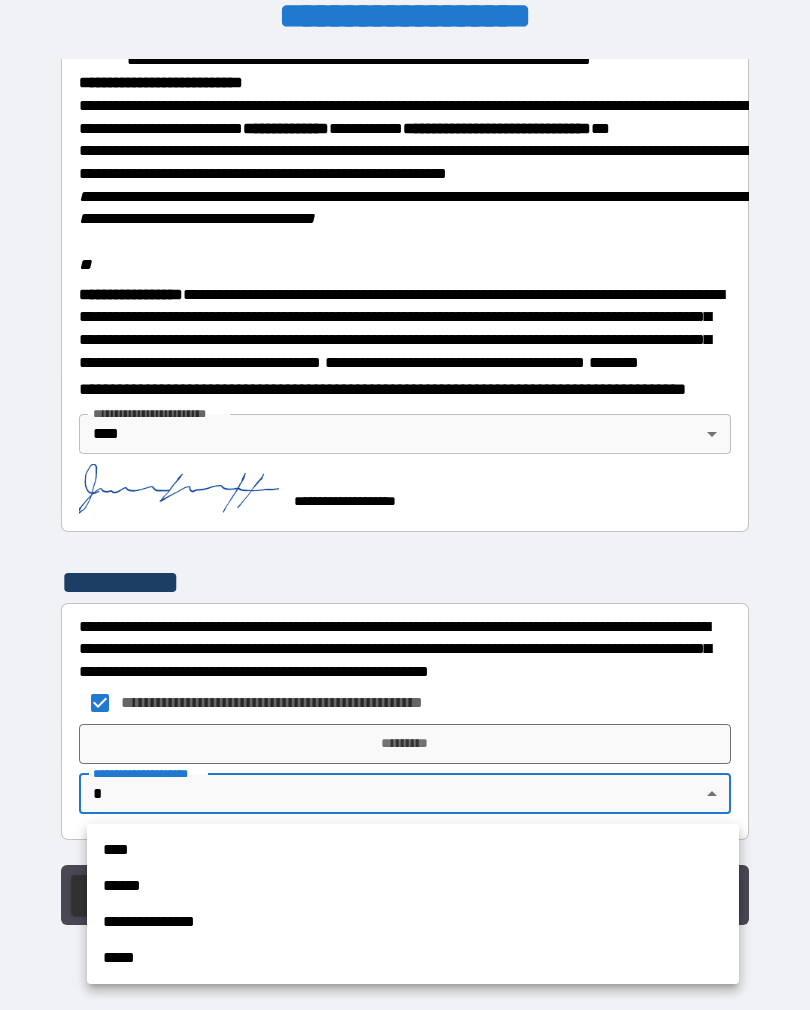 click on "****" at bounding box center (413, 850) 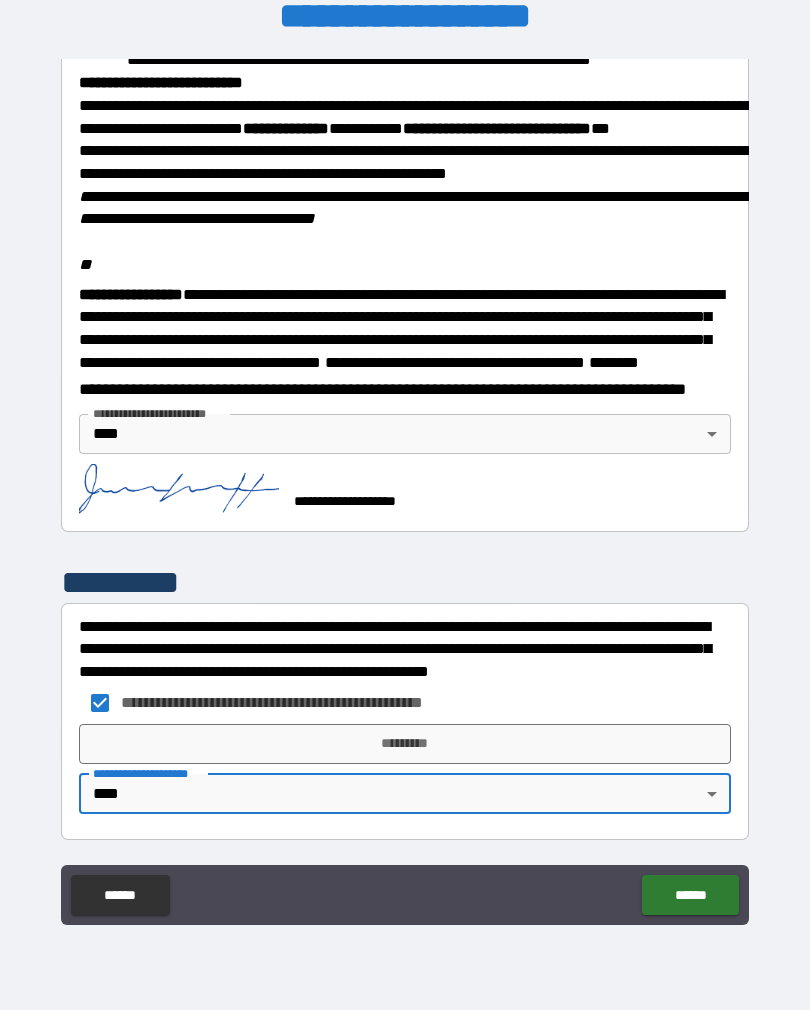 click on "*********" at bounding box center [405, 744] 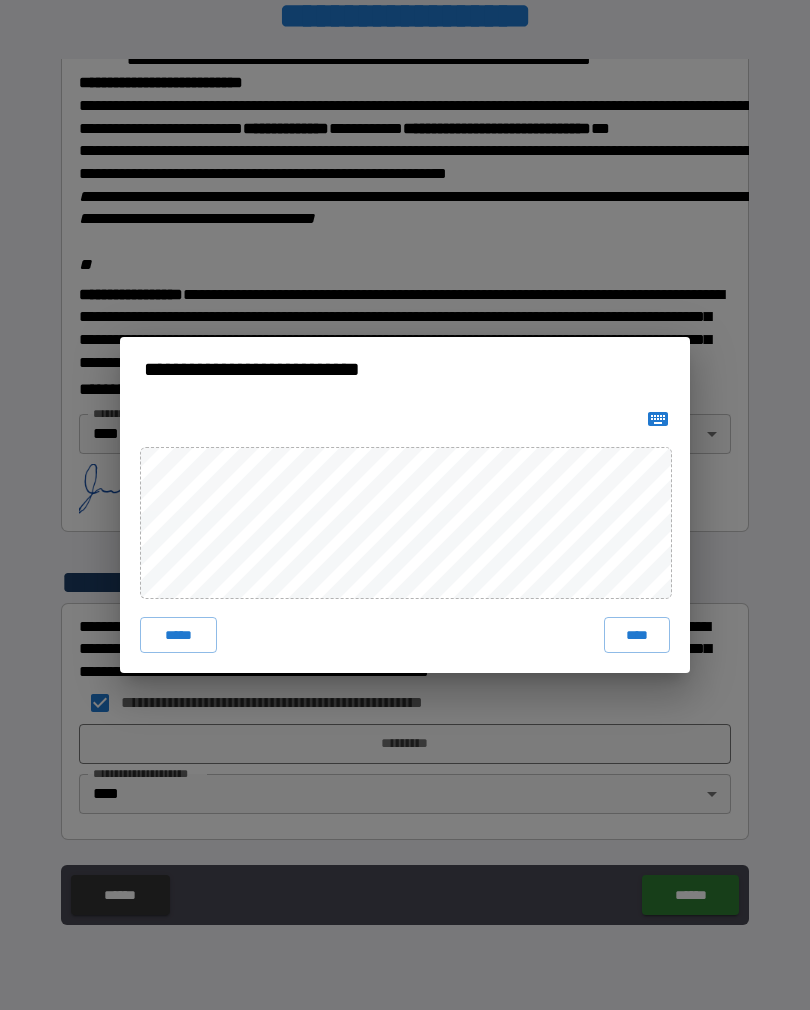 click on "****" at bounding box center (637, 635) 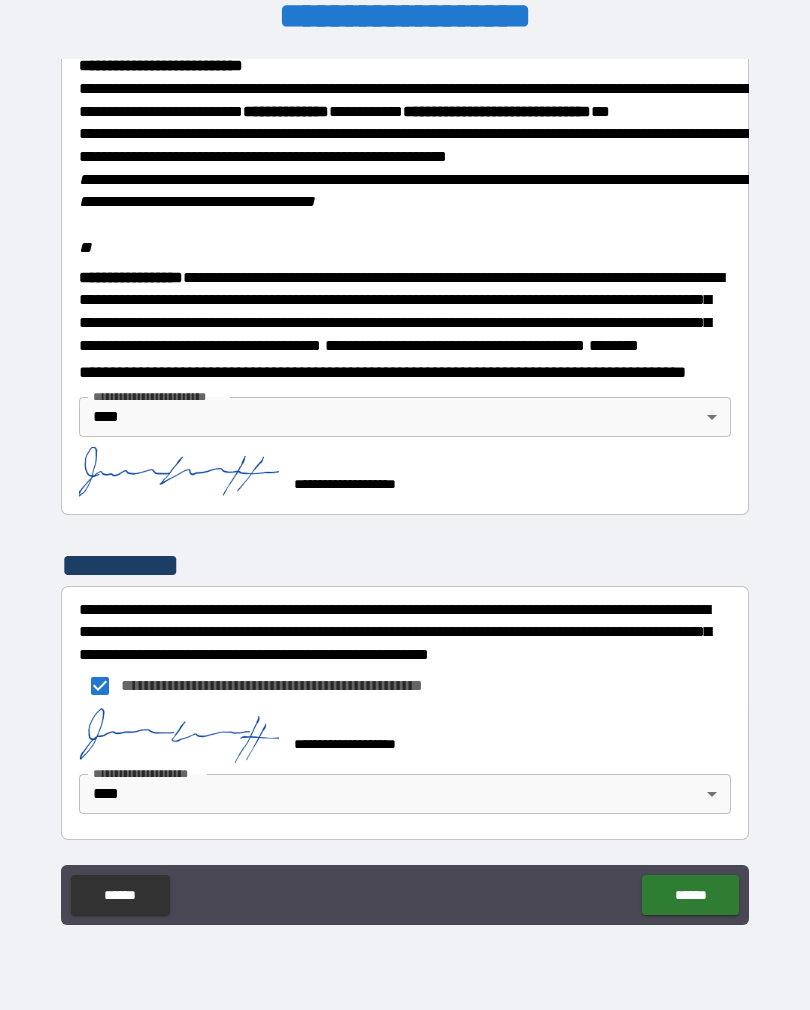 scroll, scrollTop: 2380, scrollLeft: 0, axis: vertical 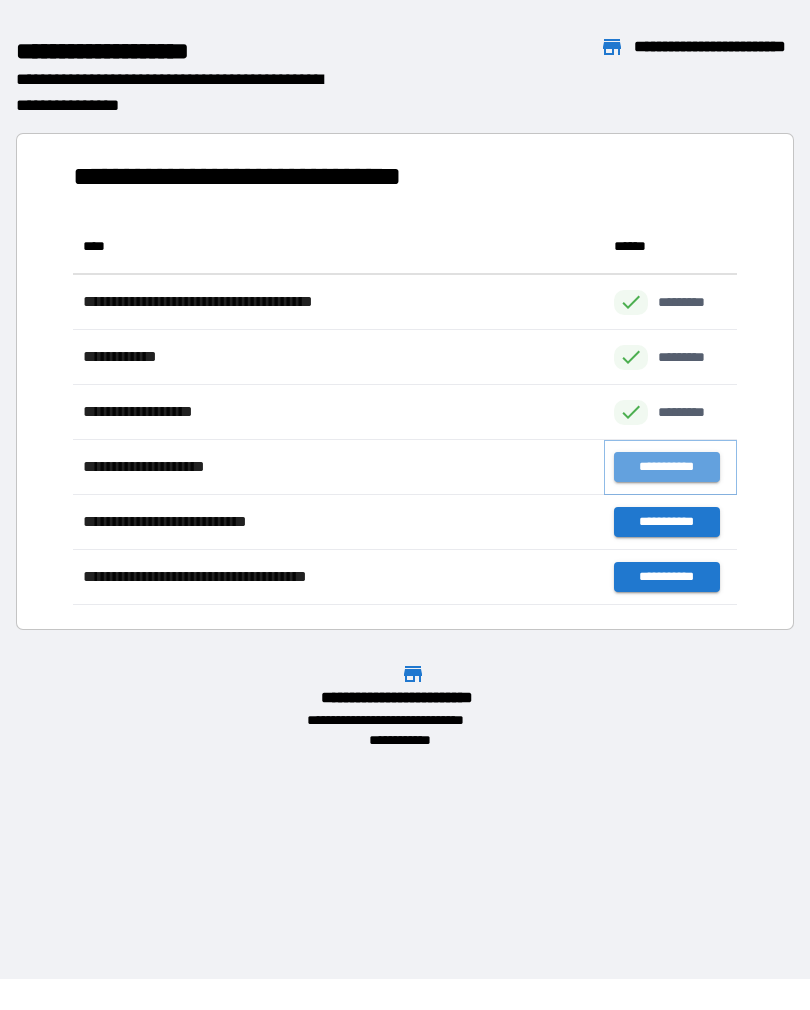 click on "**********" at bounding box center [666, 467] 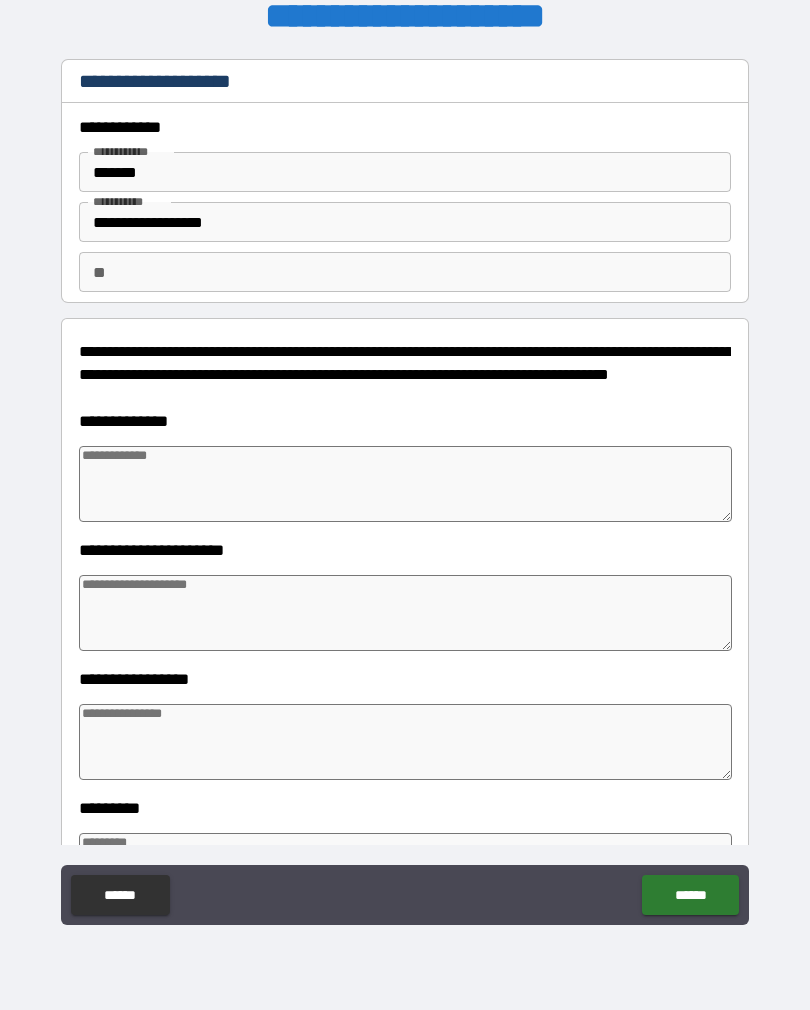 type on "*" 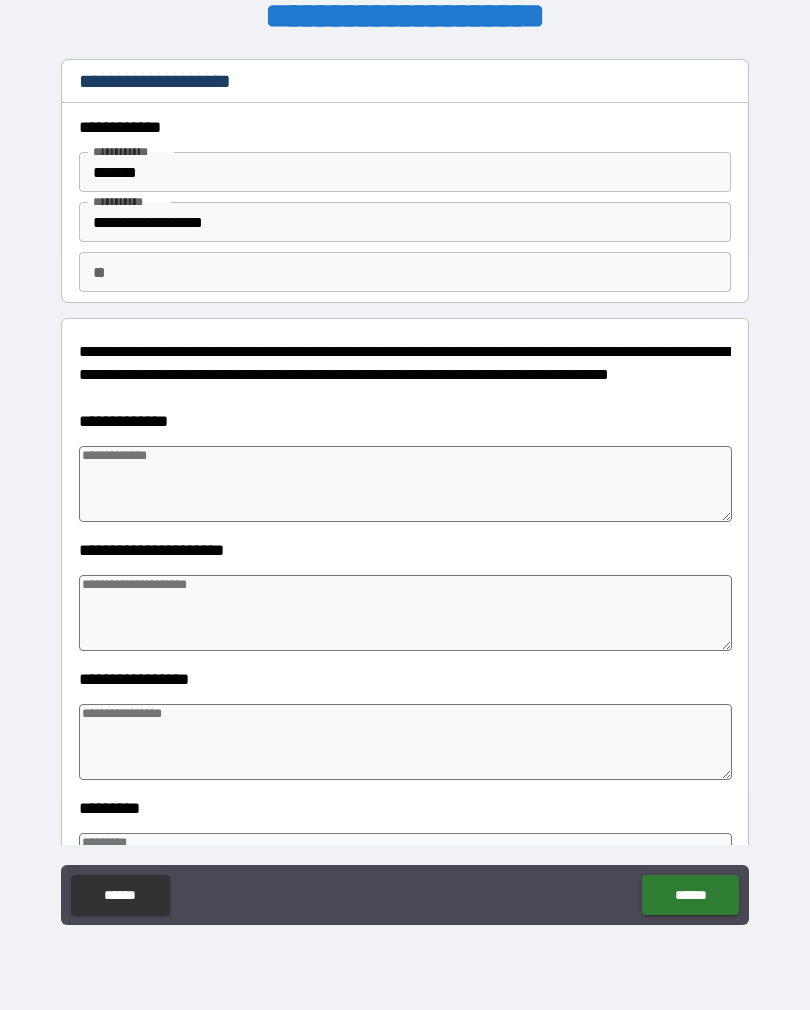 type on "*" 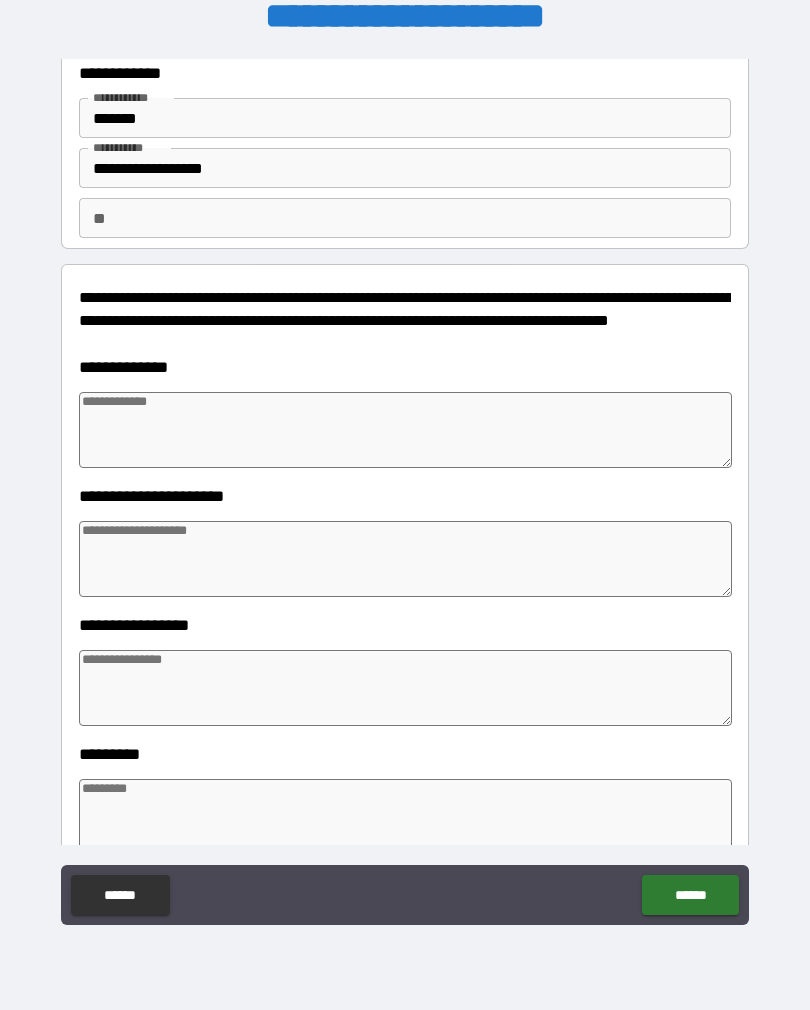 scroll, scrollTop: 63, scrollLeft: 0, axis: vertical 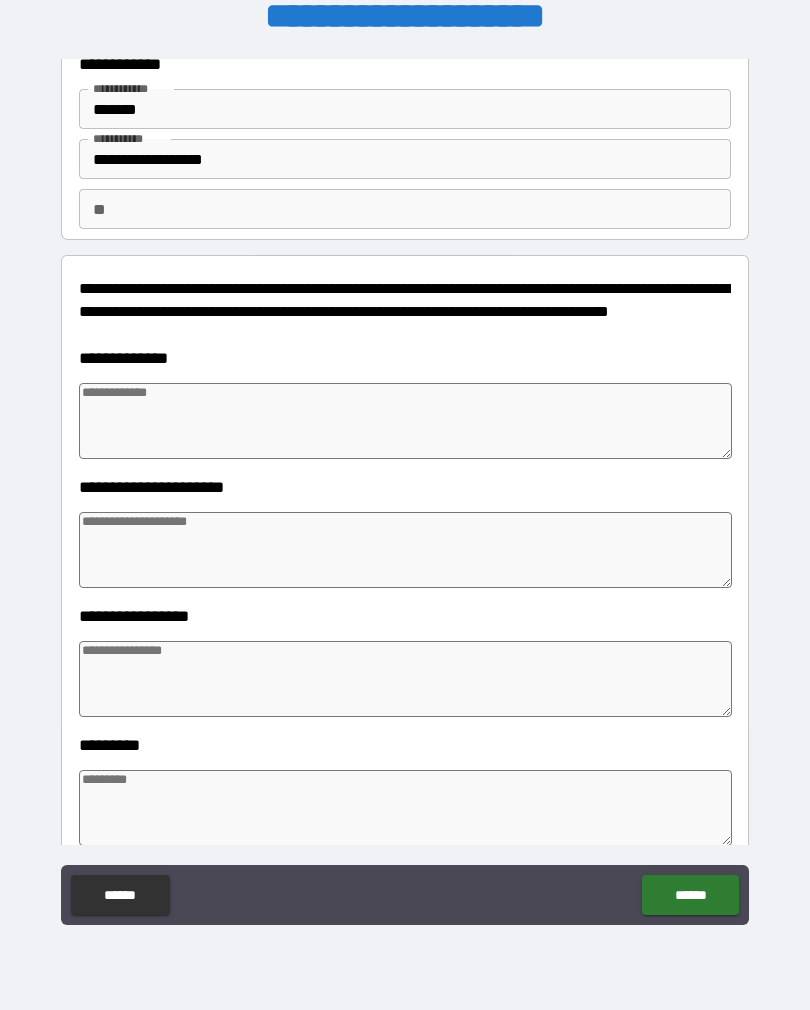 click at bounding box center (405, 421) 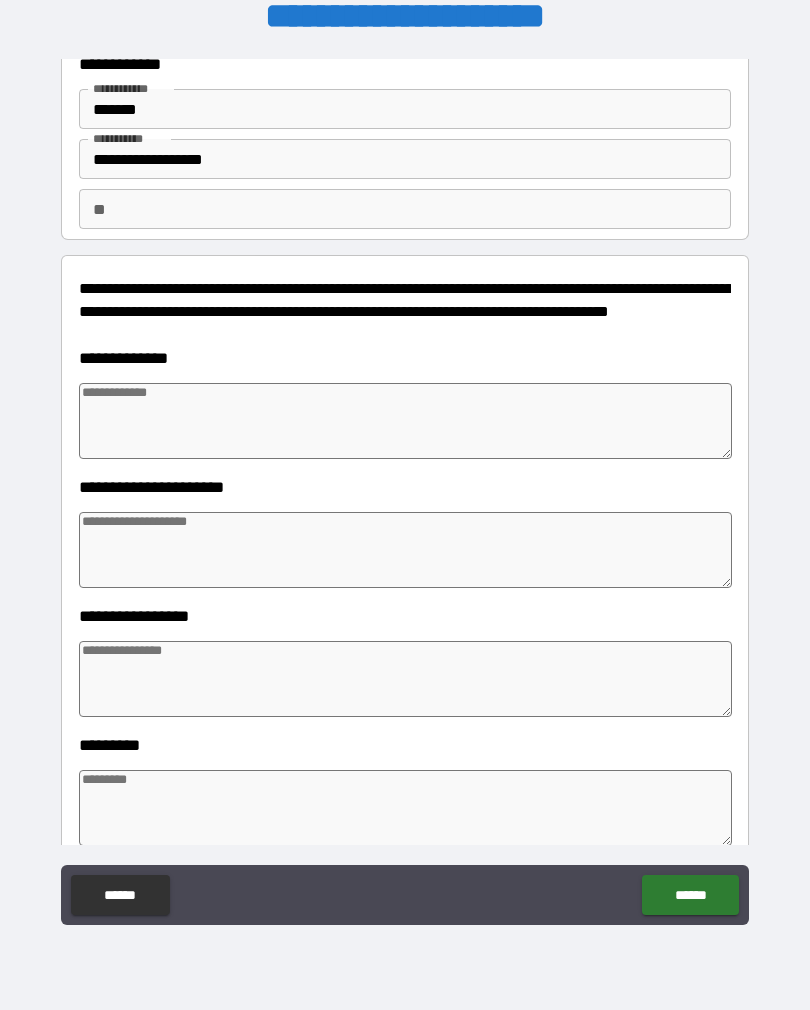 type on "*" 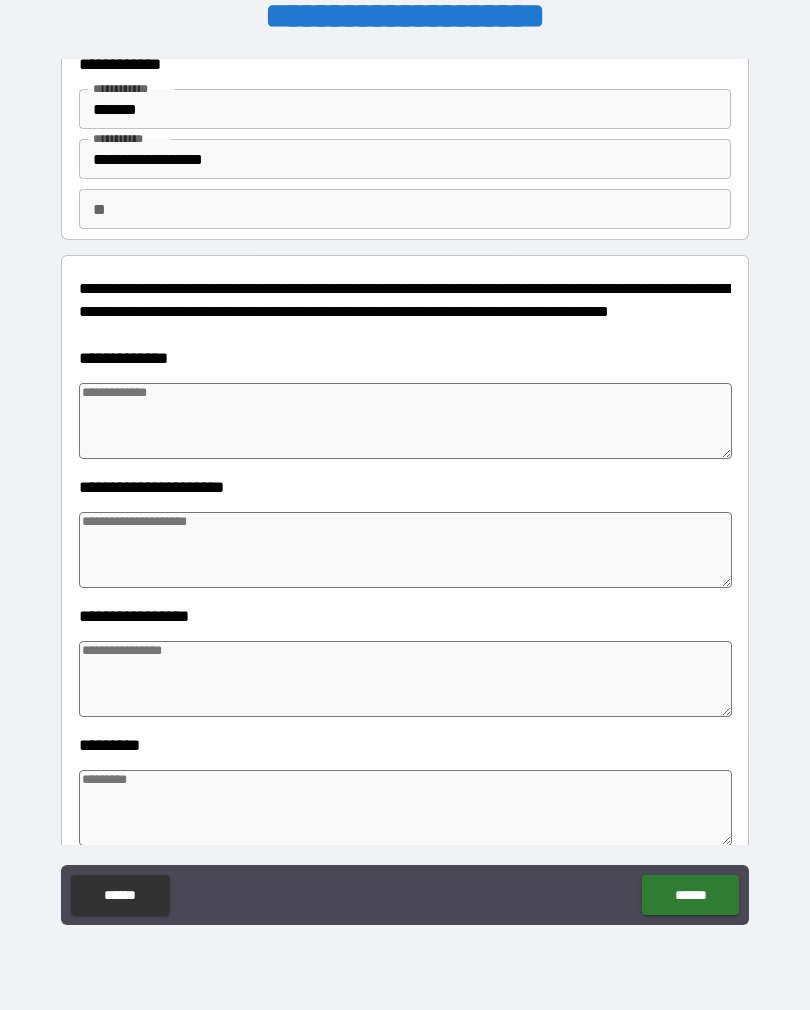 type on "*" 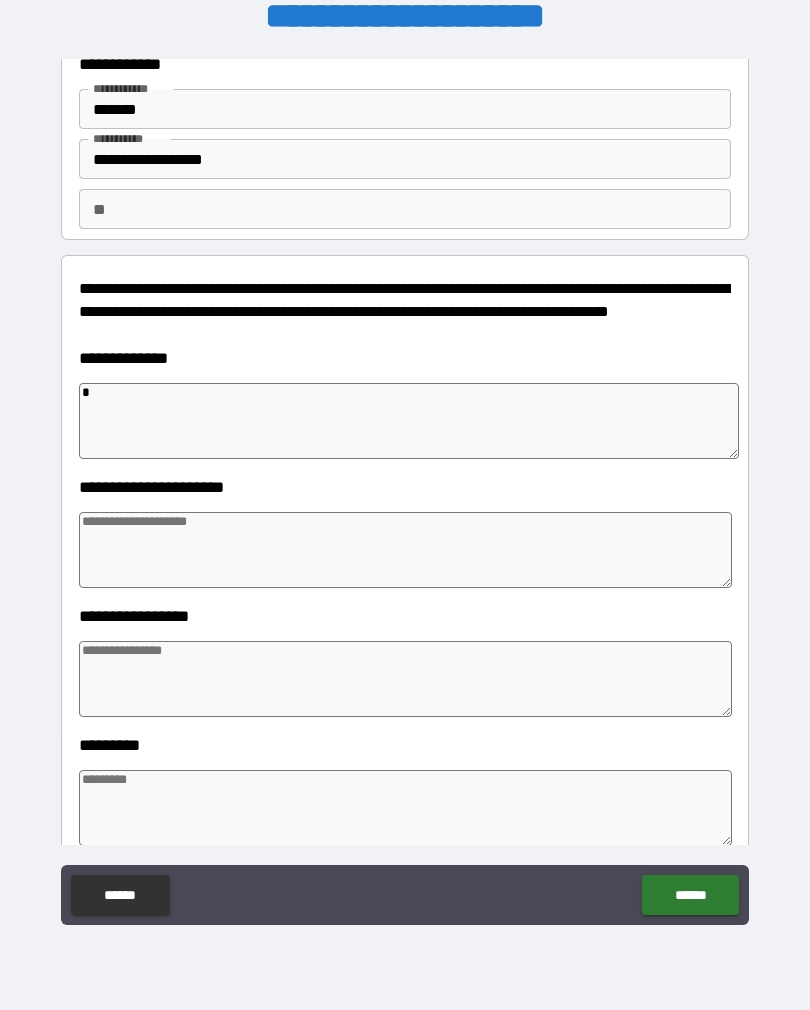 type on "*" 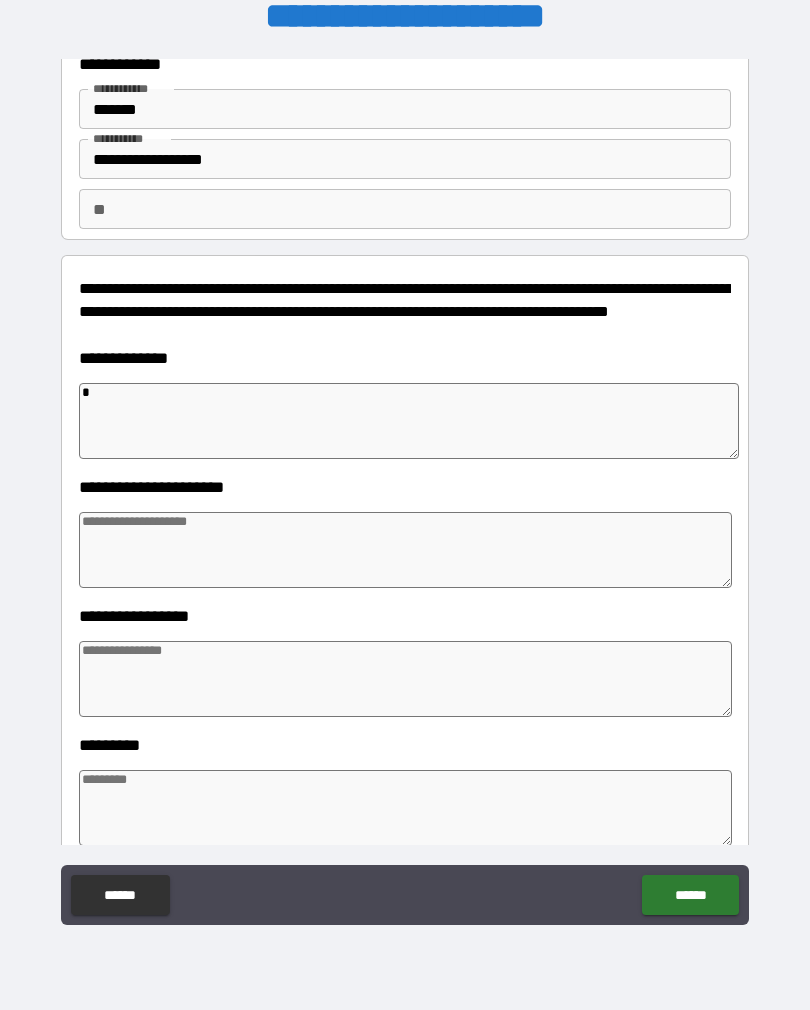 type on "*" 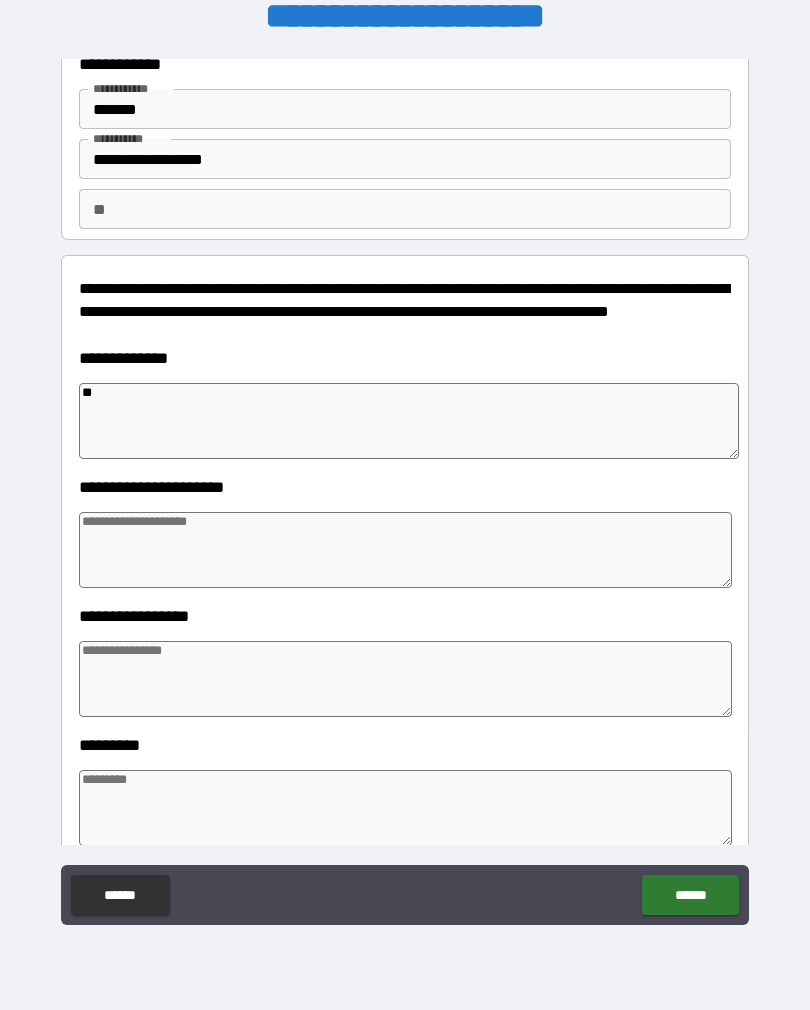 type on "*" 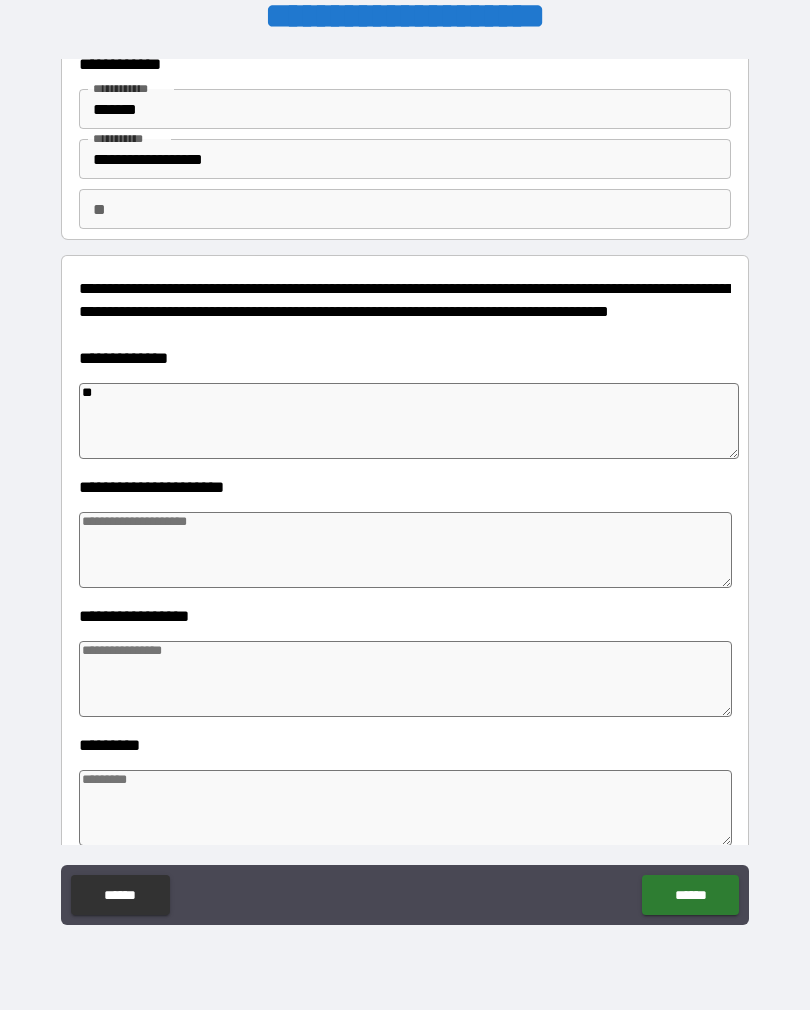type on "*" 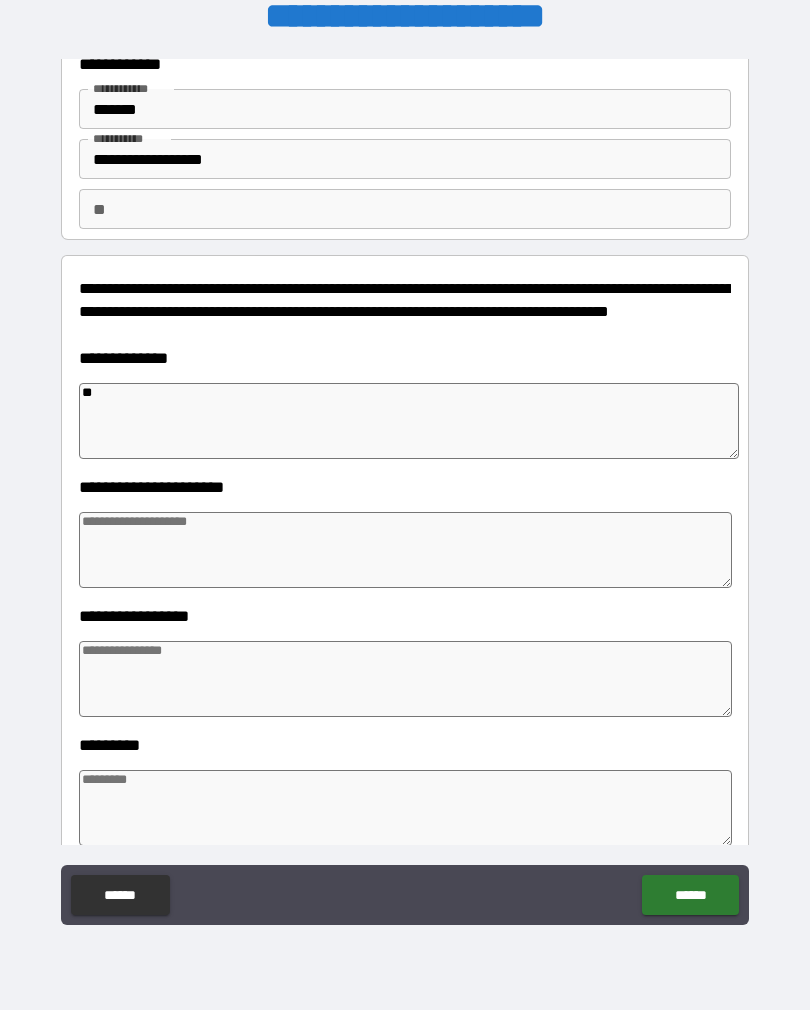 type on "*" 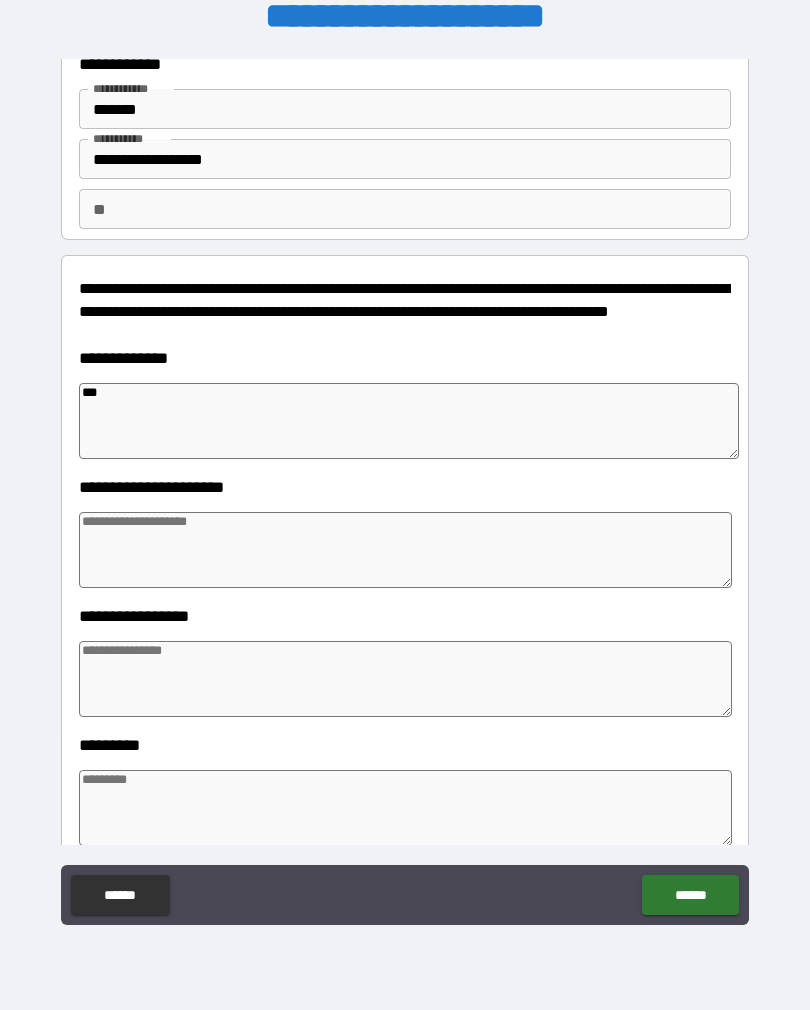 type on "*" 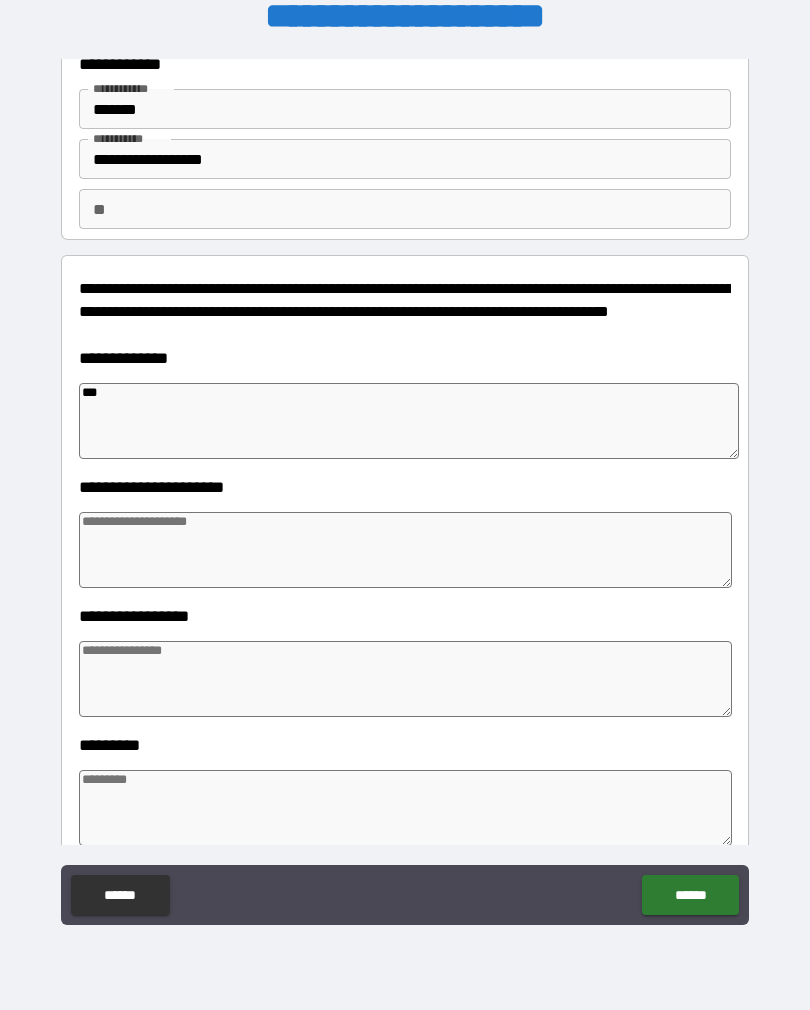 type on "*" 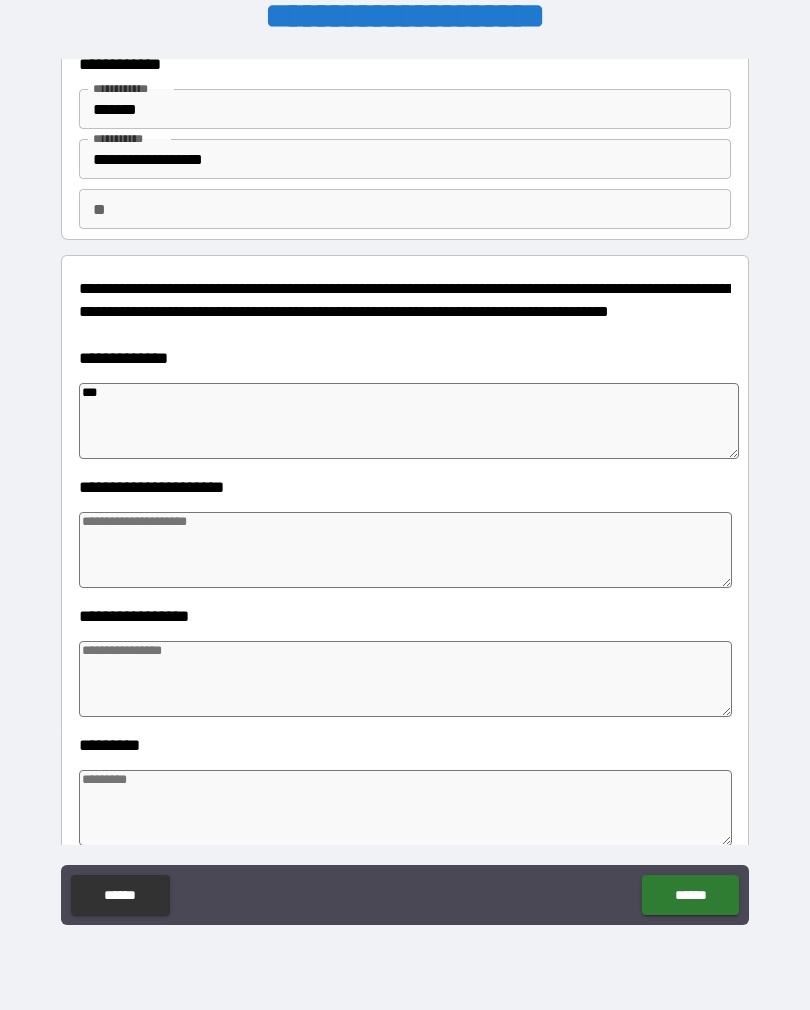 type on "*" 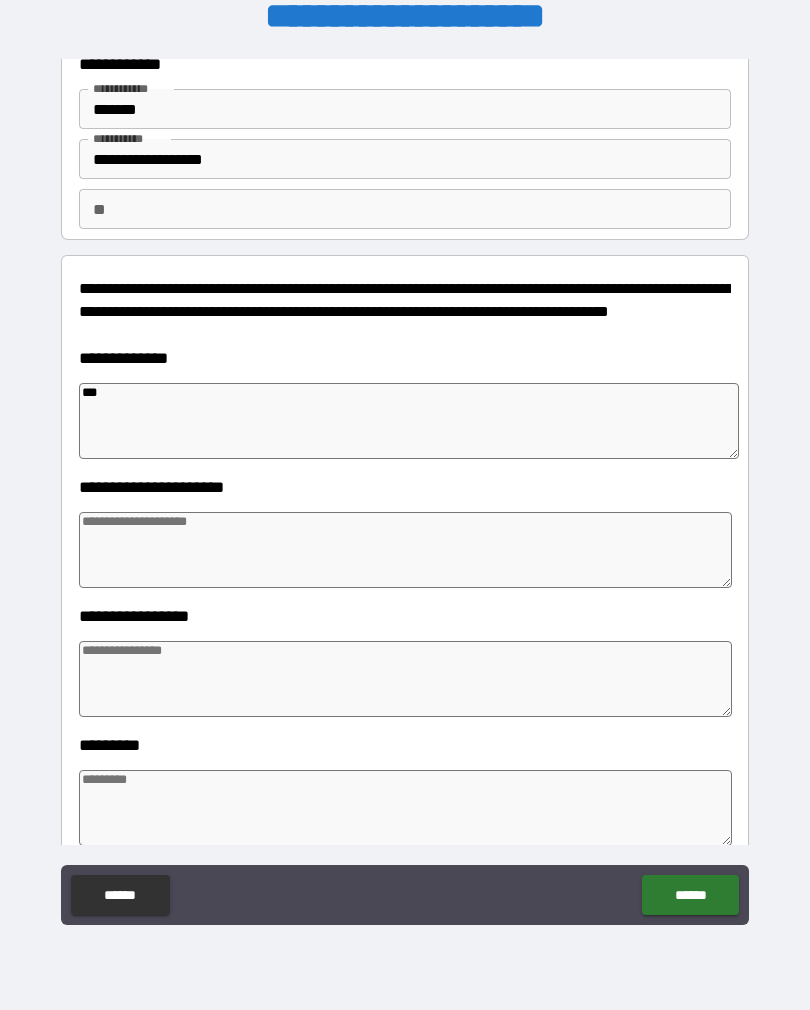 type on "****" 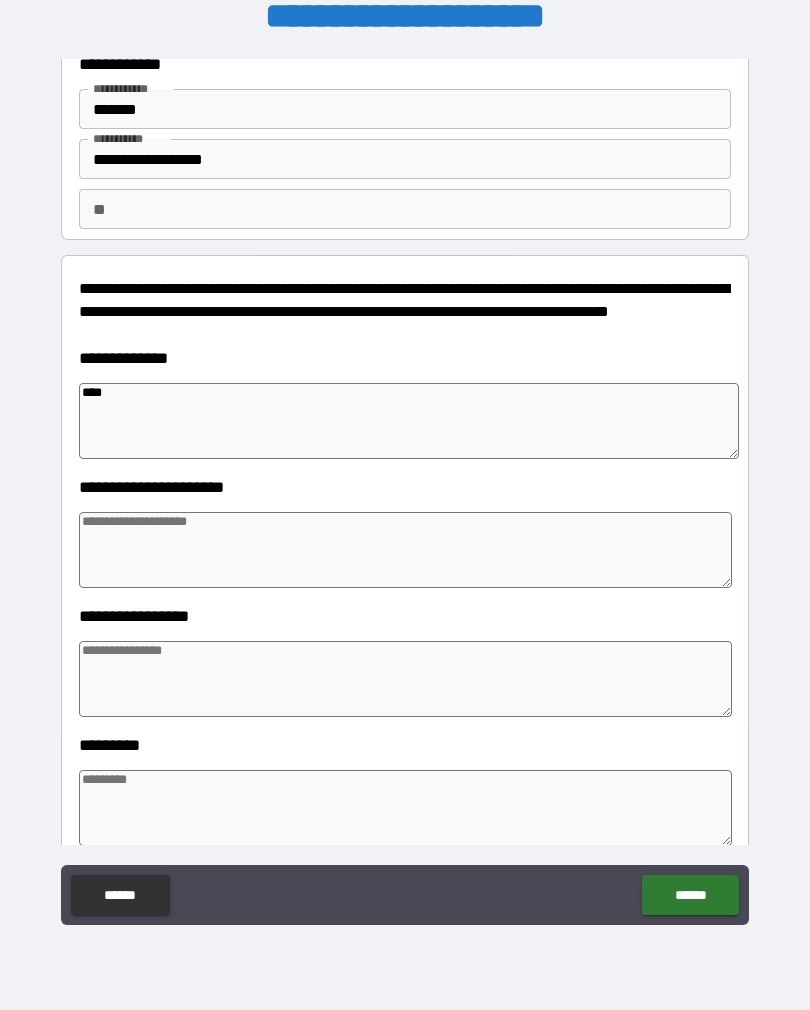 type on "*" 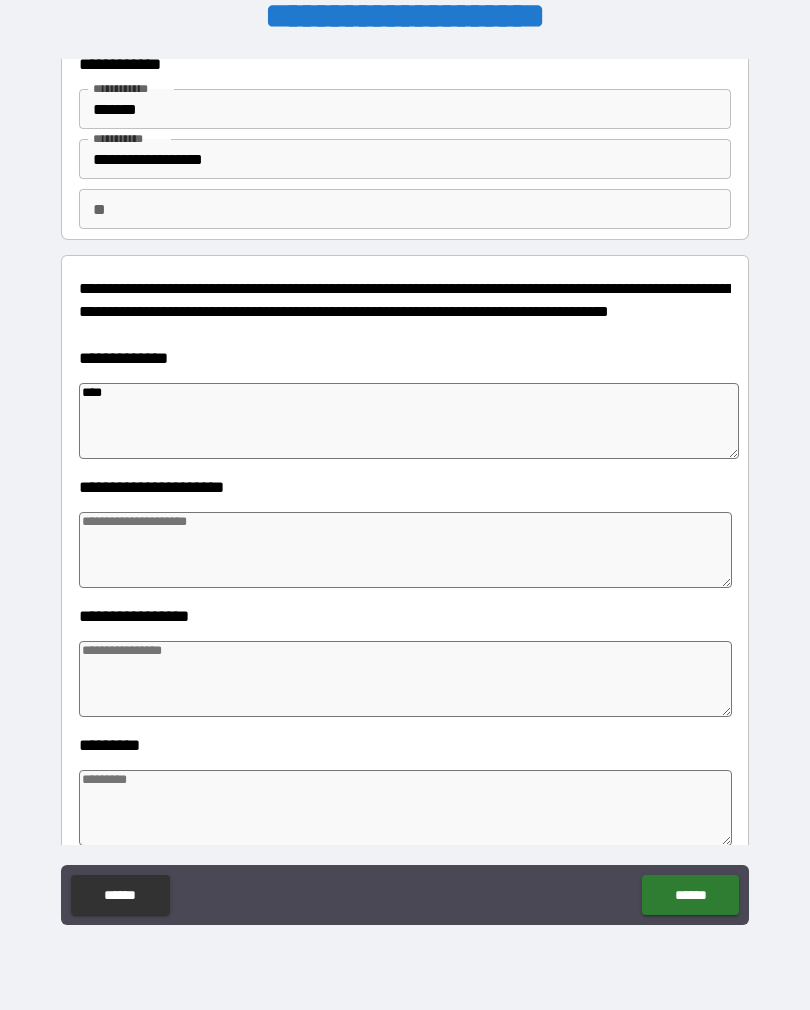 type on "*" 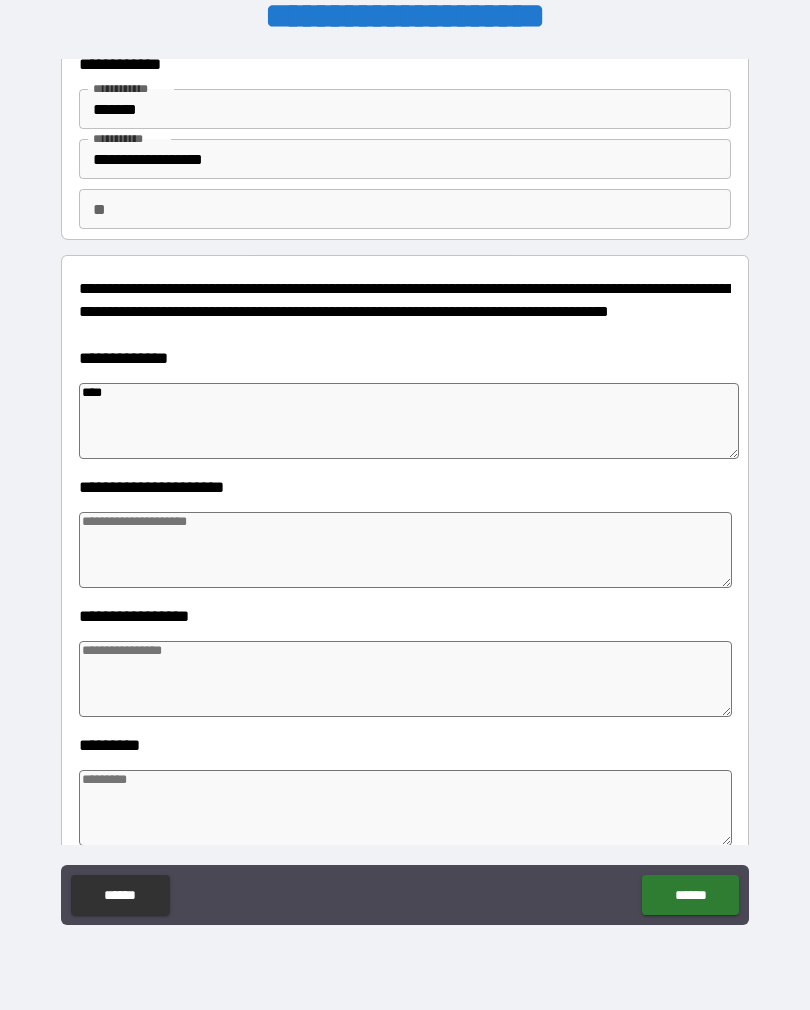 type on "*" 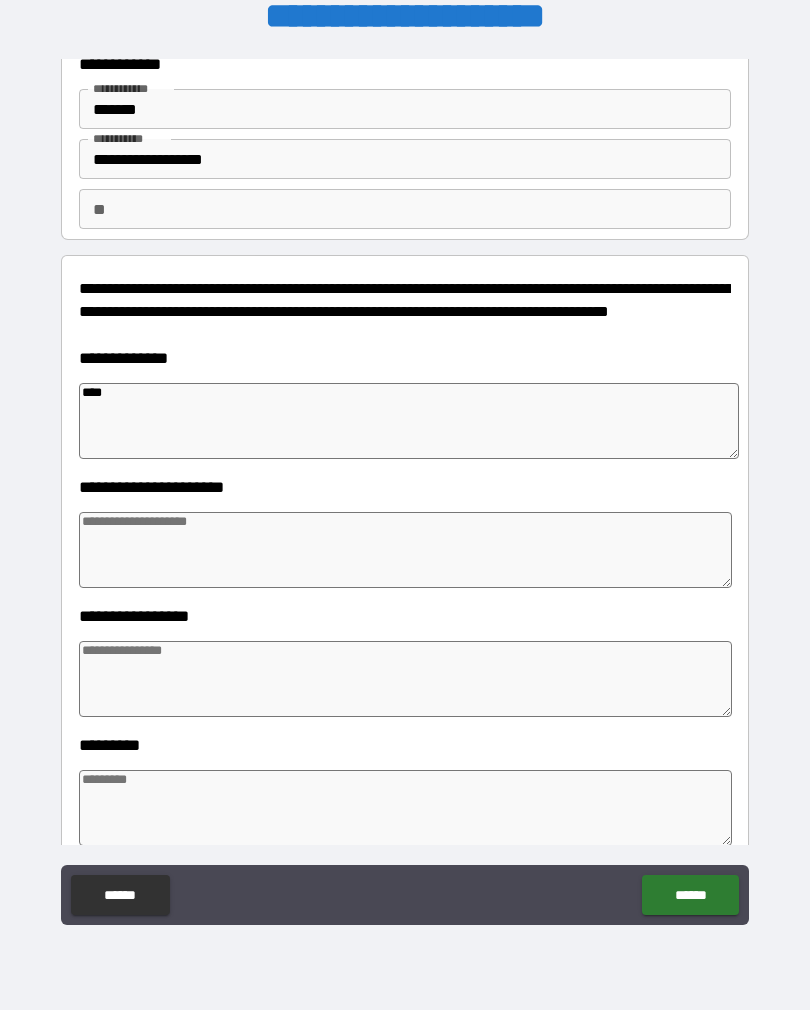 type on "*****" 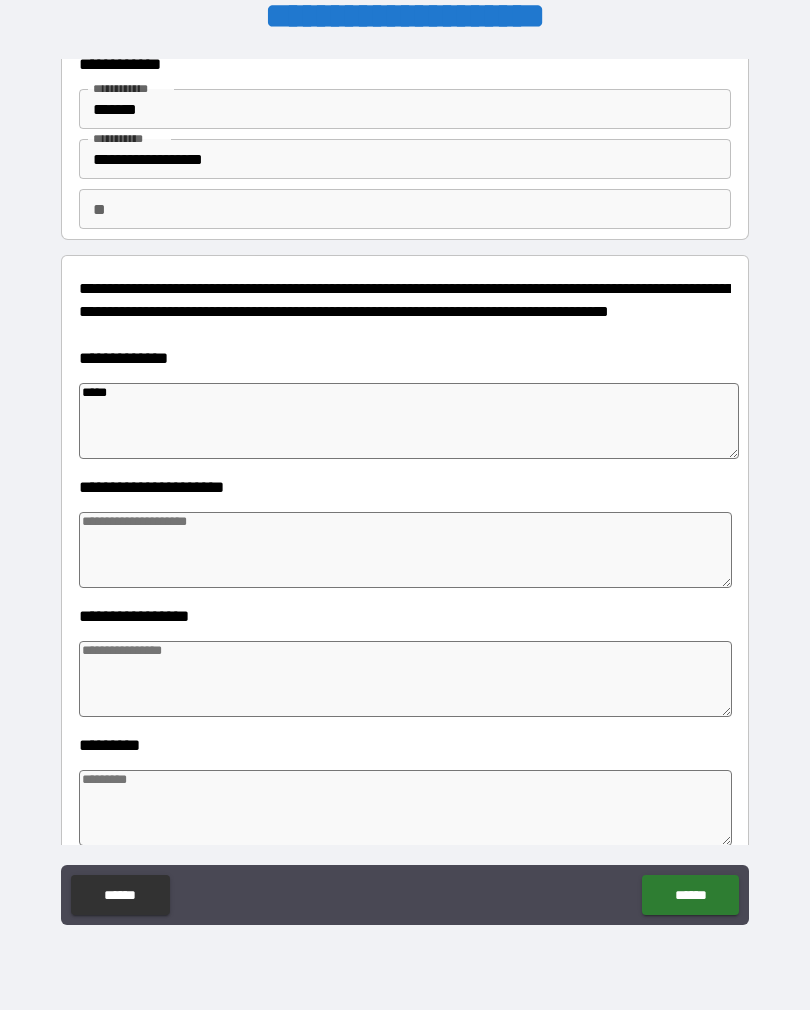 type on "*" 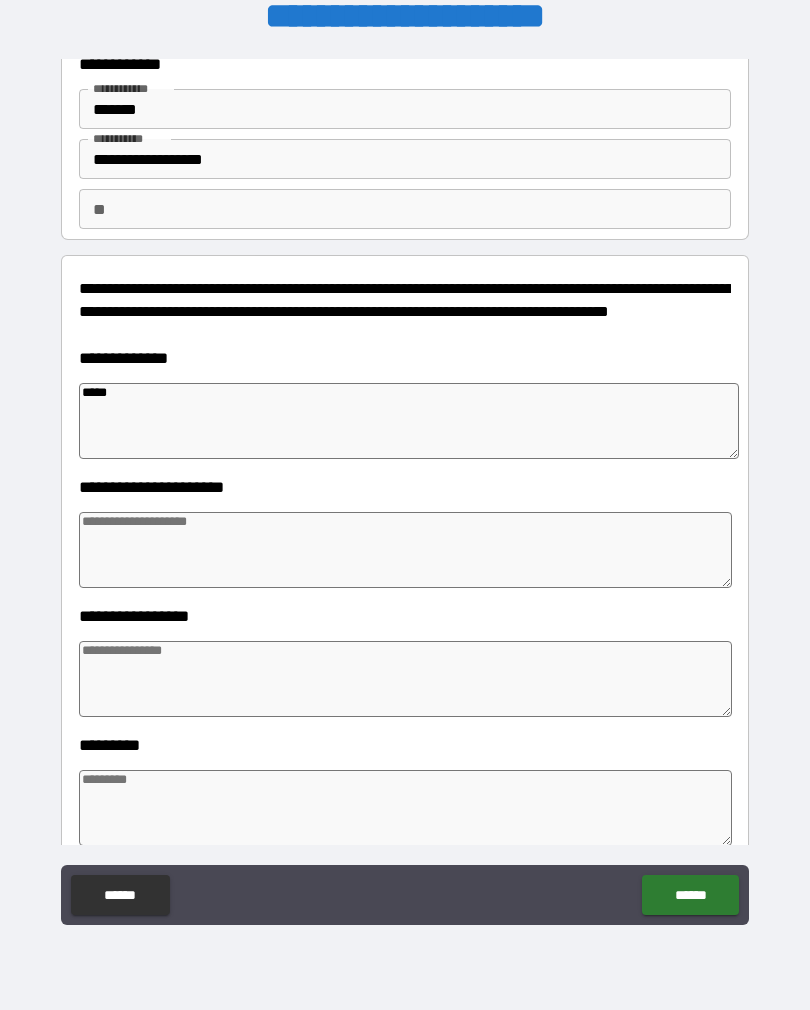 type on "******" 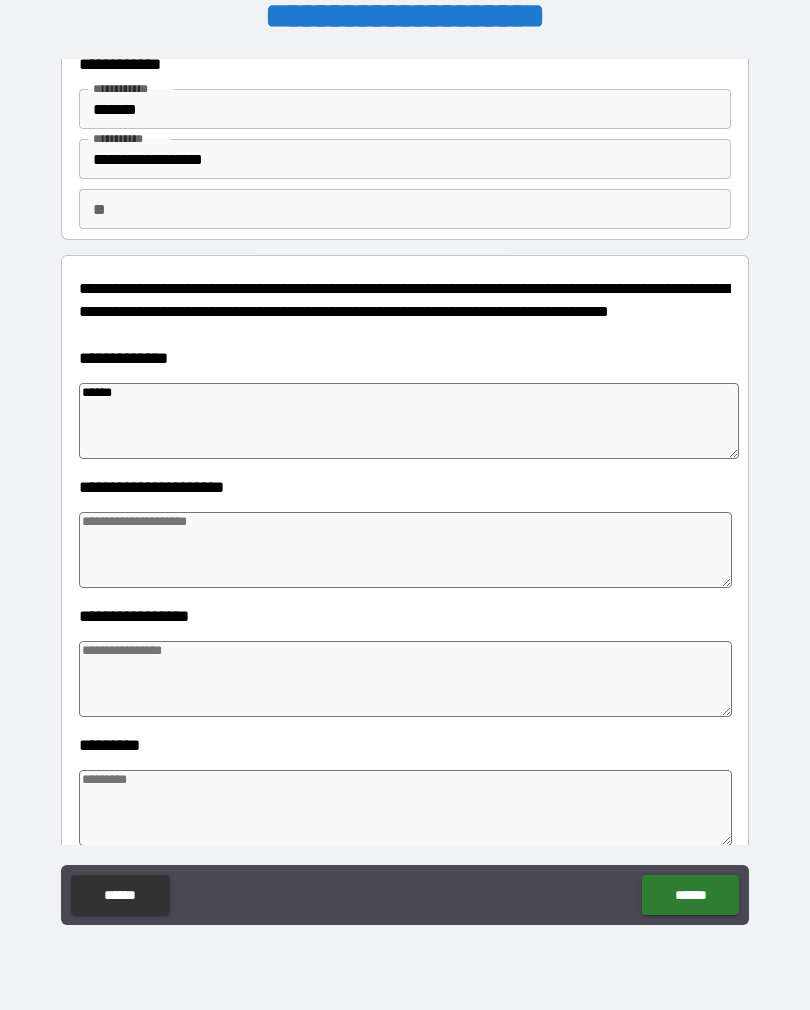 type on "*" 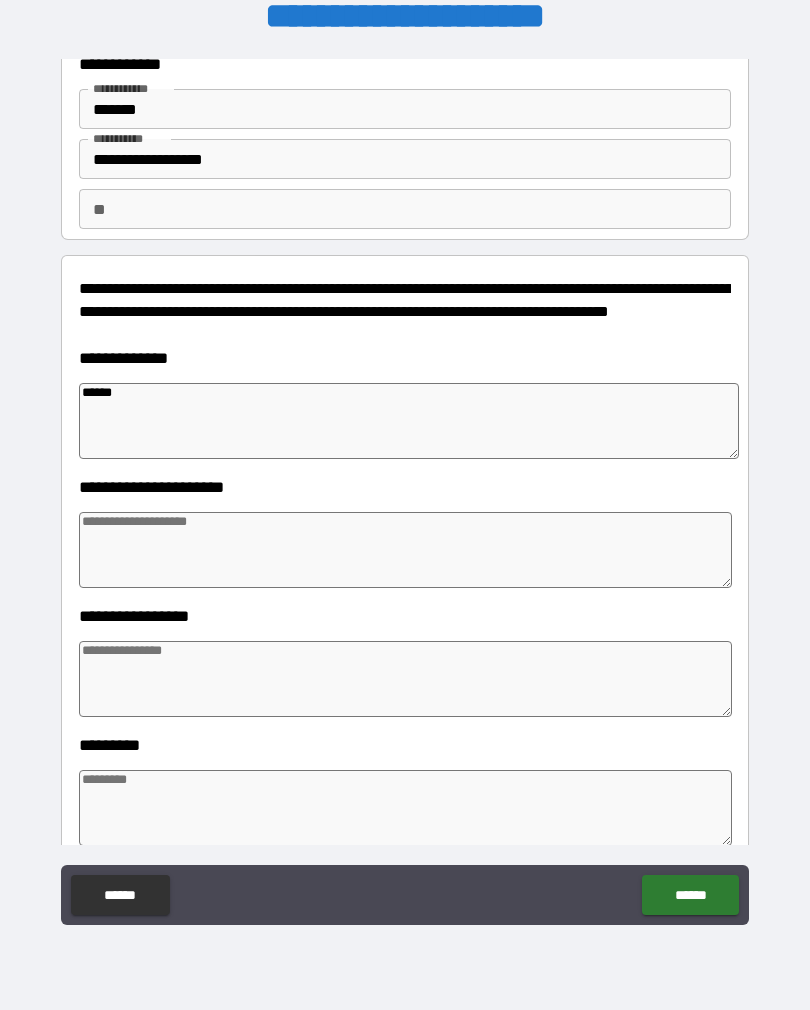 type on "*" 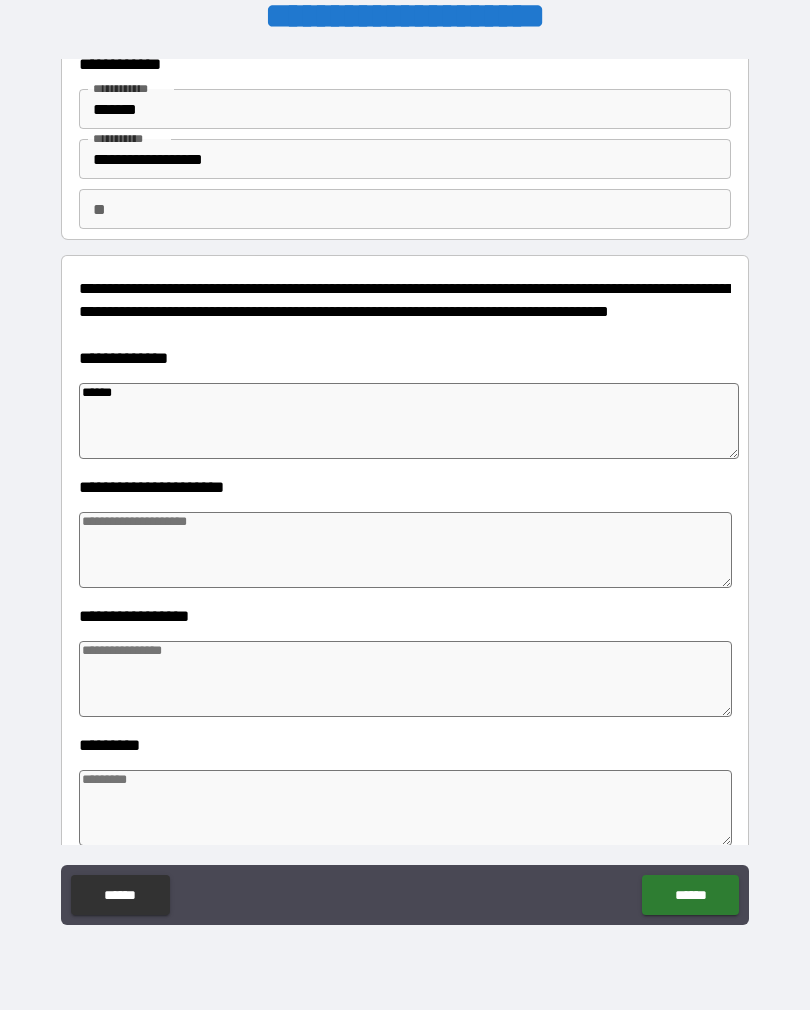 type on "*" 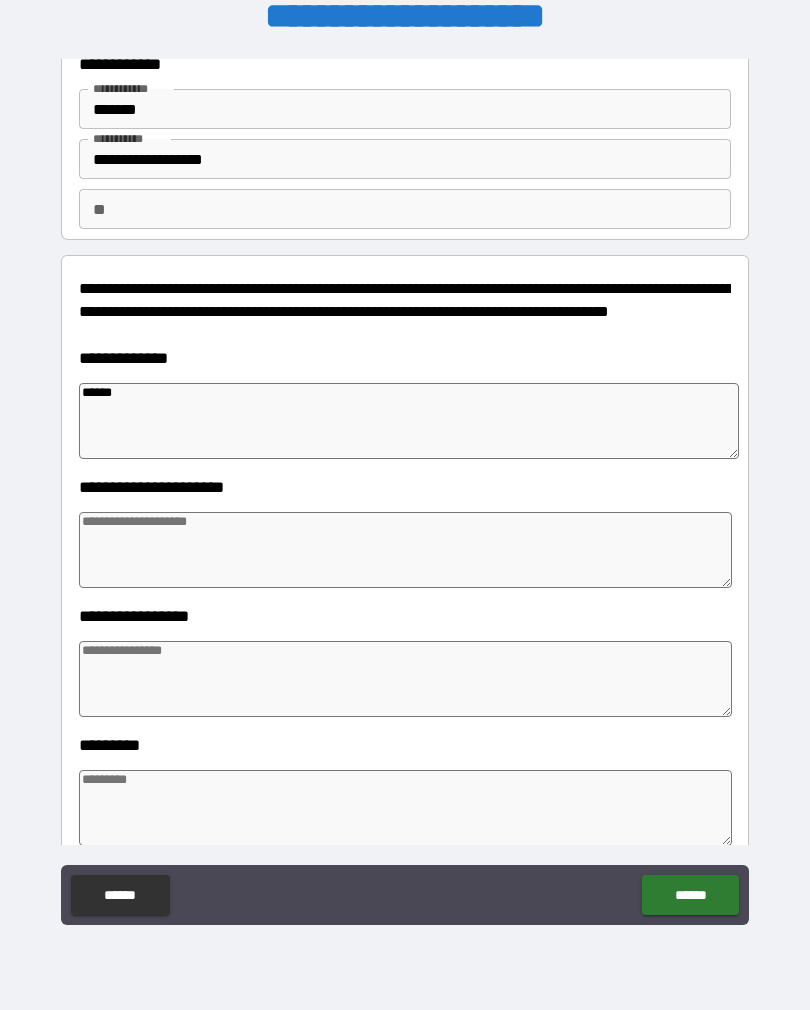 type on "*******" 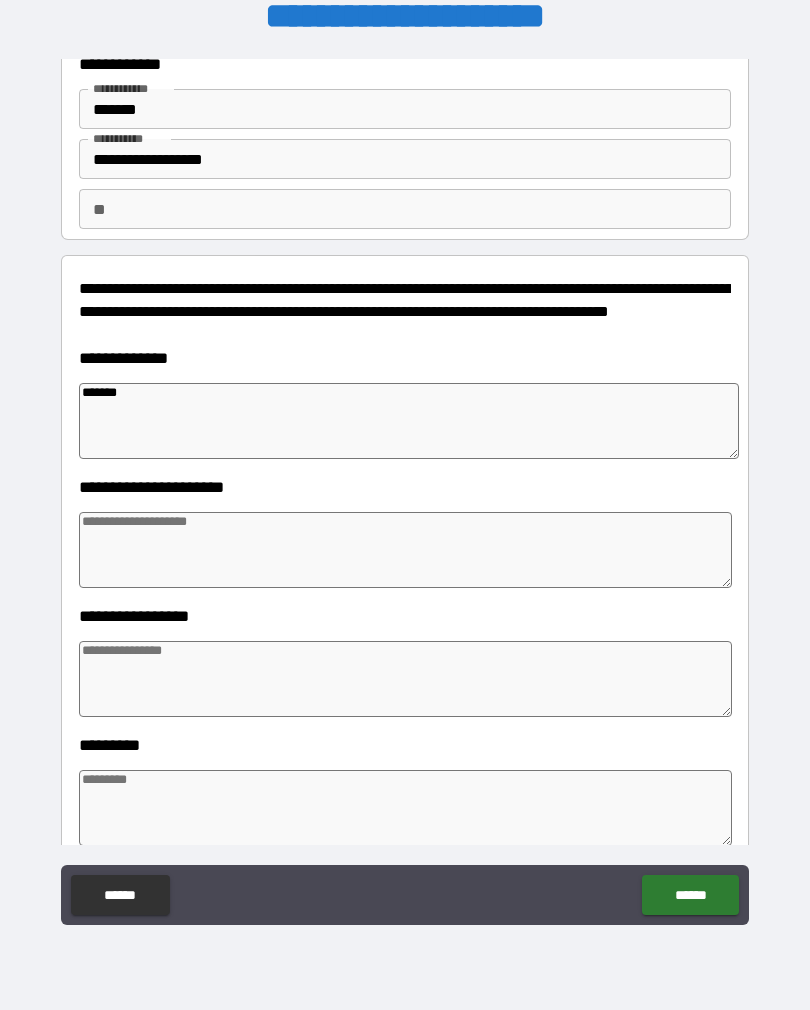 type on "*" 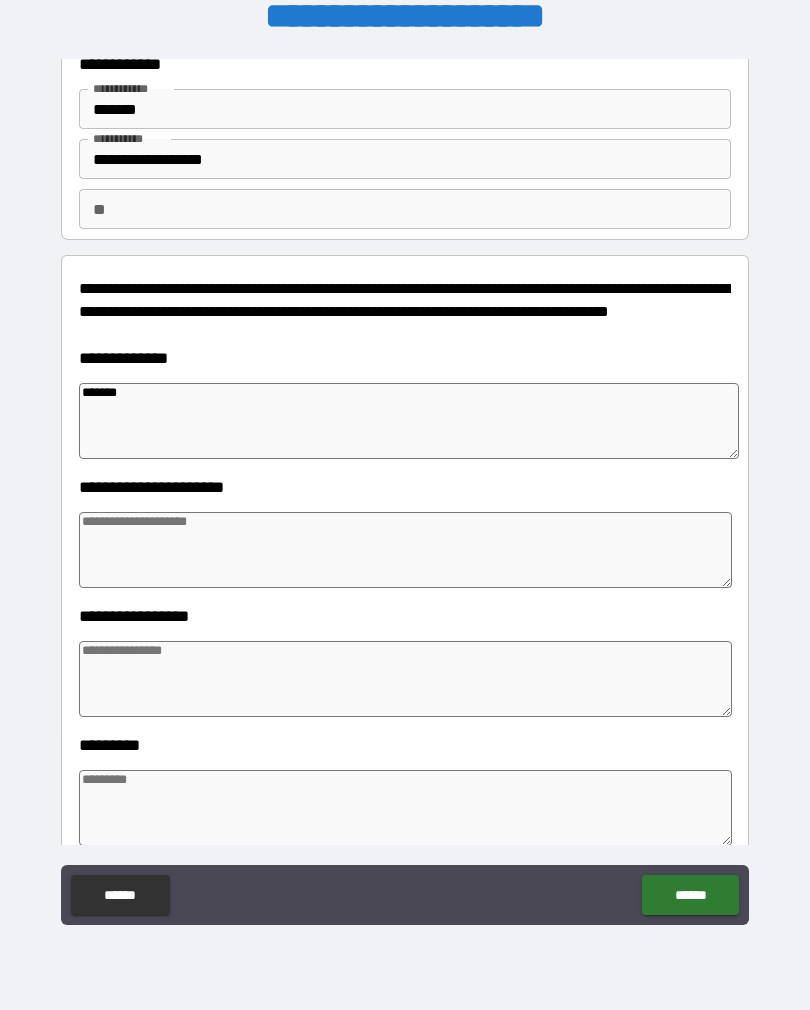 type on "*" 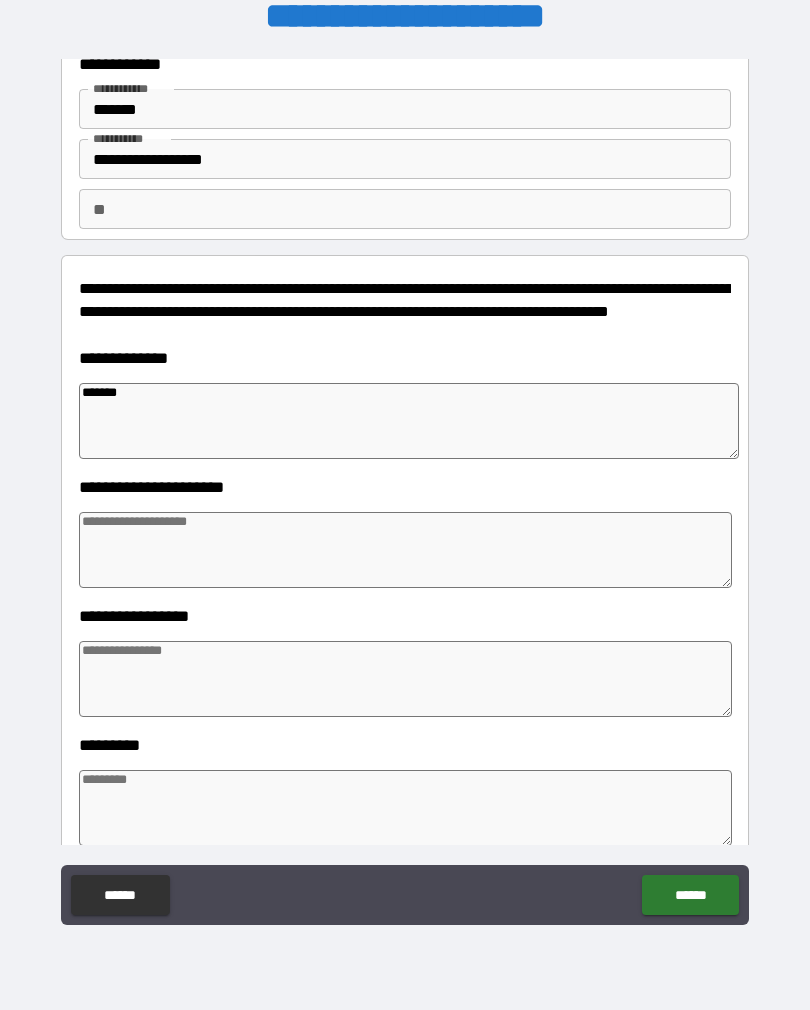 type on "*" 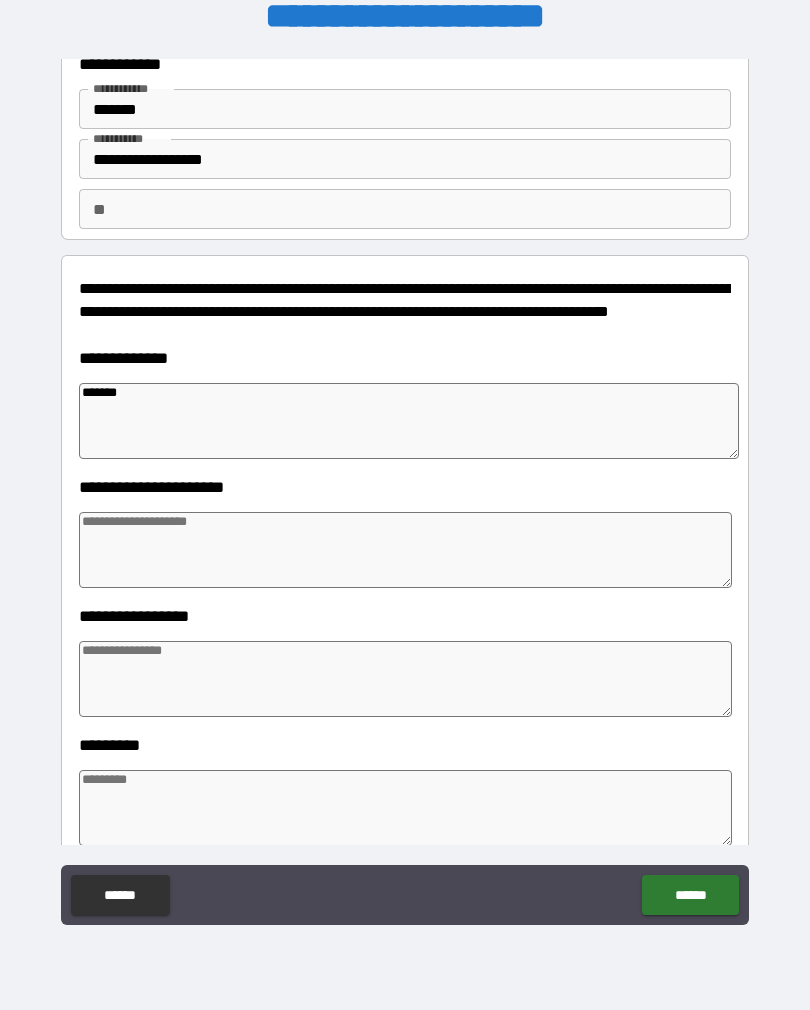 type on "******" 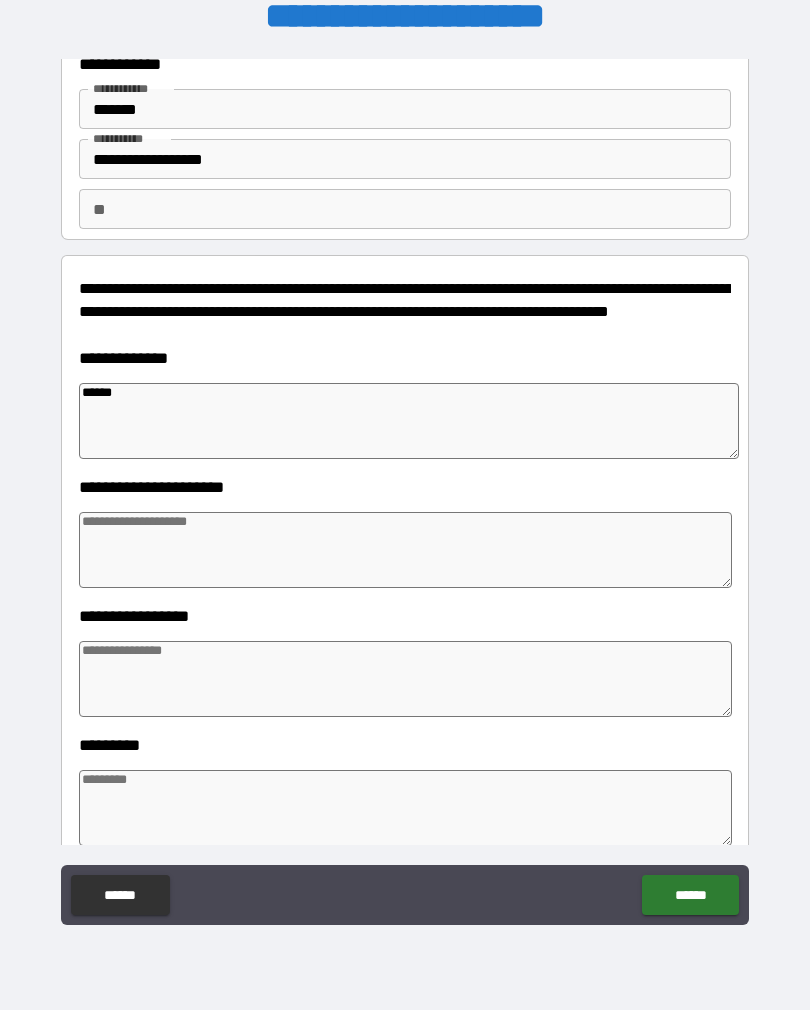type on "*" 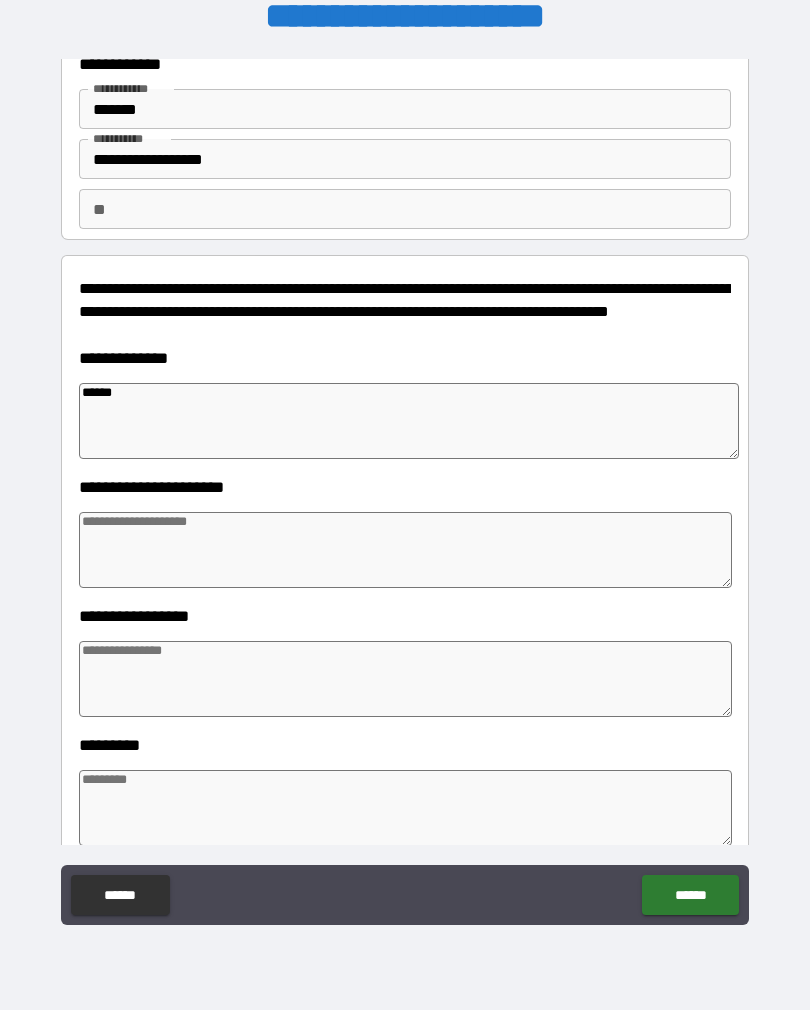 type on "*****" 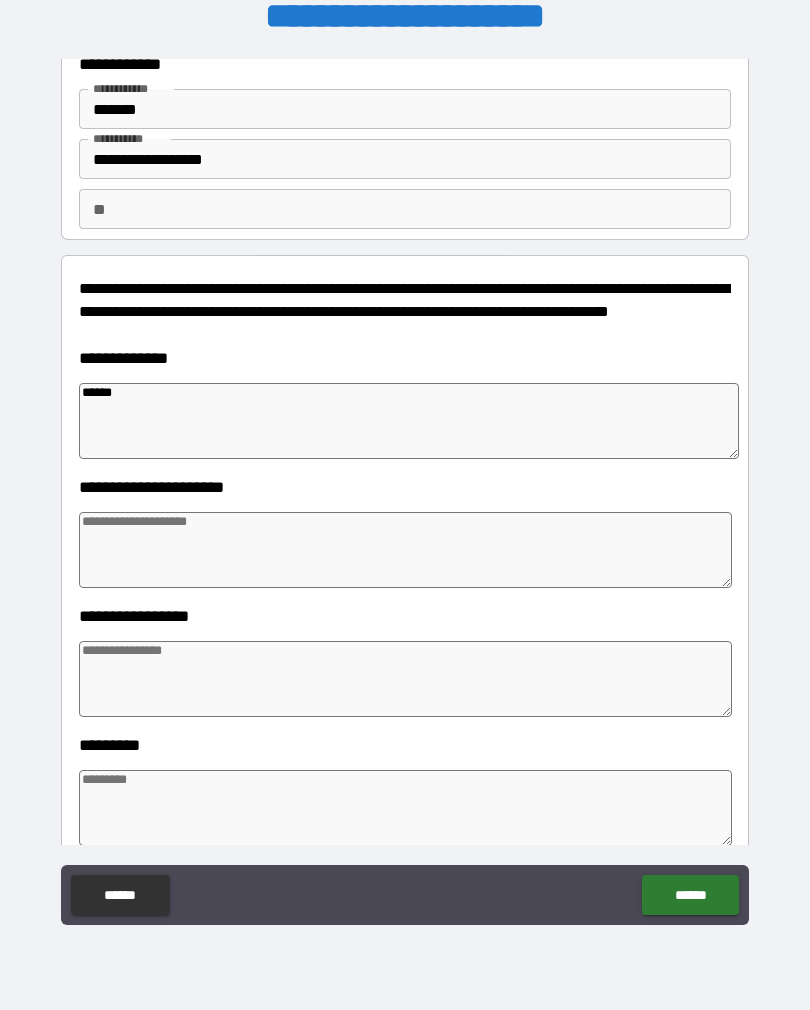 type on "*" 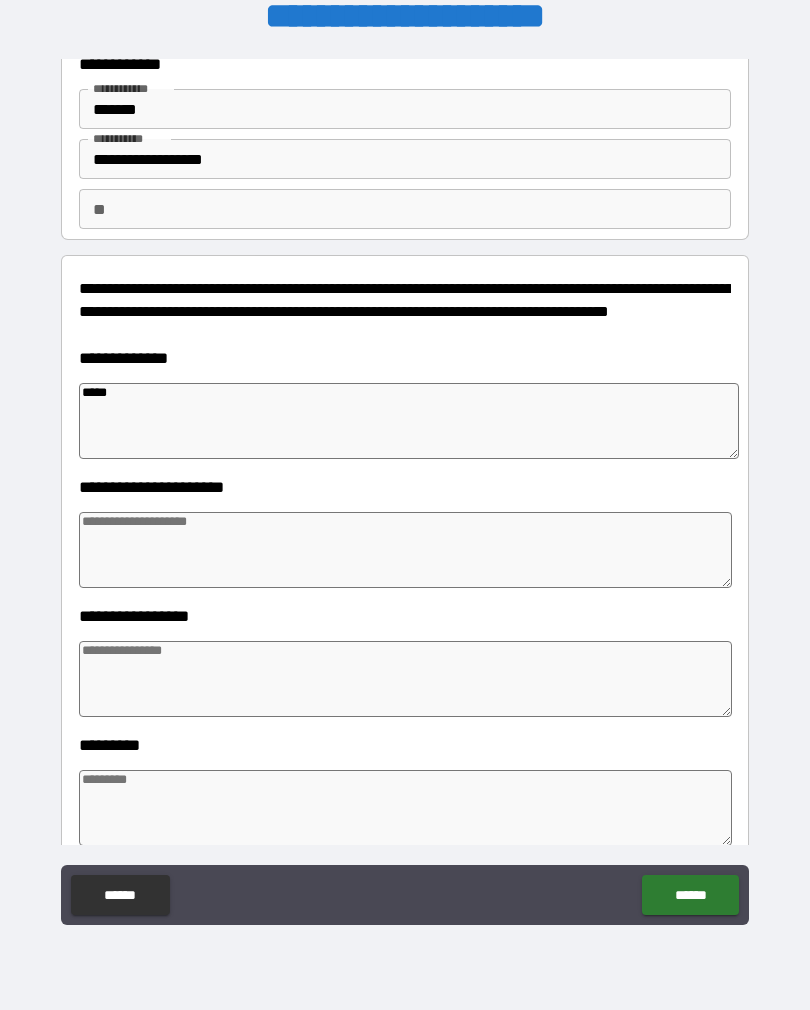 type on "****" 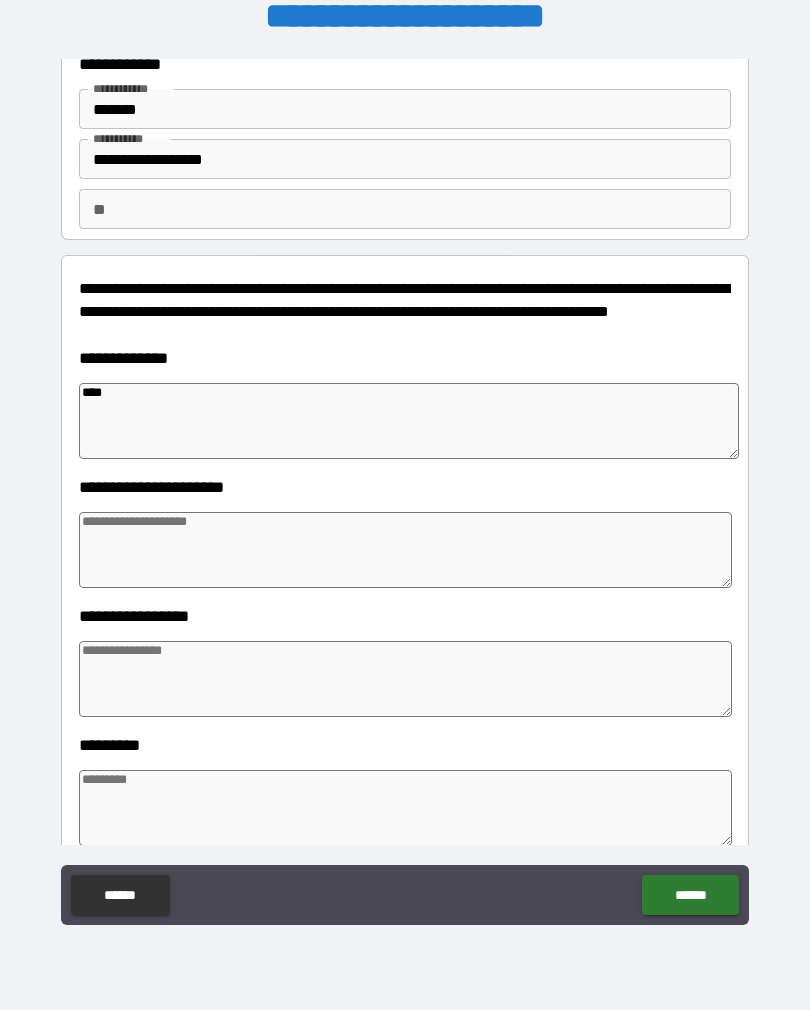 type on "*" 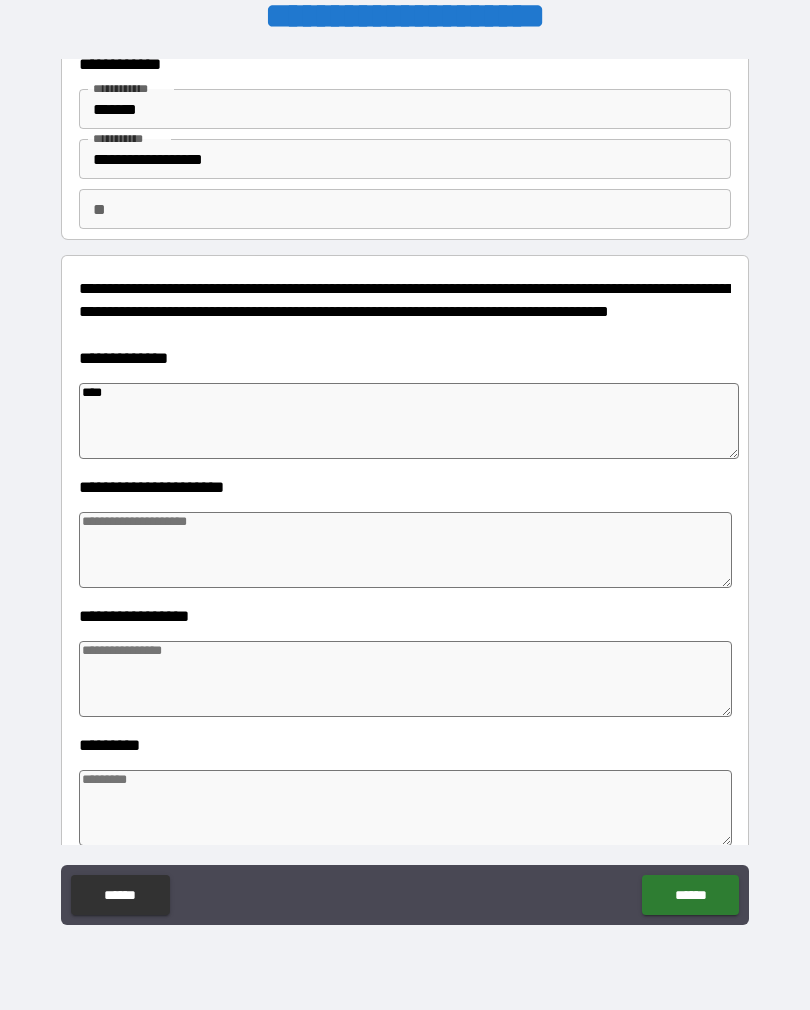 type on "***" 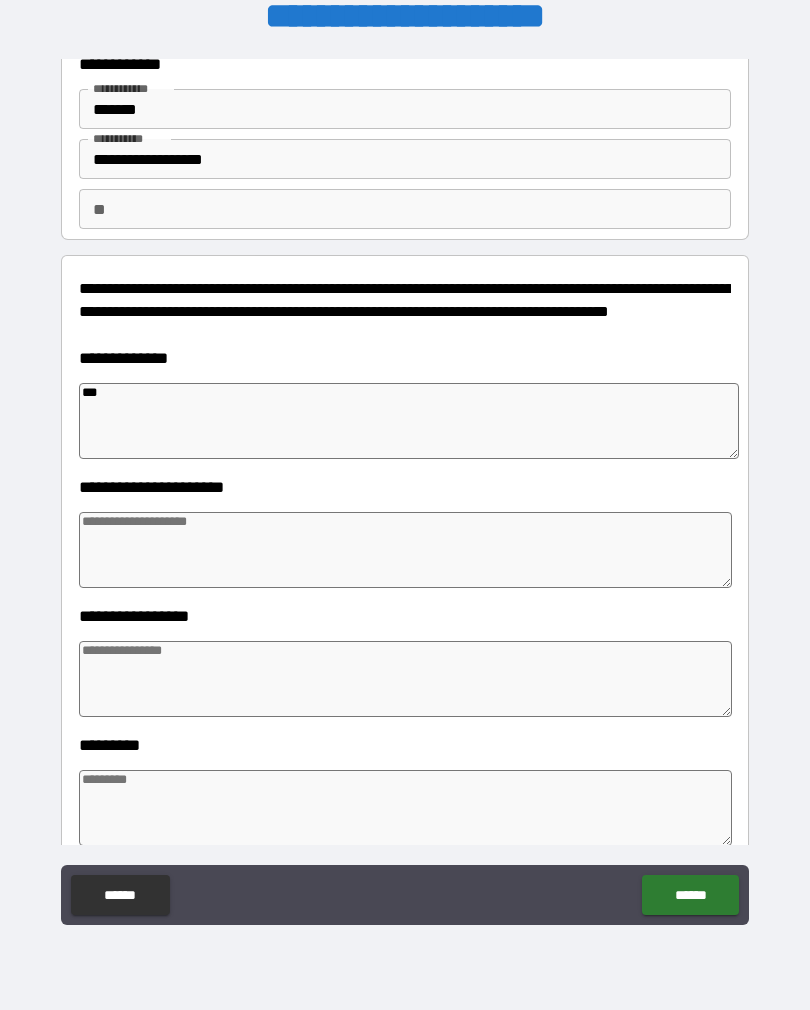 type on "*" 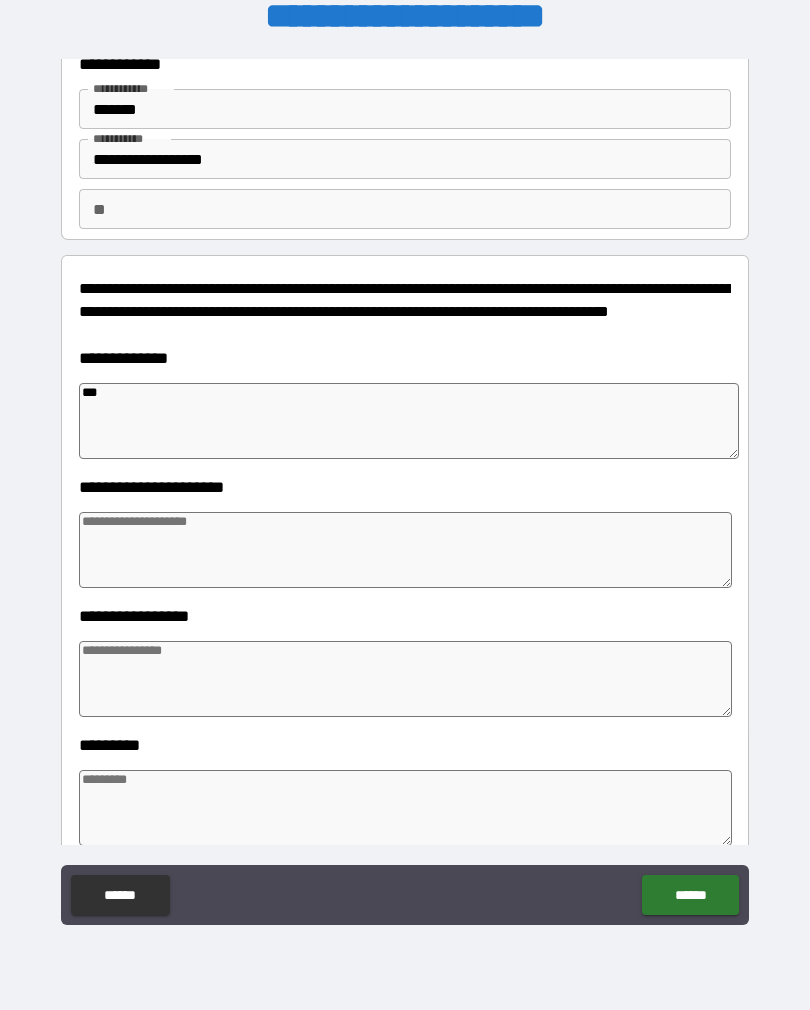 type on "**" 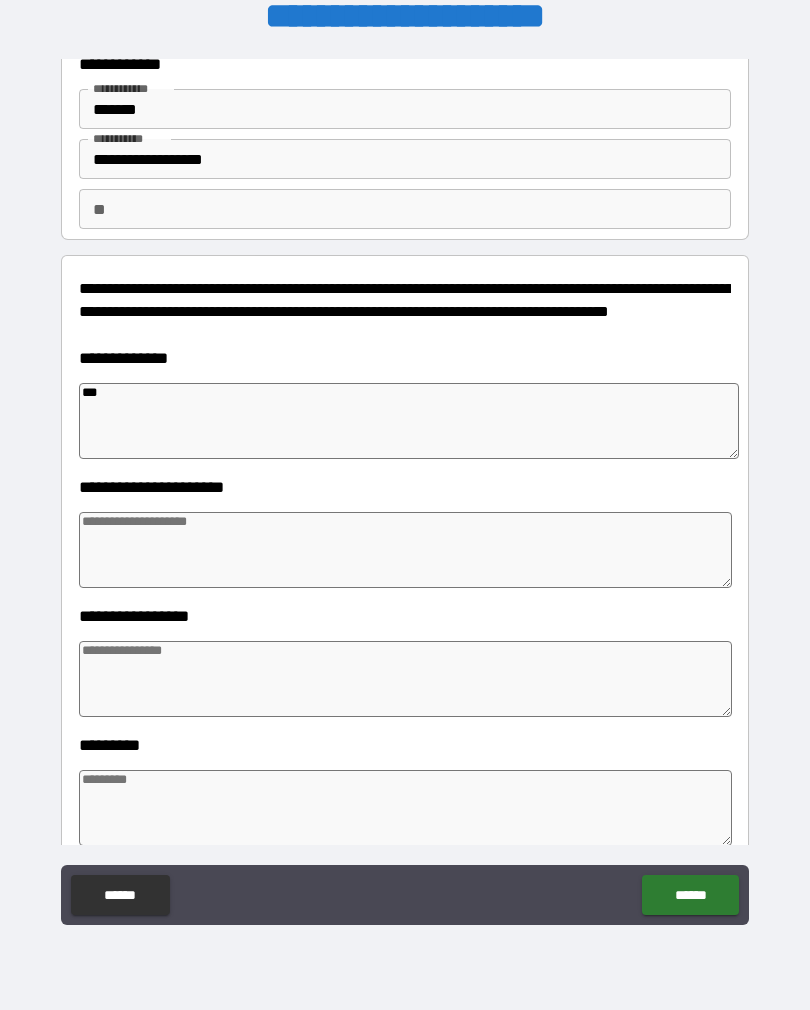 type on "*" 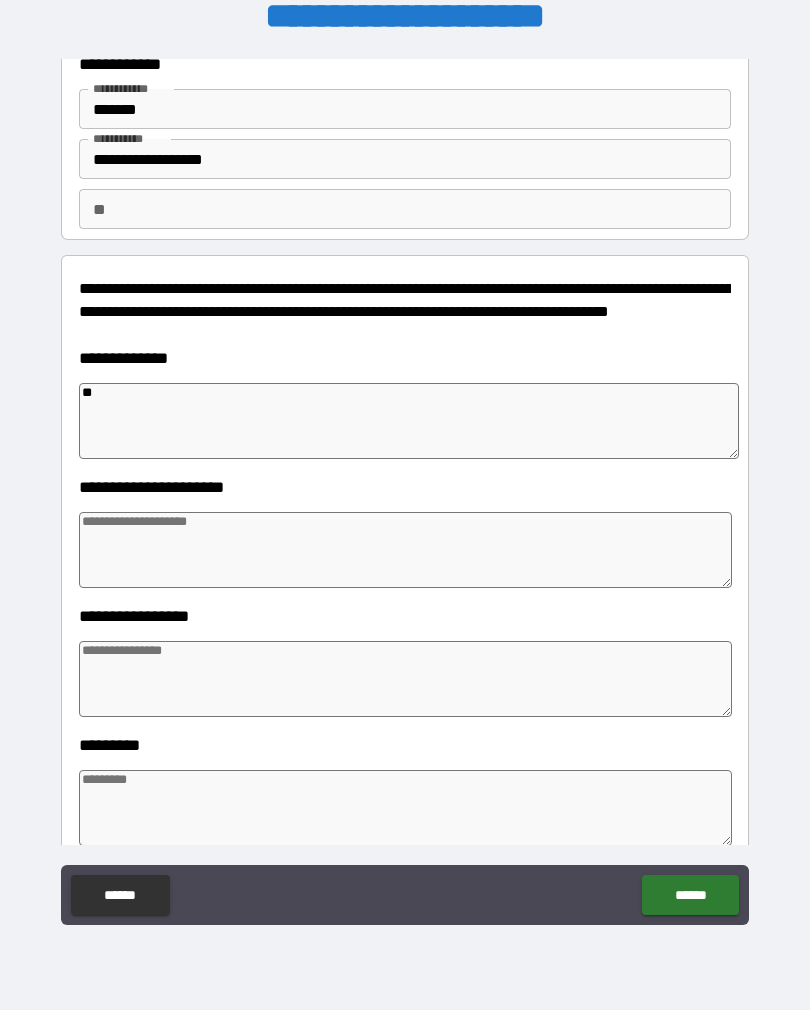 type on "*" 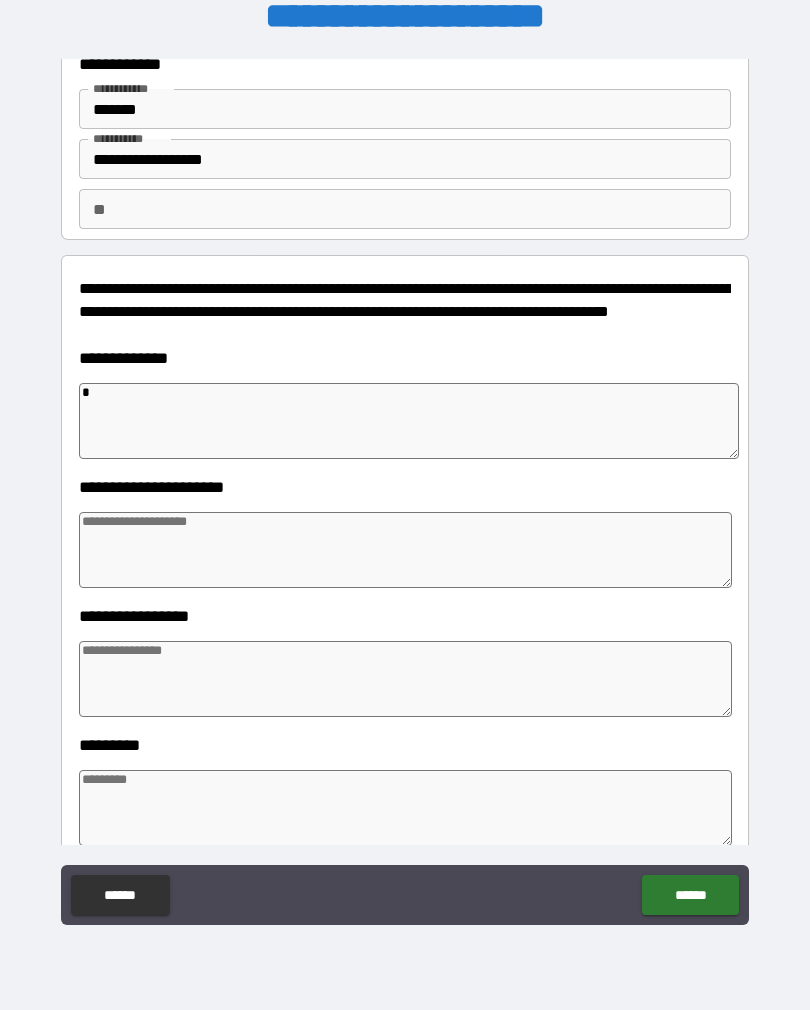 type on "*" 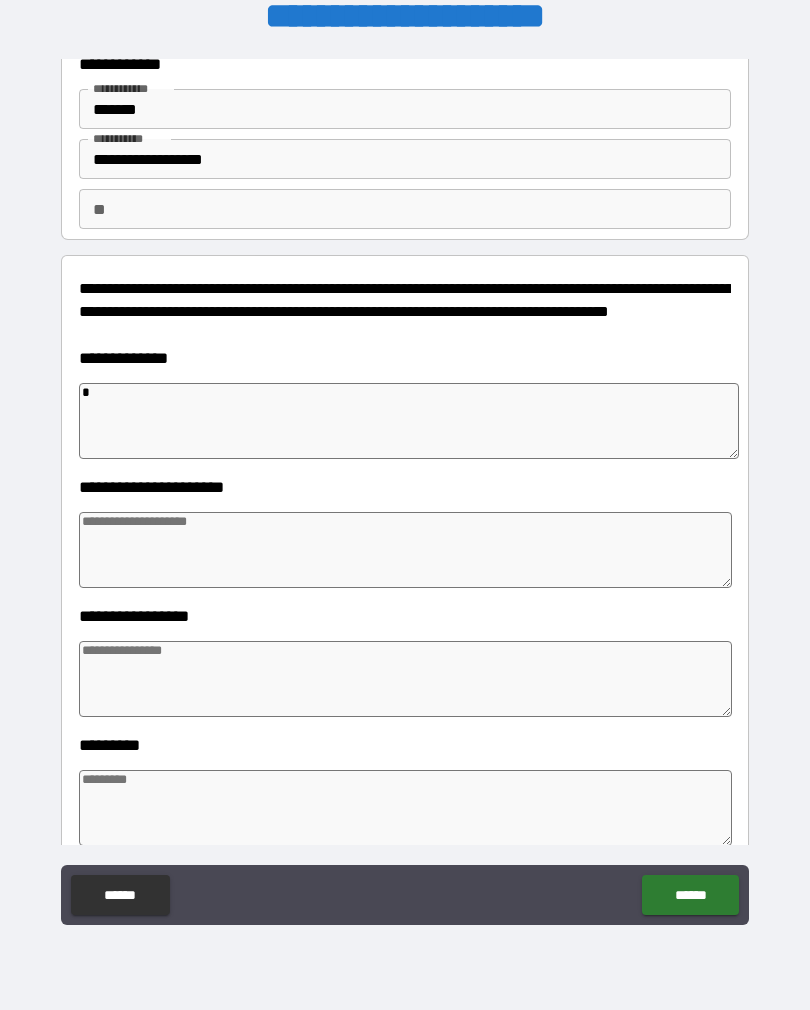type 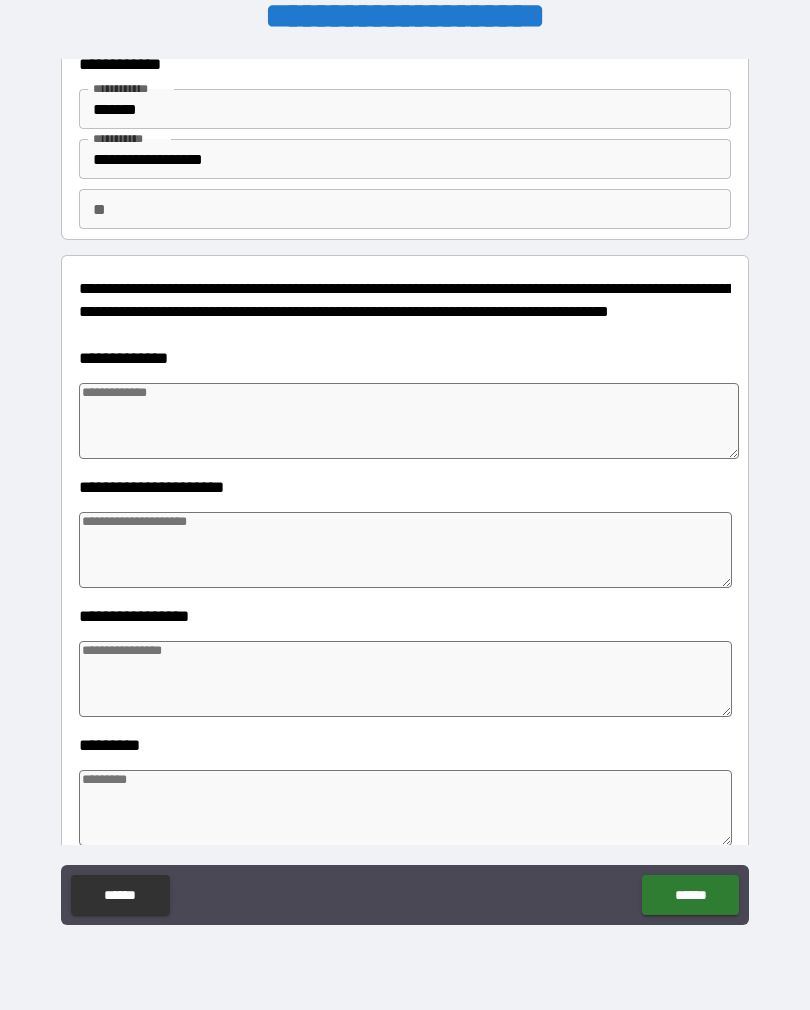 type on "*" 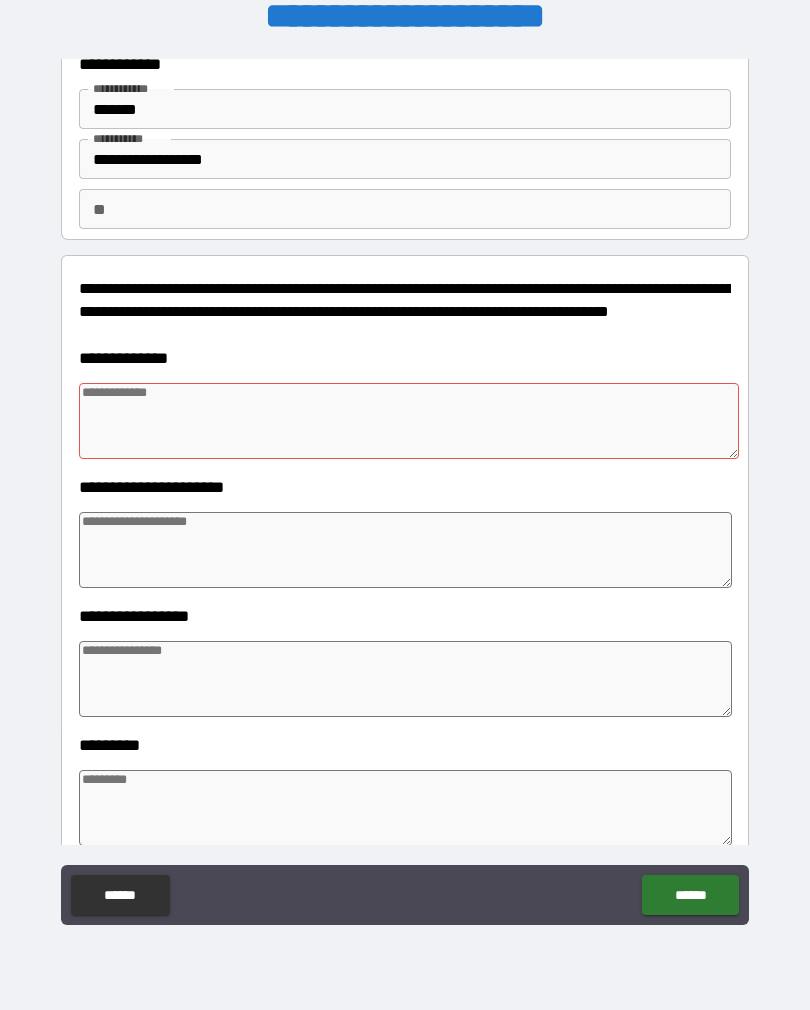 type on "*" 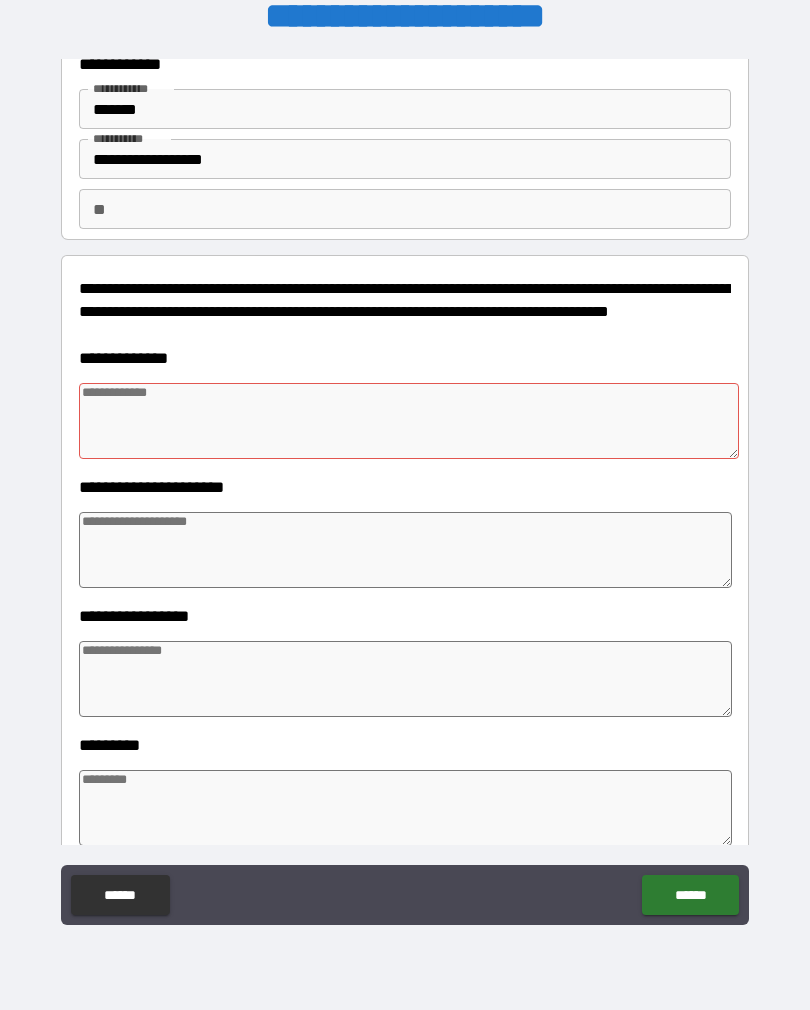 type on "*" 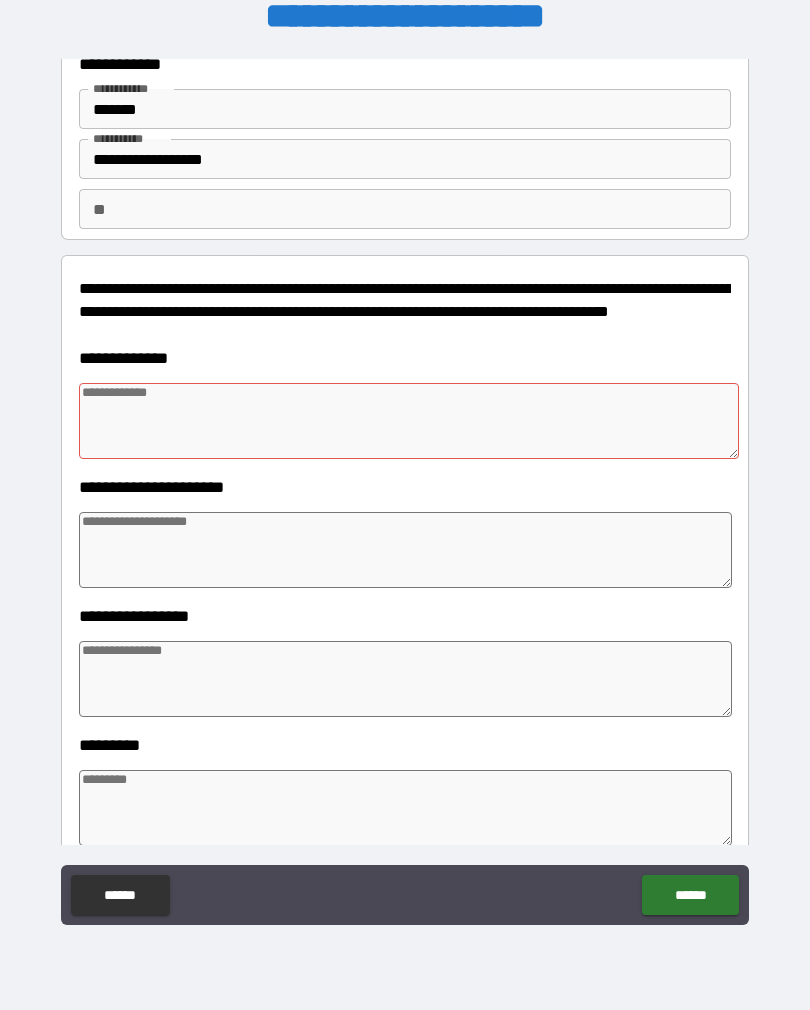 type on "*" 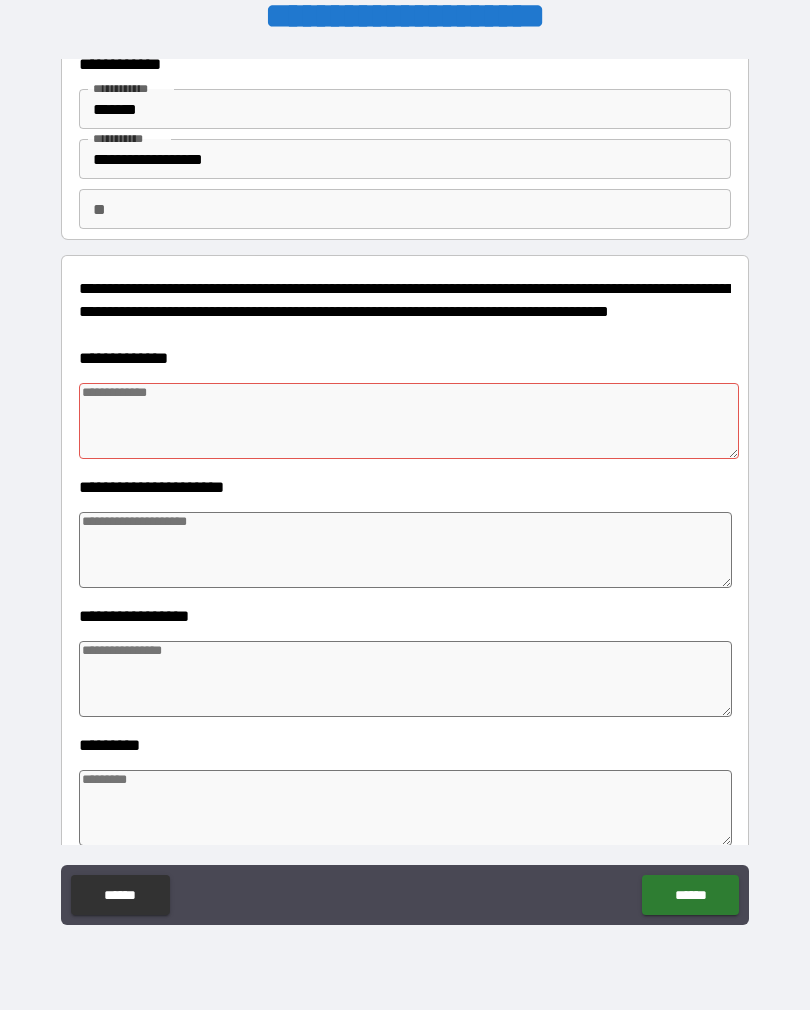 type on "*" 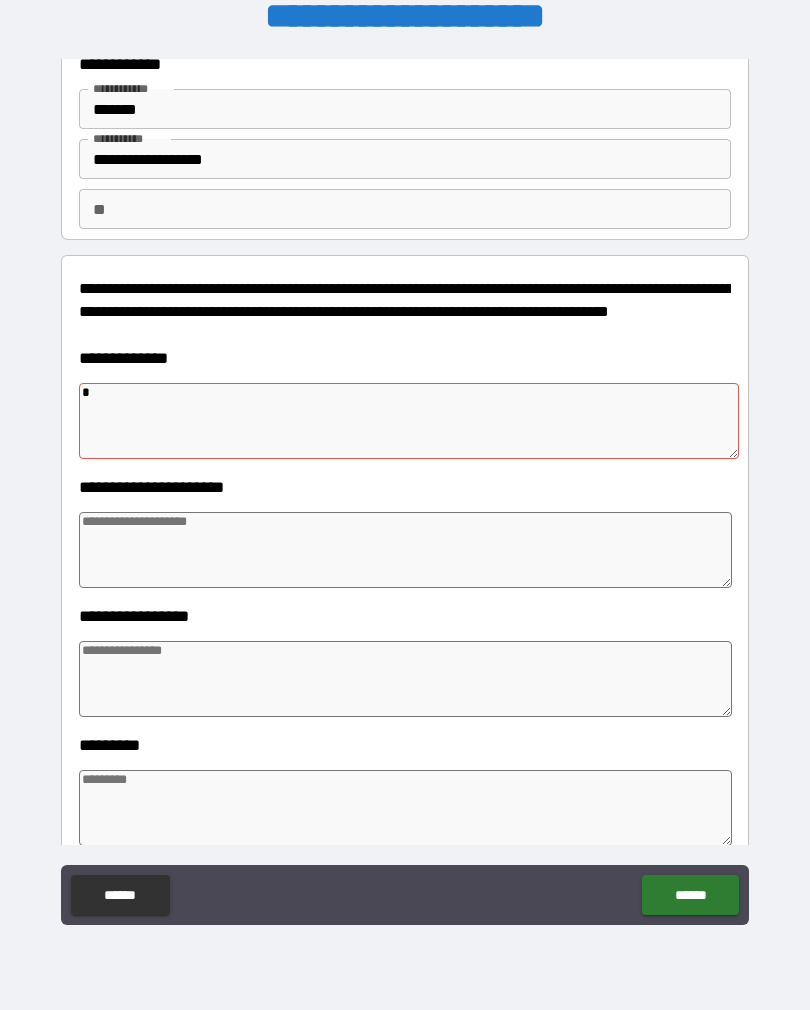 type on "*" 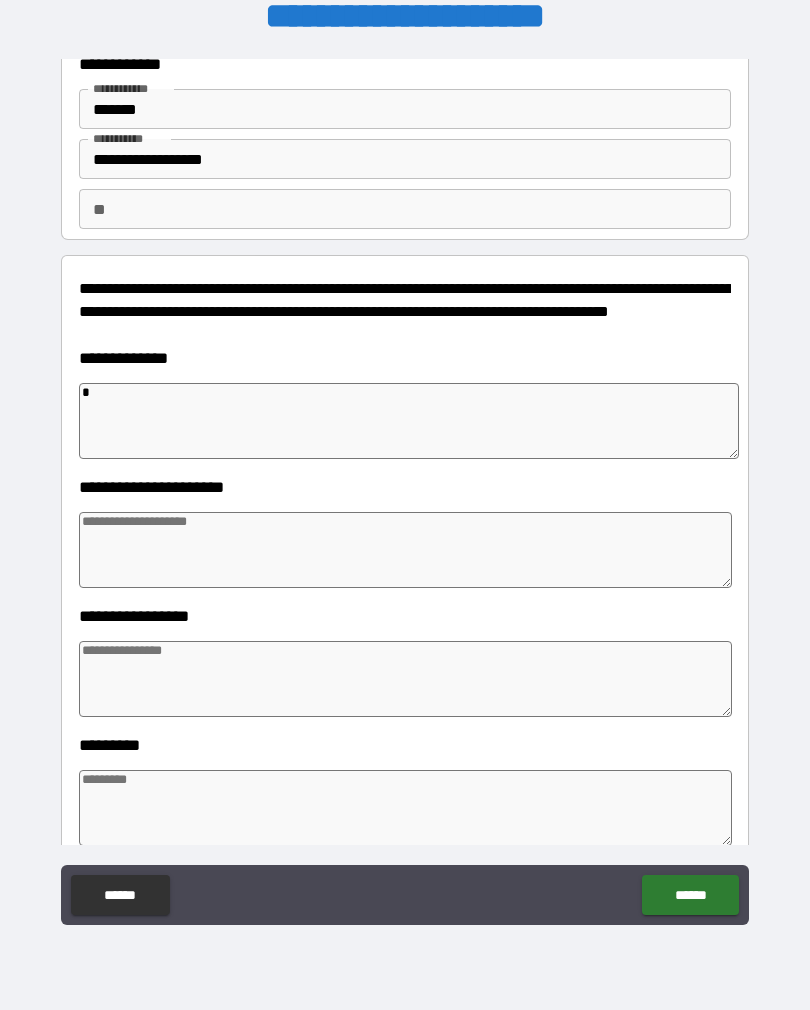 type on "**" 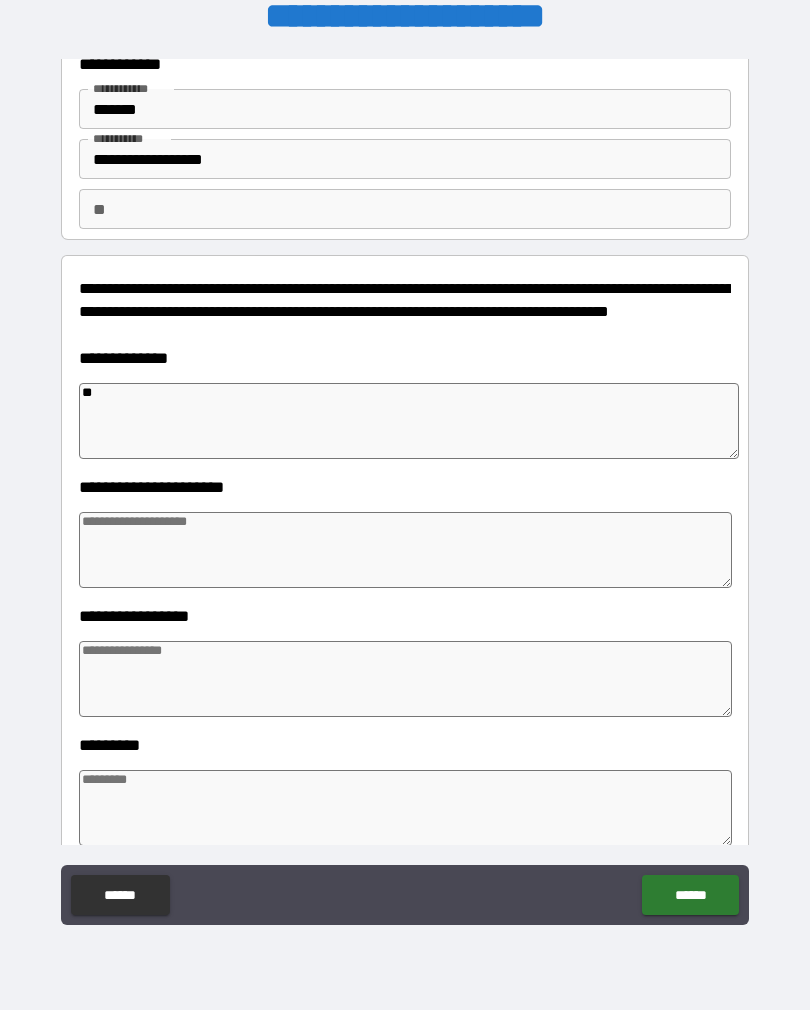 type on "*" 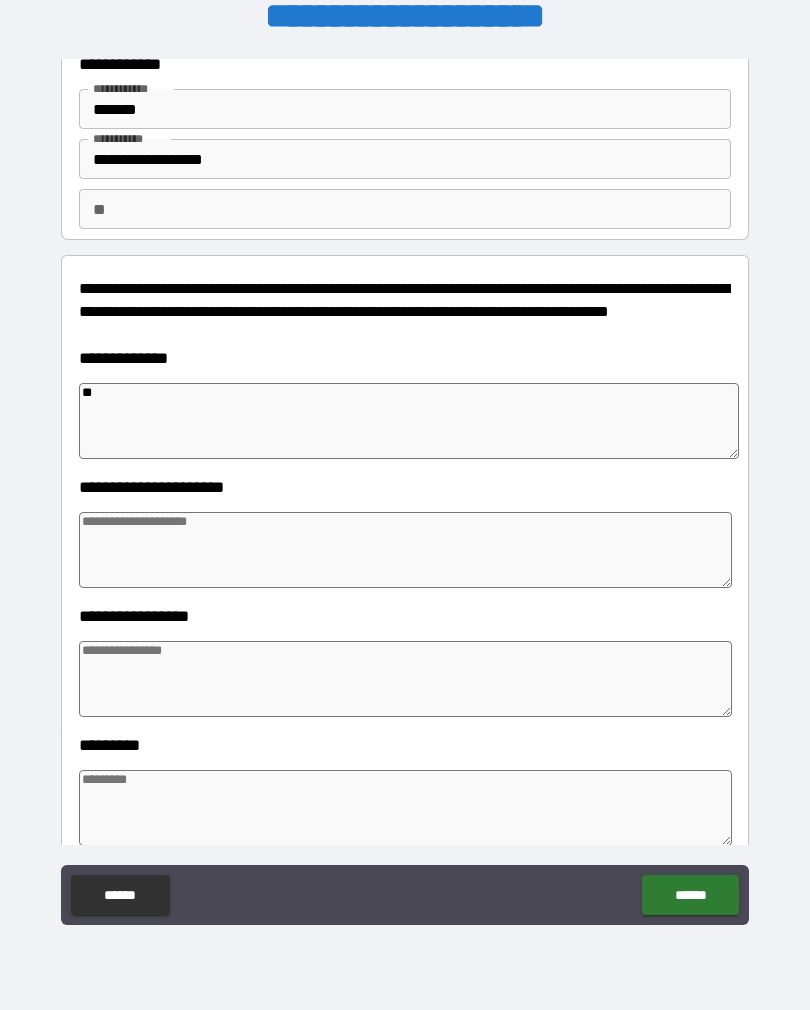 type on "*" 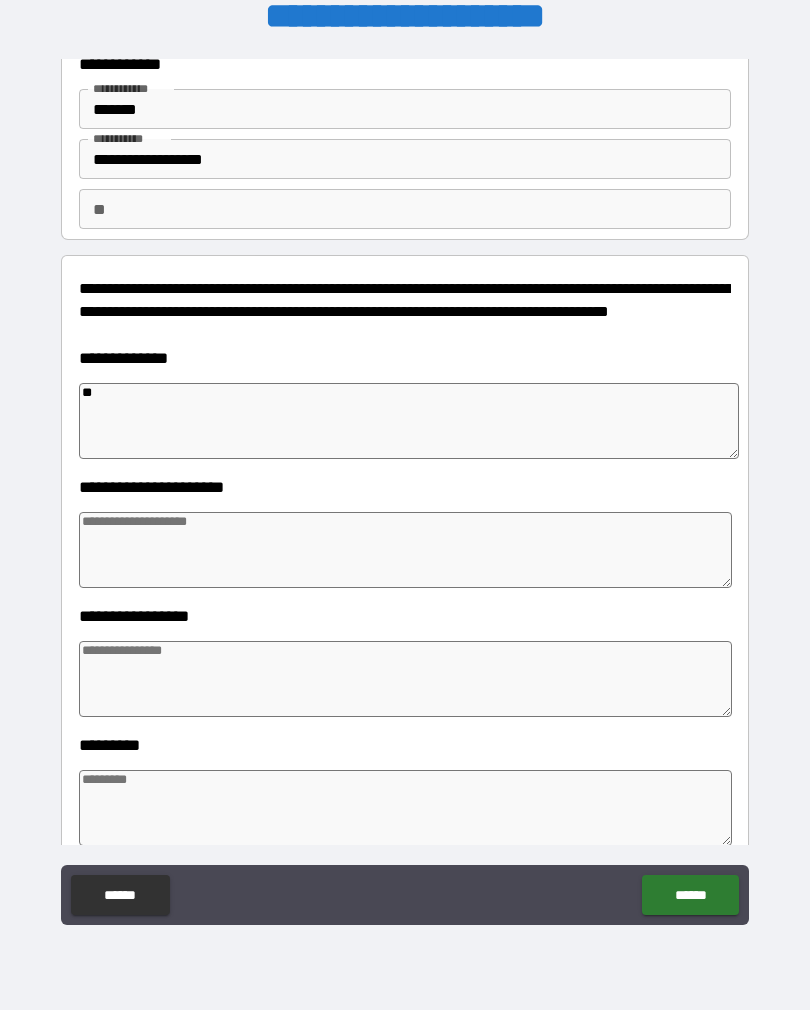 type on "*" 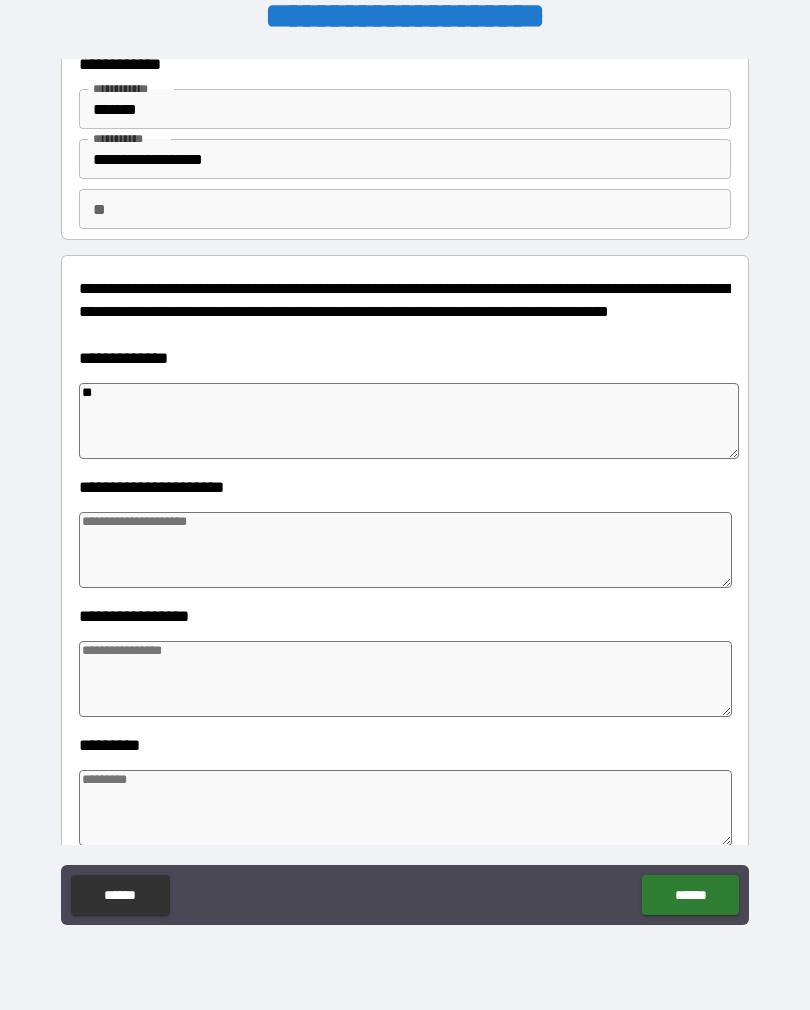type on "***" 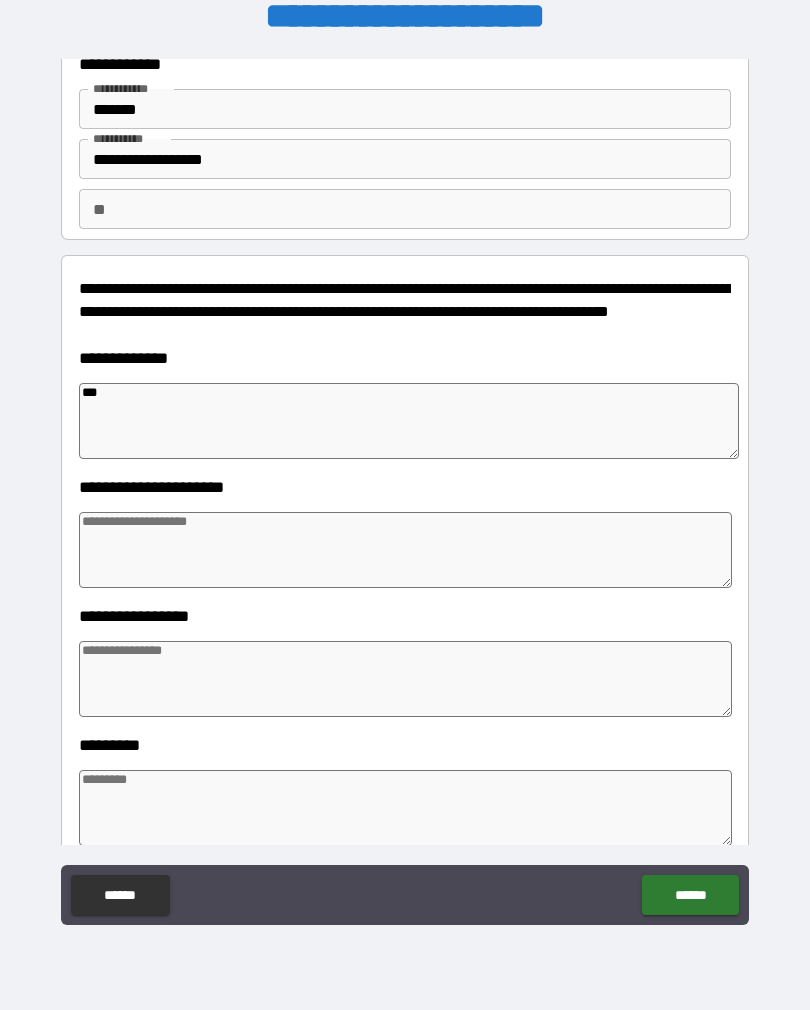 type on "*" 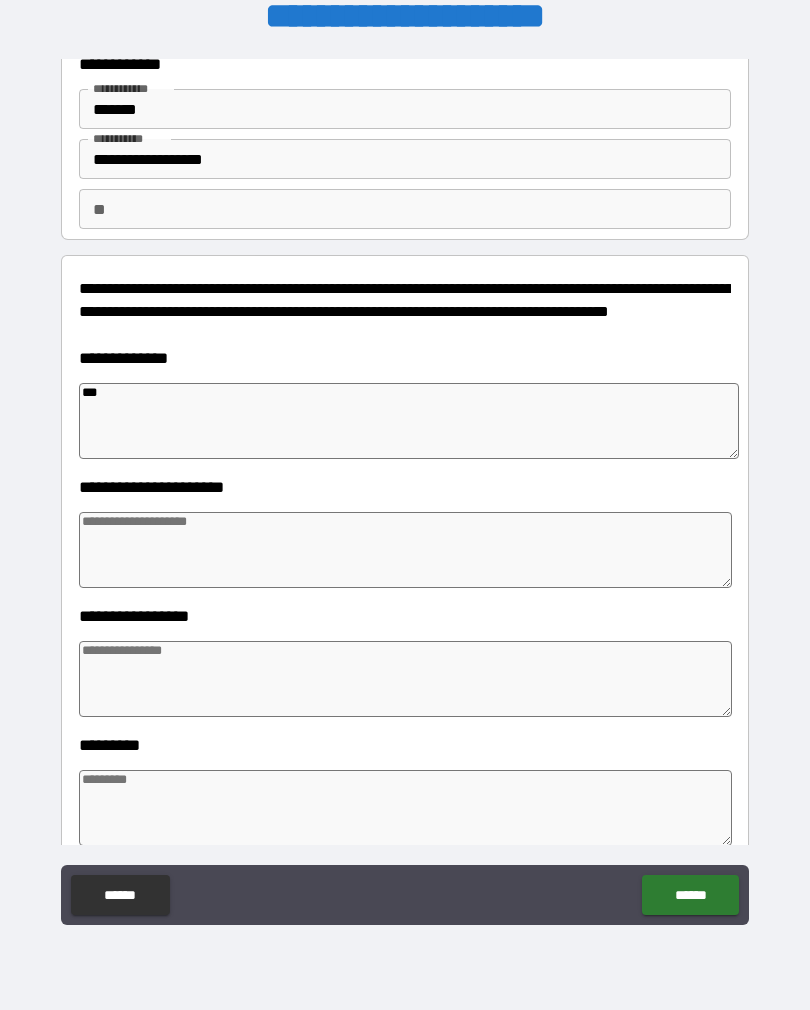 type on "*" 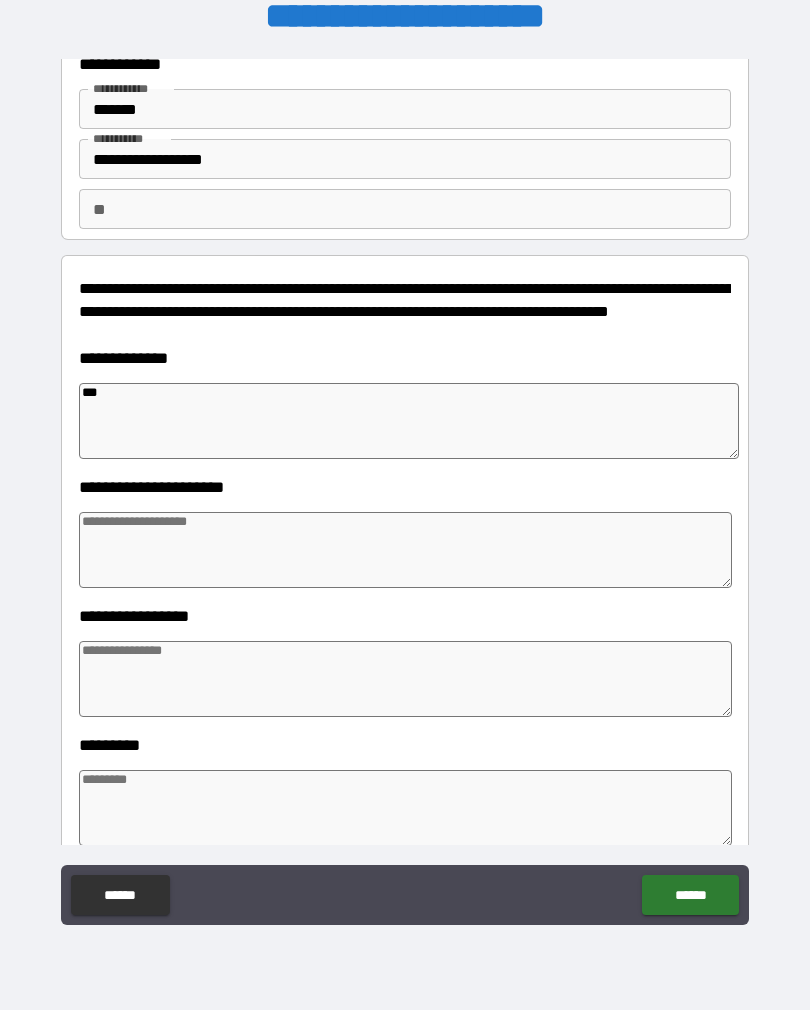 type on "*" 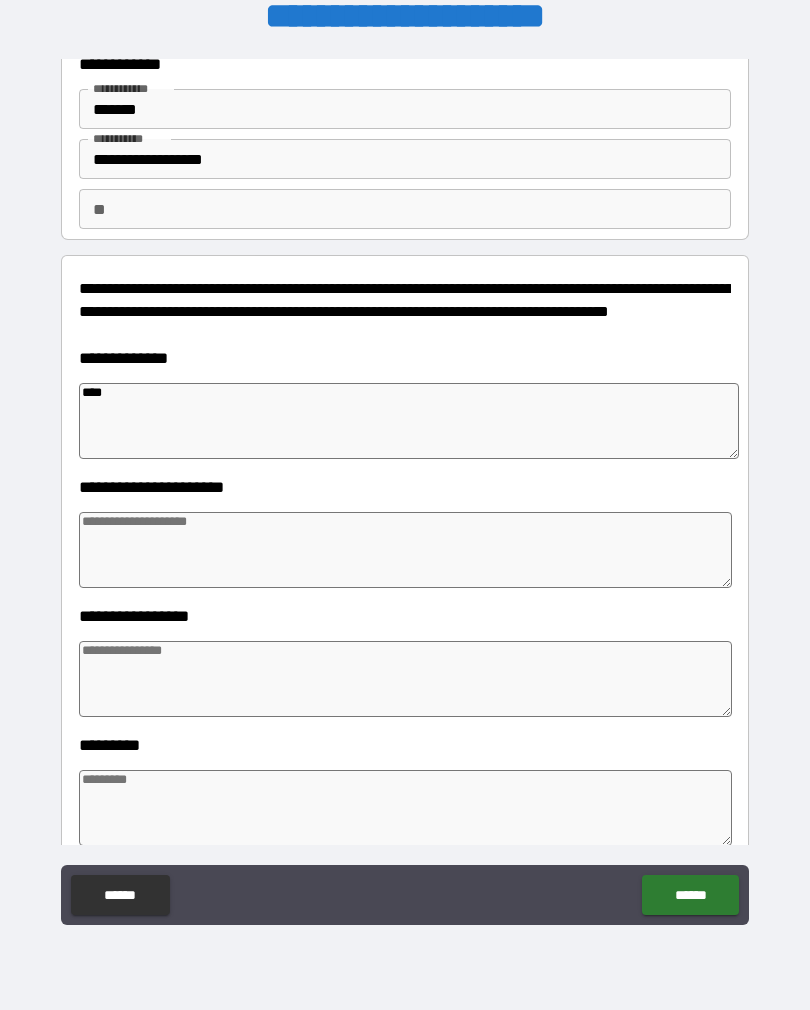 type on "*" 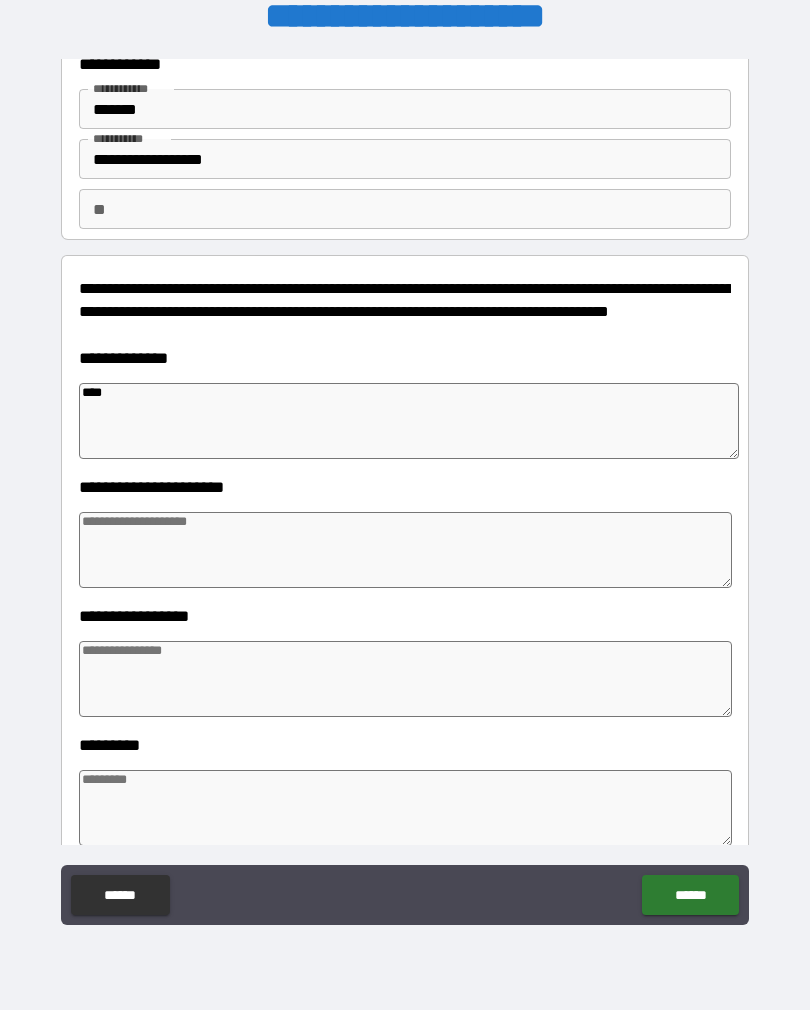 type on "*" 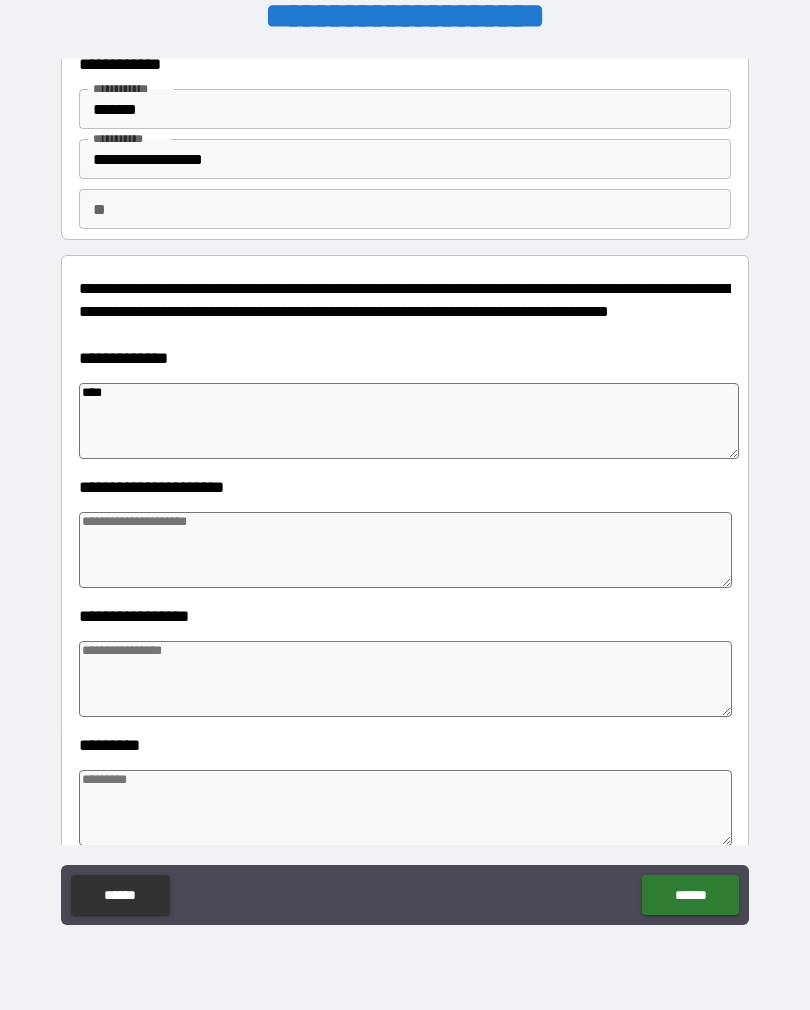 type on "*" 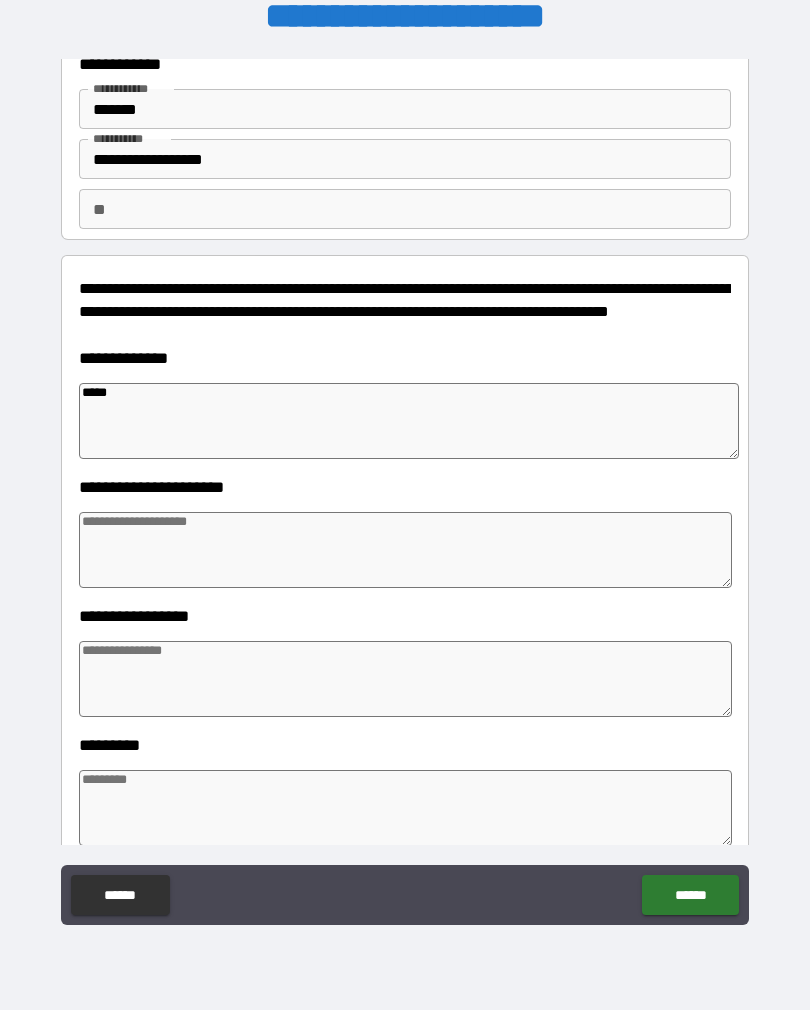 type on "*" 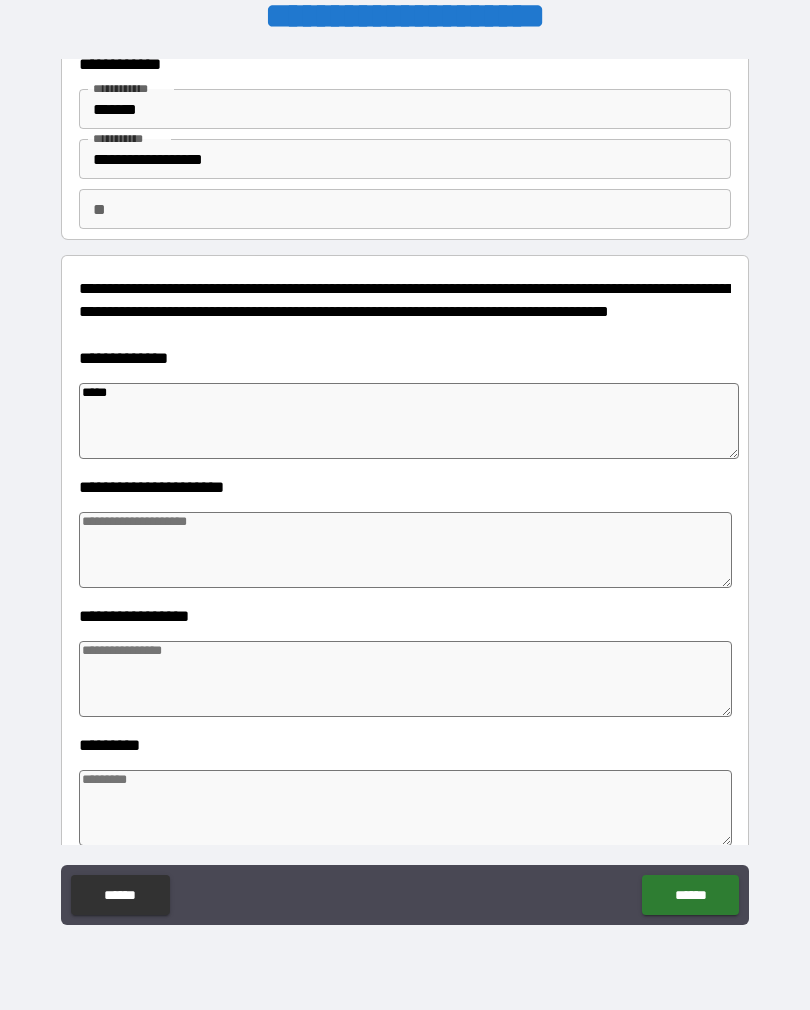 type on "*****" 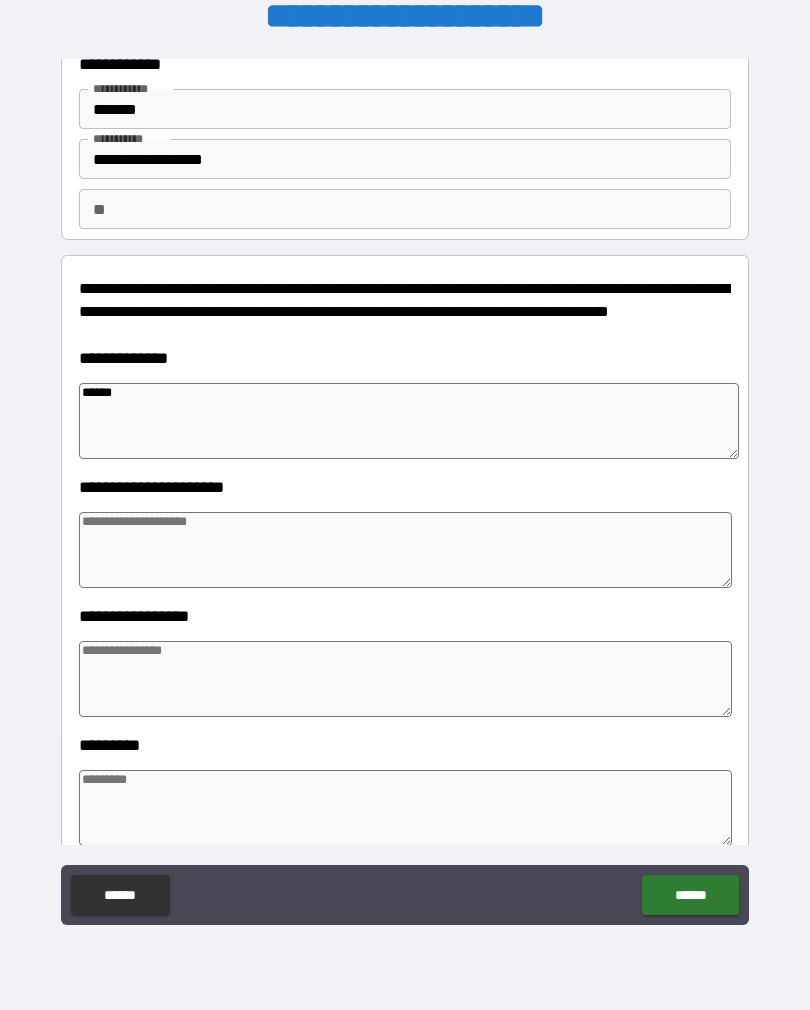 type on "*" 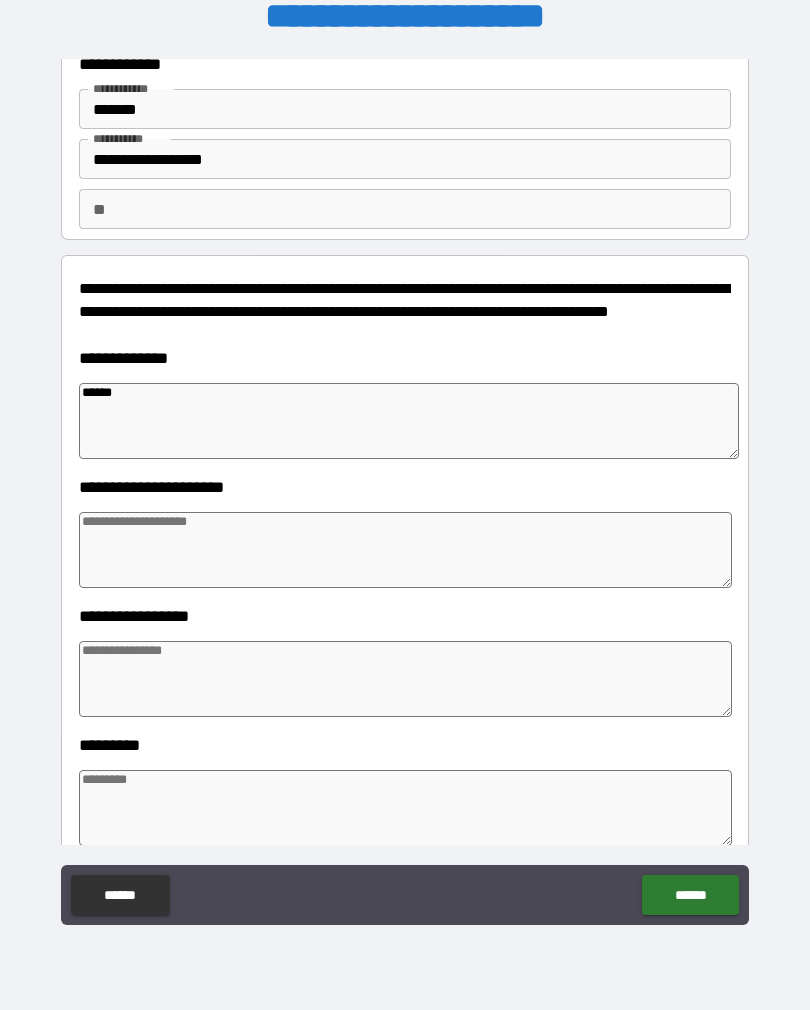 type on "*" 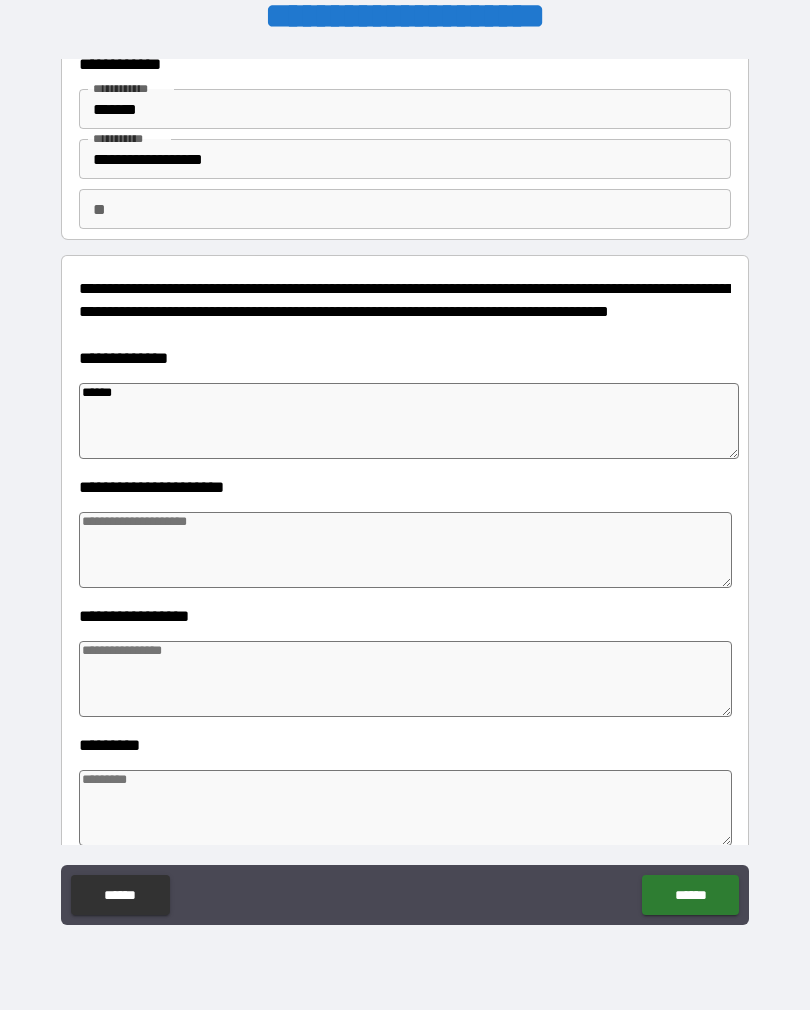 type on "*" 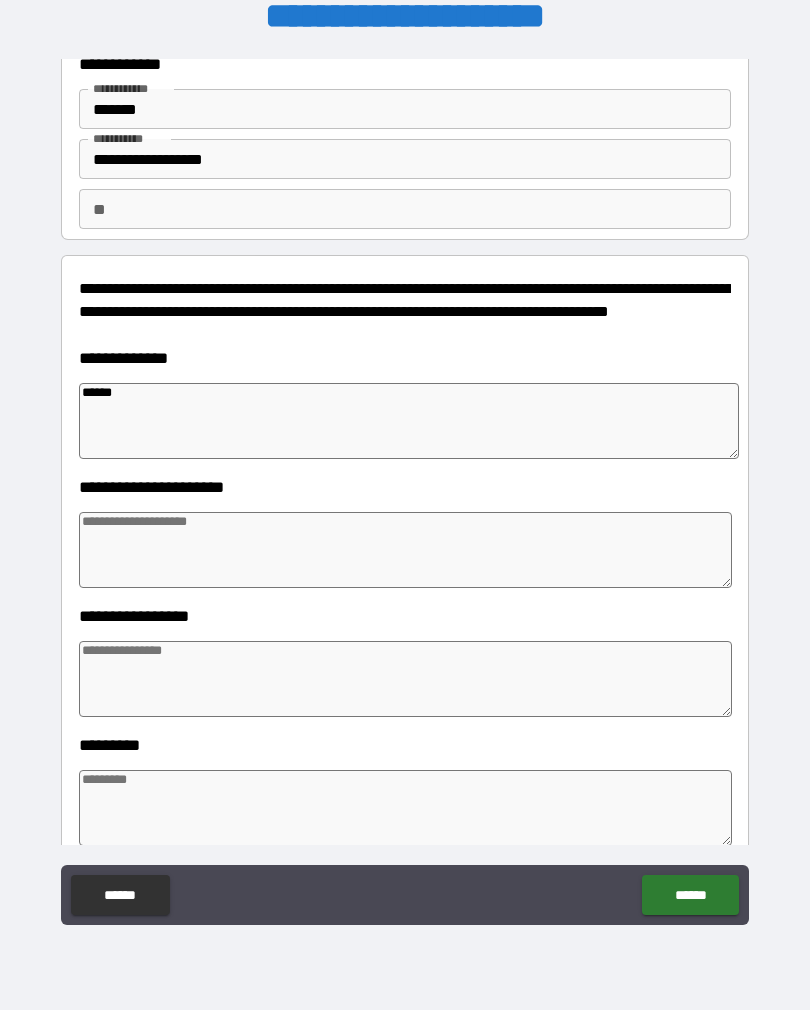 type on "*******" 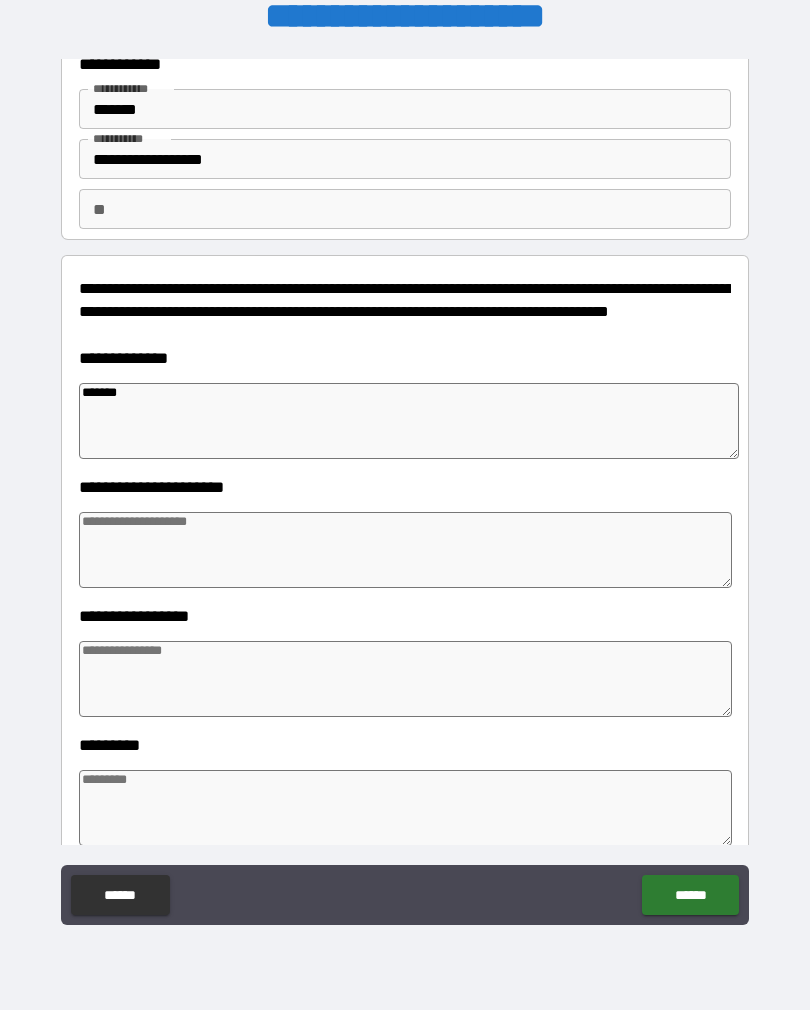 type on "*" 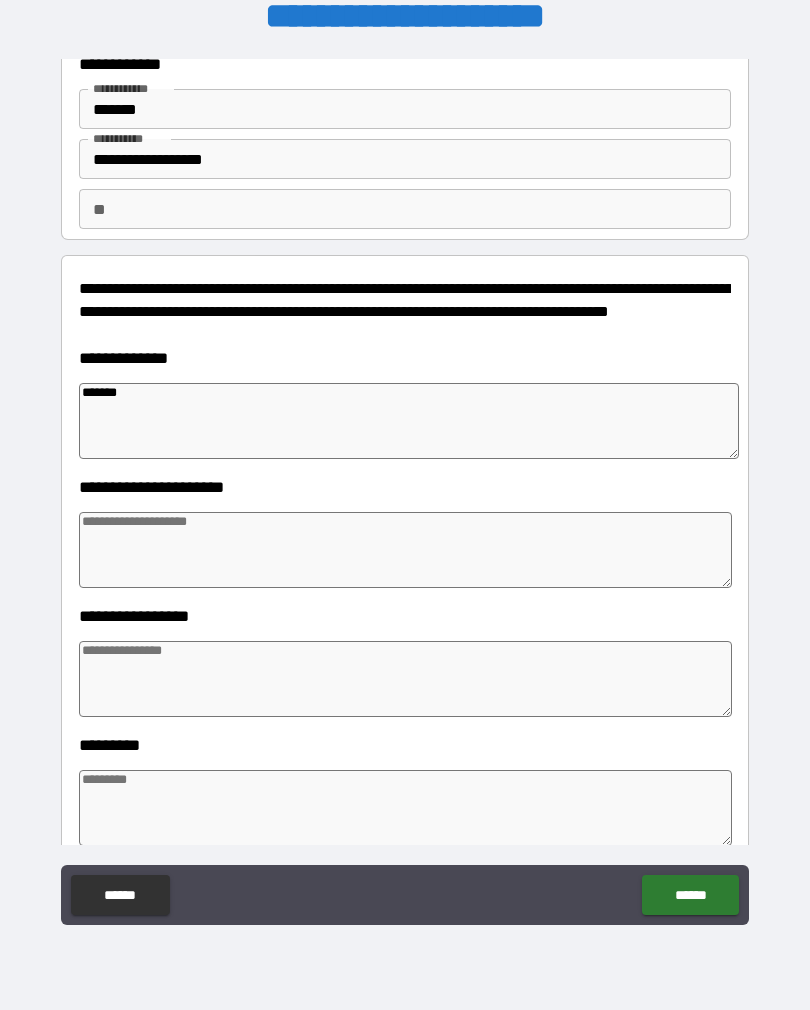 type on "*" 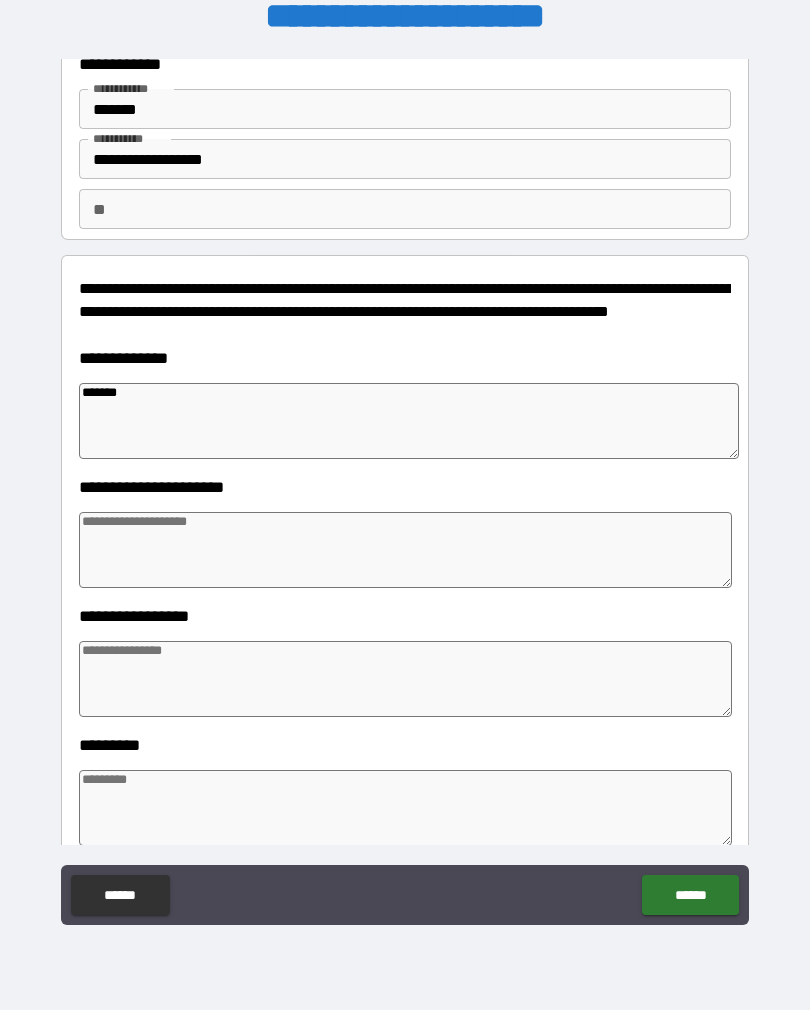 type on "*" 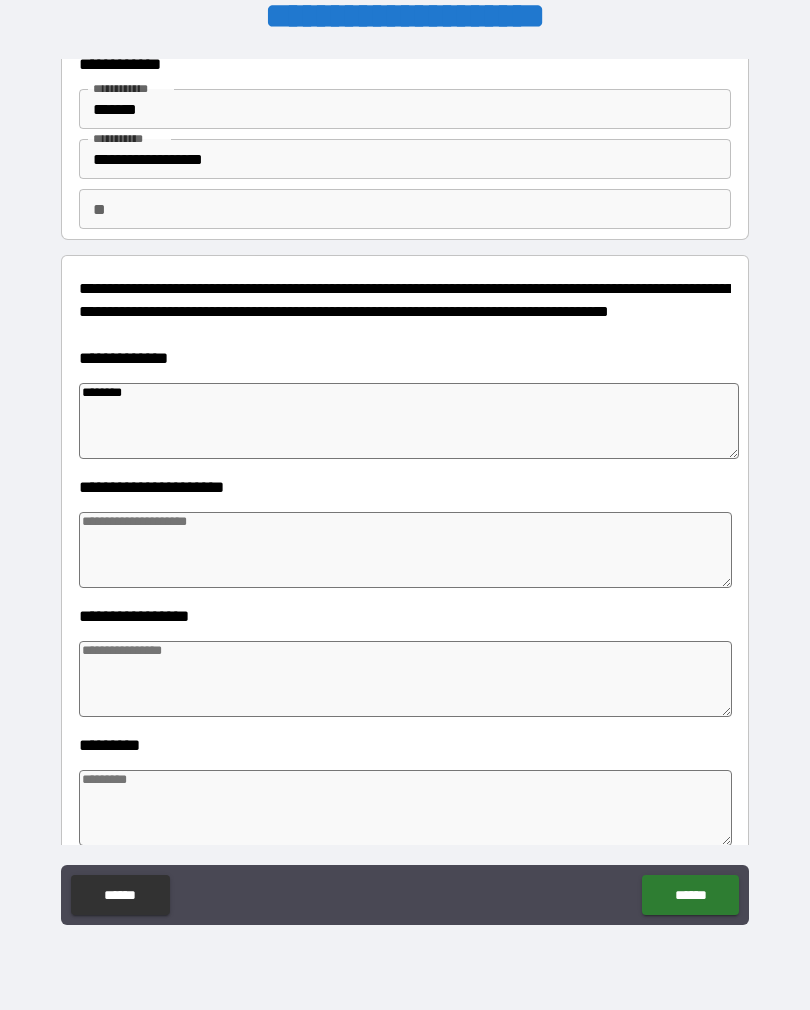 type on "*" 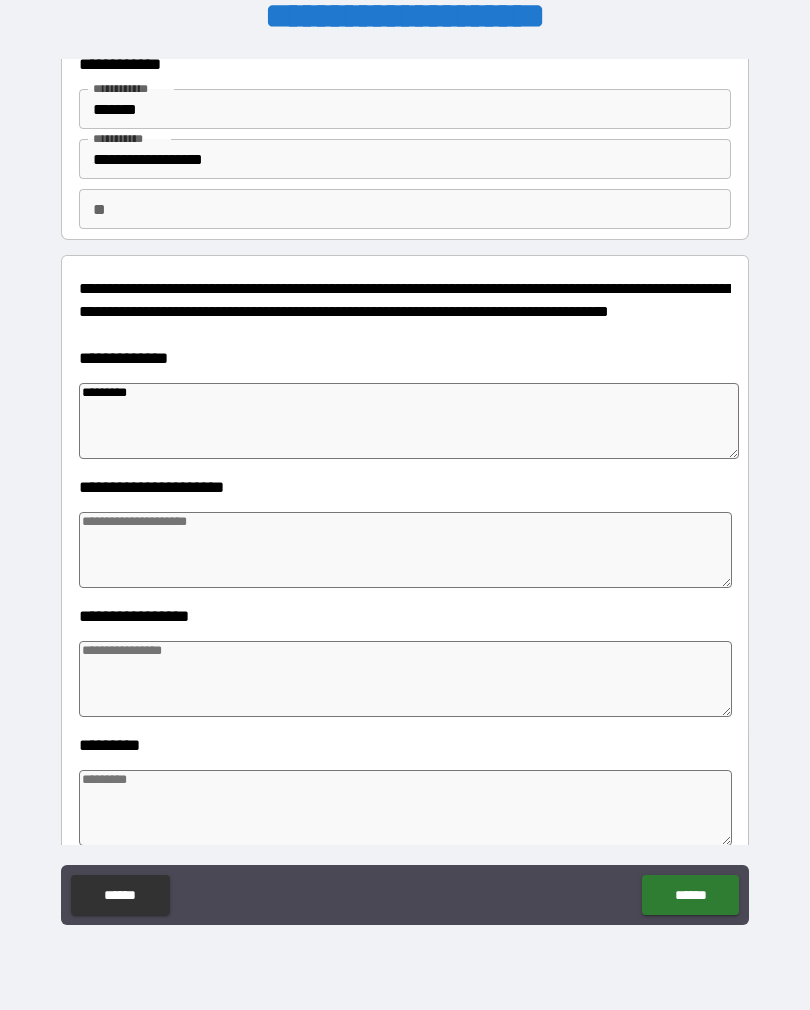 type on "*" 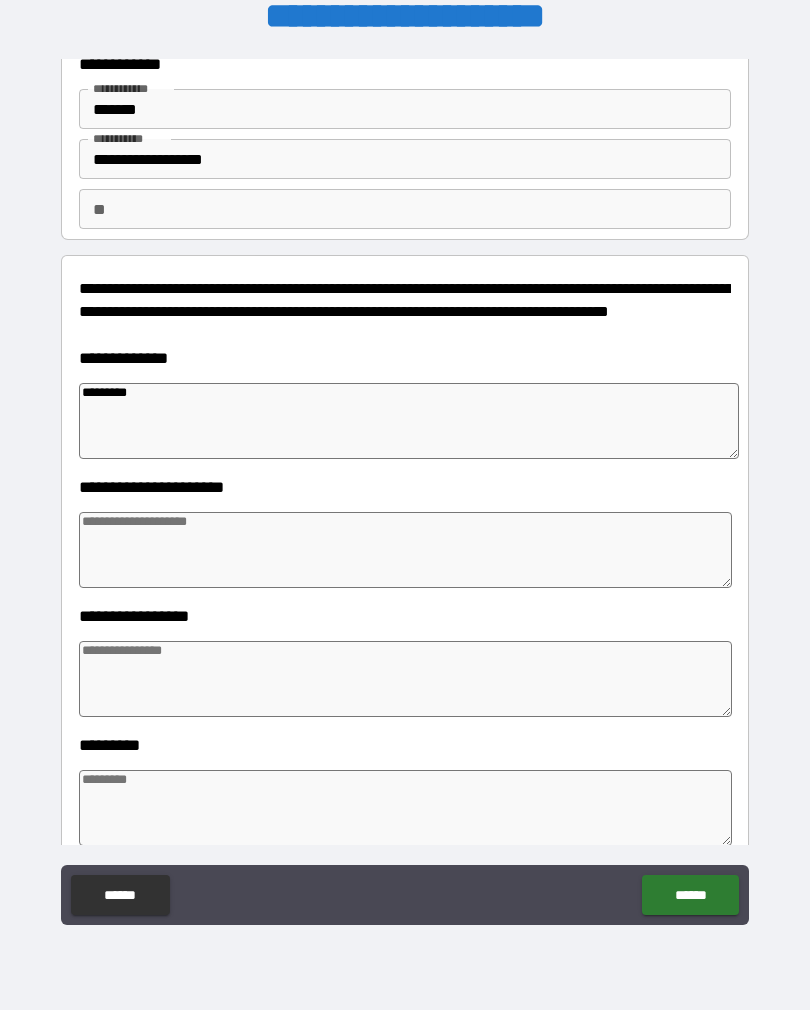 type on "*" 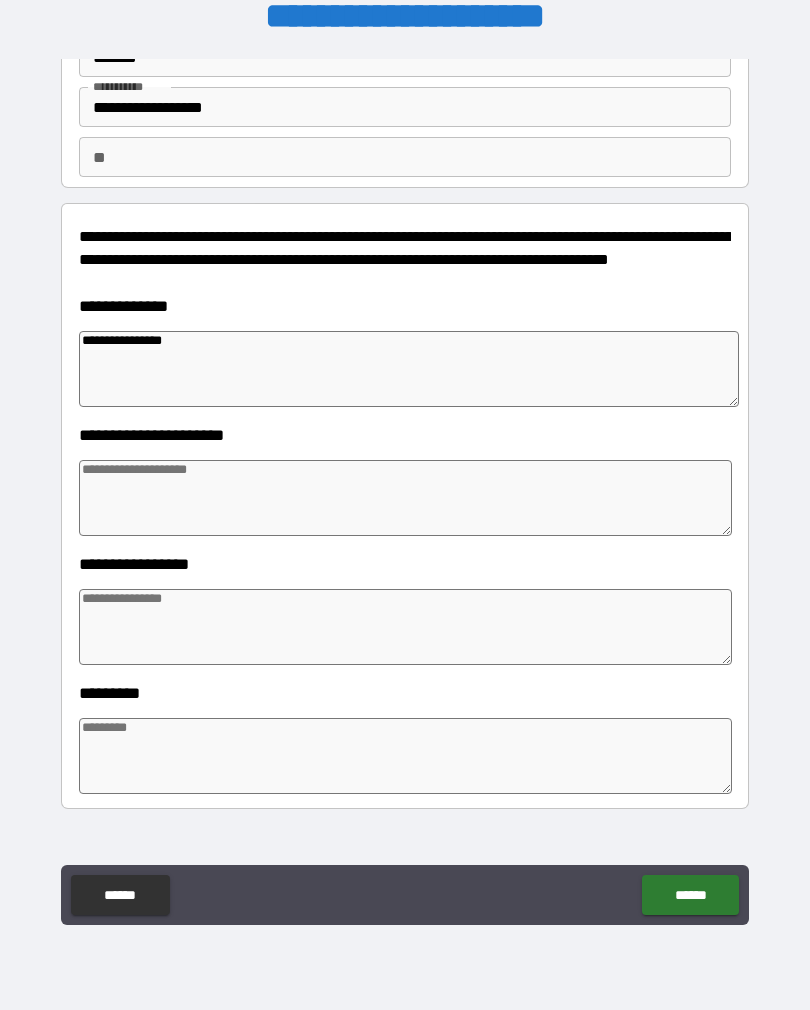 scroll, scrollTop: 124, scrollLeft: 0, axis: vertical 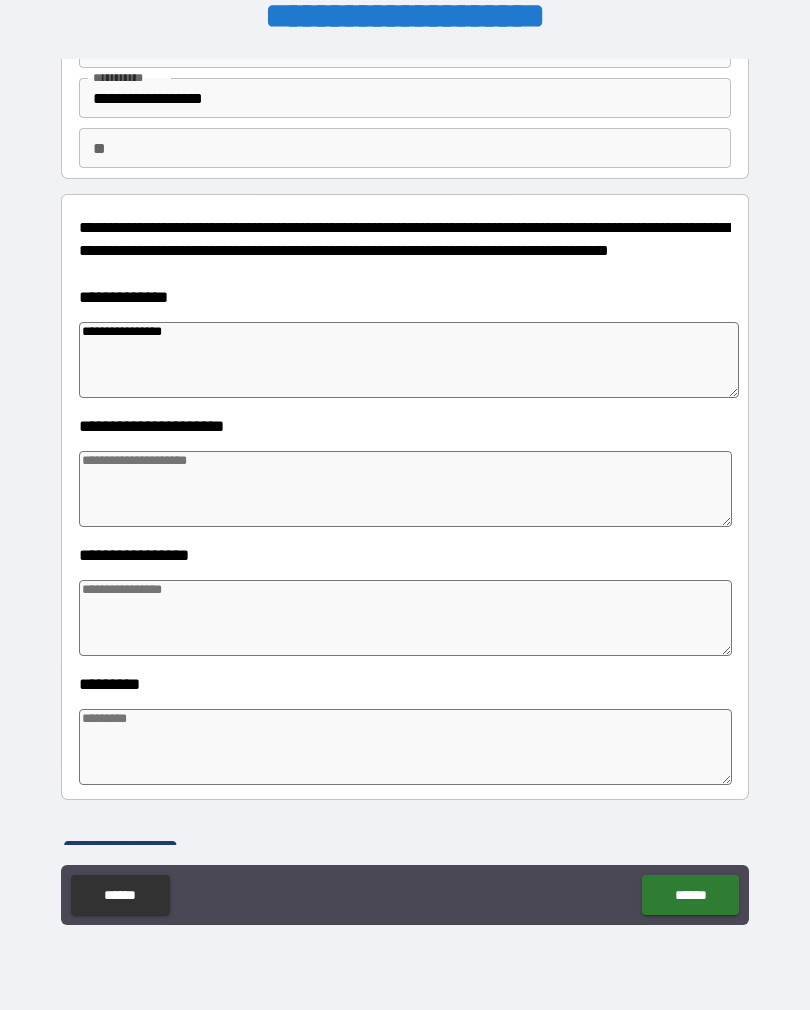 click at bounding box center (405, 618) 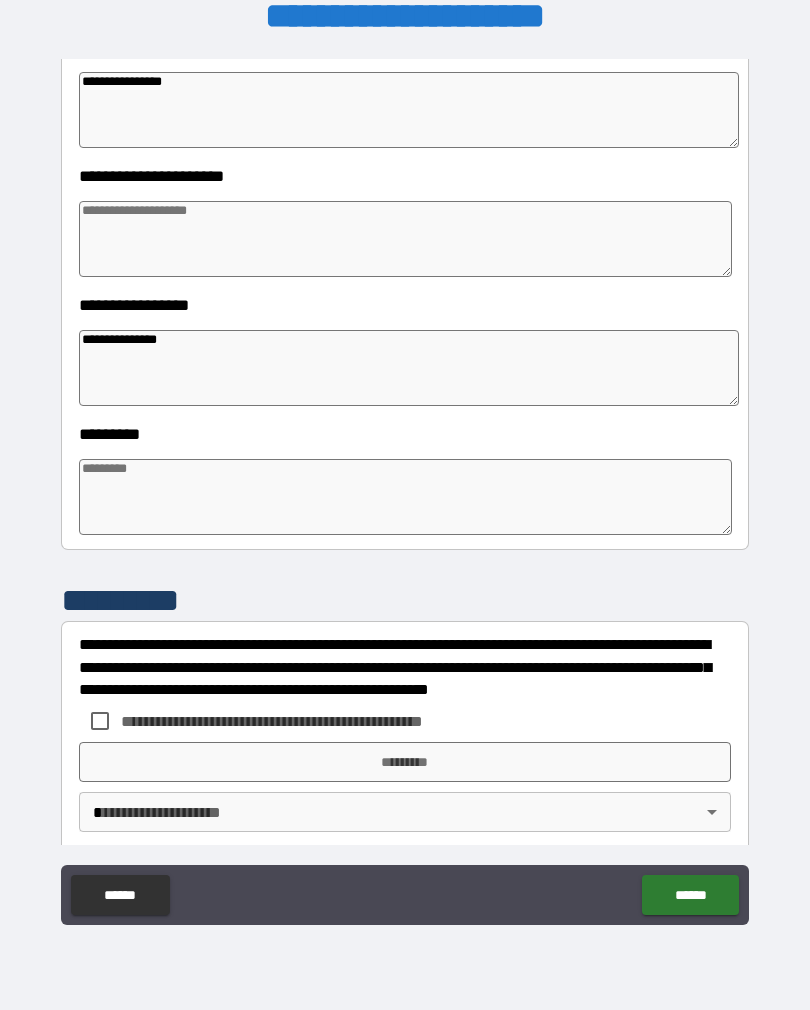 scroll, scrollTop: 376, scrollLeft: 0, axis: vertical 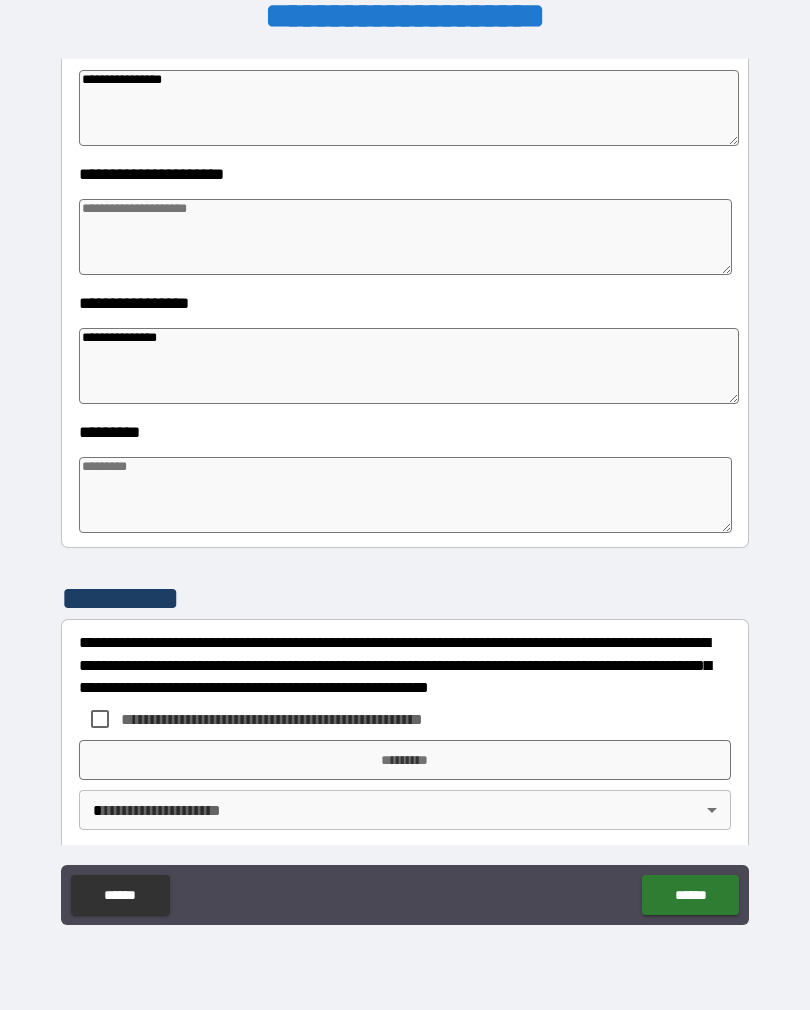 click at bounding box center [405, 495] 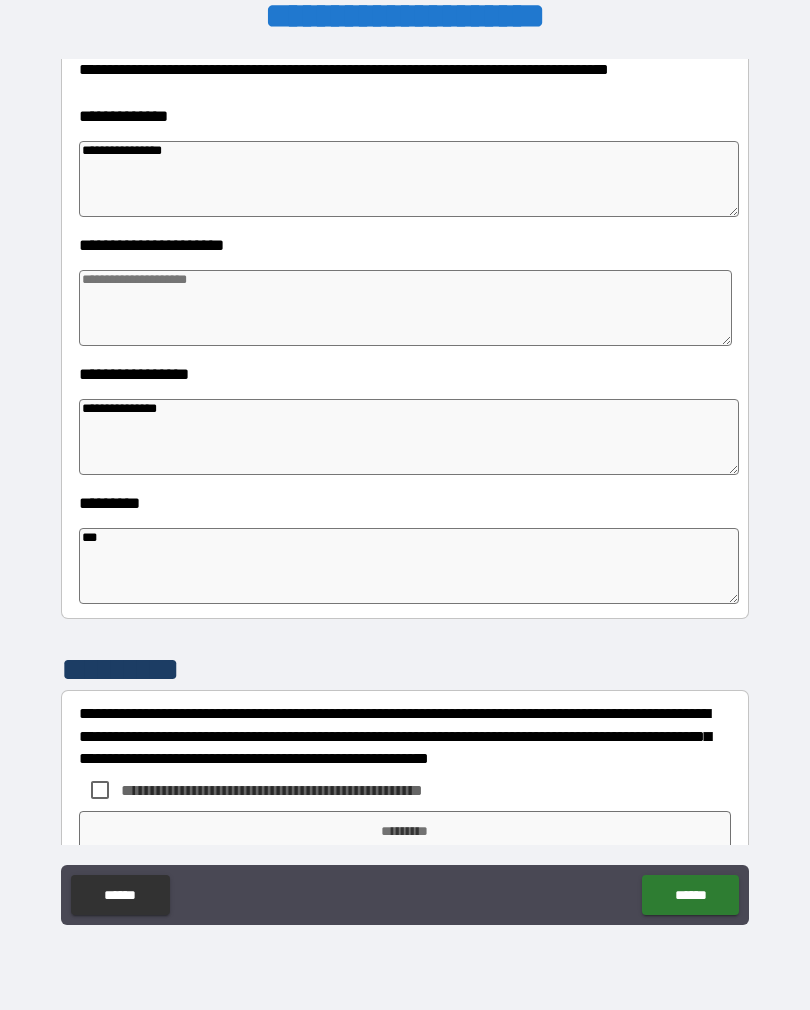 scroll, scrollTop: 304, scrollLeft: 0, axis: vertical 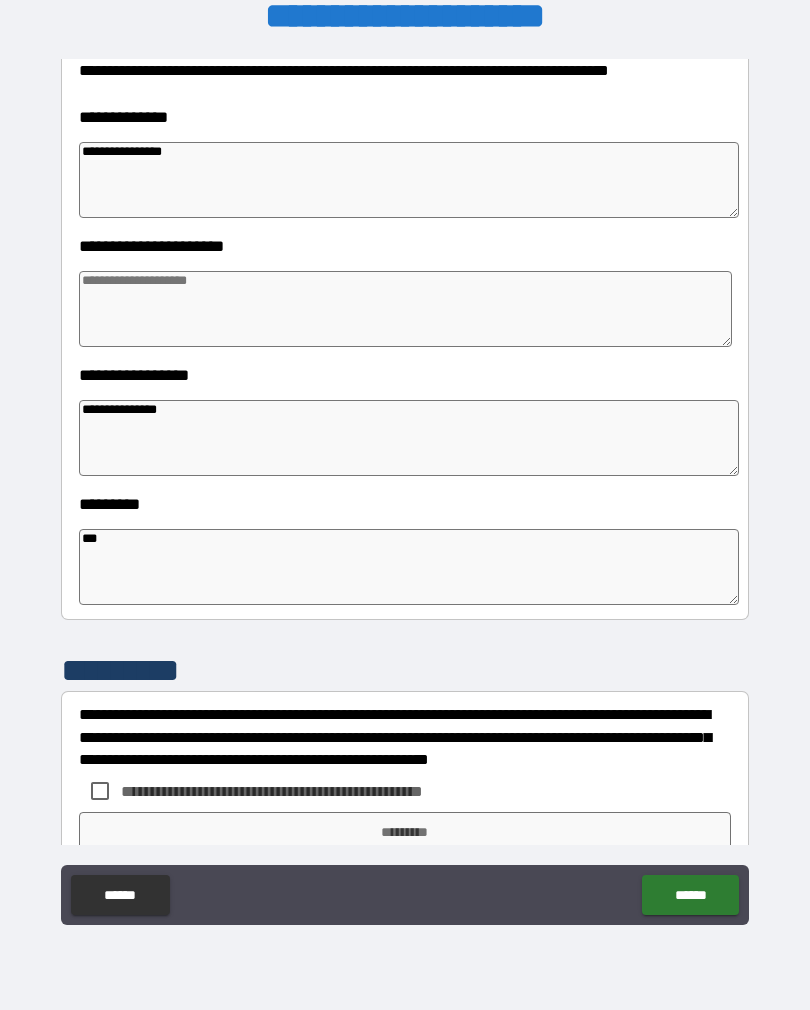 click at bounding box center [405, 309] 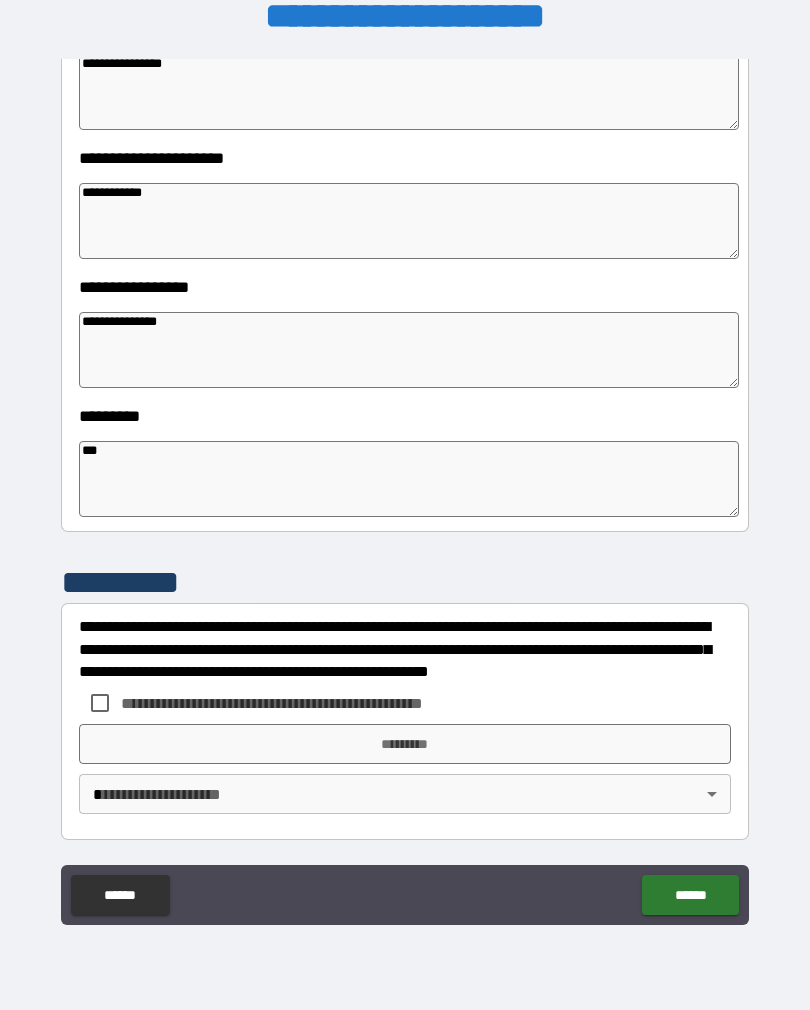 scroll, scrollTop: 392, scrollLeft: 0, axis: vertical 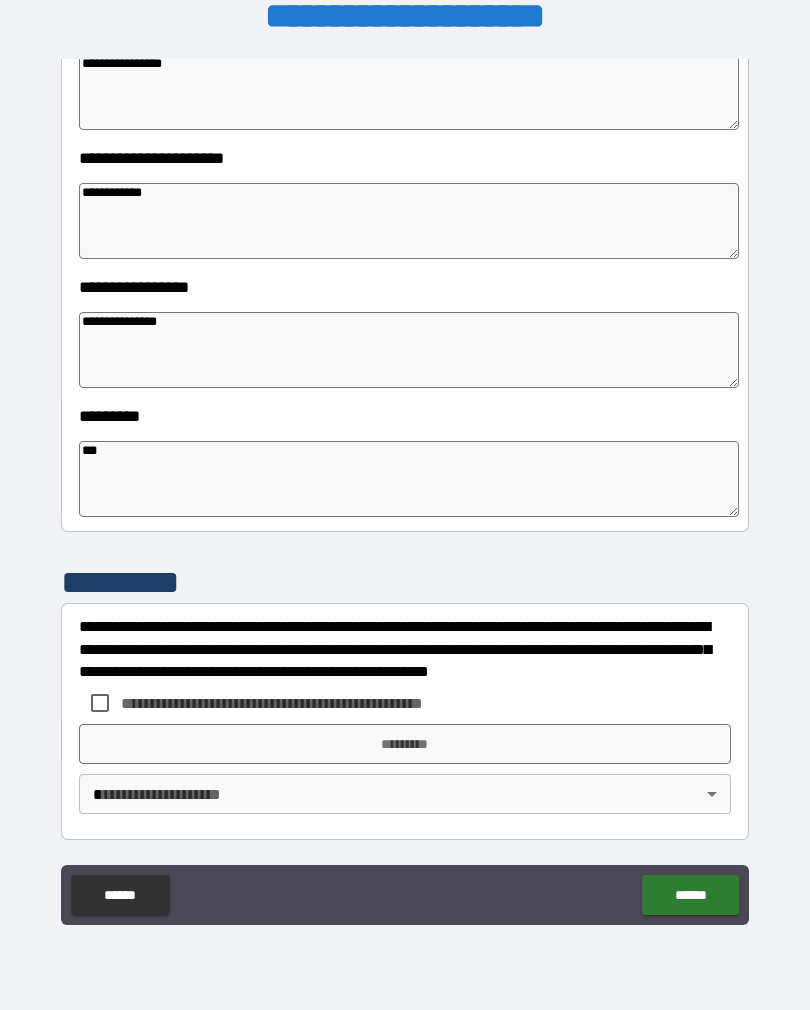 click on "**********" at bounding box center (405, 492) 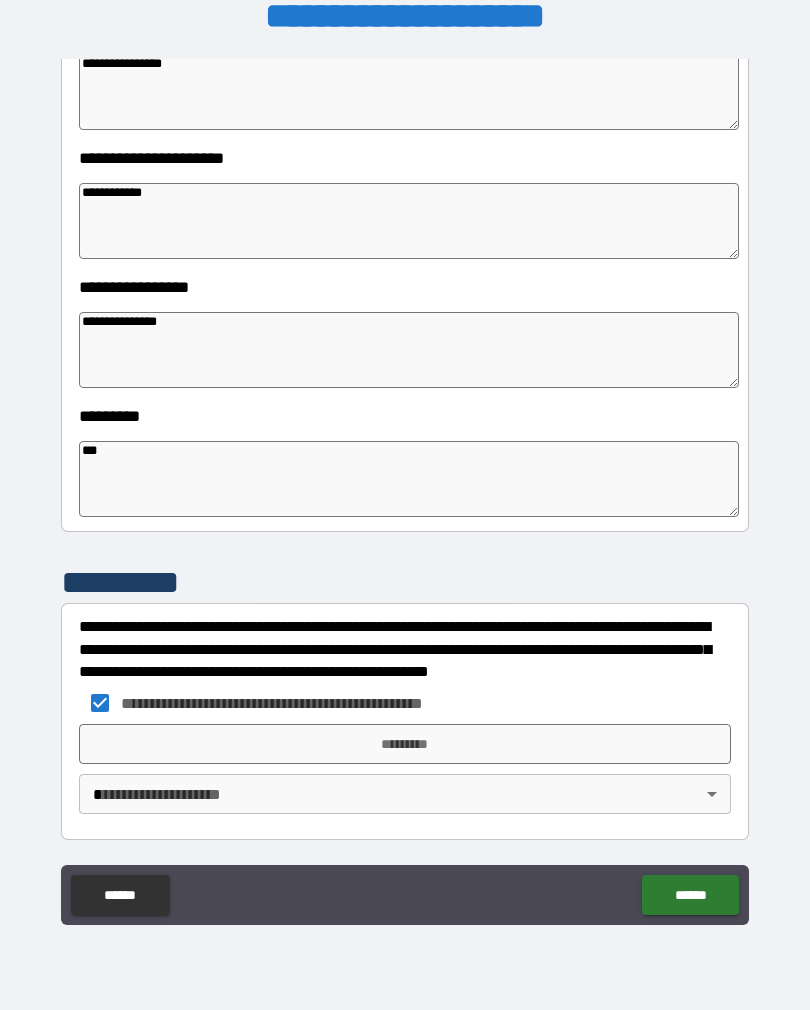 click on "**********" at bounding box center (409, 350) 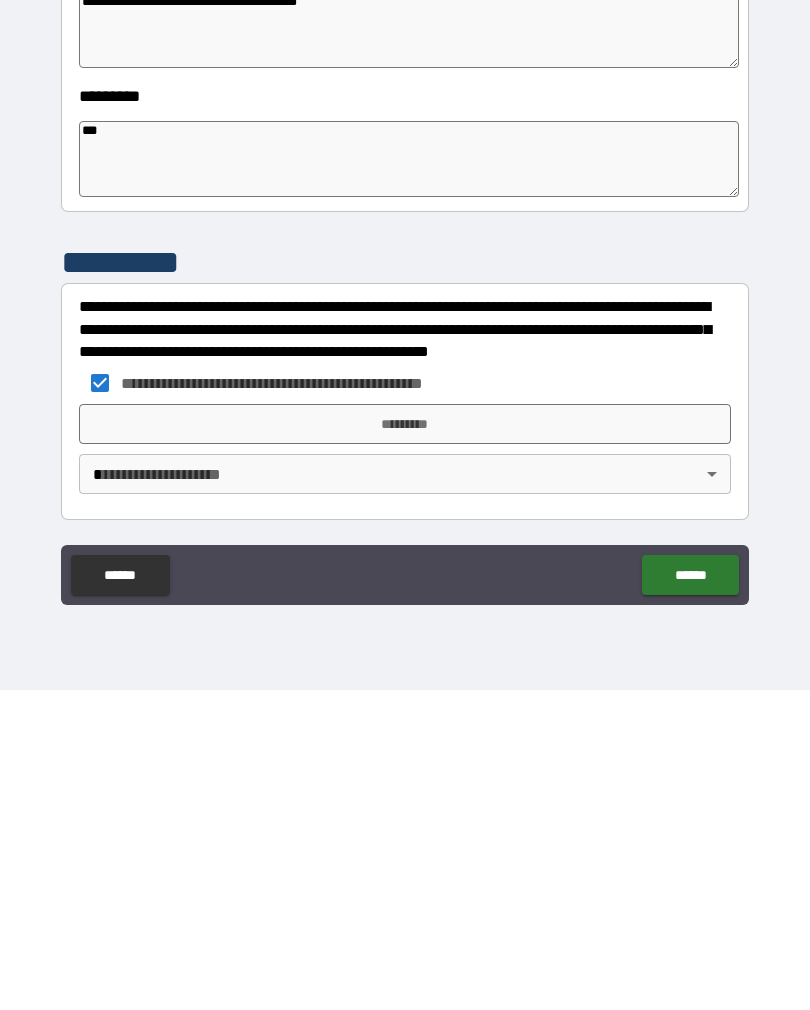 click on "*********" at bounding box center (405, 744) 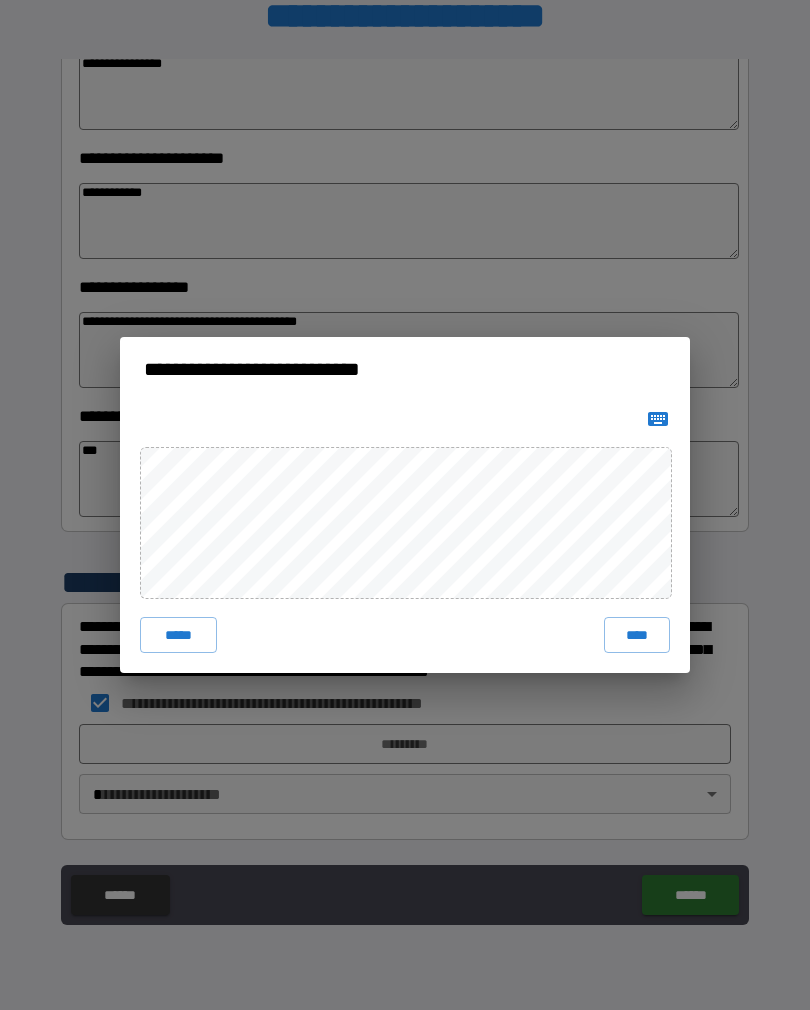 click on "****" at bounding box center [637, 635] 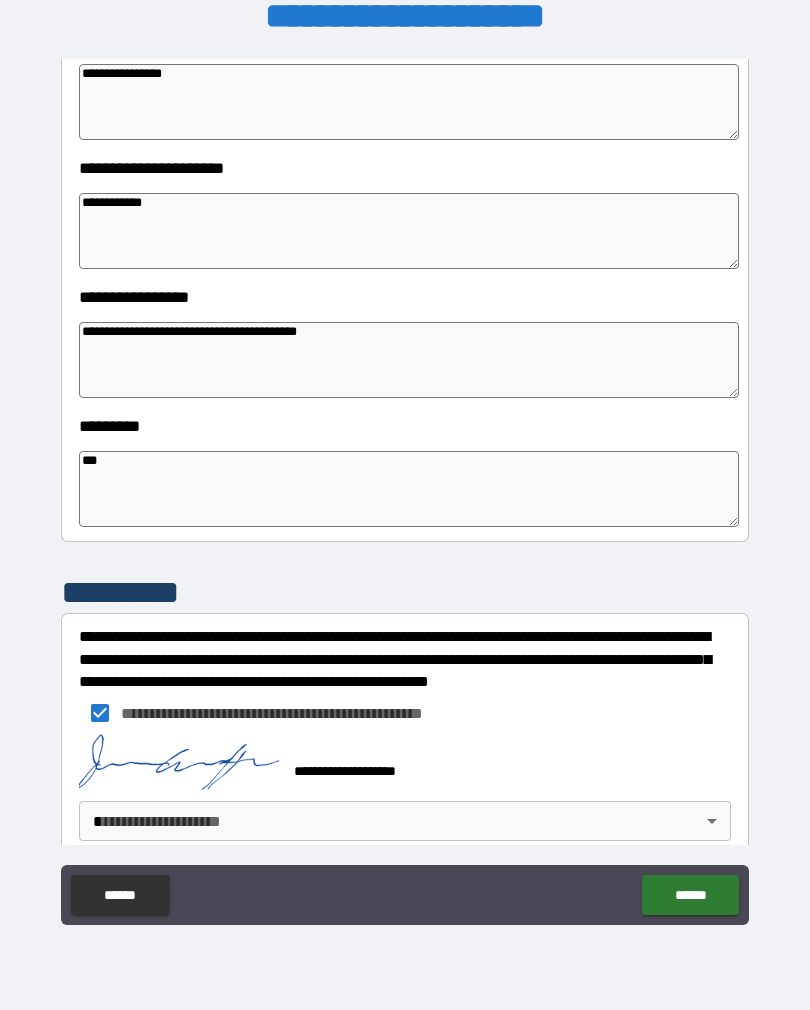click on "**********" at bounding box center (405, 489) 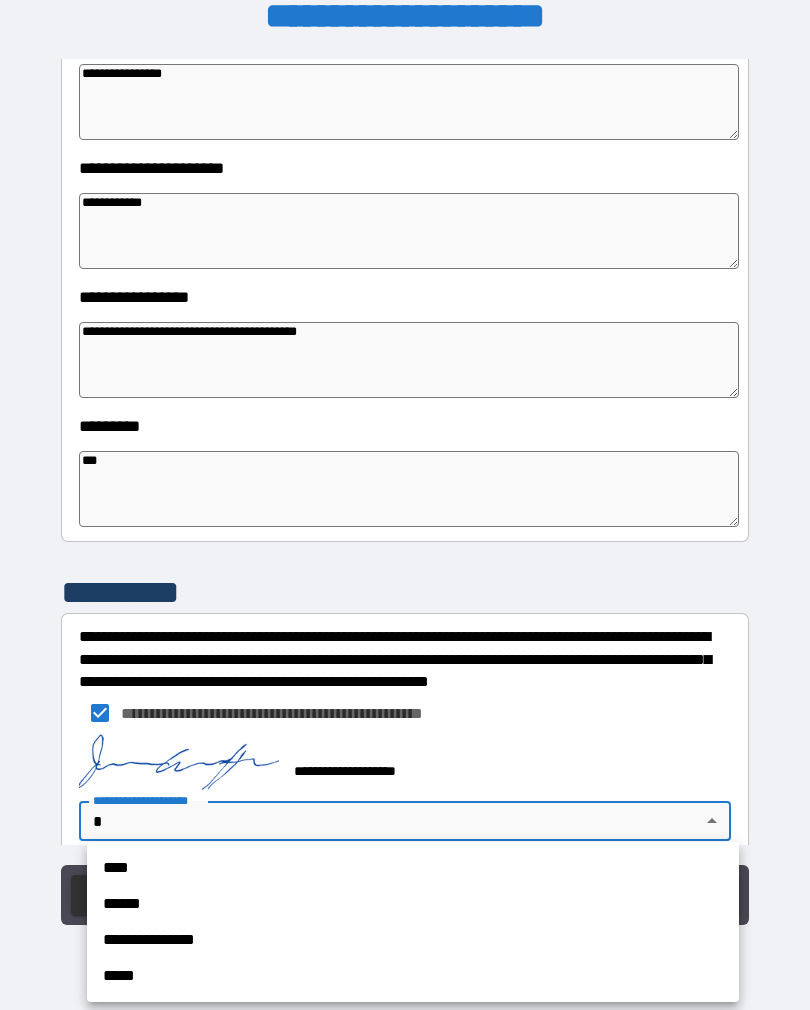 click on "****" at bounding box center [413, 868] 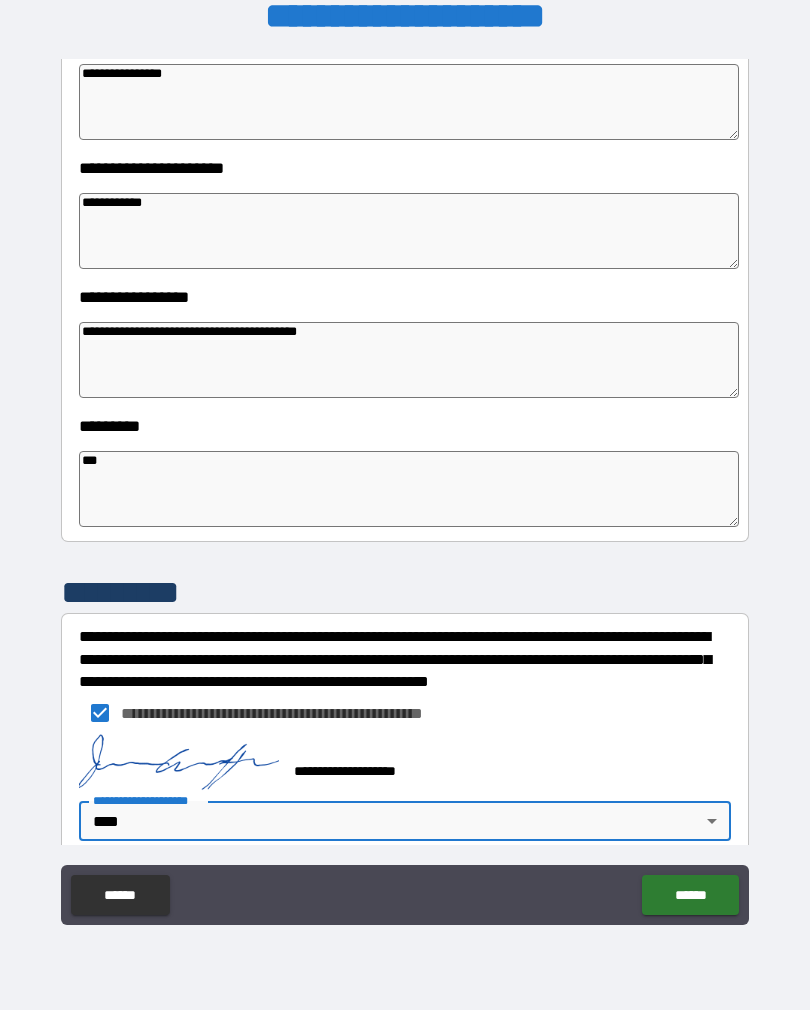 click on "******" at bounding box center (690, 895) 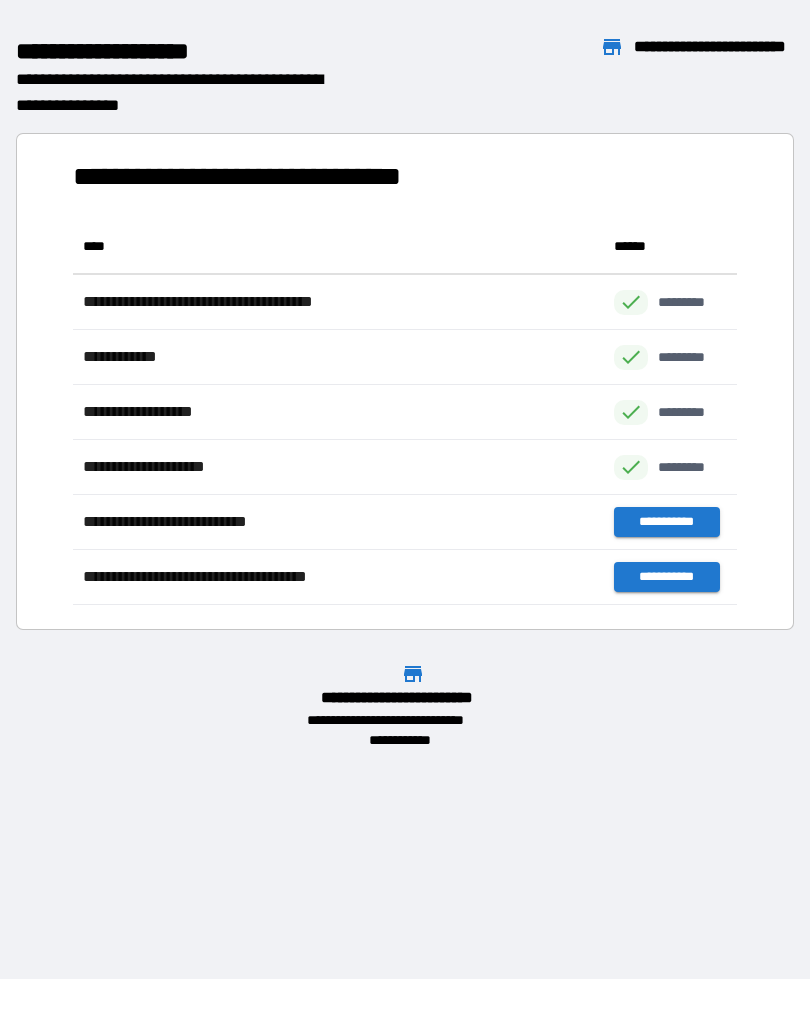 scroll, scrollTop: 1, scrollLeft: 1, axis: both 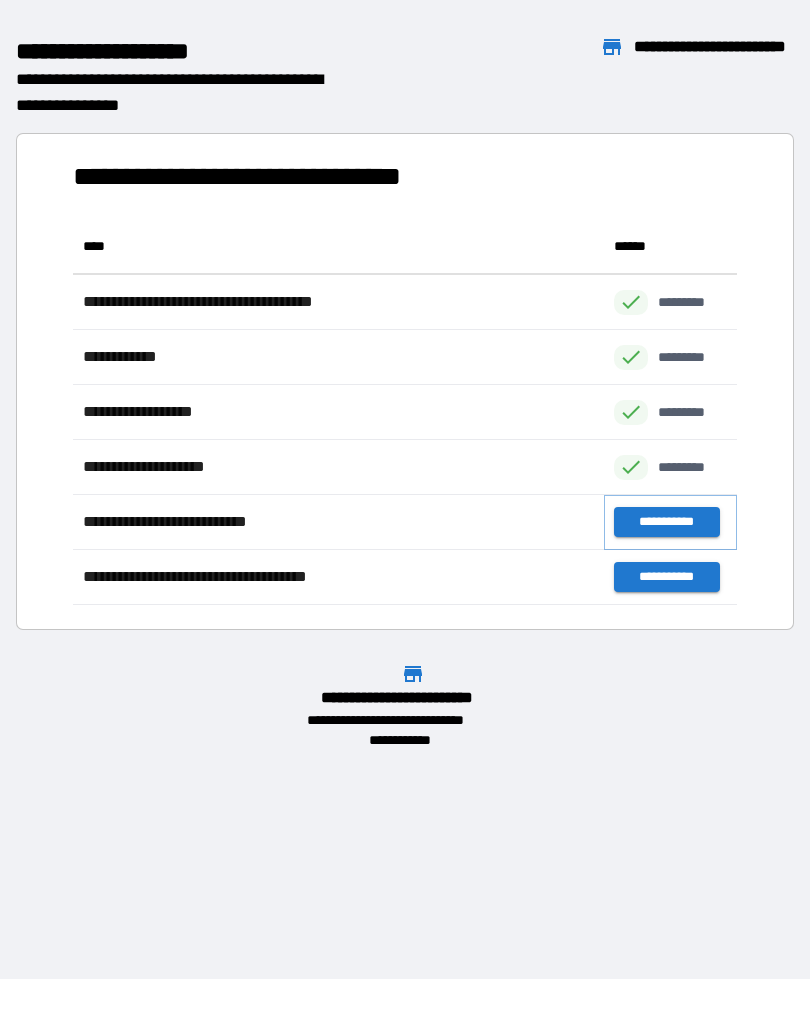 click on "**********" at bounding box center (666, 522) 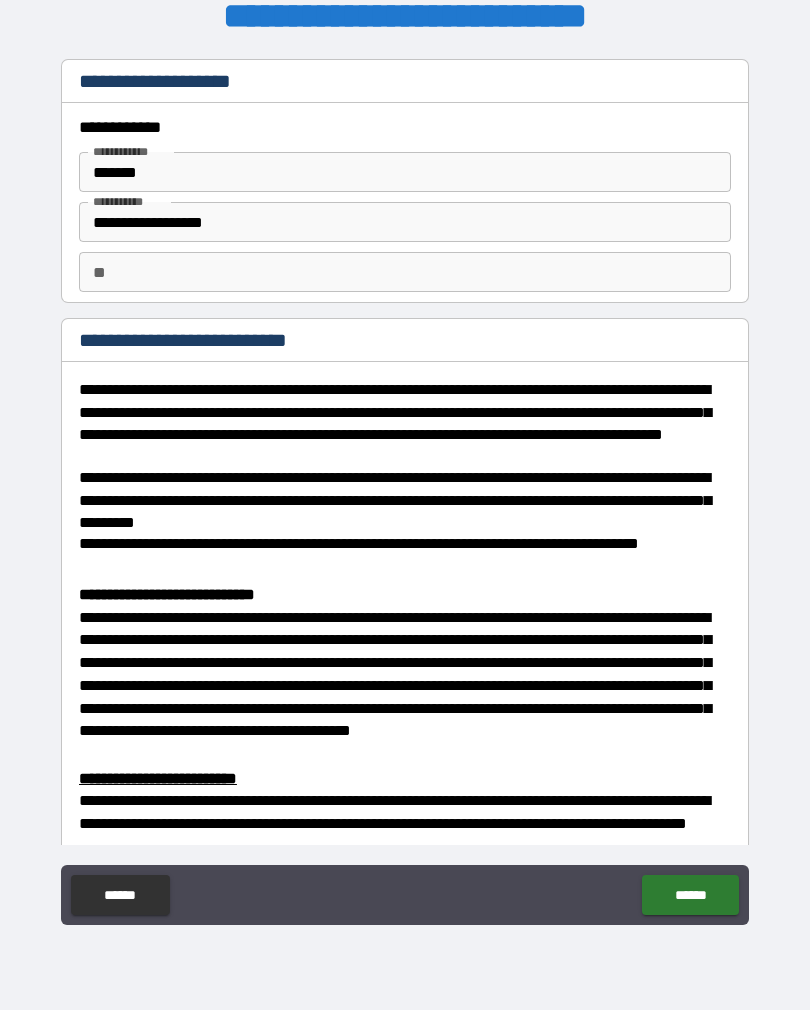 click on "**" at bounding box center [405, 272] 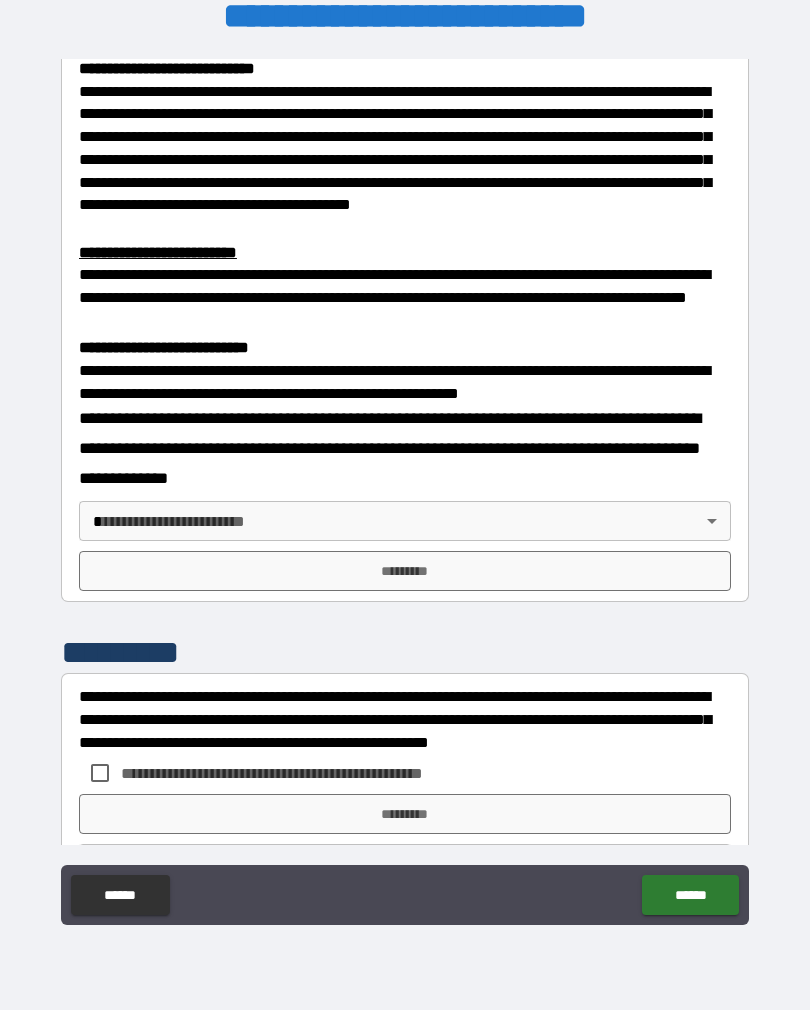 scroll, scrollTop: 548, scrollLeft: 0, axis: vertical 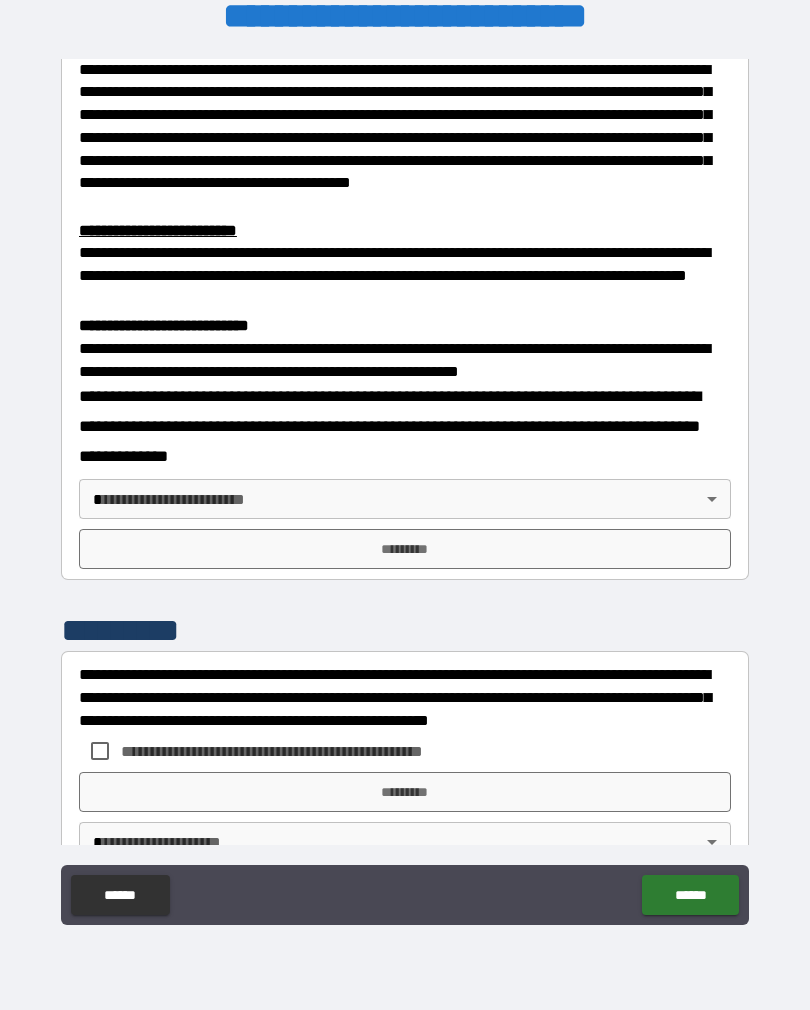 click on "**********" at bounding box center [405, 489] 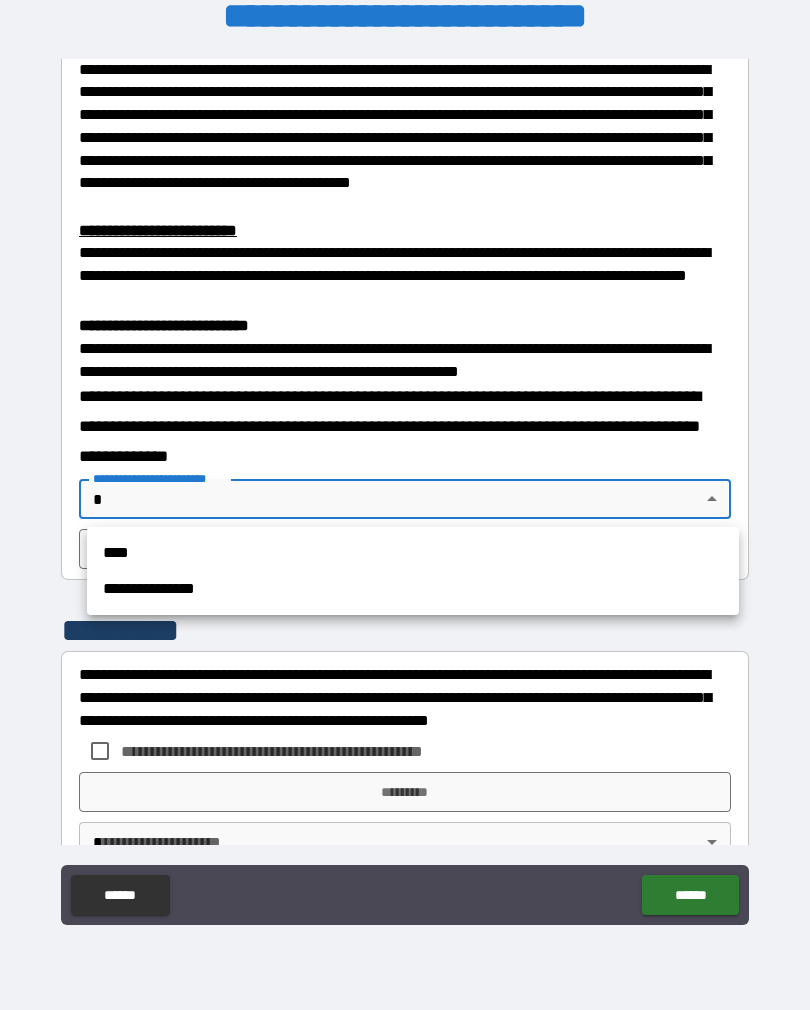 click on "****" at bounding box center [413, 553] 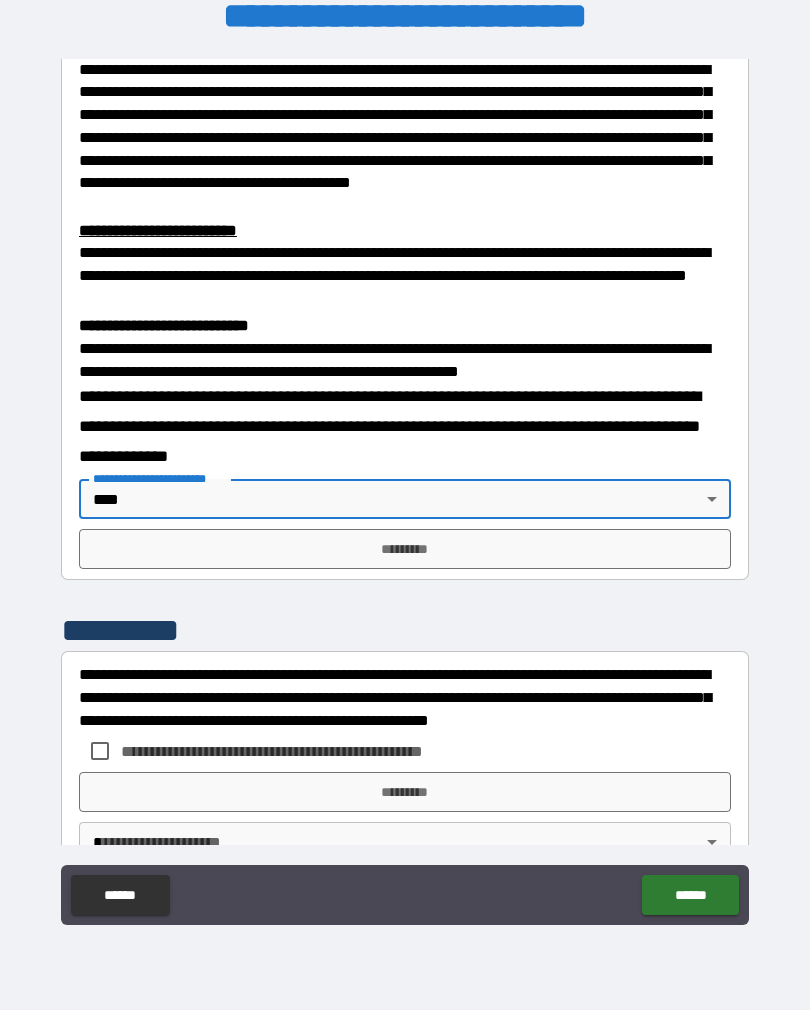 click on "*********" at bounding box center (405, 549) 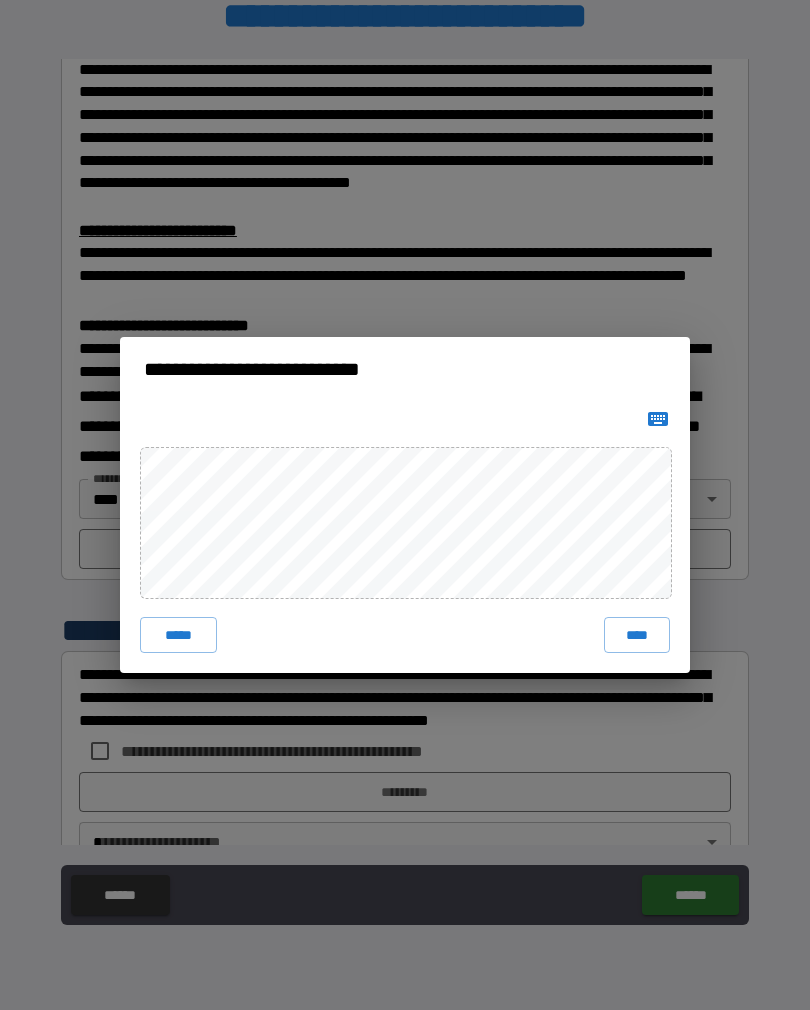 click on "****" at bounding box center (637, 635) 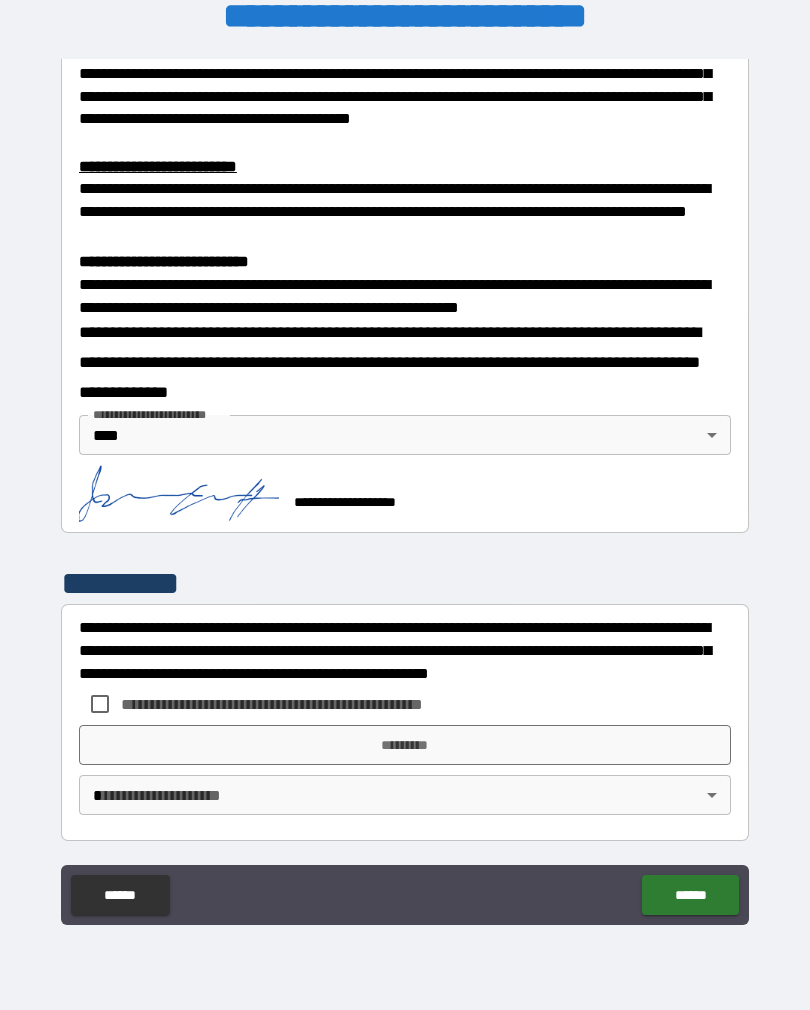 scroll, scrollTop: 611, scrollLeft: 0, axis: vertical 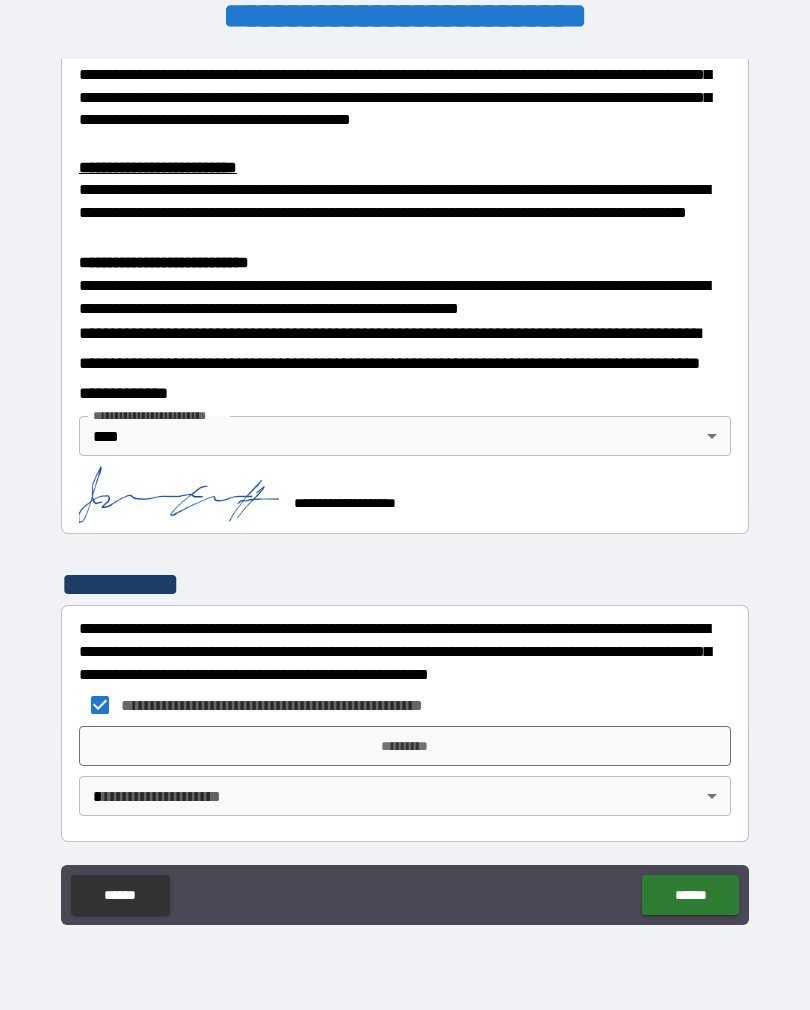 click on "*********" at bounding box center (405, 746) 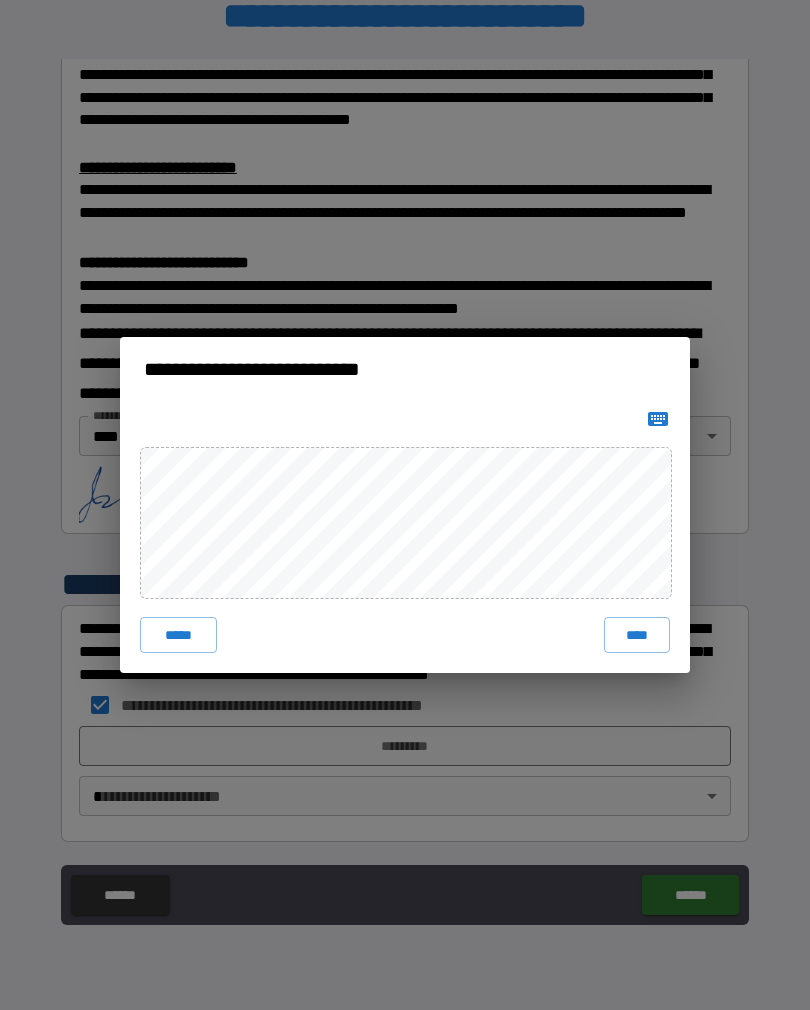 click on "****" at bounding box center (637, 635) 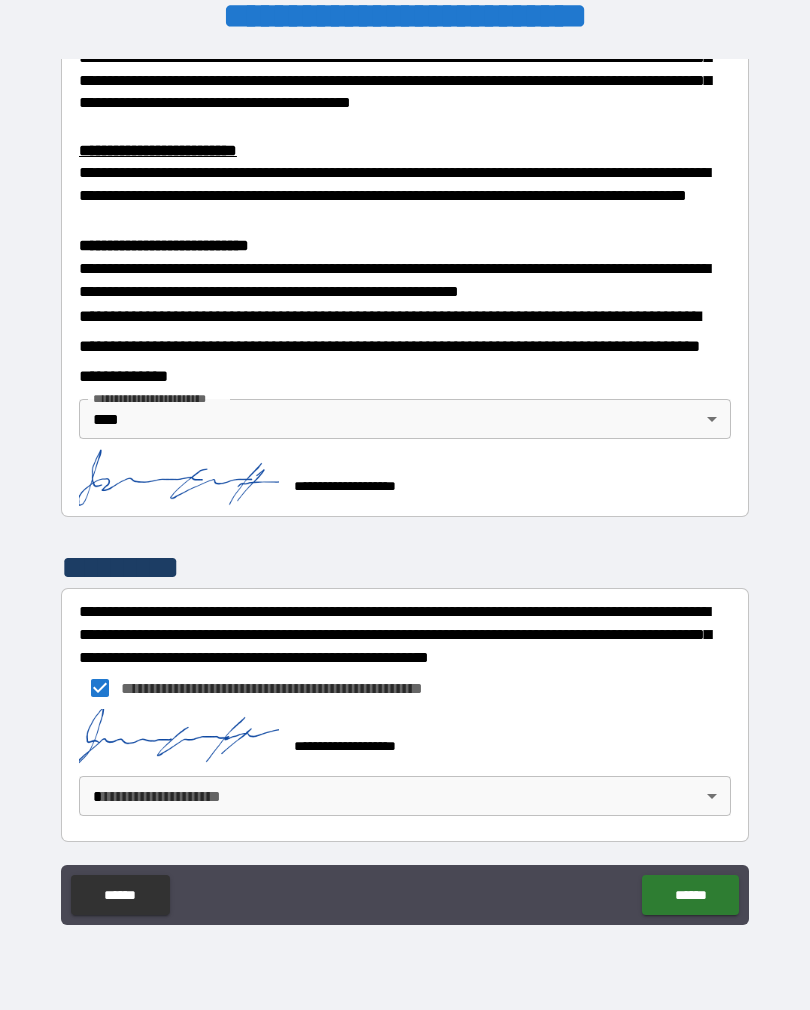 scroll, scrollTop: 628, scrollLeft: 0, axis: vertical 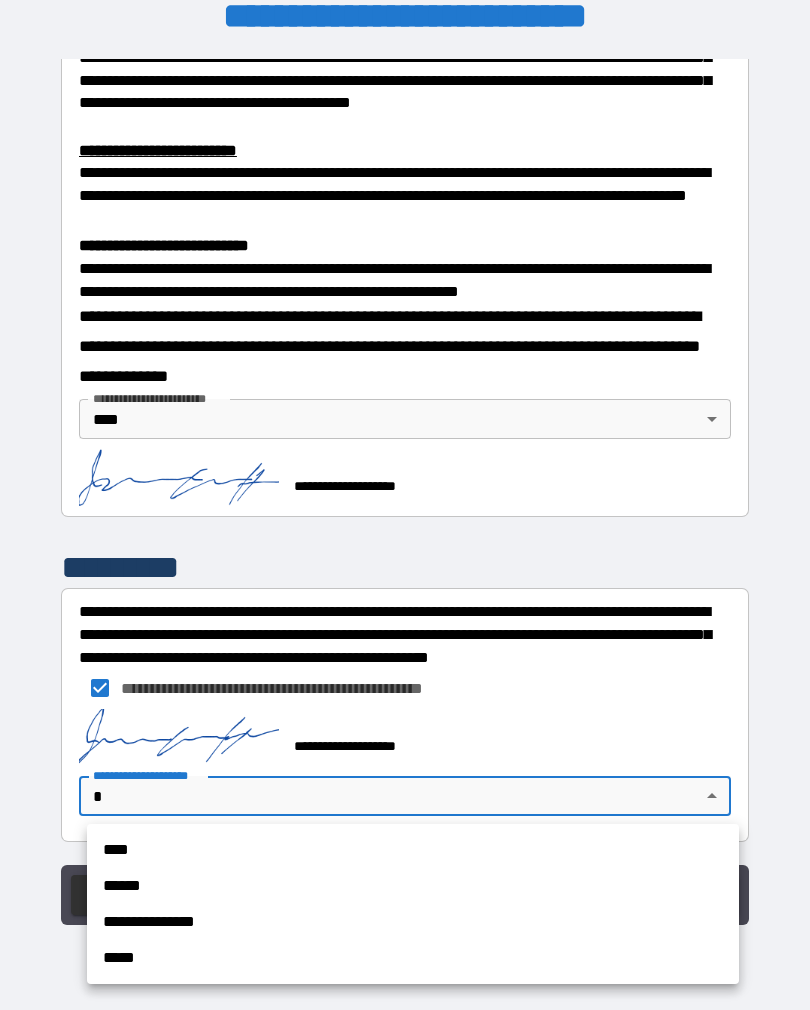 click on "****" at bounding box center [413, 850] 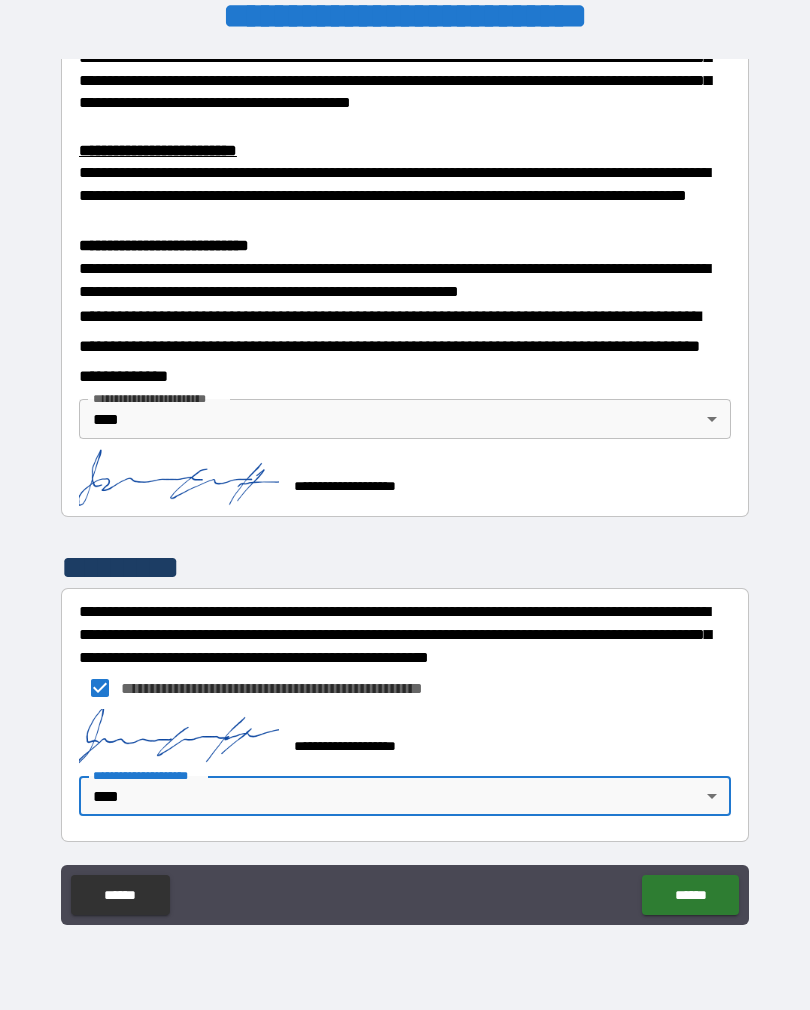 click on "******" at bounding box center [690, 895] 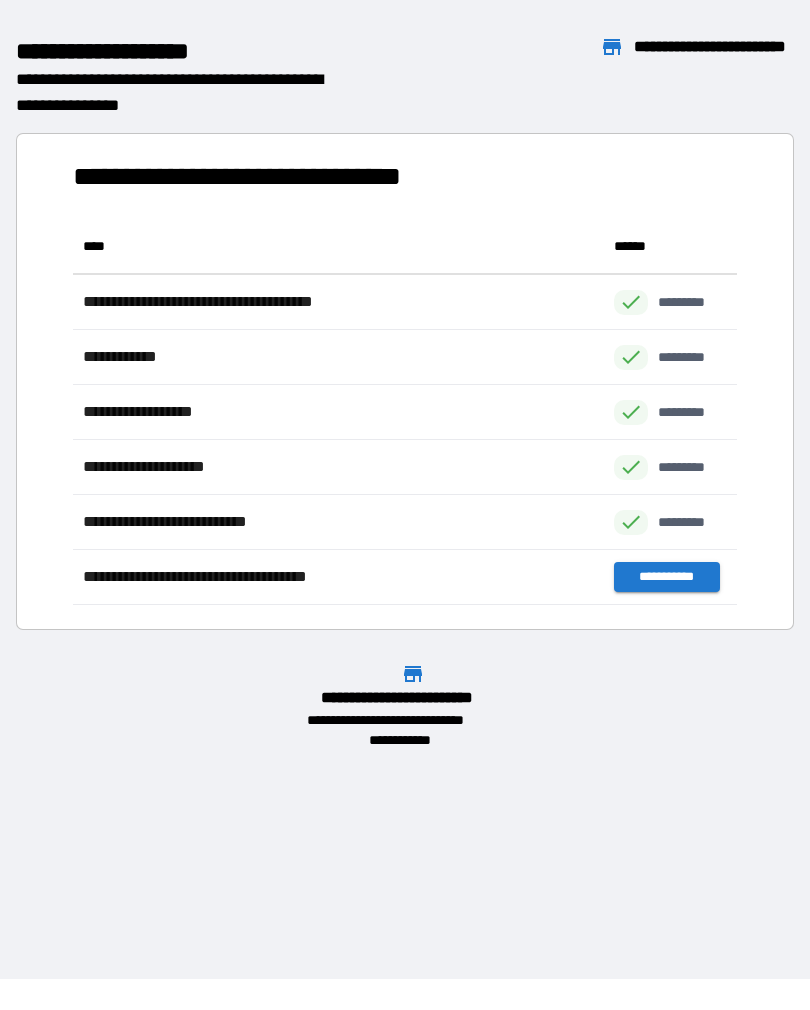 scroll, scrollTop: 386, scrollLeft: 664, axis: both 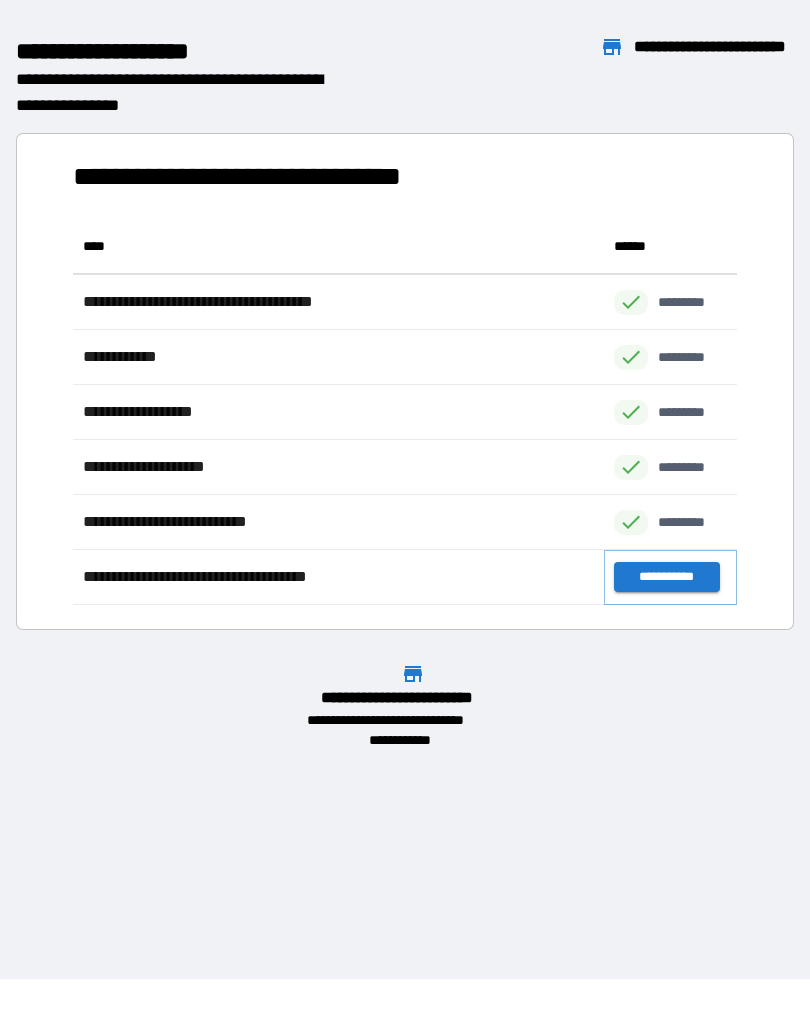 click on "**********" at bounding box center [666, 577] 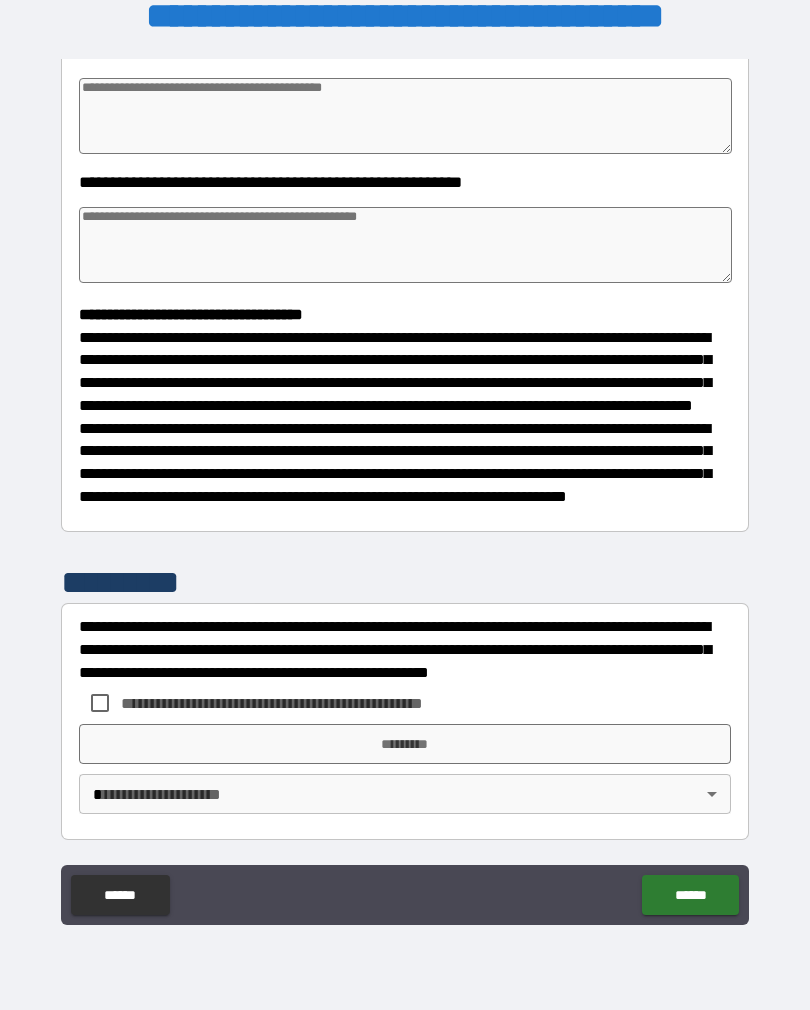 scroll, scrollTop: 370, scrollLeft: 0, axis: vertical 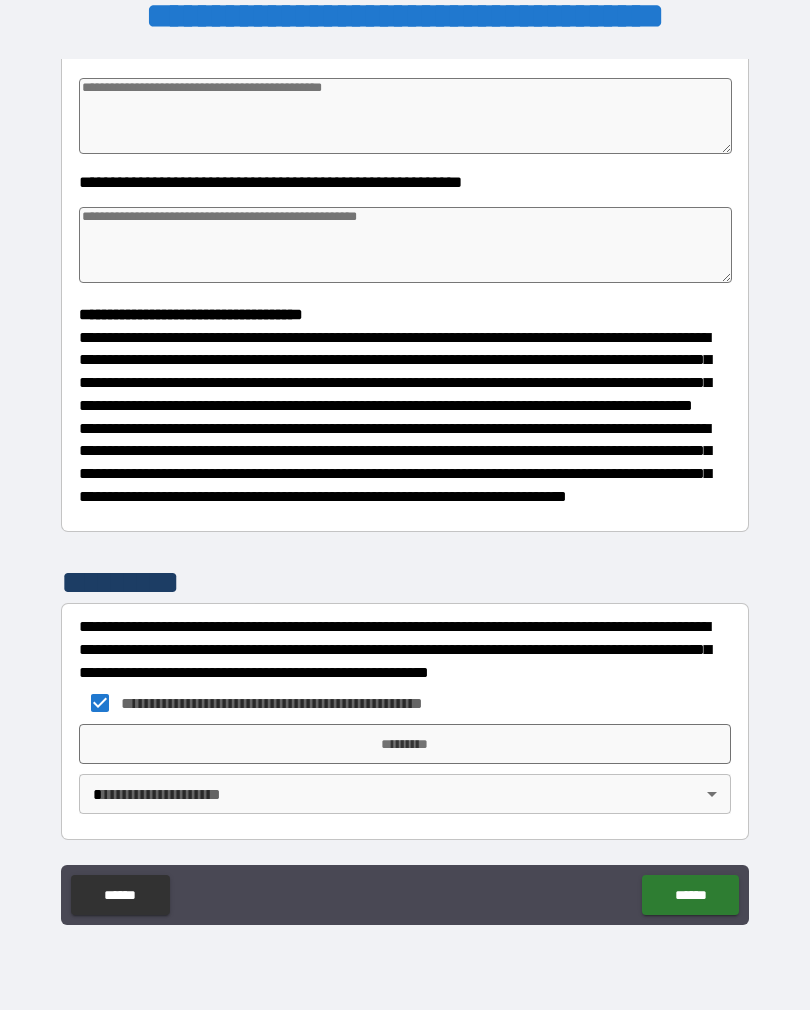 click on "*********" at bounding box center [405, 744] 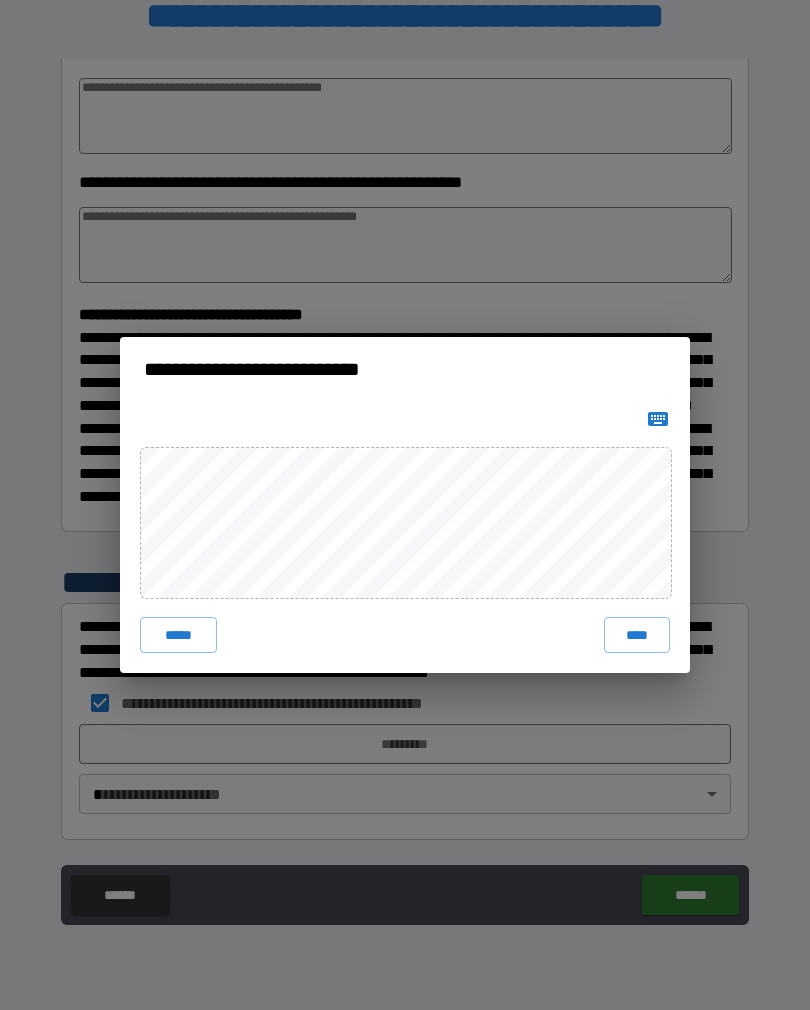 click on "****" at bounding box center [637, 635] 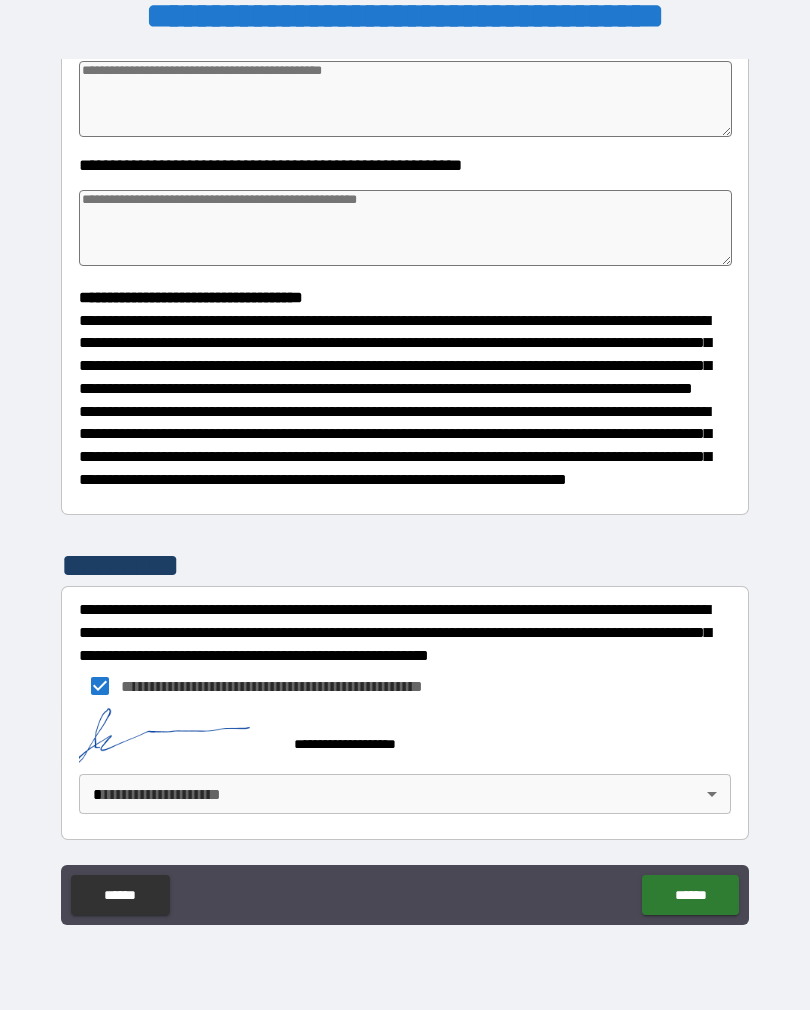 scroll, scrollTop: 387, scrollLeft: 0, axis: vertical 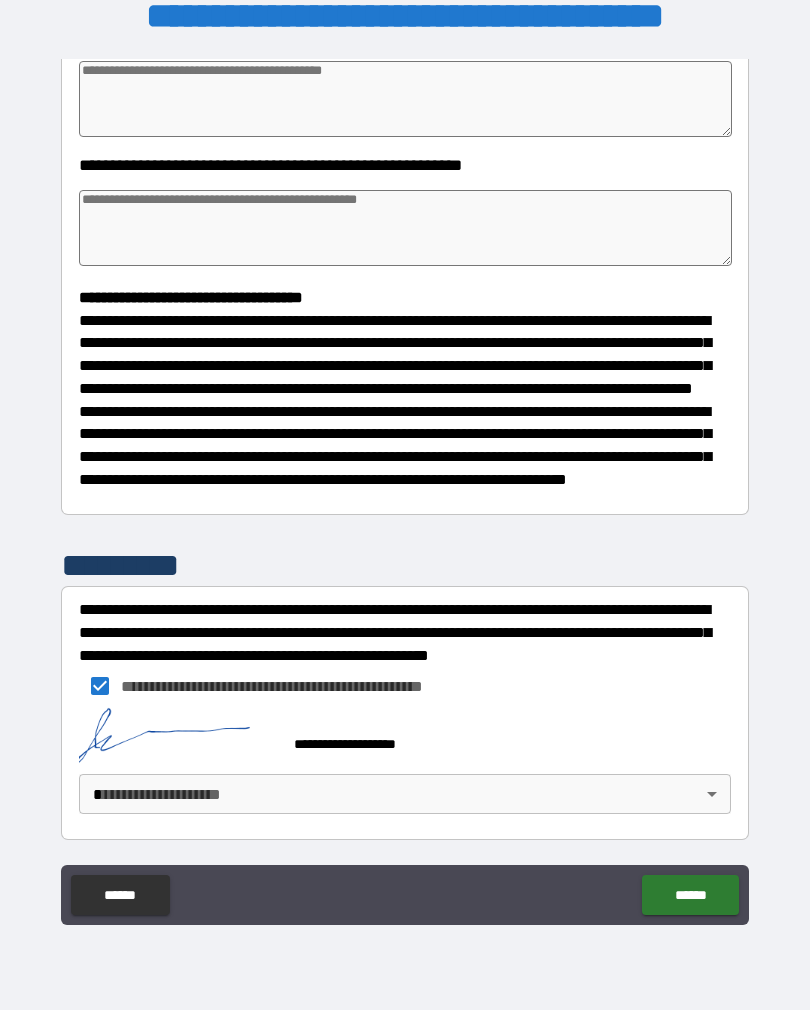 click on "**********" at bounding box center [405, 489] 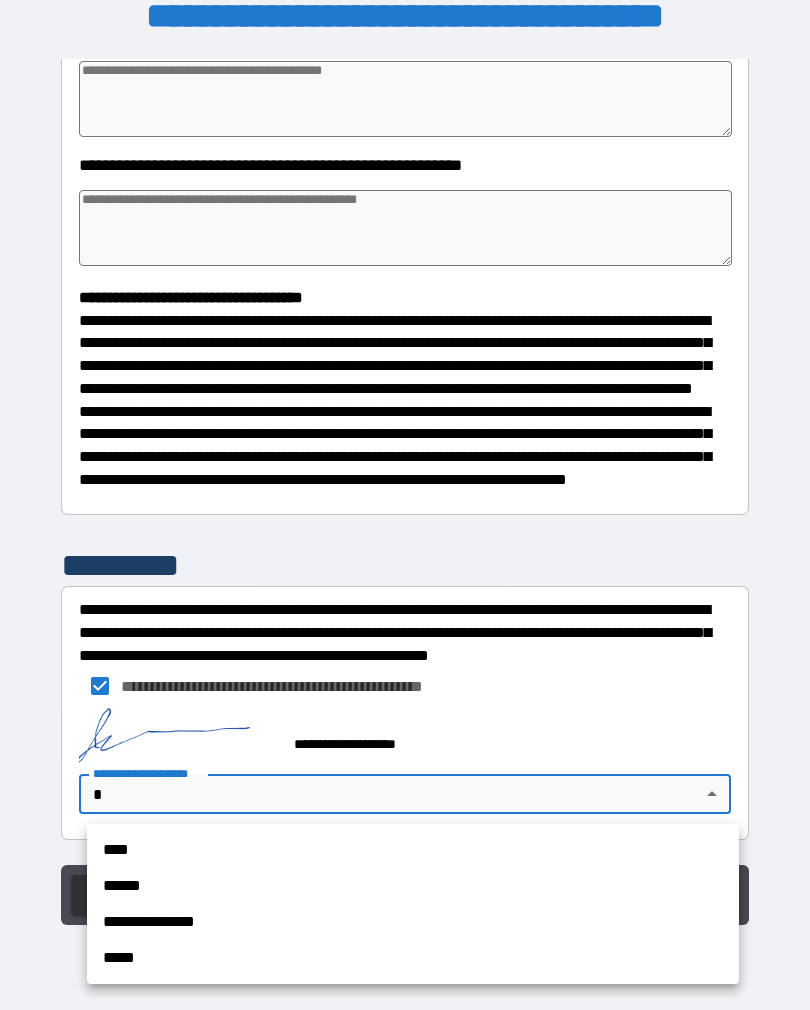 click on "****" at bounding box center [413, 850] 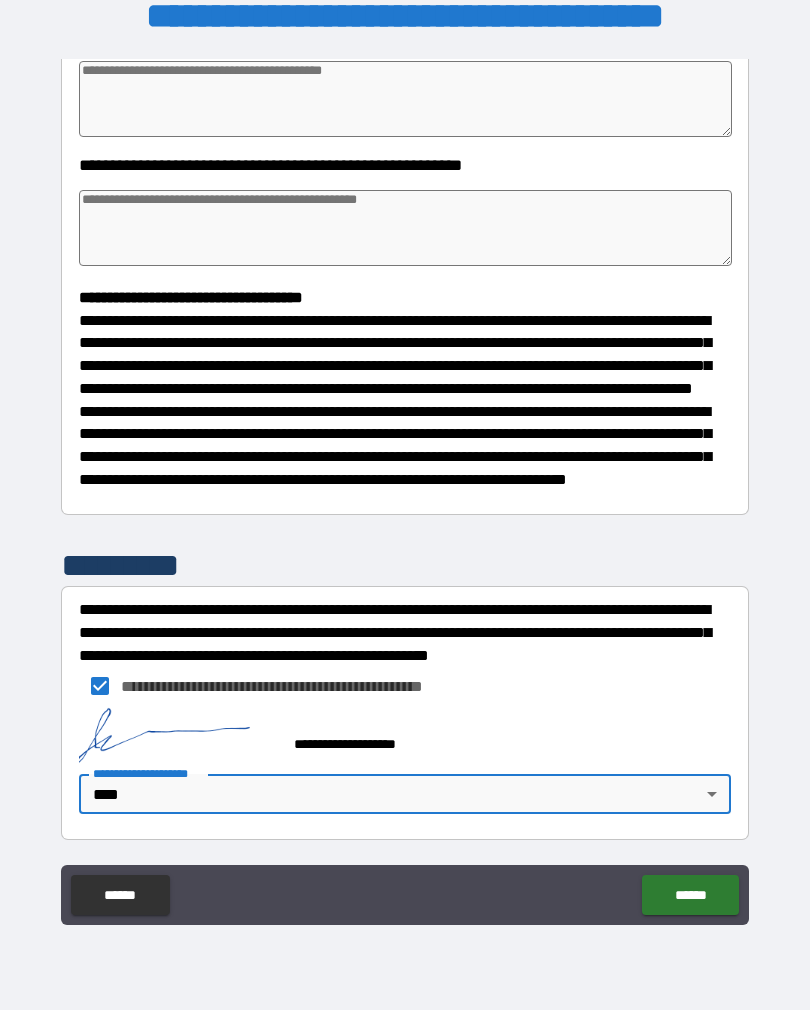 scroll, scrollTop: 387, scrollLeft: 0, axis: vertical 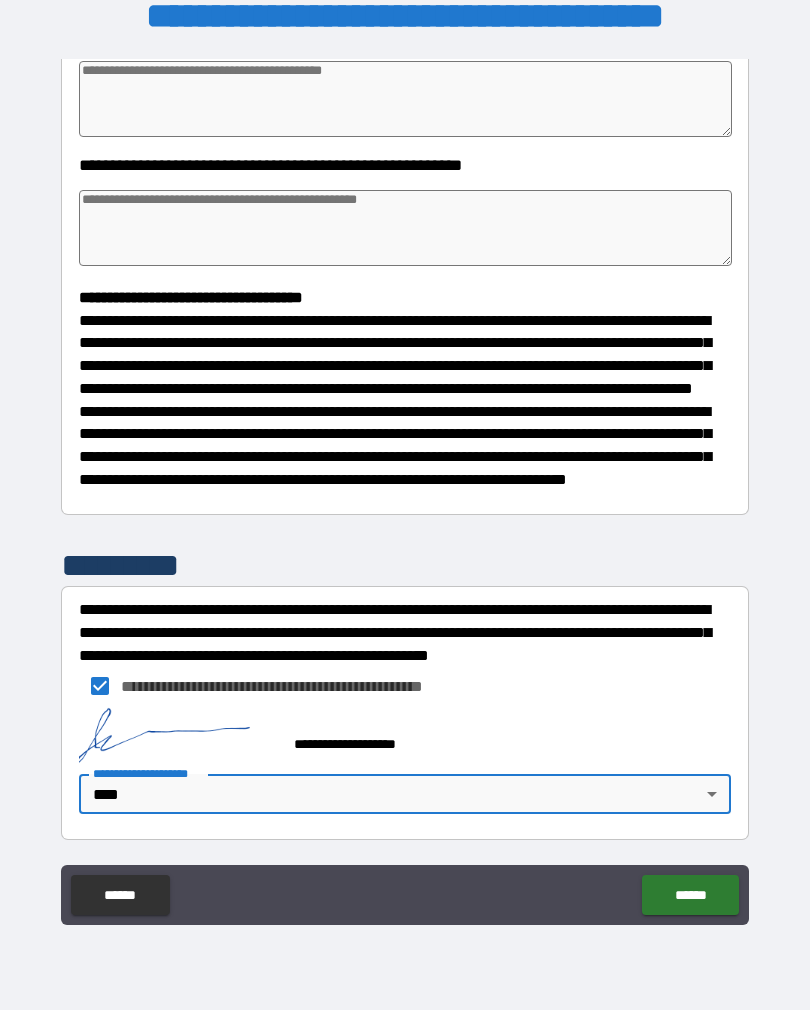 click on "******" at bounding box center [690, 895] 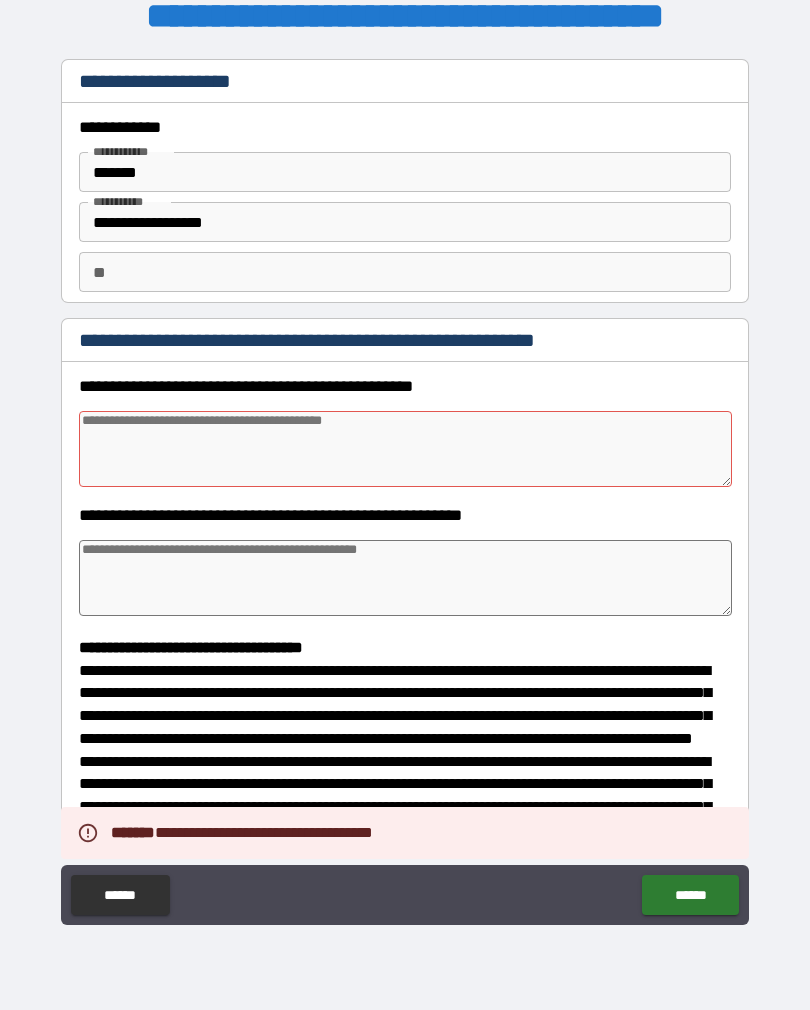 scroll, scrollTop: 0, scrollLeft: 0, axis: both 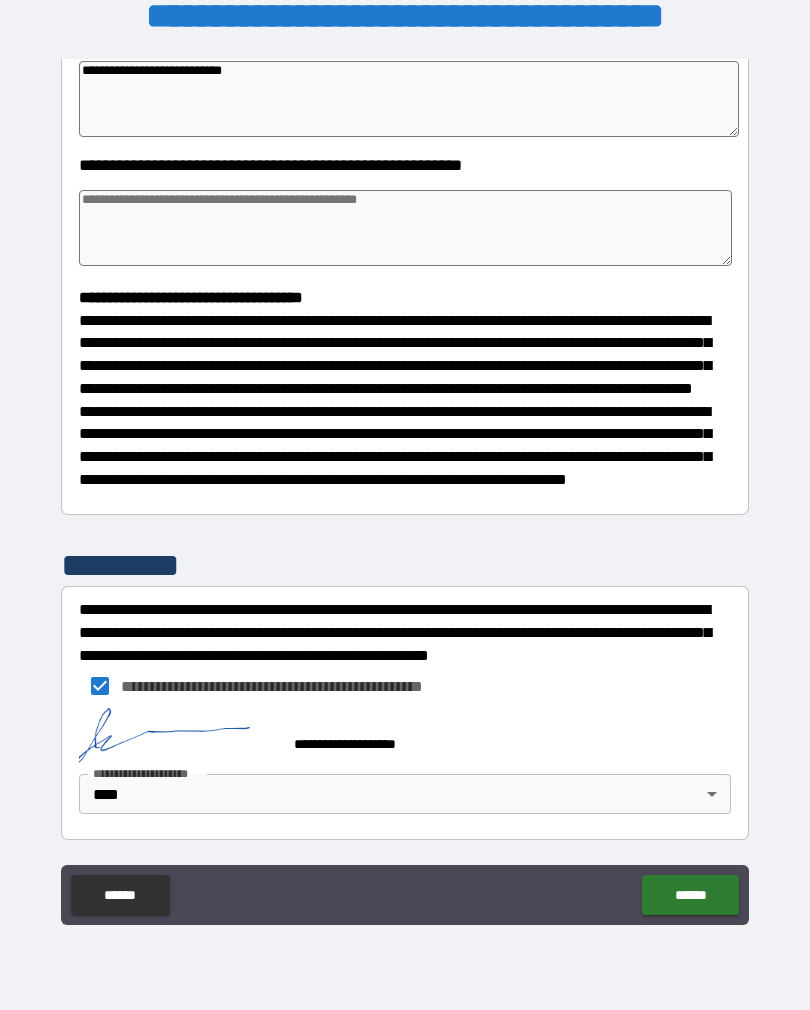 click on "******" at bounding box center (690, 895) 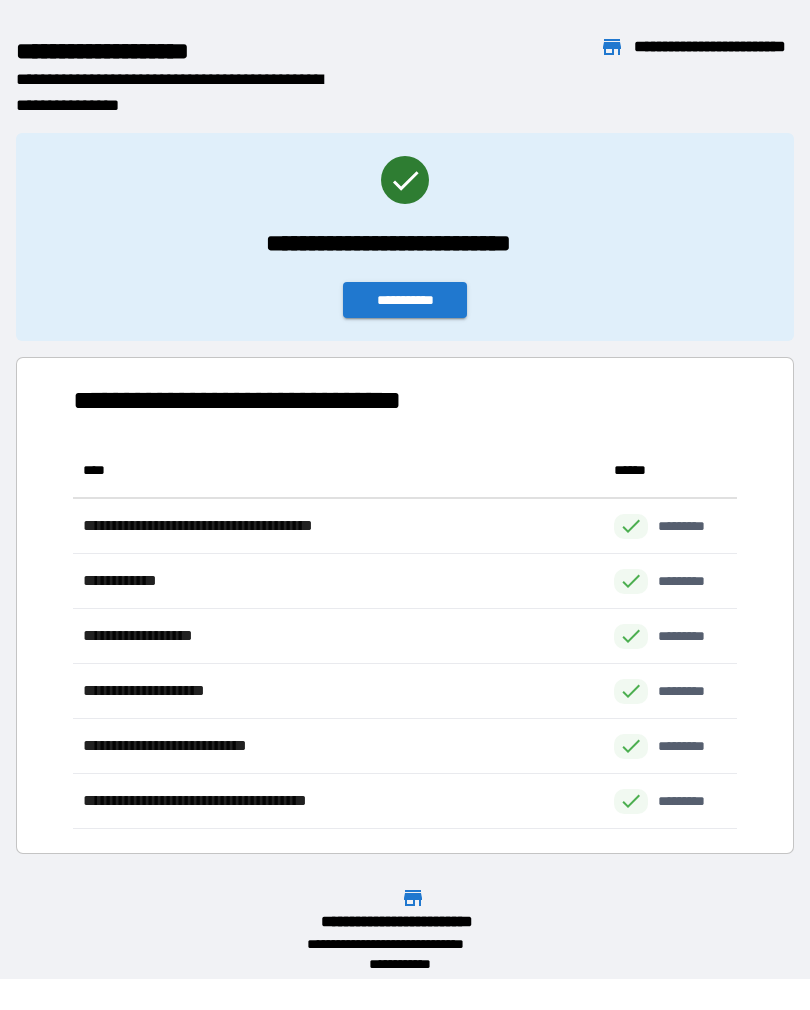 scroll, scrollTop: 386, scrollLeft: 664, axis: both 